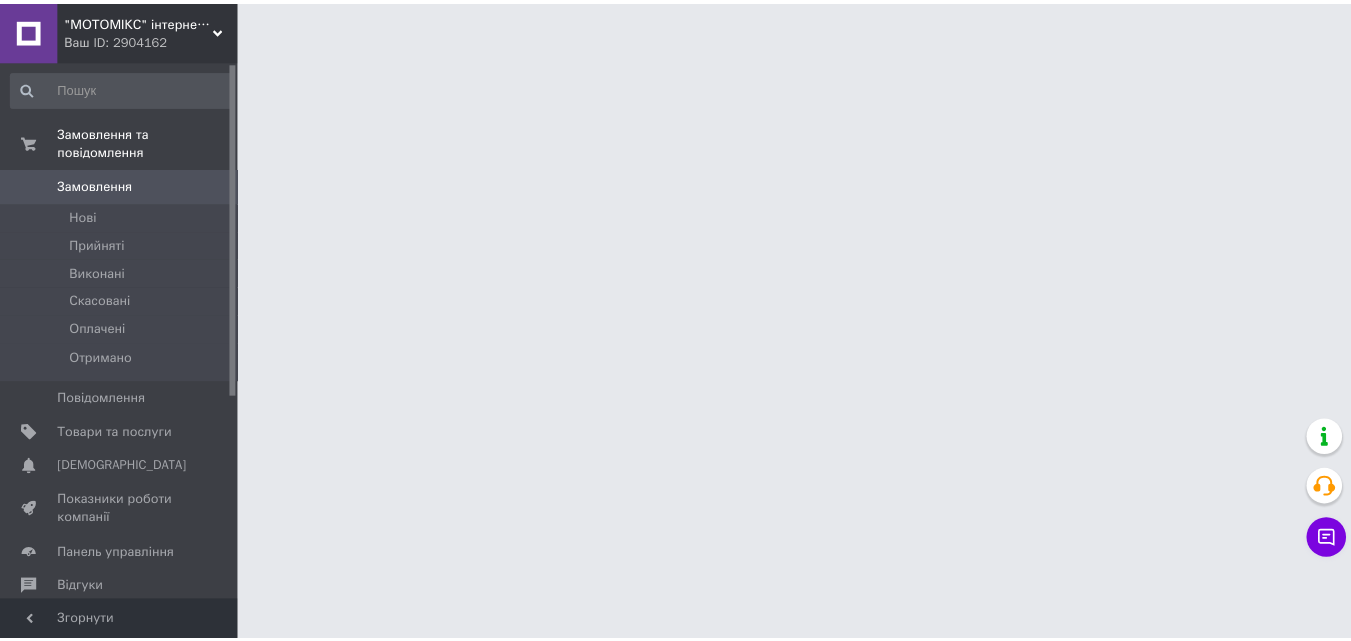 scroll, scrollTop: 0, scrollLeft: 0, axis: both 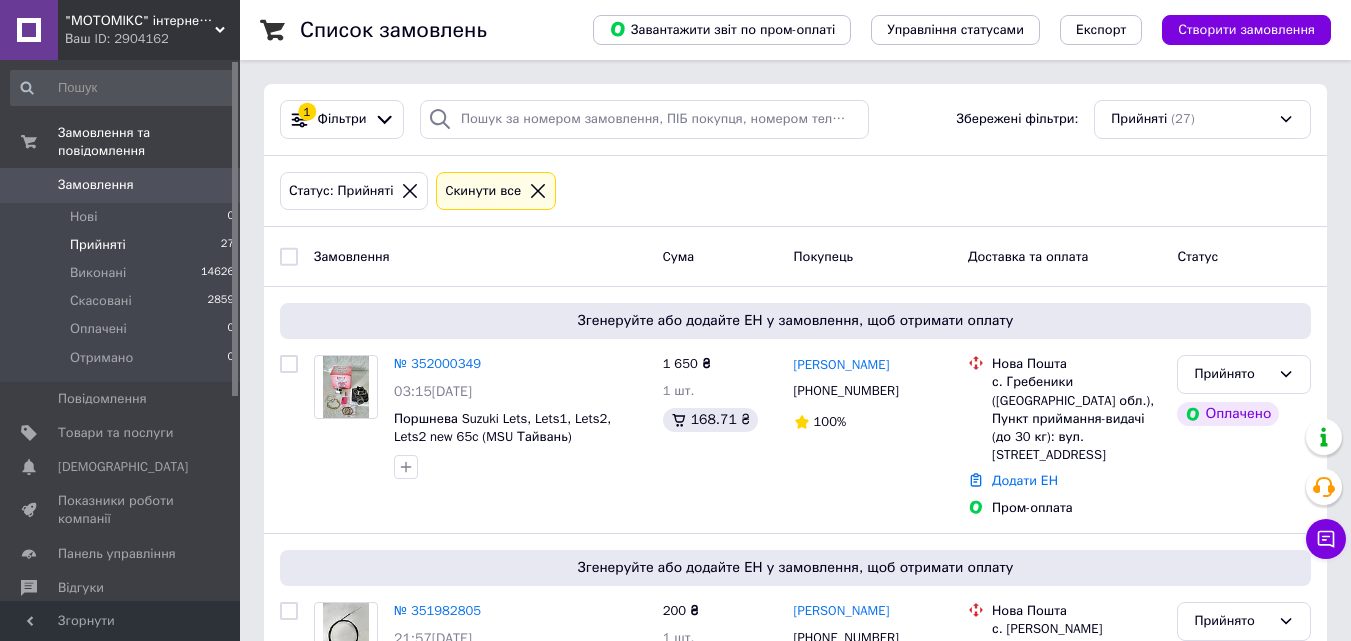 click on "Прийняті" at bounding box center (98, 245) 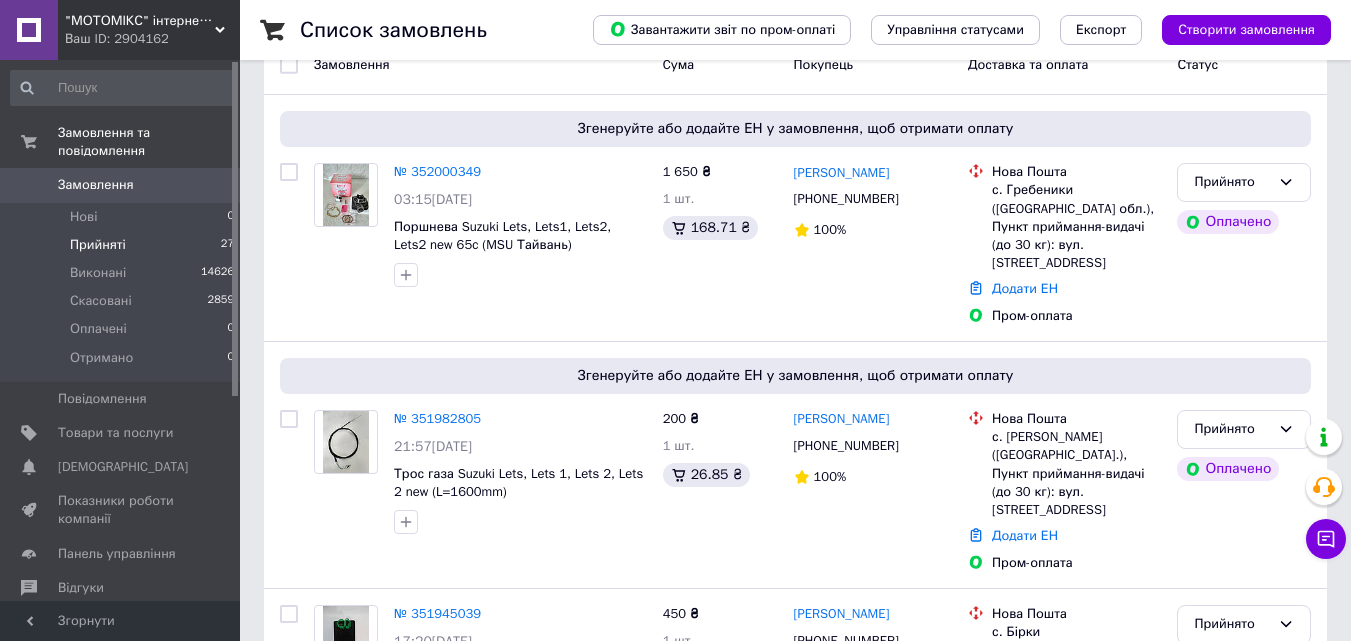 scroll, scrollTop: 201, scrollLeft: 0, axis: vertical 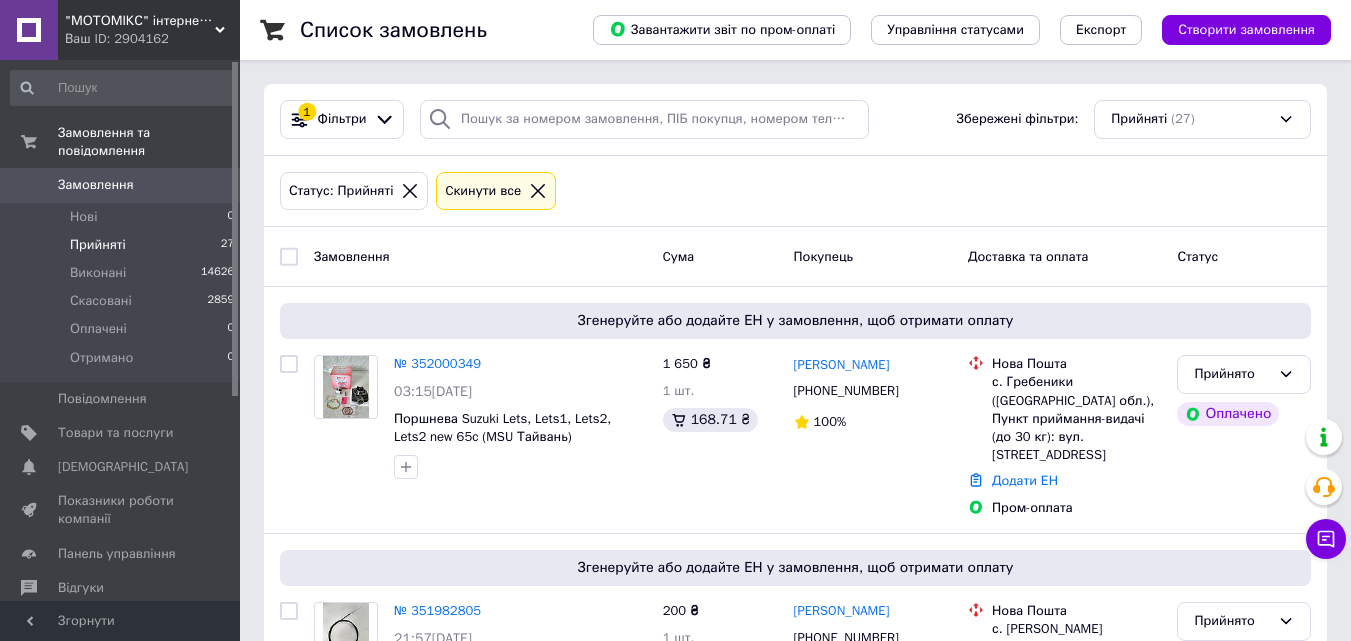 click on "Прийняті" at bounding box center [98, 245] 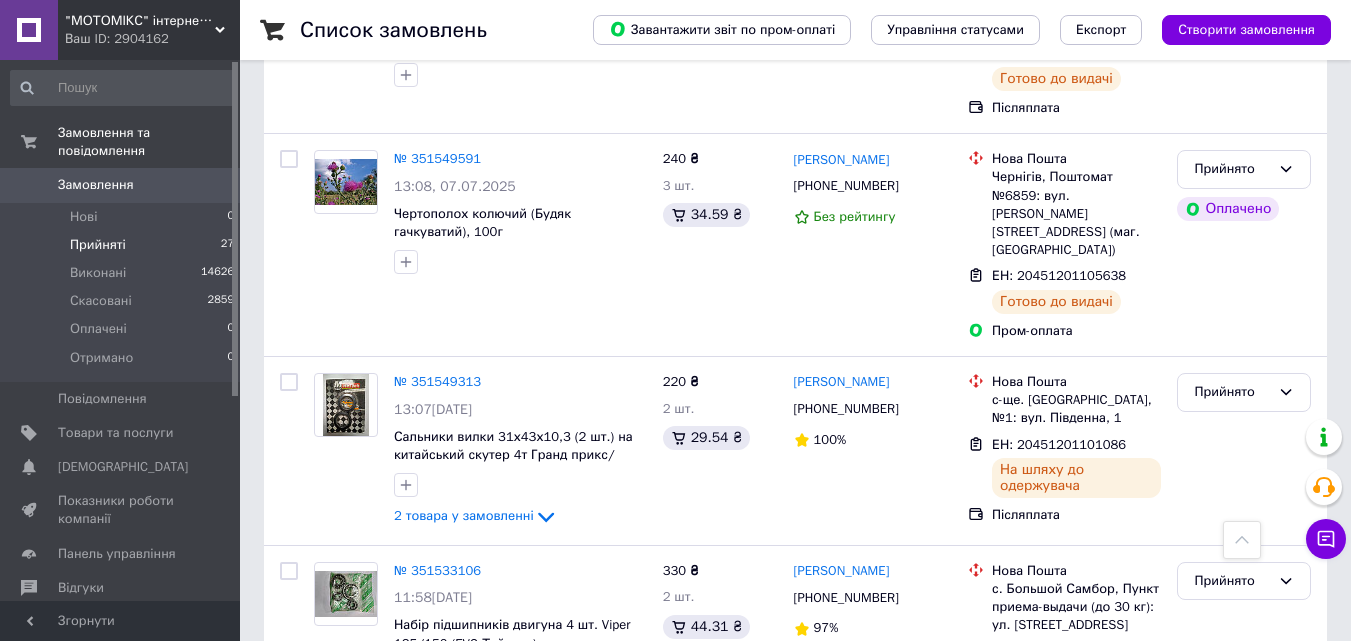 scroll, scrollTop: 4883, scrollLeft: 0, axis: vertical 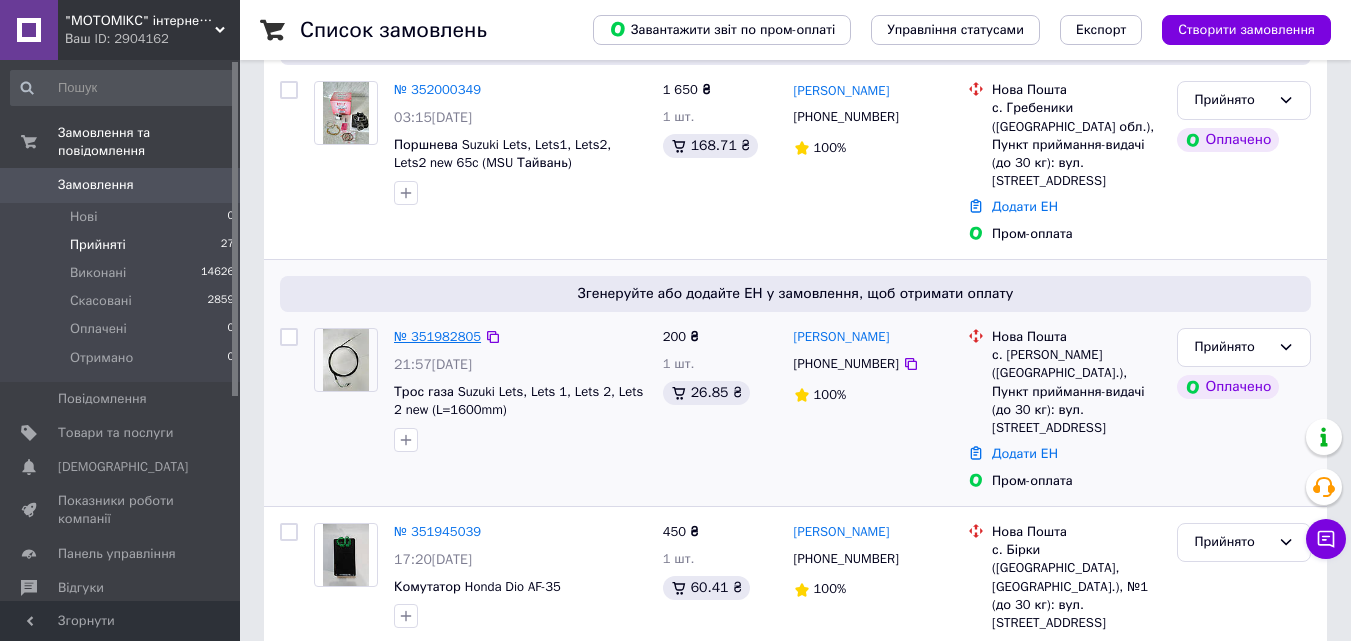 click on "№ 351982805" at bounding box center (437, 336) 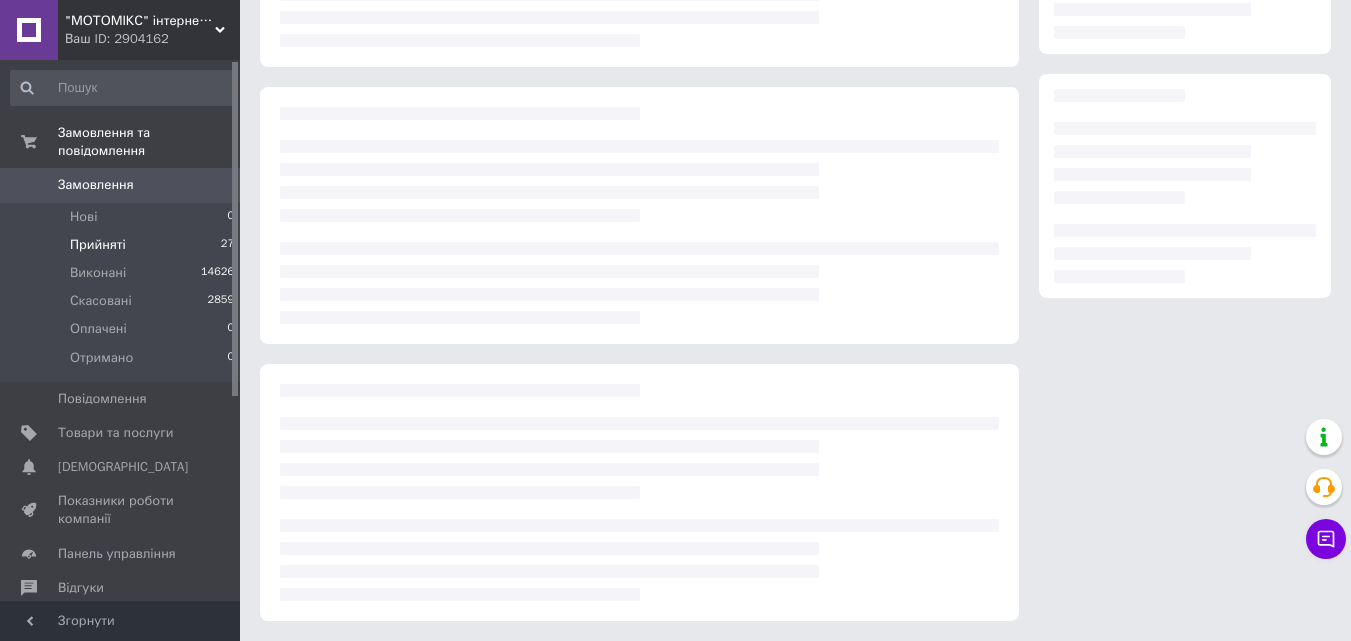 scroll, scrollTop: 0, scrollLeft: 0, axis: both 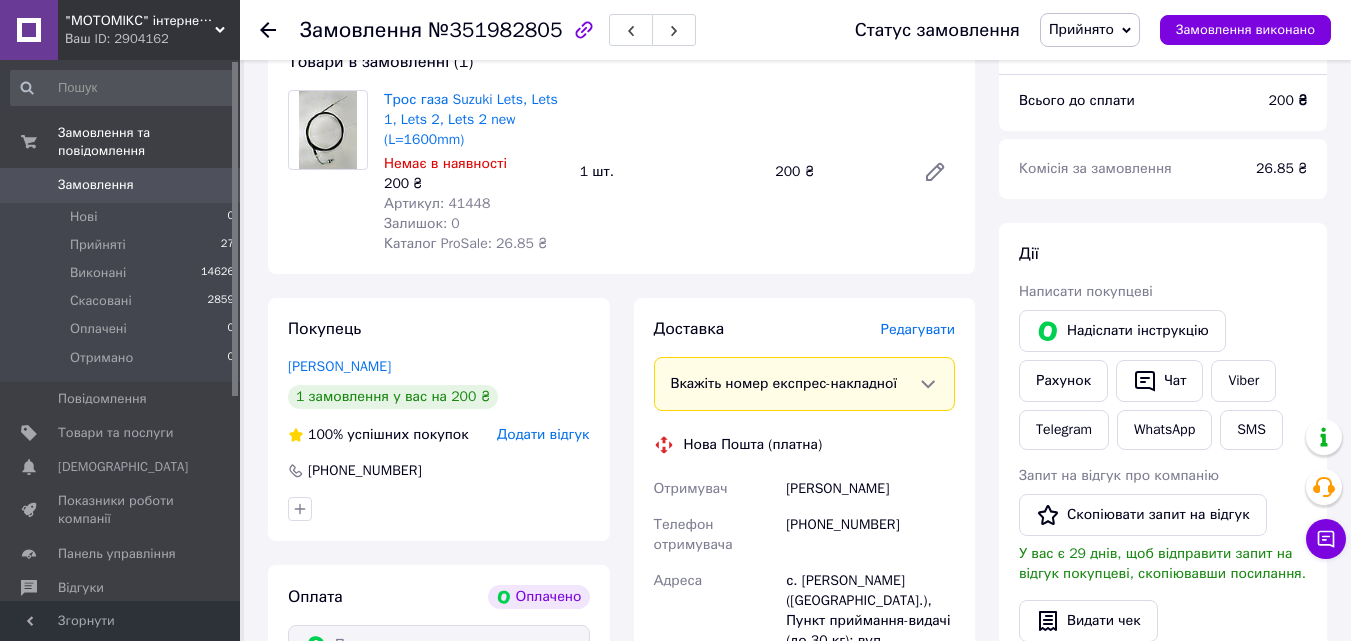 click on "Редагувати" at bounding box center [918, 329] 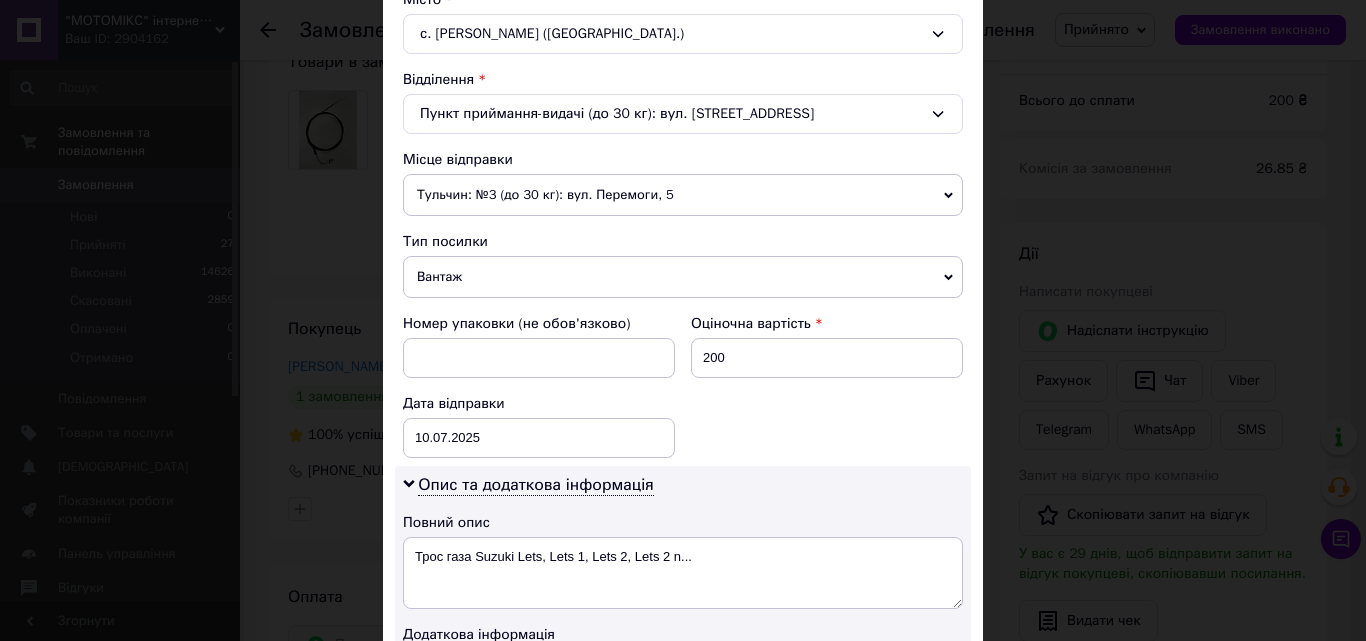 scroll, scrollTop: 601, scrollLeft: 0, axis: vertical 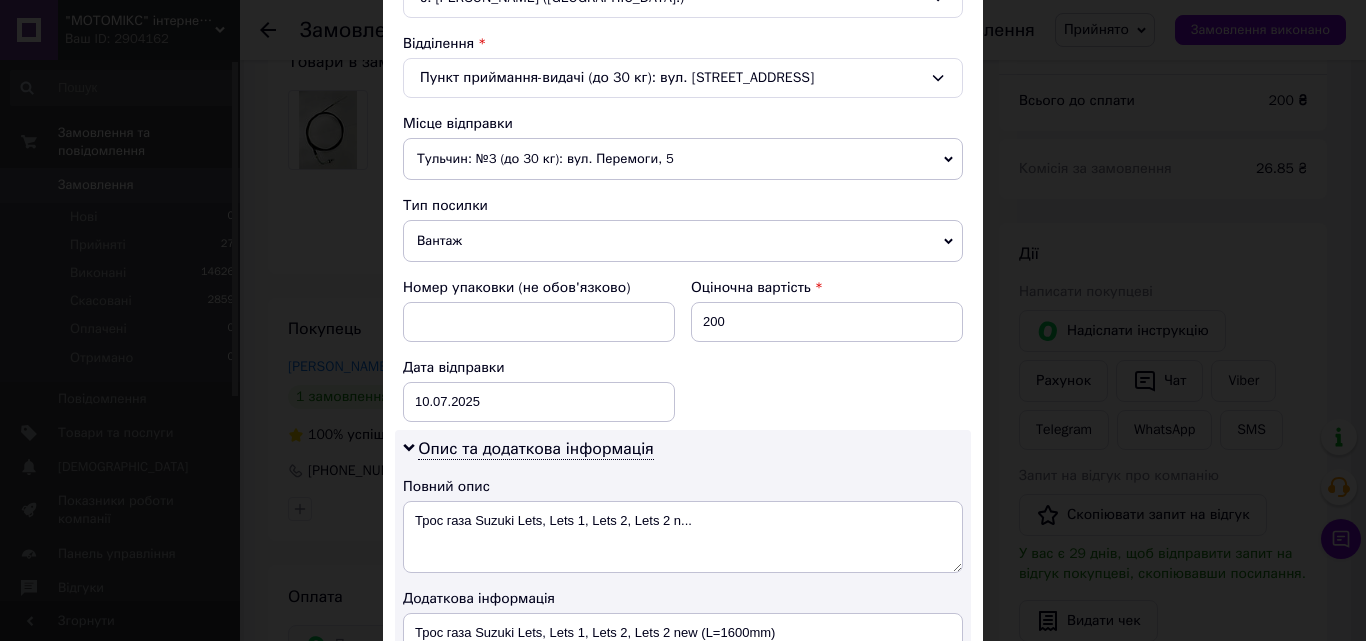drag, startPoint x: 1358, startPoint y: 372, endPoint x: 1365, endPoint y: 543, distance: 171.14322 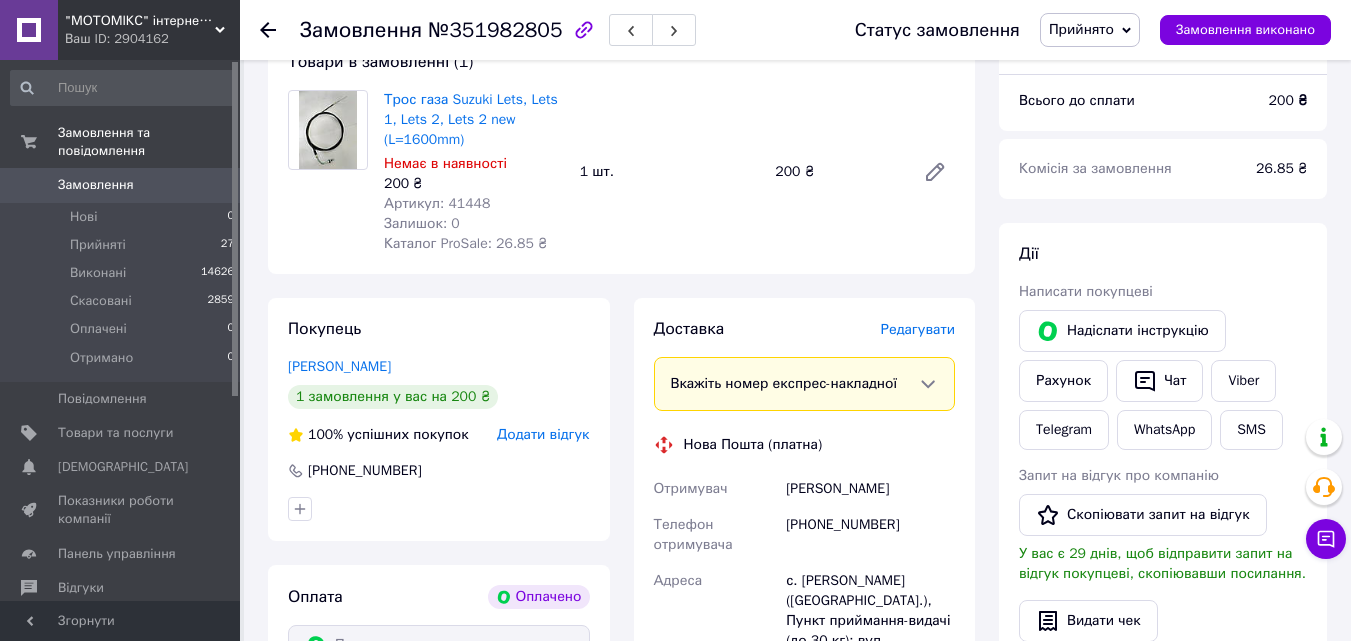 click on "Редагувати" at bounding box center [918, 329] 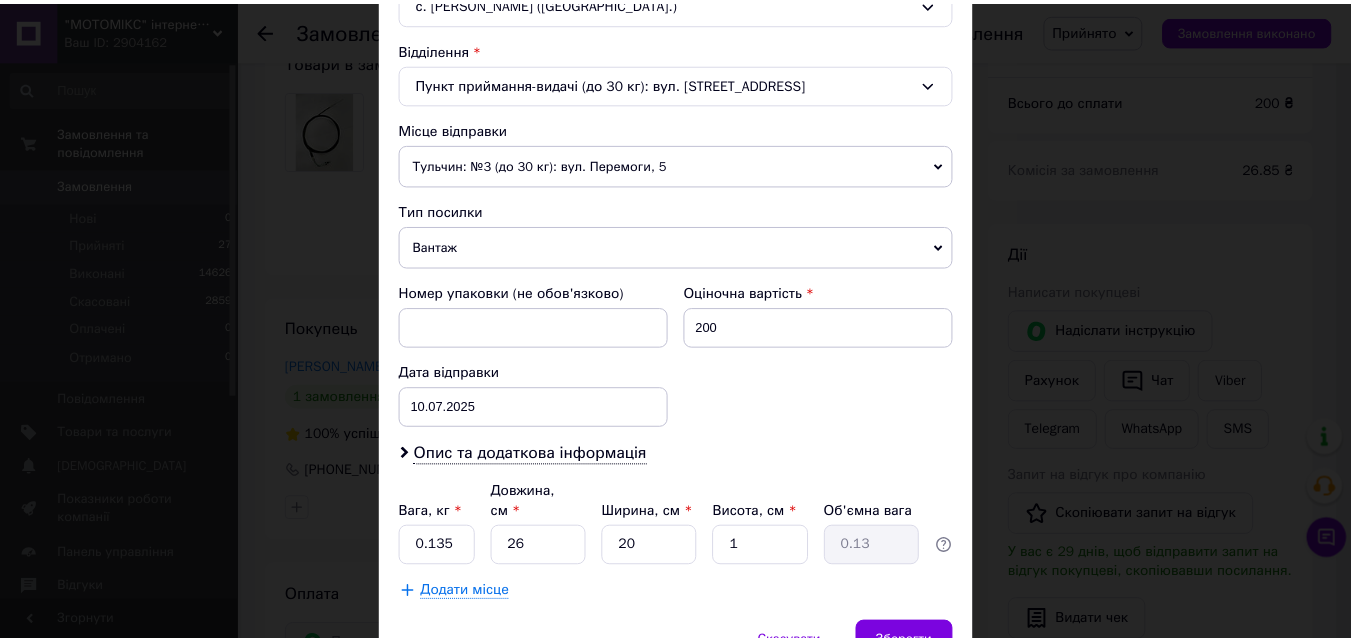 scroll, scrollTop: 687, scrollLeft: 0, axis: vertical 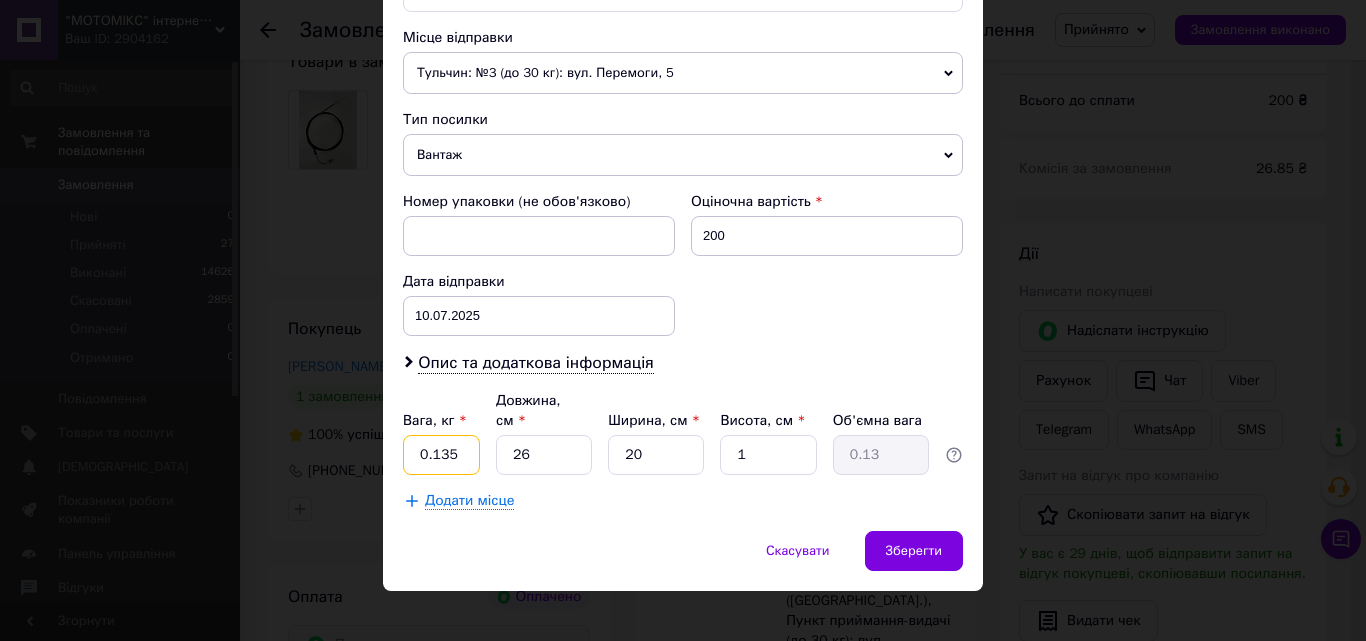 click on "0.135" at bounding box center [441, 455] 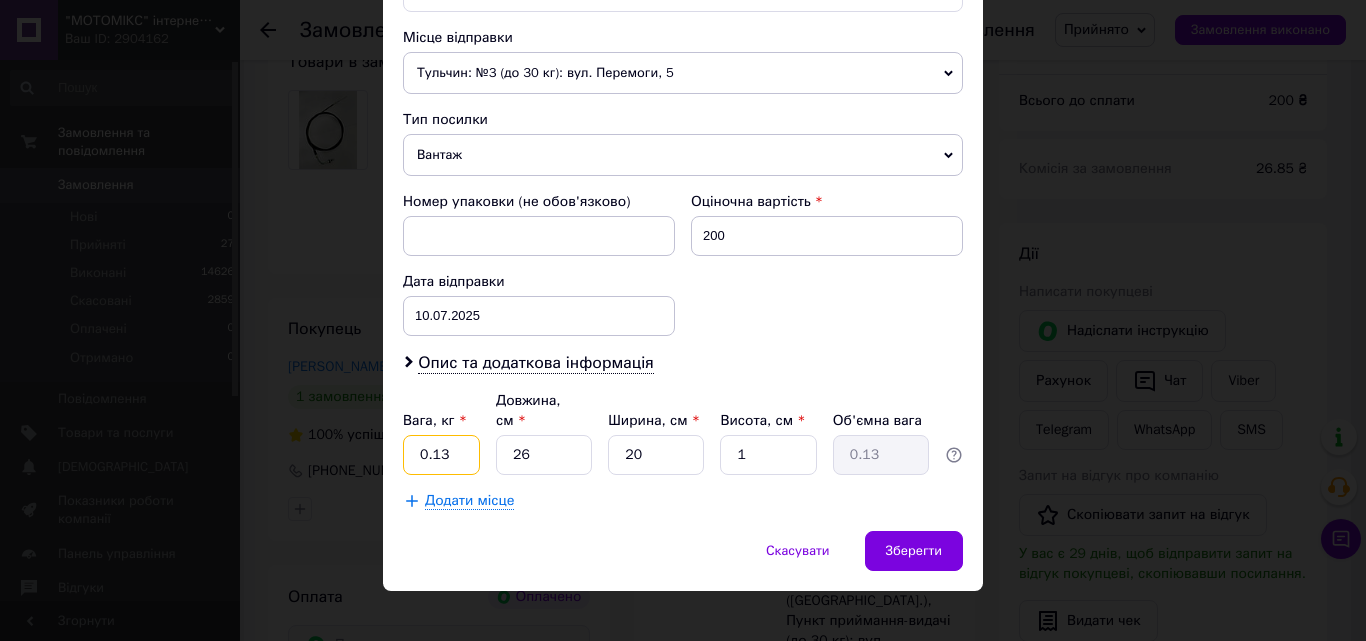 click on "0.13" at bounding box center (441, 455) 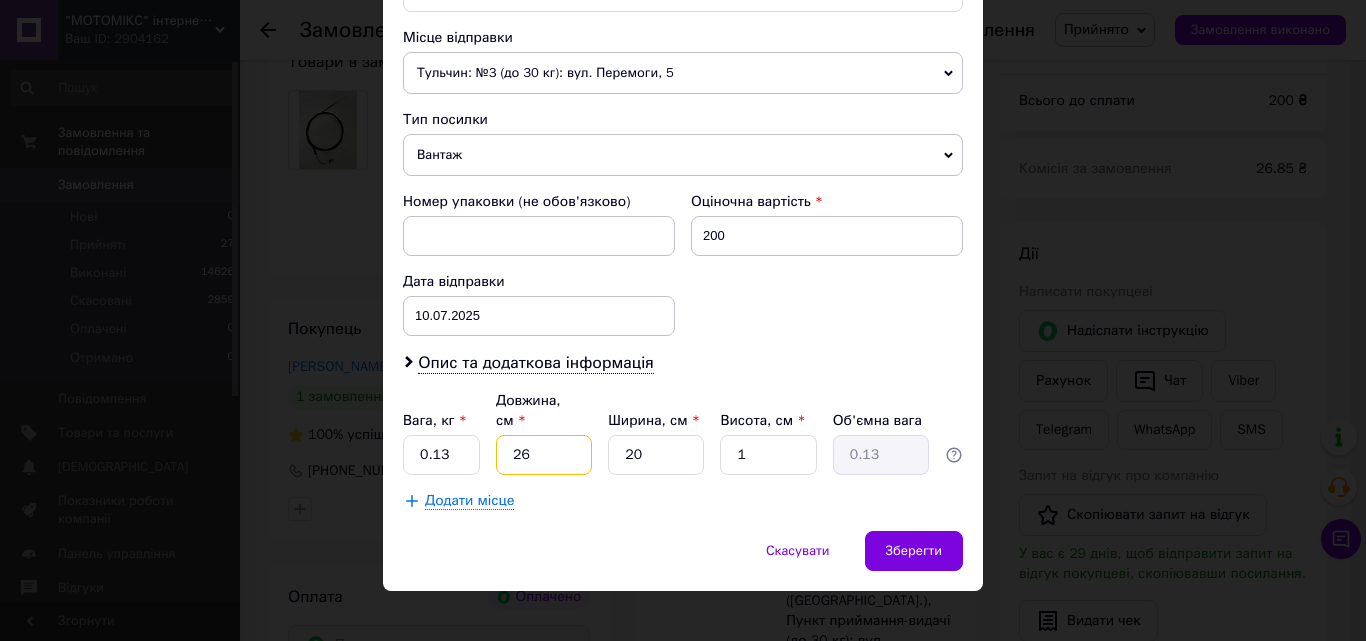 click on "26" at bounding box center [544, 455] 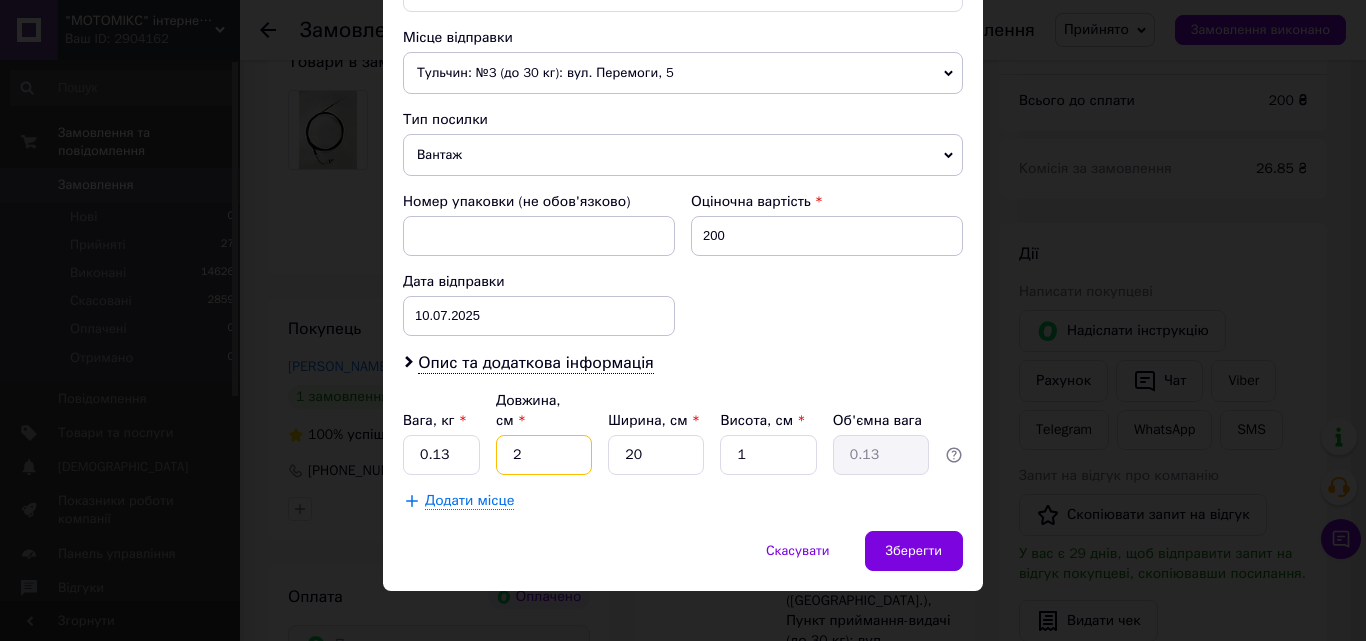 type on "0.1" 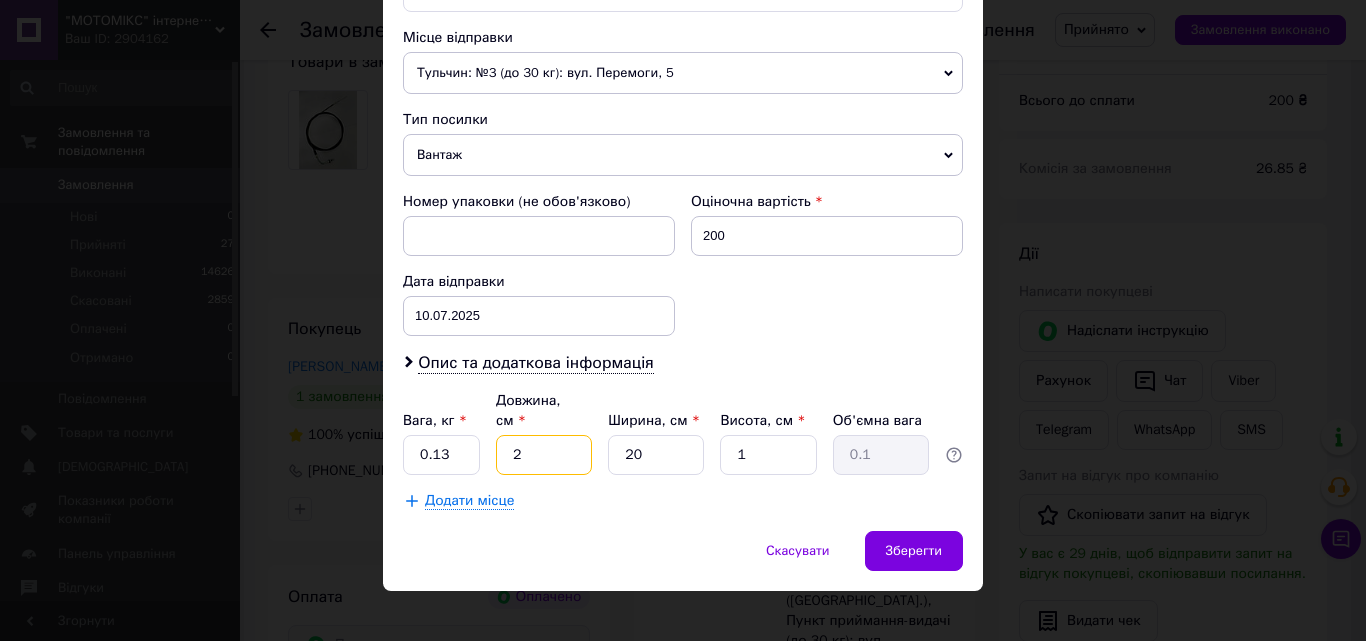 type on "25" 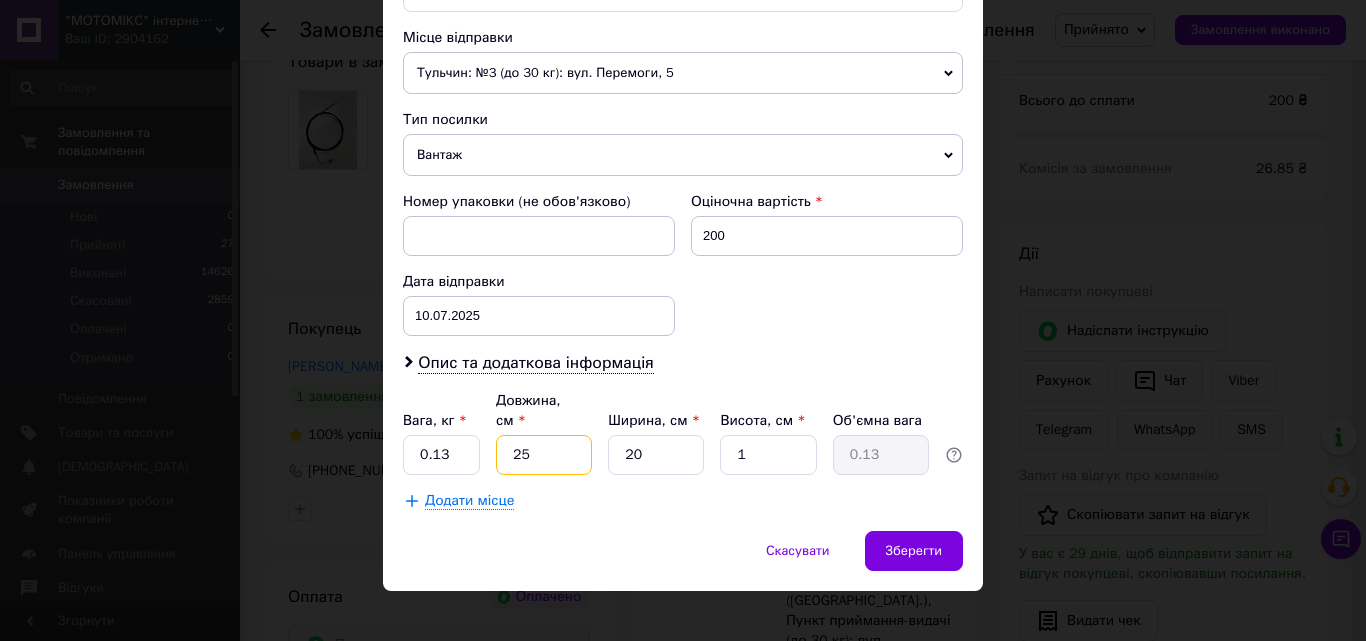 type on "2" 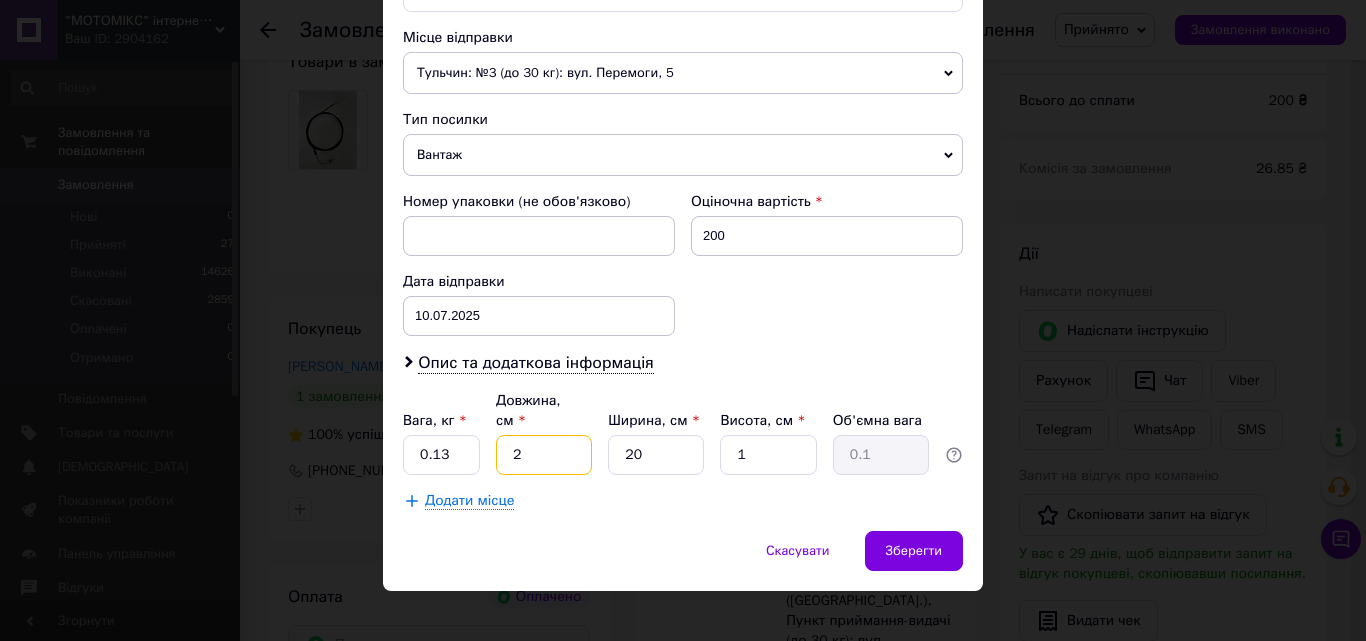 type on "26" 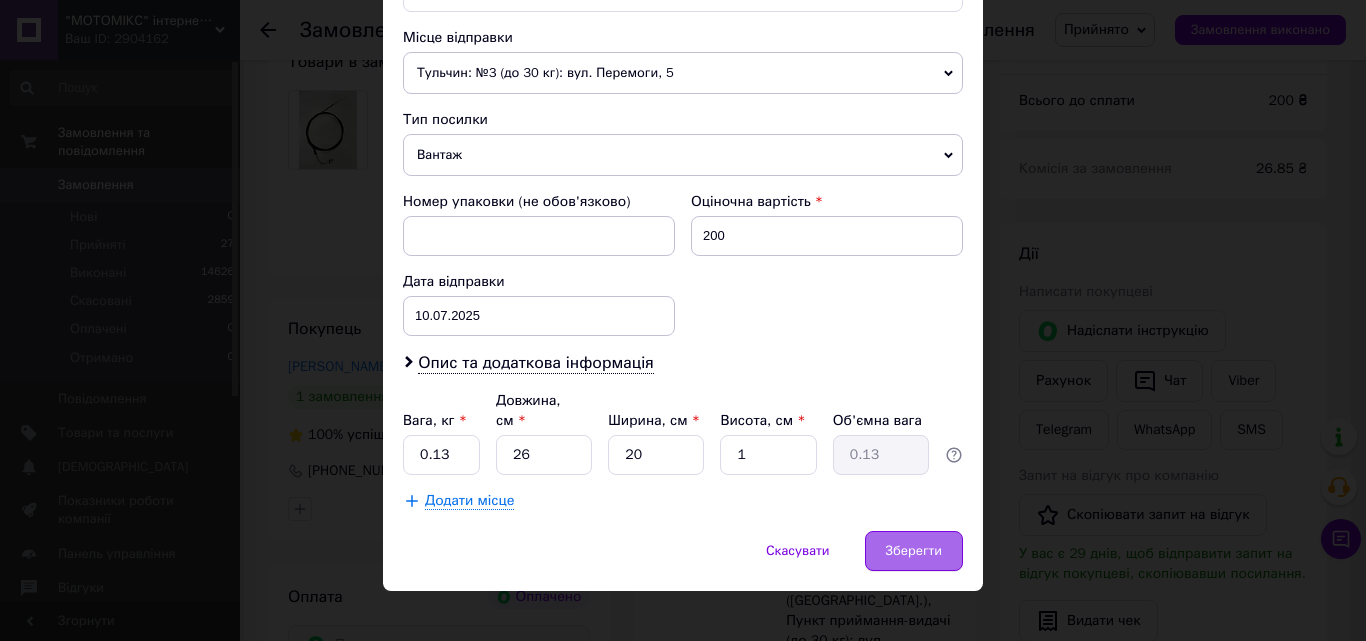 click on "Зберегти" at bounding box center (914, 551) 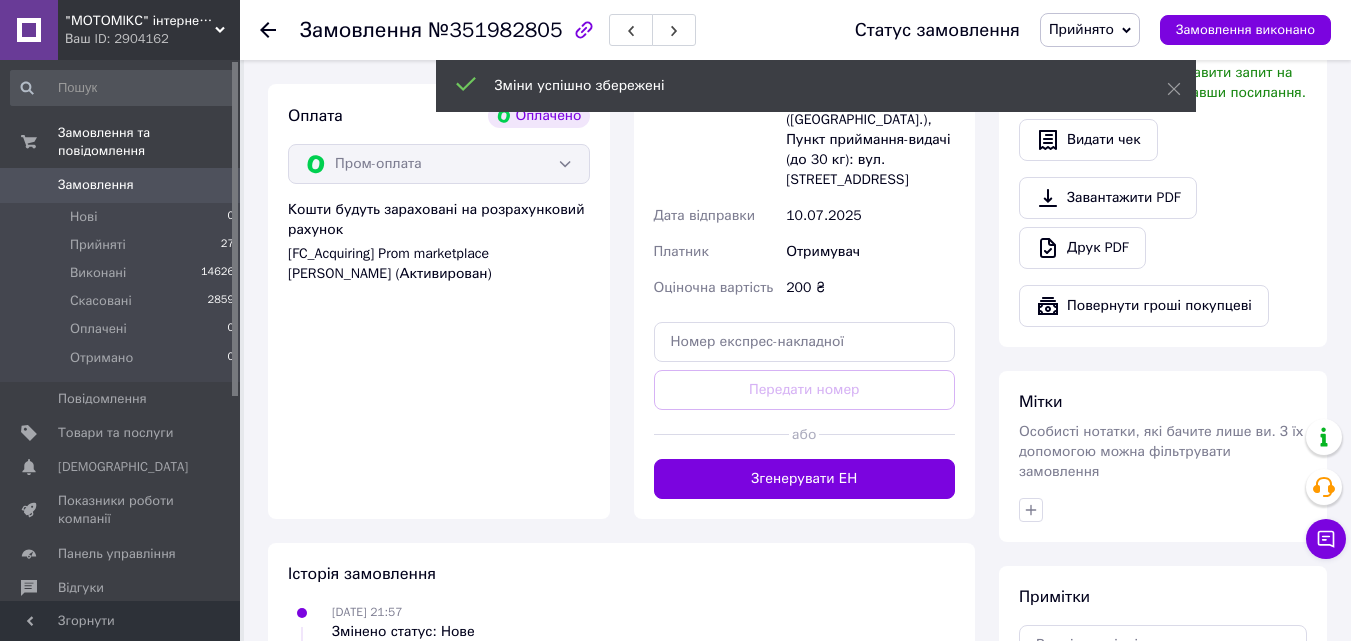 scroll, scrollTop: 694, scrollLeft: 0, axis: vertical 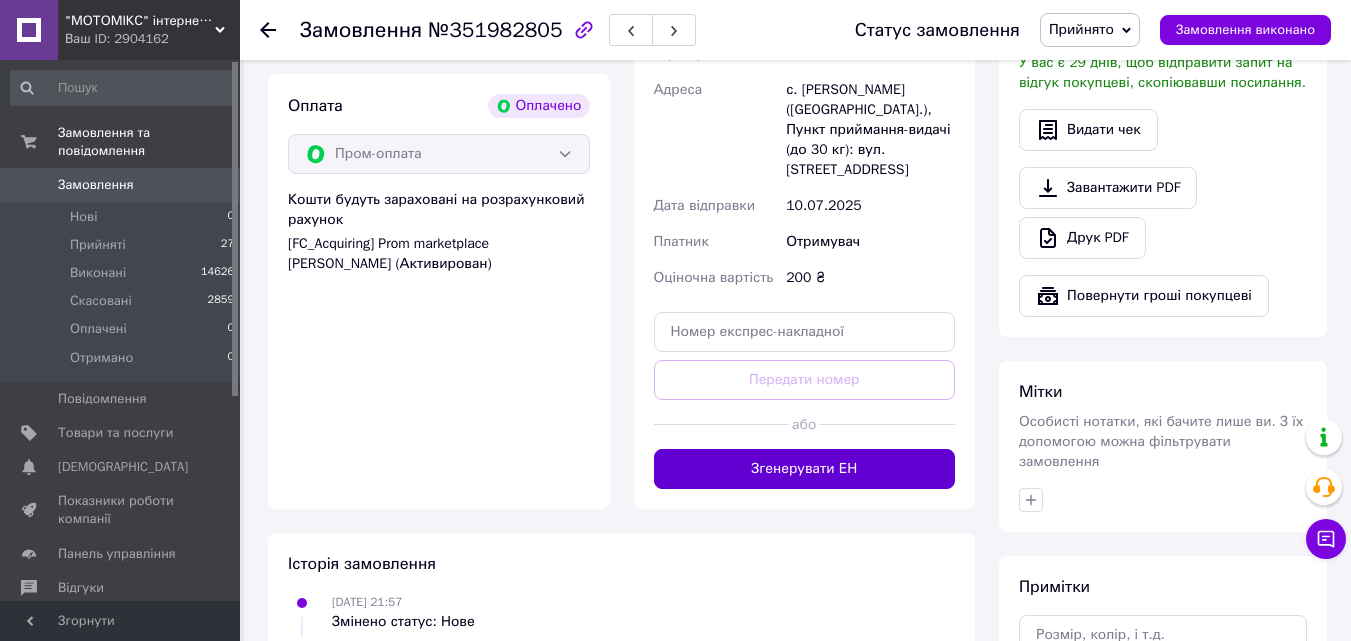 click on "Згенерувати ЕН" at bounding box center [805, 469] 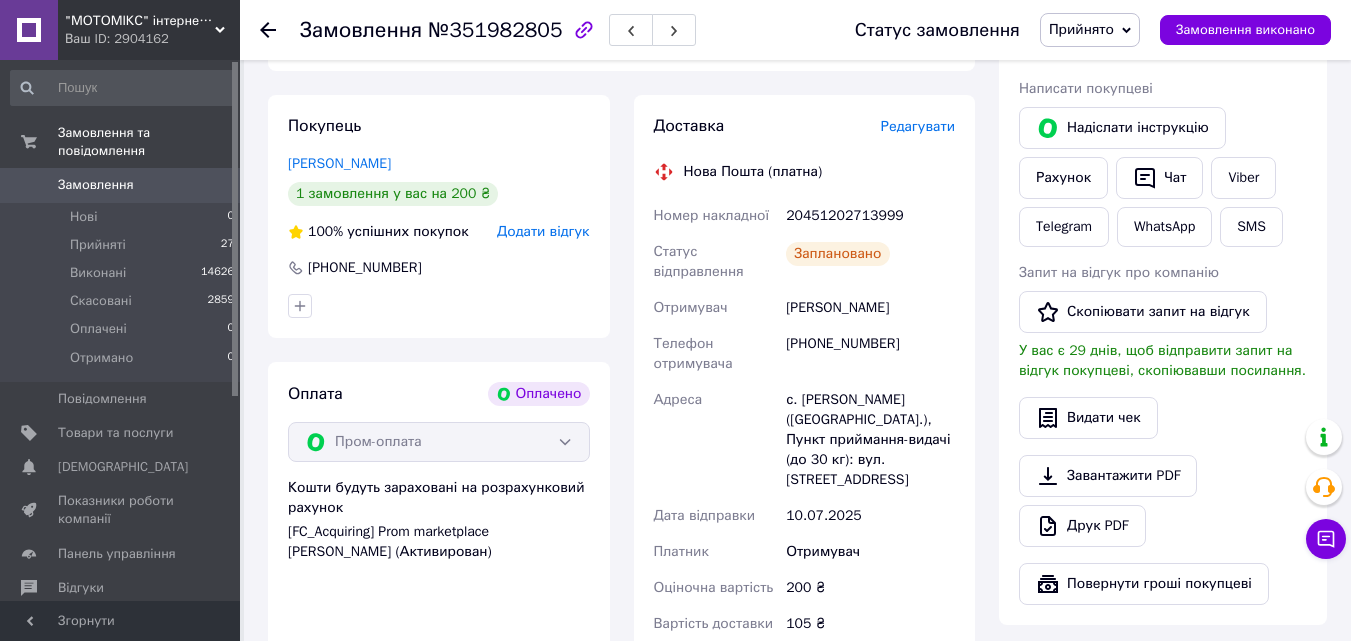 scroll, scrollTop: 409, scrollLeft: 0, axis: vertical 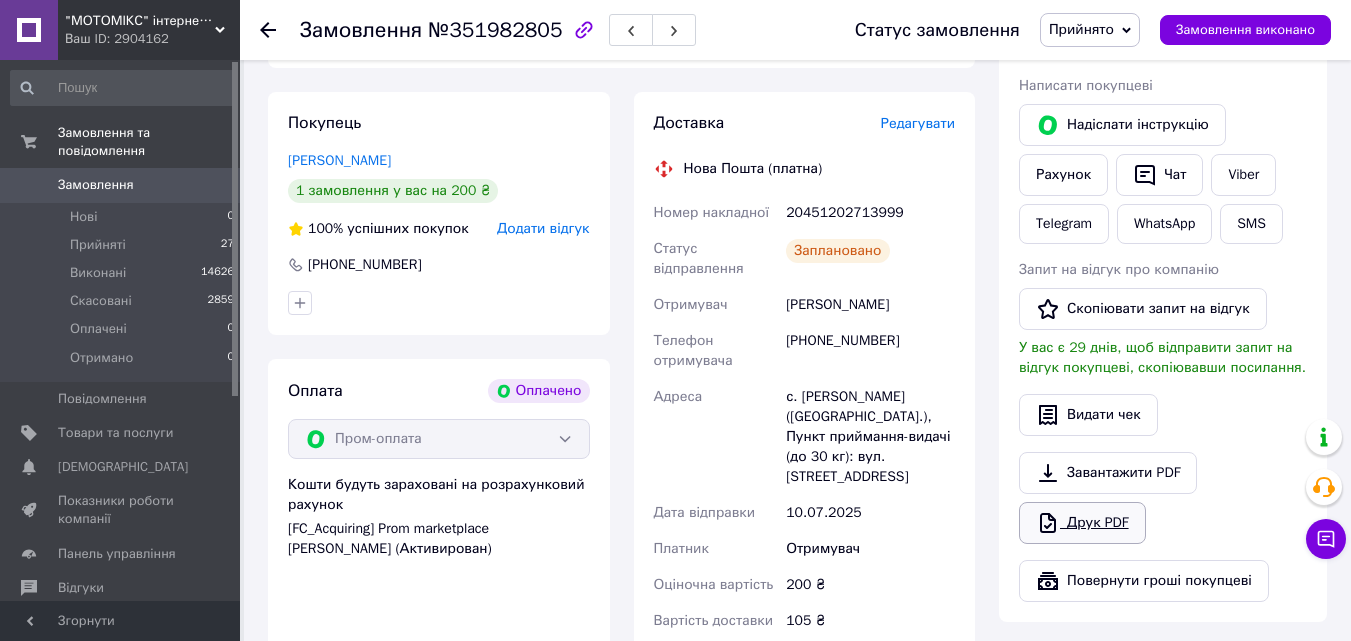 click on "Друк PDF" at bounding box center [1082, 523] 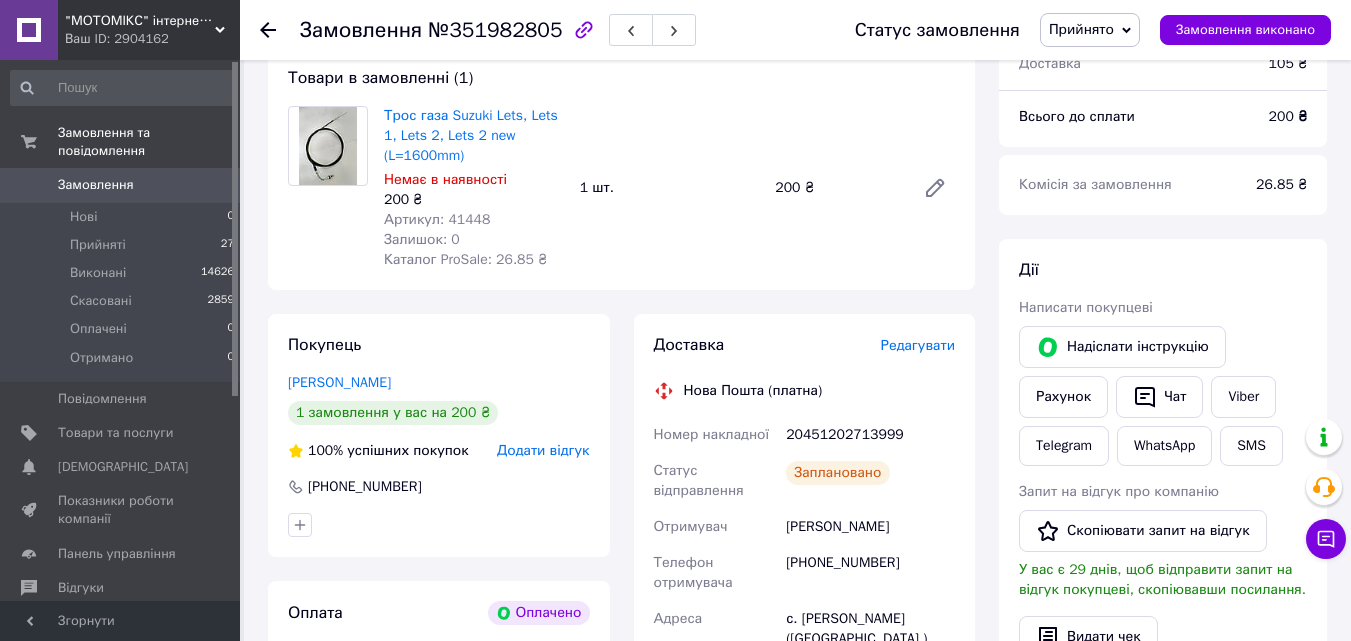 scroll, scrollTop: 82, scrollLeft: 0, axis: vertical 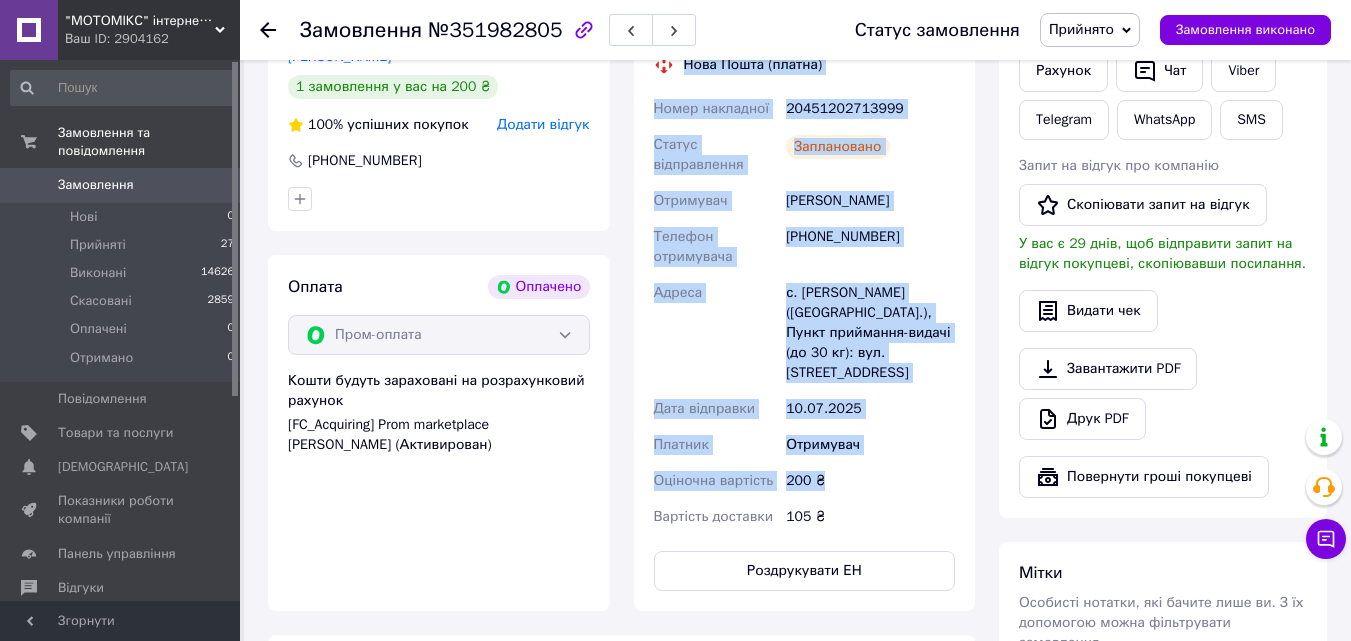 drag, startPoint x: 655, startPoint y: 453, endPoint x: 863, endPoint y: 473, distance: 208.95932 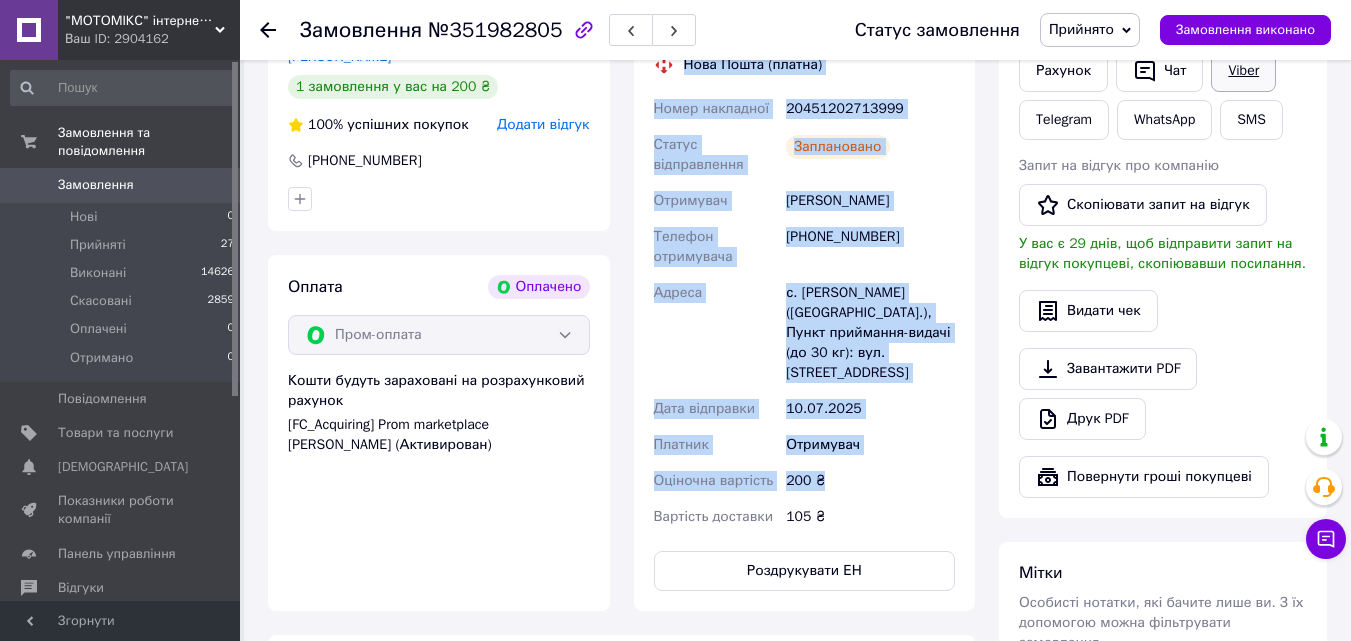 click on "Viber" at bounding box center [1243, 71] 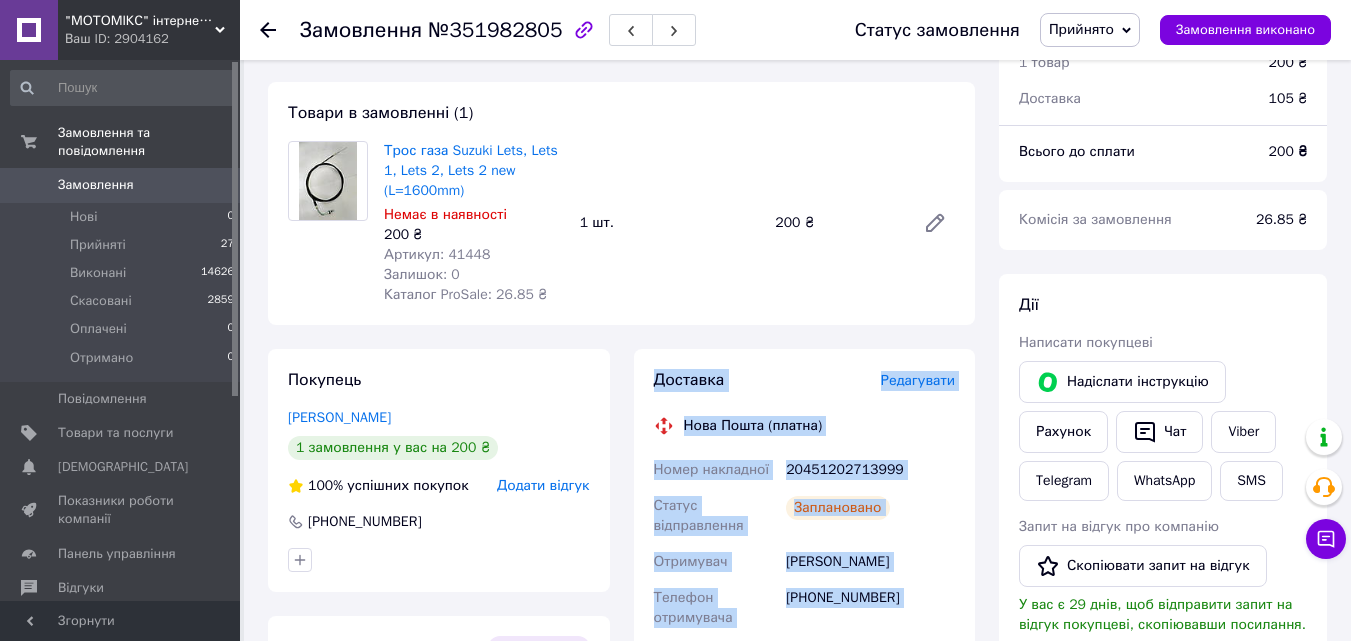 scroll, scrollTop: 0, scrollLeft: 0, axis: both 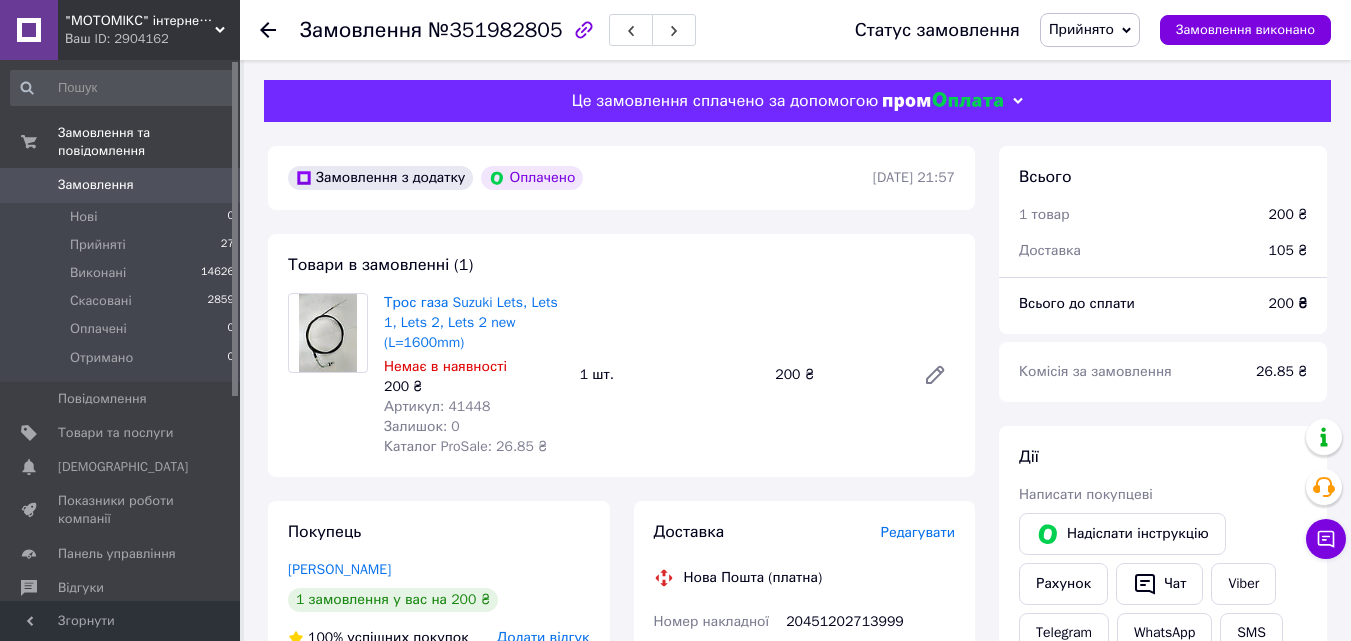click 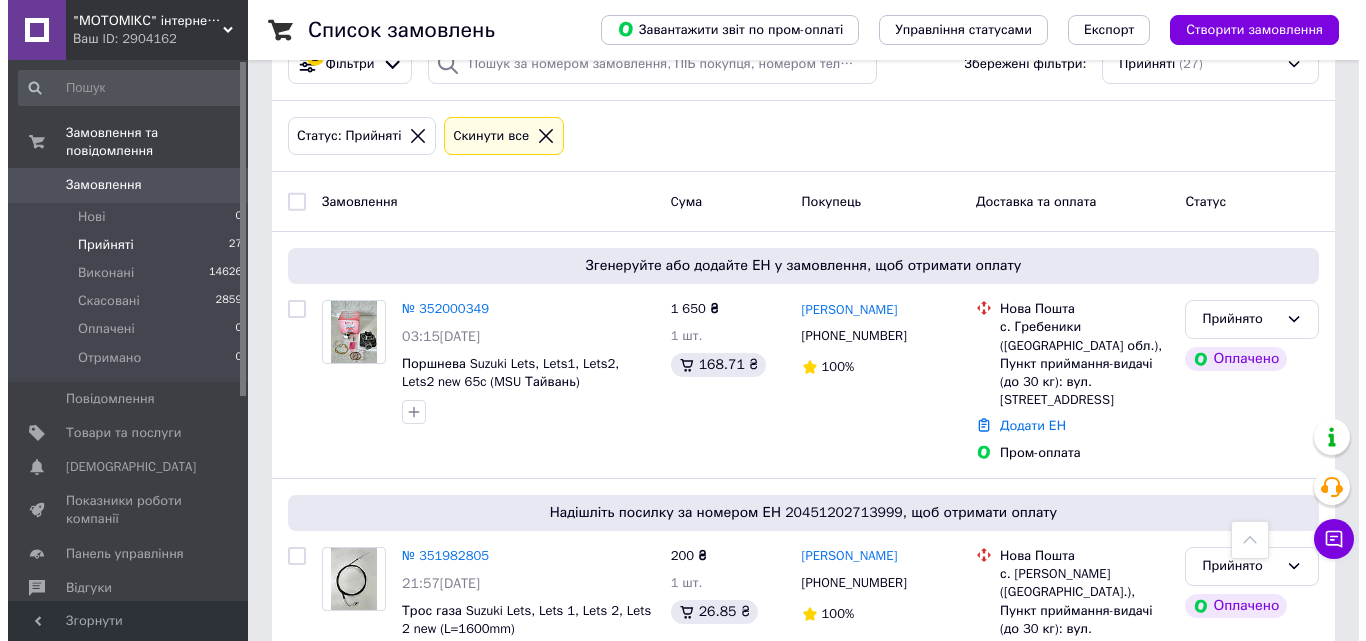 scroll, scrollTop: 18, scrollLeft: 0, axis: vertical 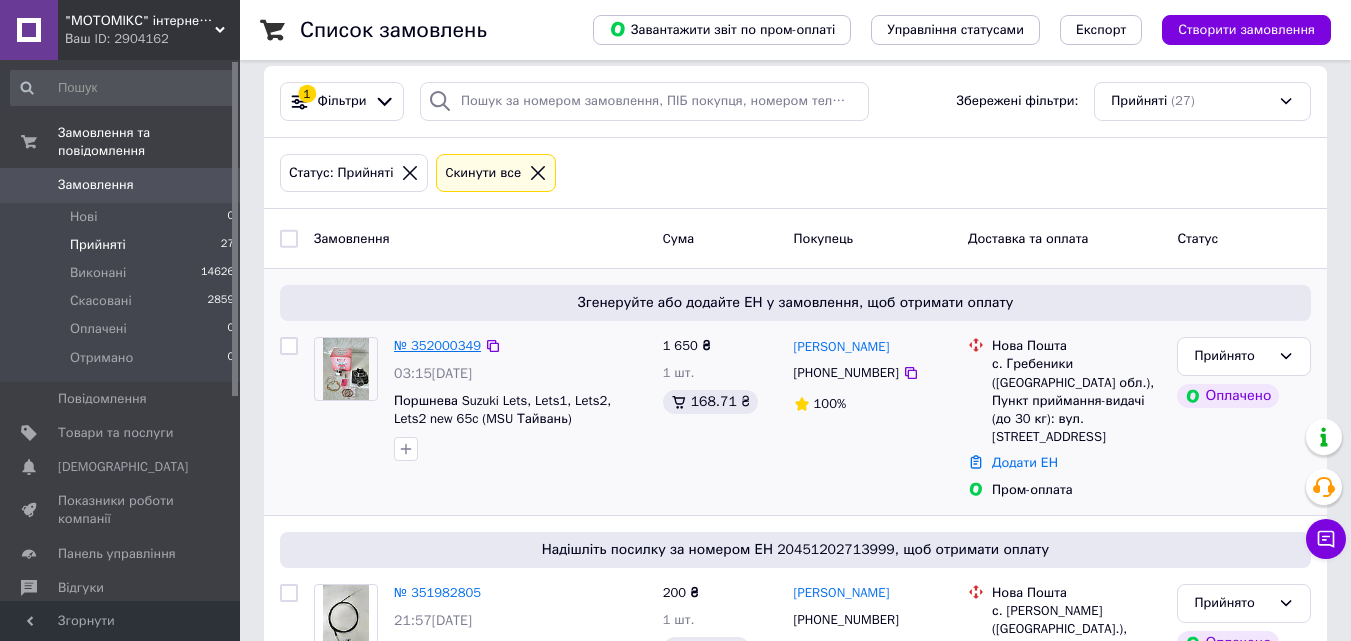 click on "№ 352000349" at bounding box center (437, 345) 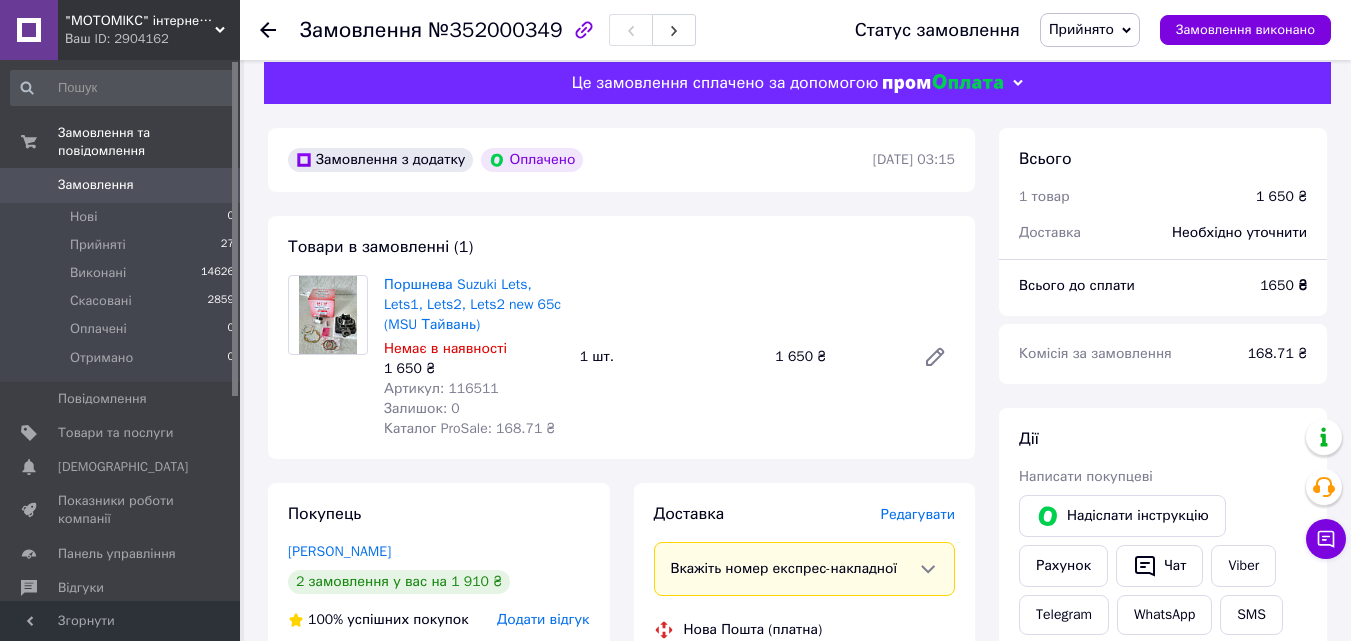 click on "Редагувати" at bounding box center [918, 514] 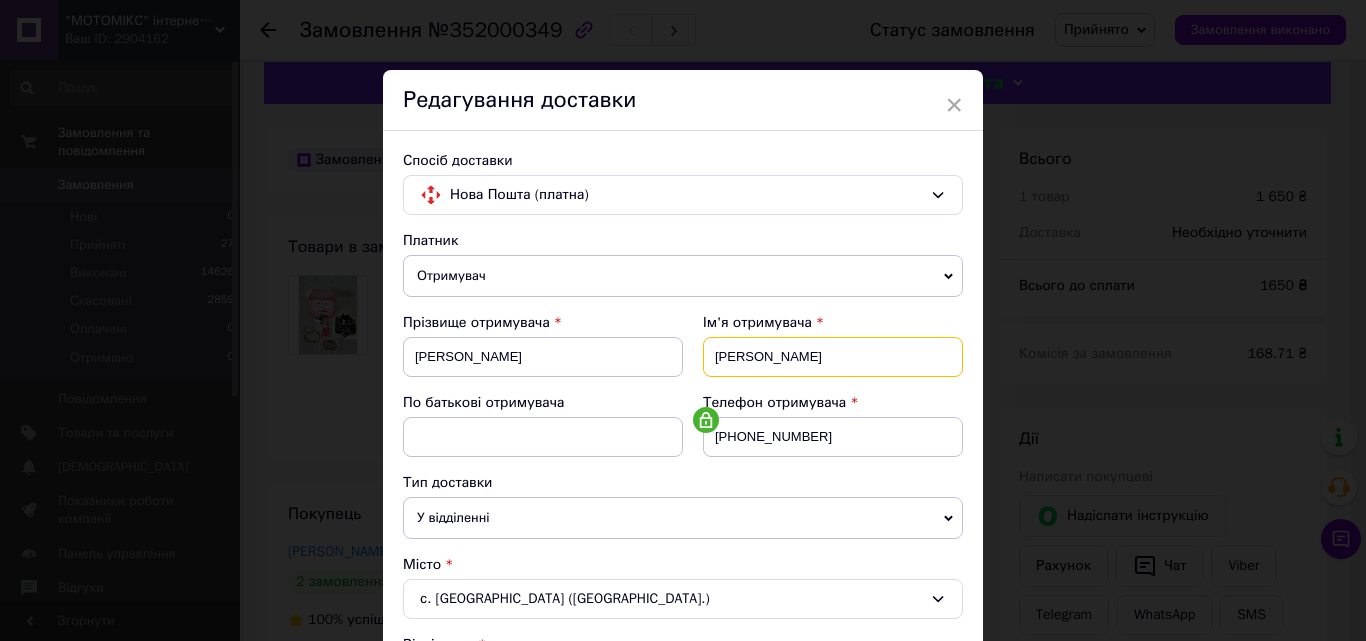 click on "Лёша" at bounding box center [833, 357] 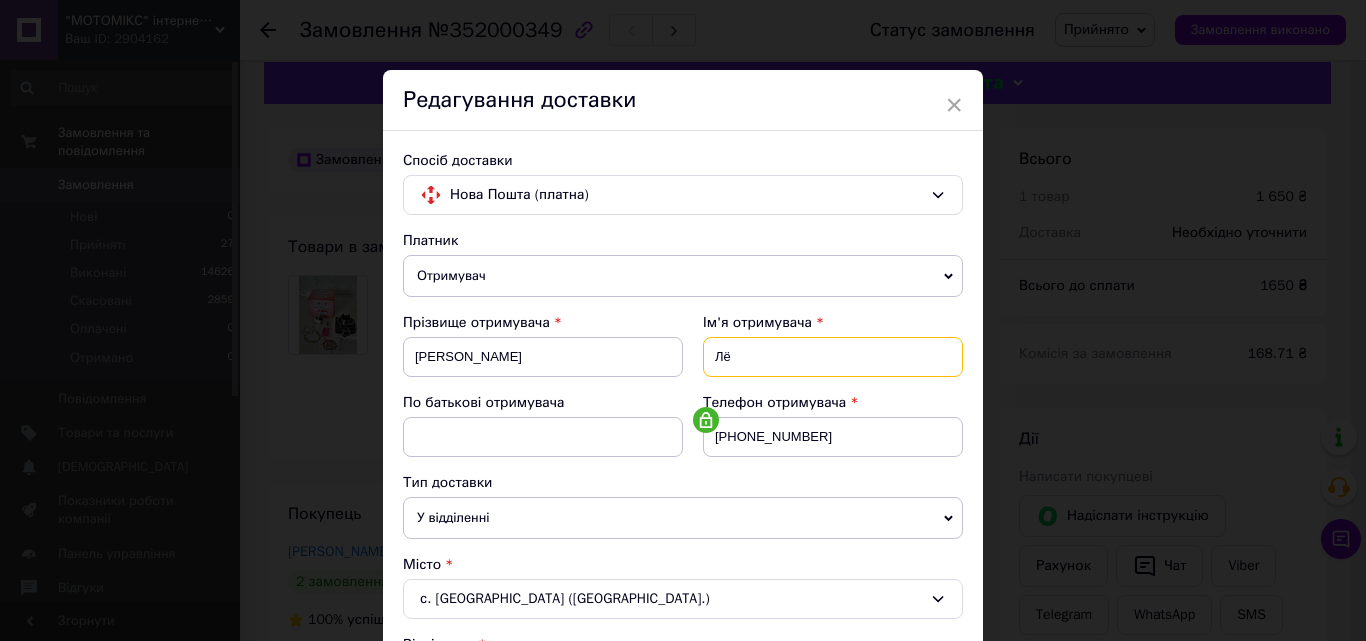 type on "Л" 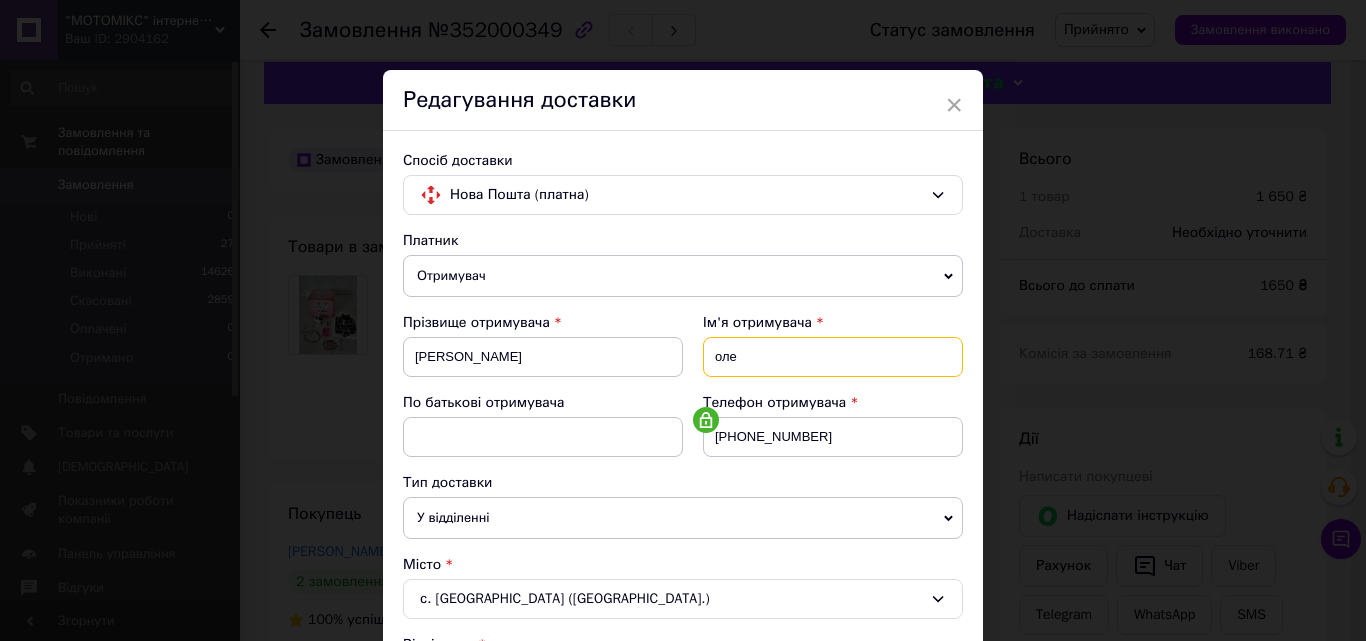 type on "Олексій" 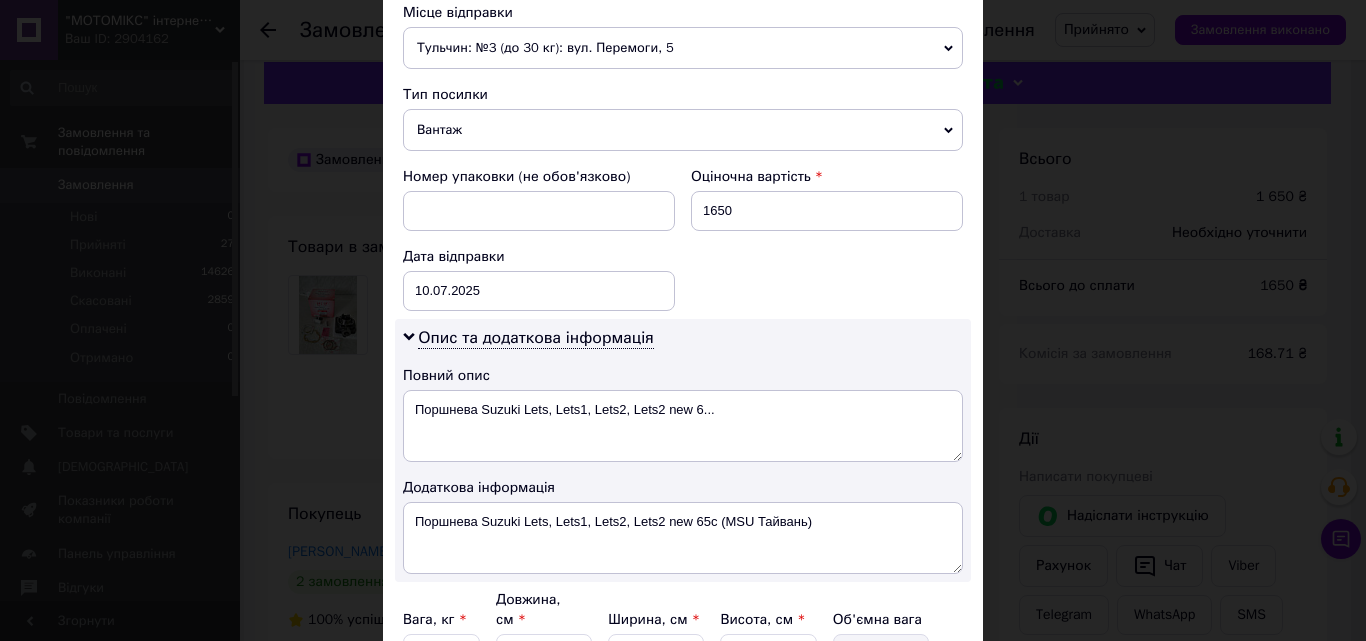 scroll, scrollTop: 739, scrollLeft: 0, axis: vertical 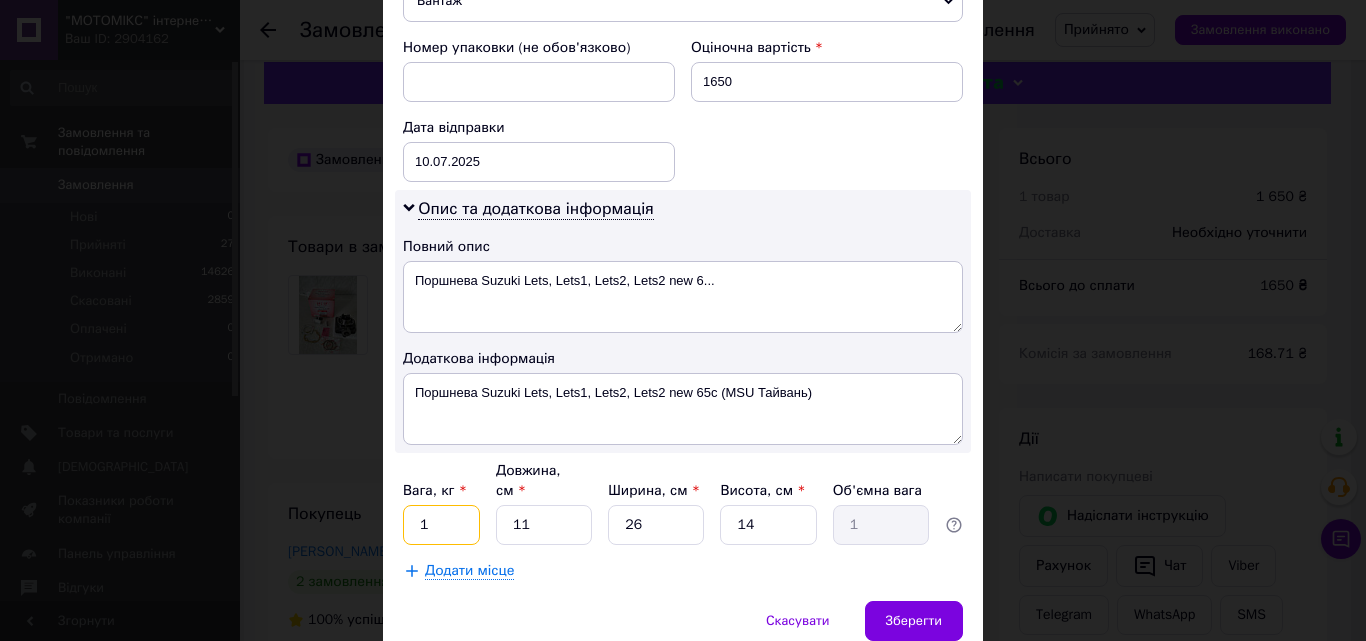 click on "1" at bounding box center (441, 525) 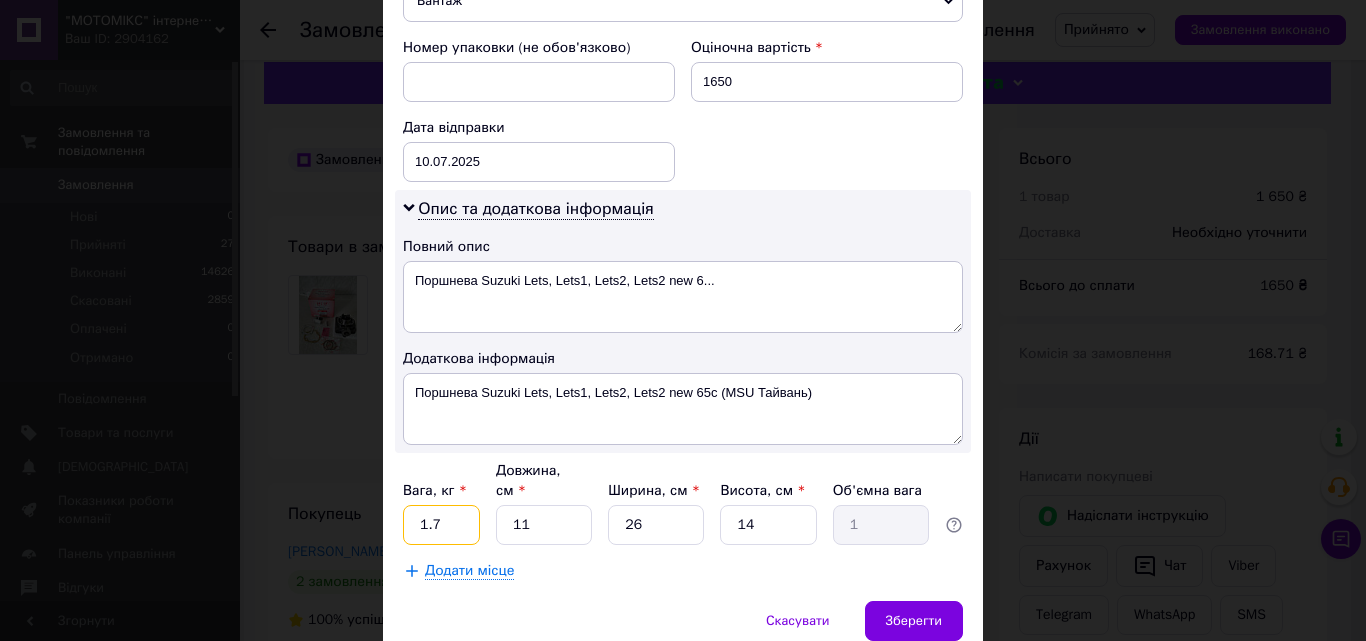 type on "1.7" 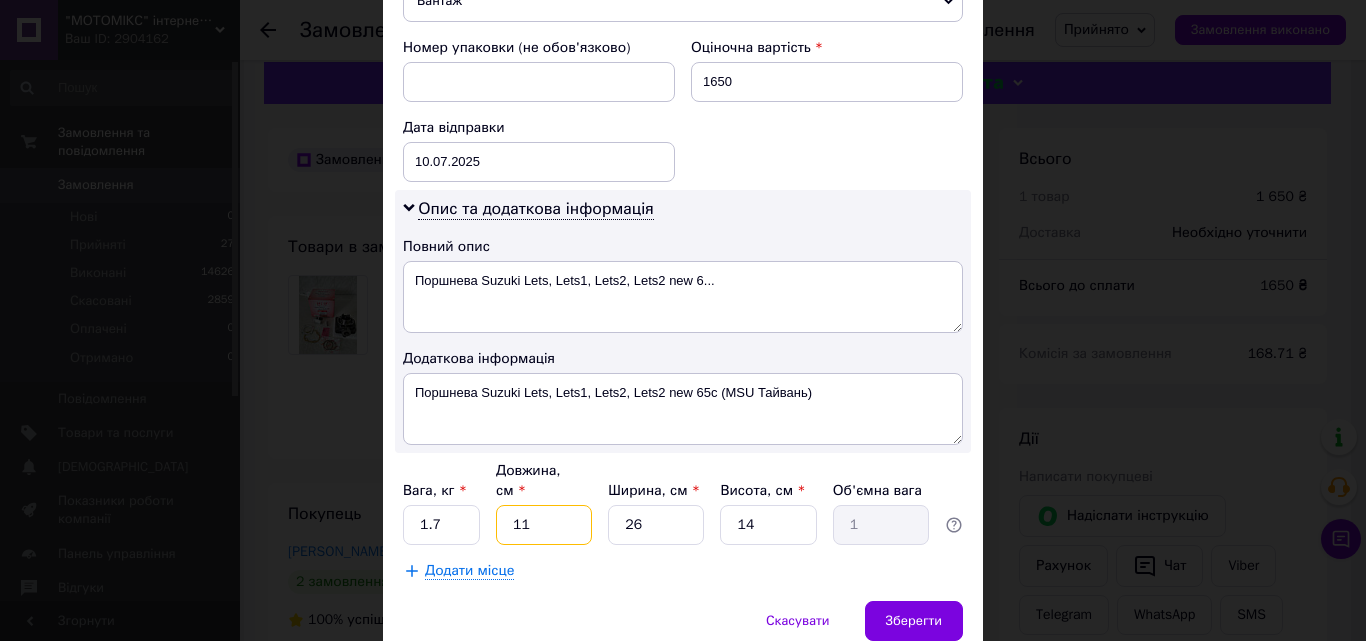 drag, startPoint x: 538, startPoint y: 500, endPoint x: 497, endPoint y: 497, distance: 41.109608 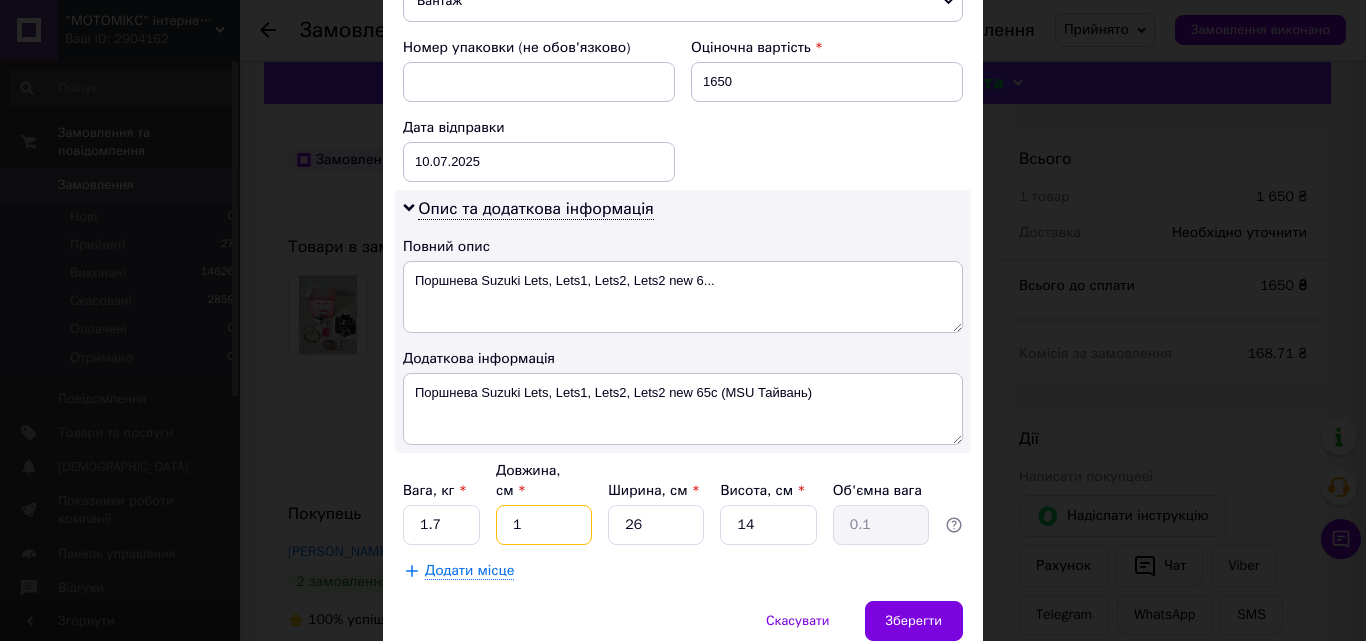 type on "1" 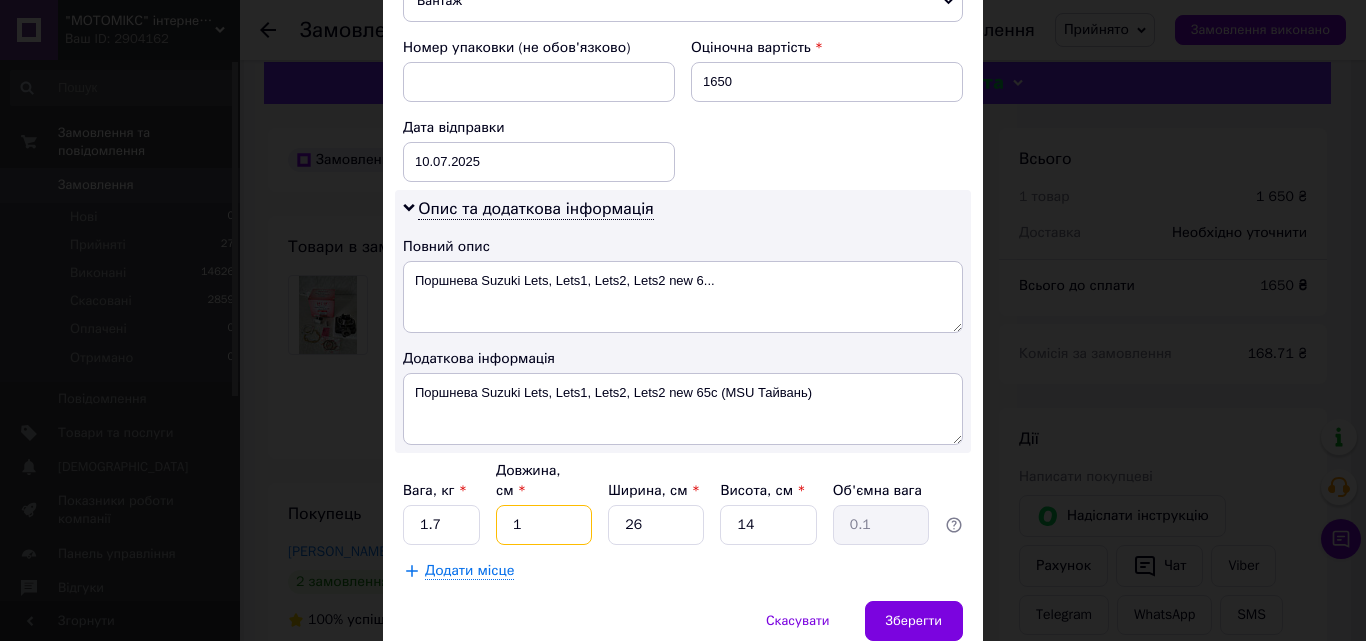 type on "14" 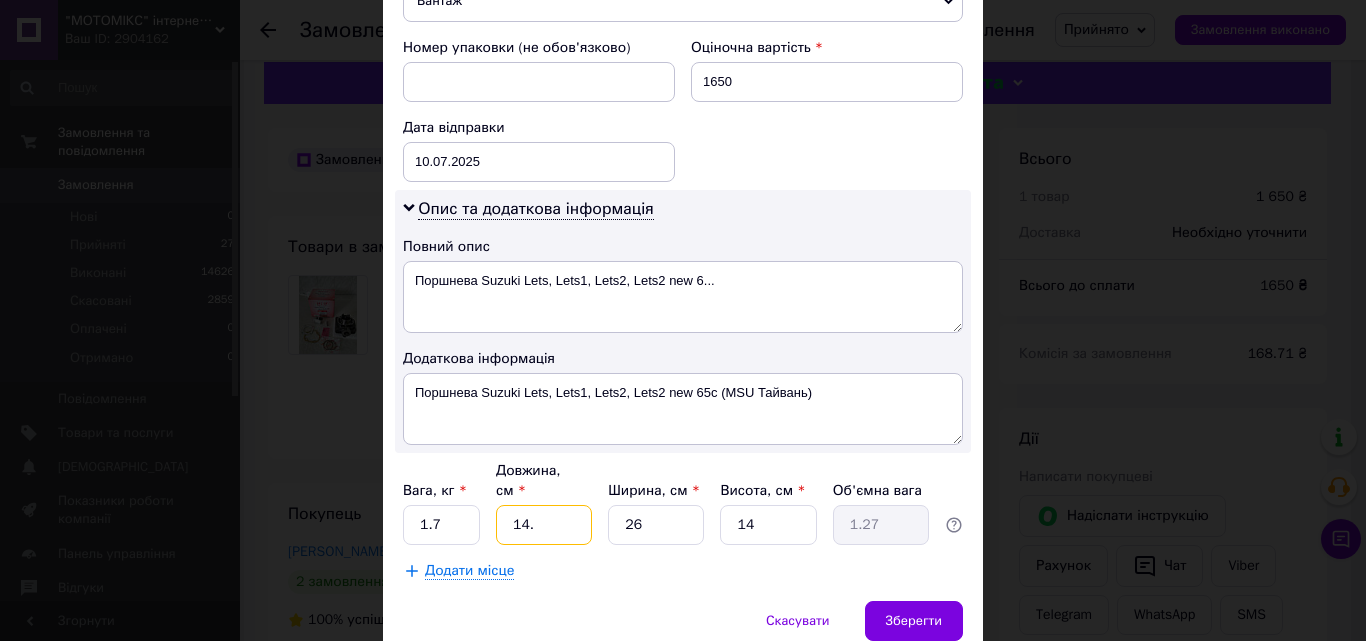 type on "14.5" 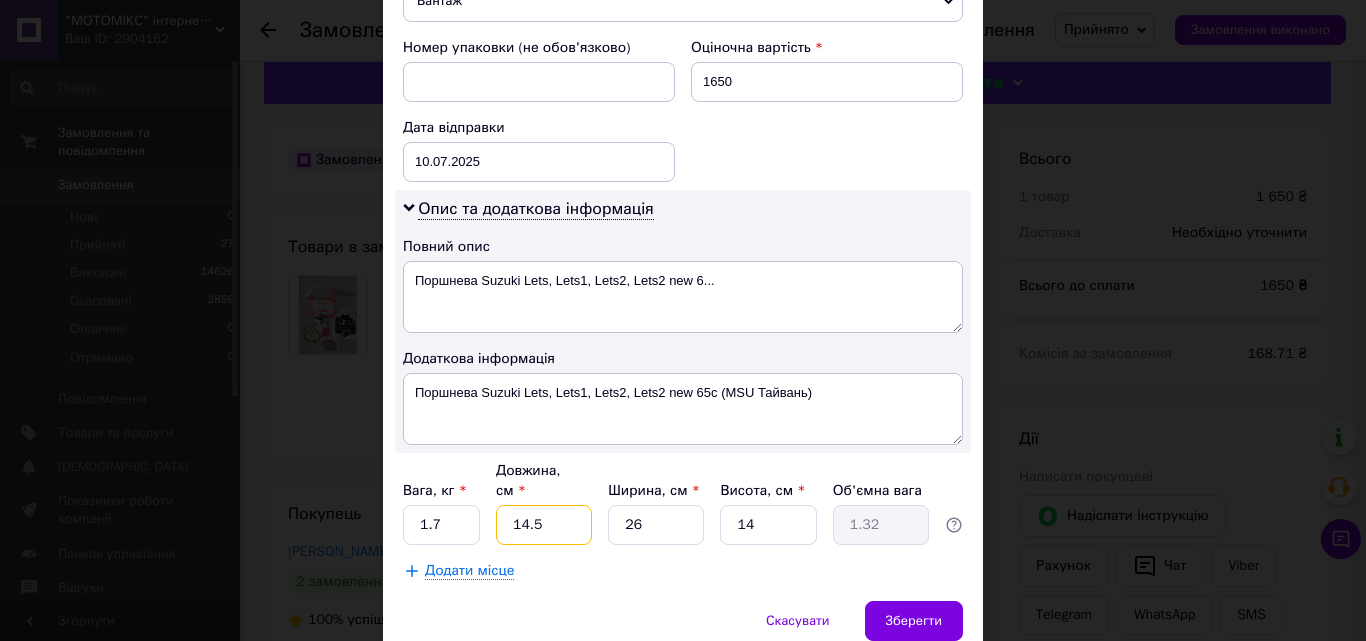 type on "14.5" 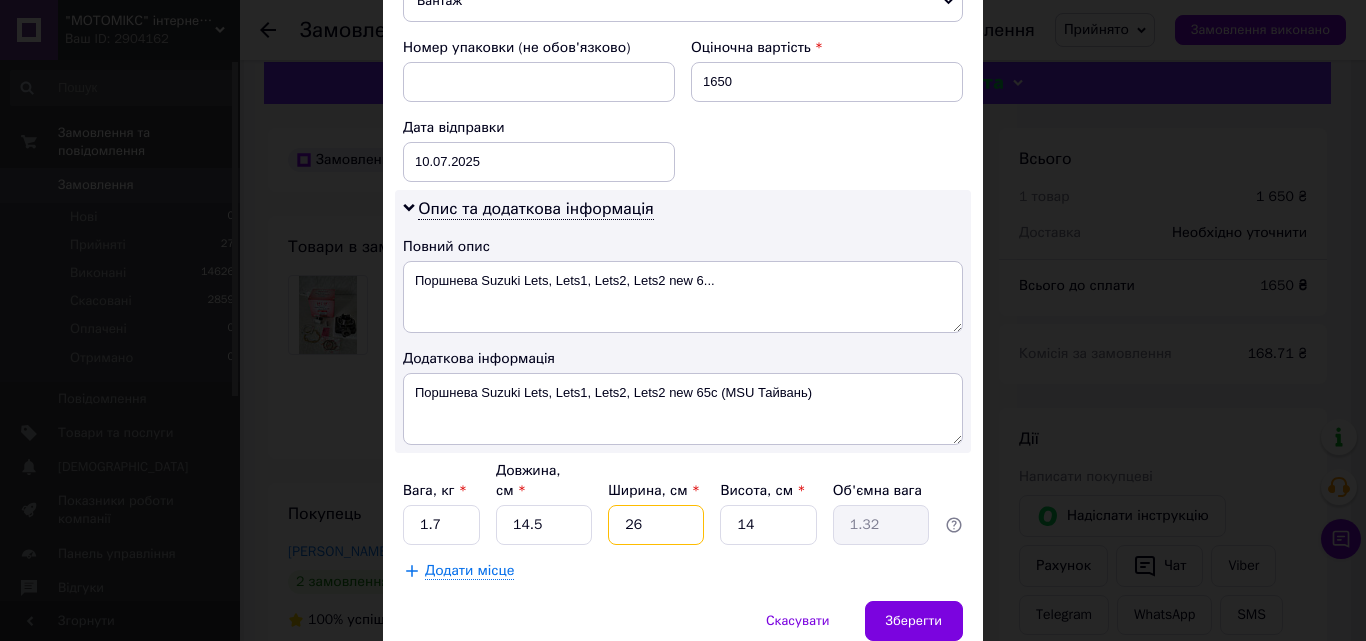 drag, startPoint x: 642, startPoint y: 505, endPoint x: 618, endPoint y: 503, distance: 24.083189 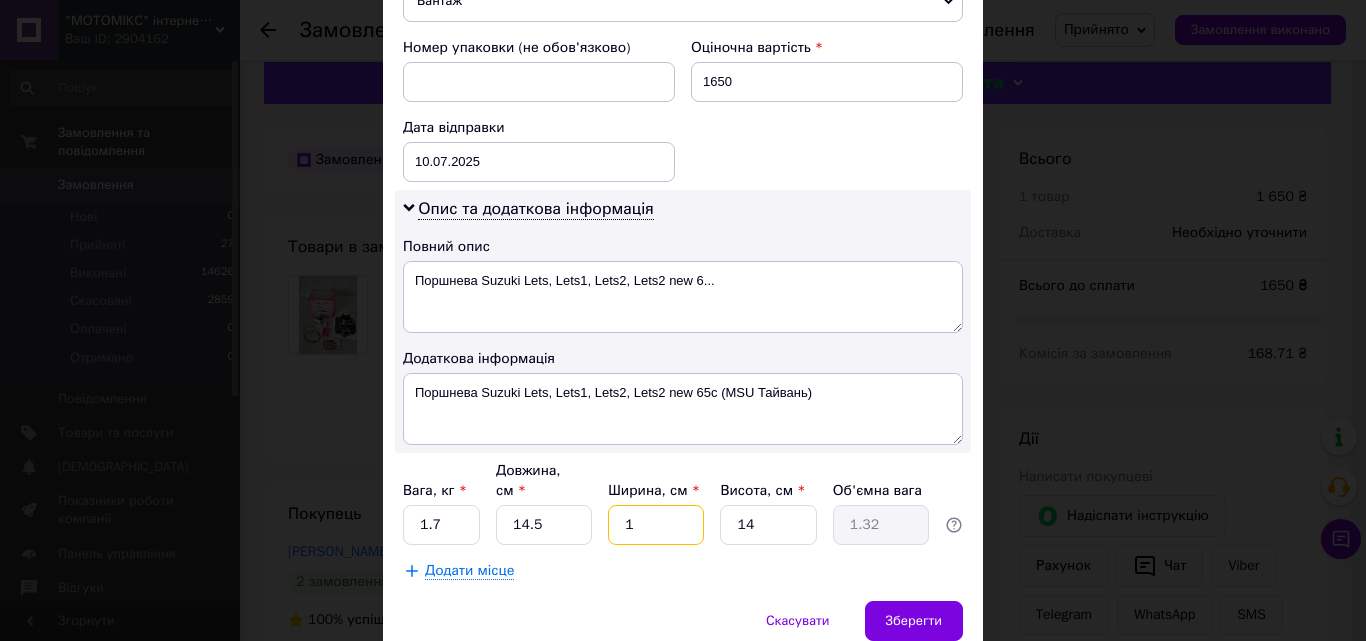 type on "1" 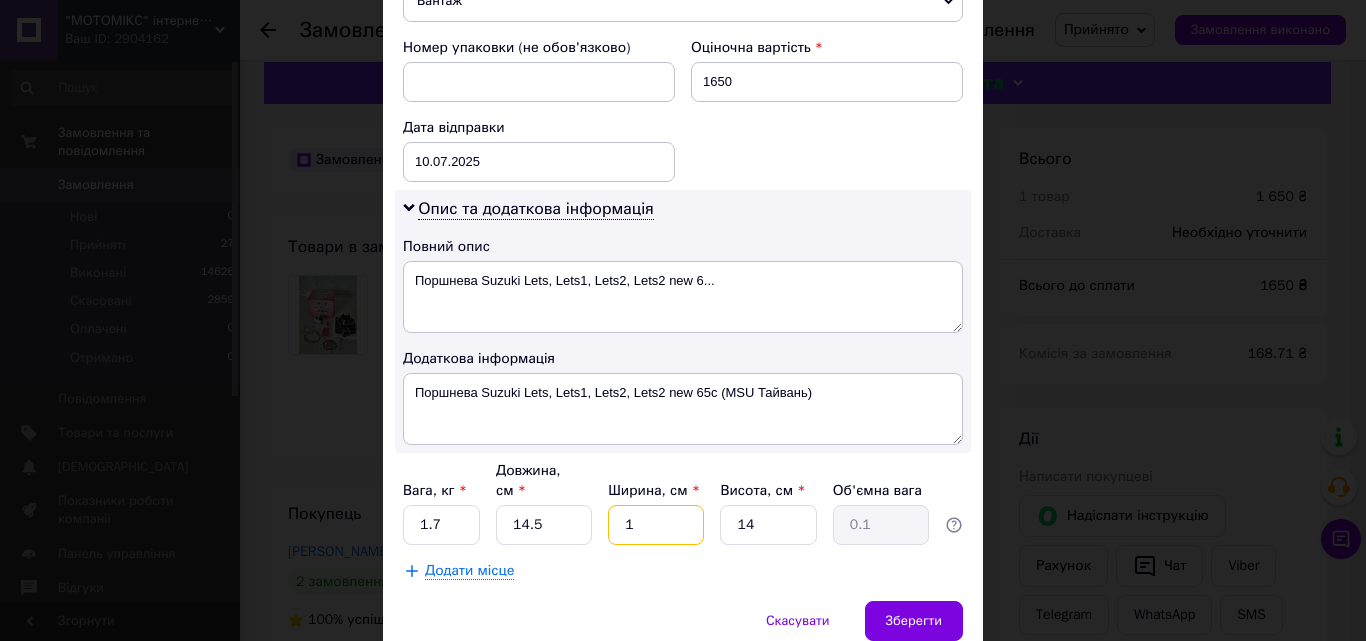 type on "13" 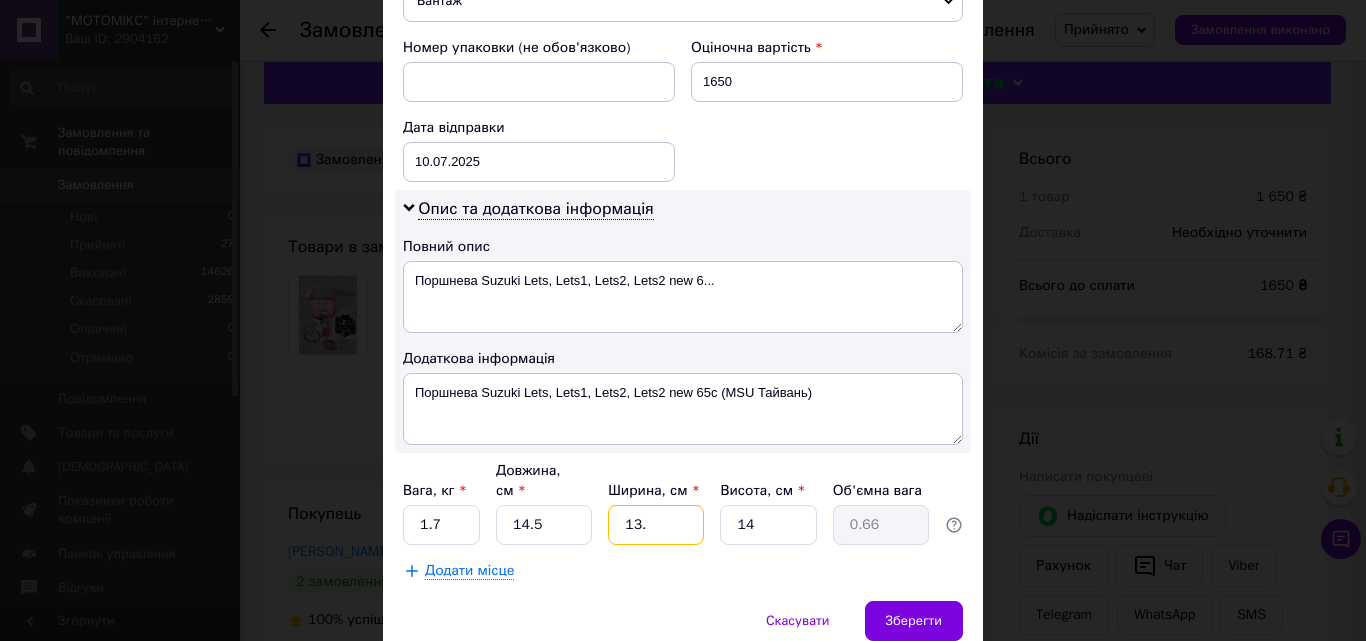 type on "13.5" 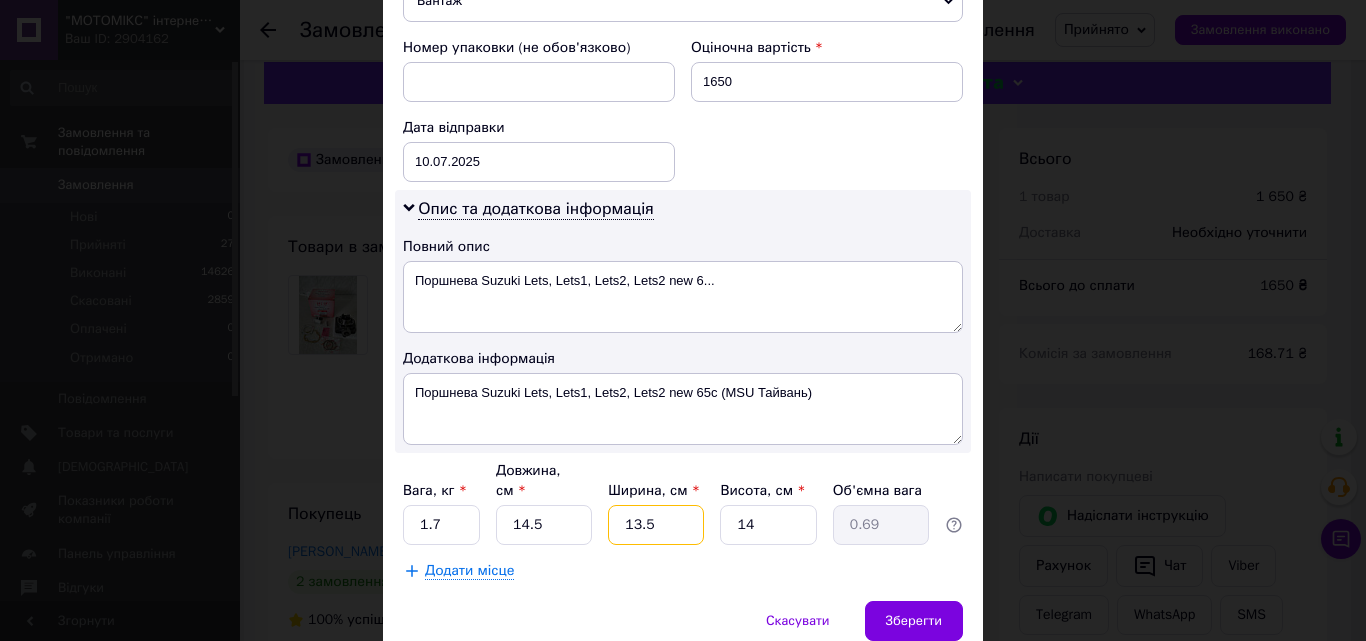 type on "13.5" 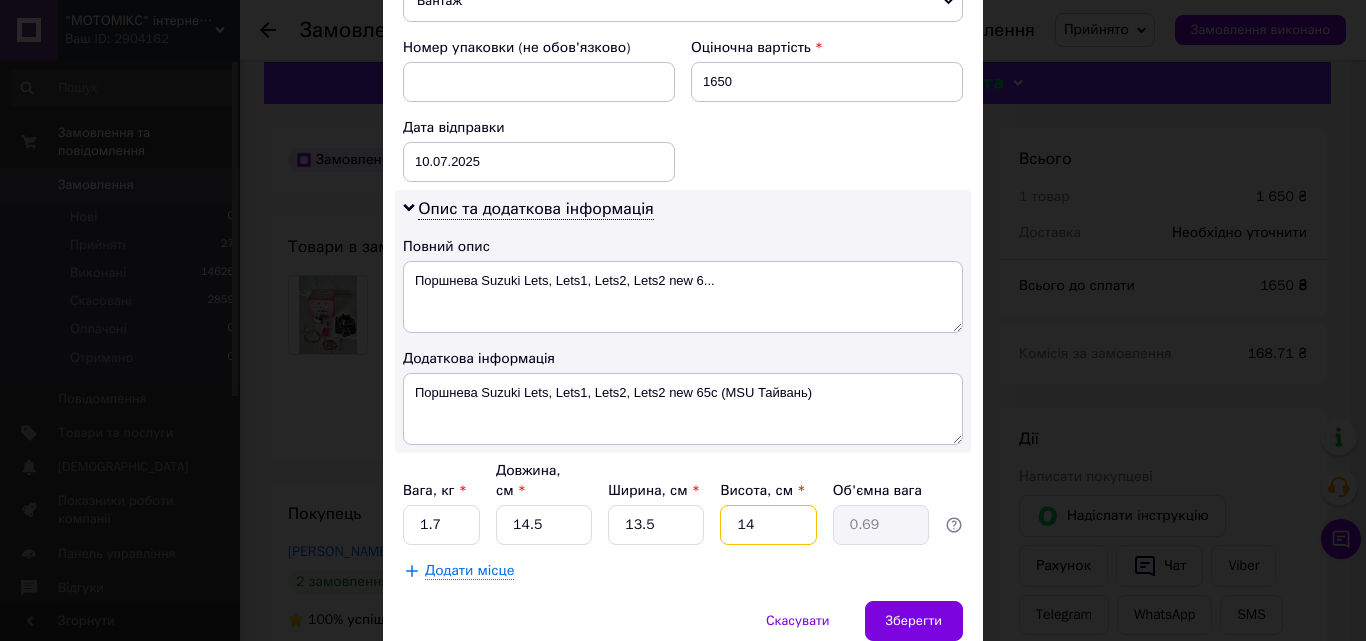 click on "14" at bounding box center (768, 525) 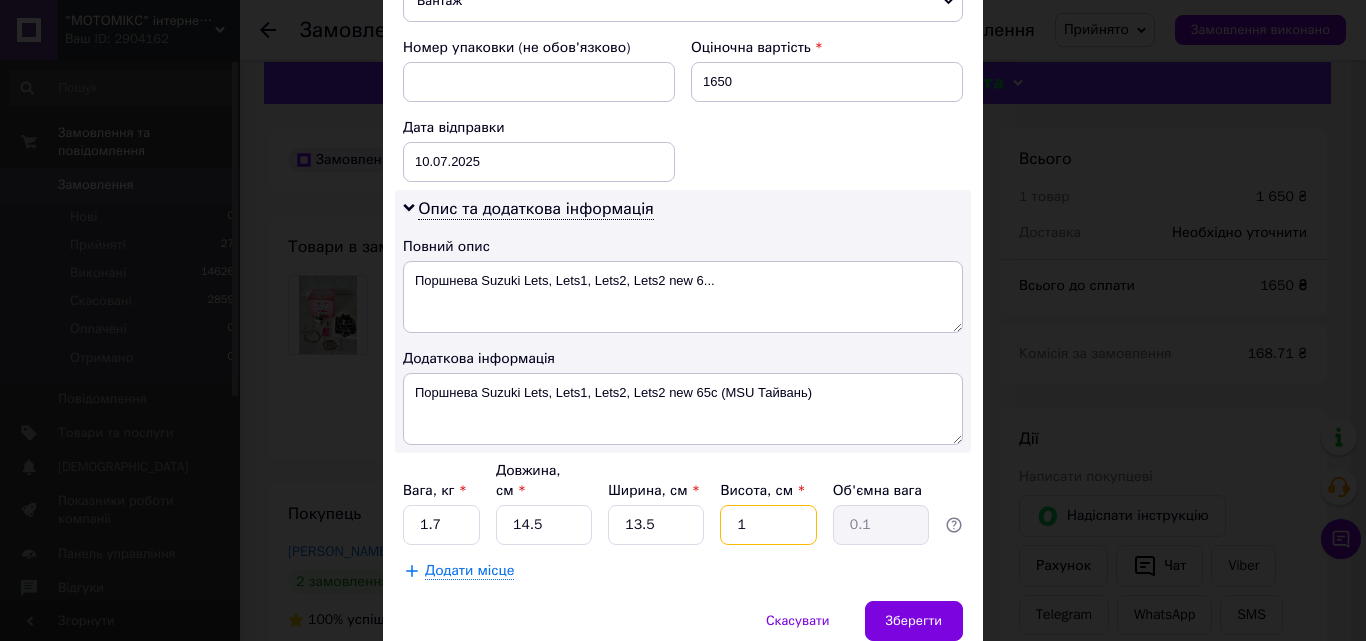 type on "12" 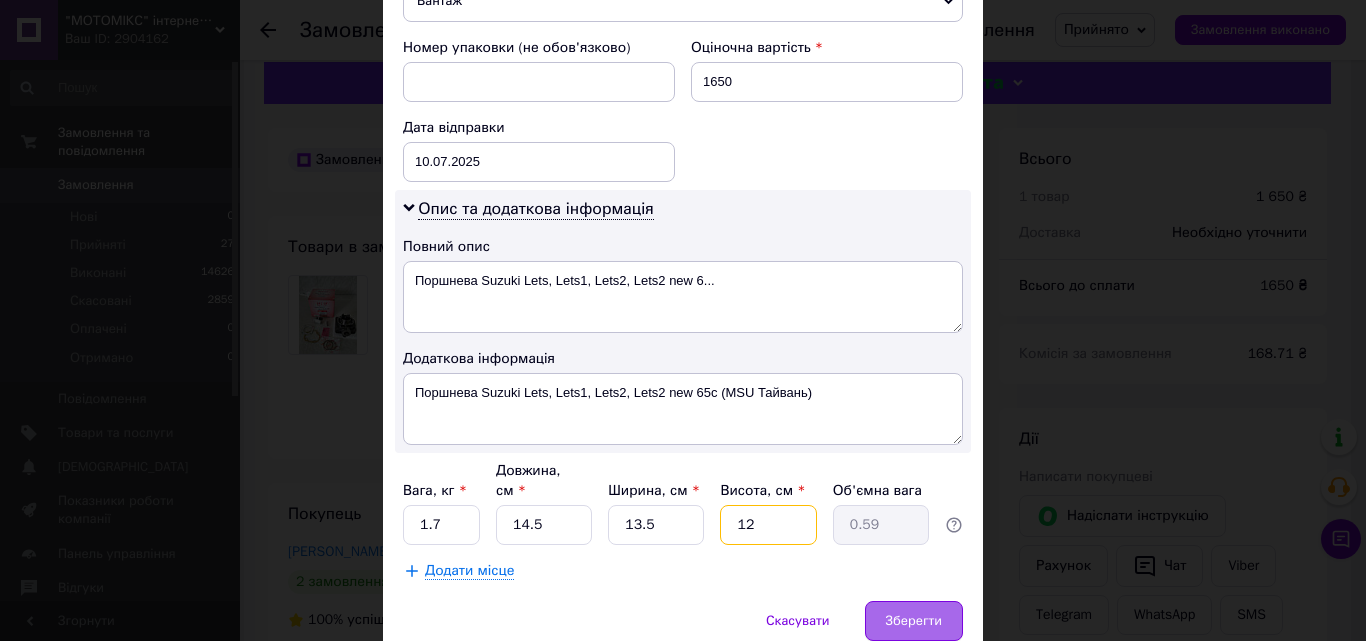 type on "12" 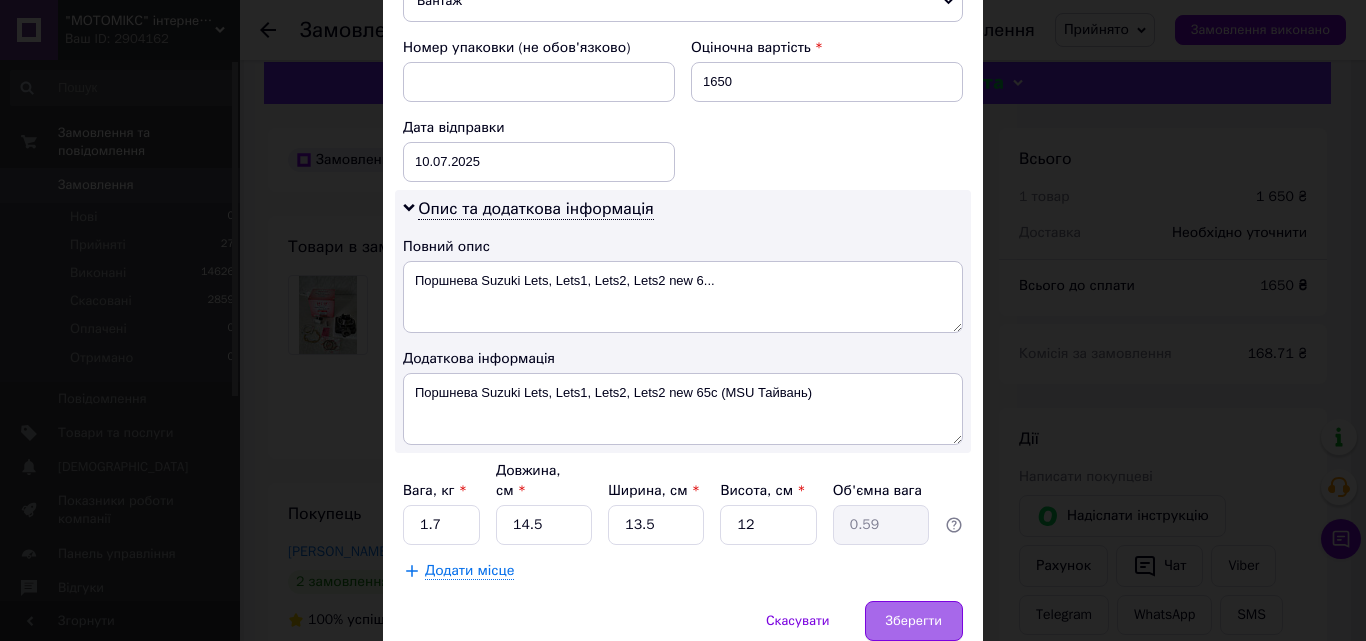 click on "Зберегти" at bounding box center [914, 621] 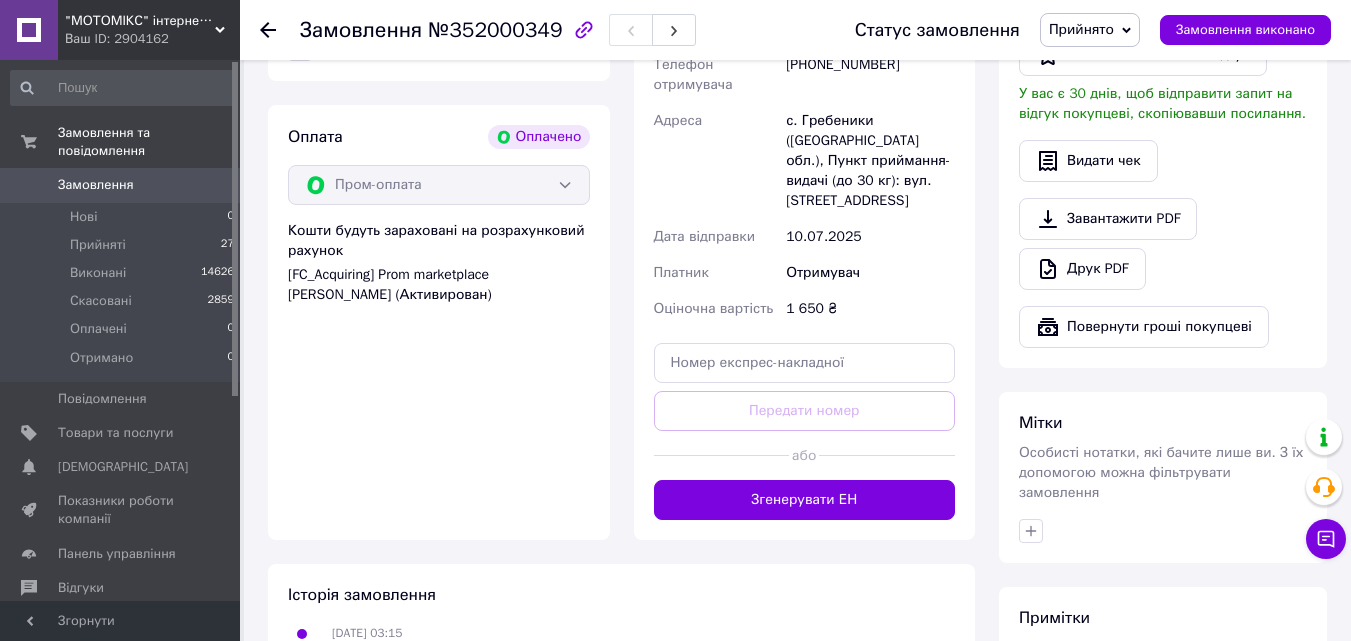 scroll, scrollTop: 663, scrollLeft: 0, axis: vertical 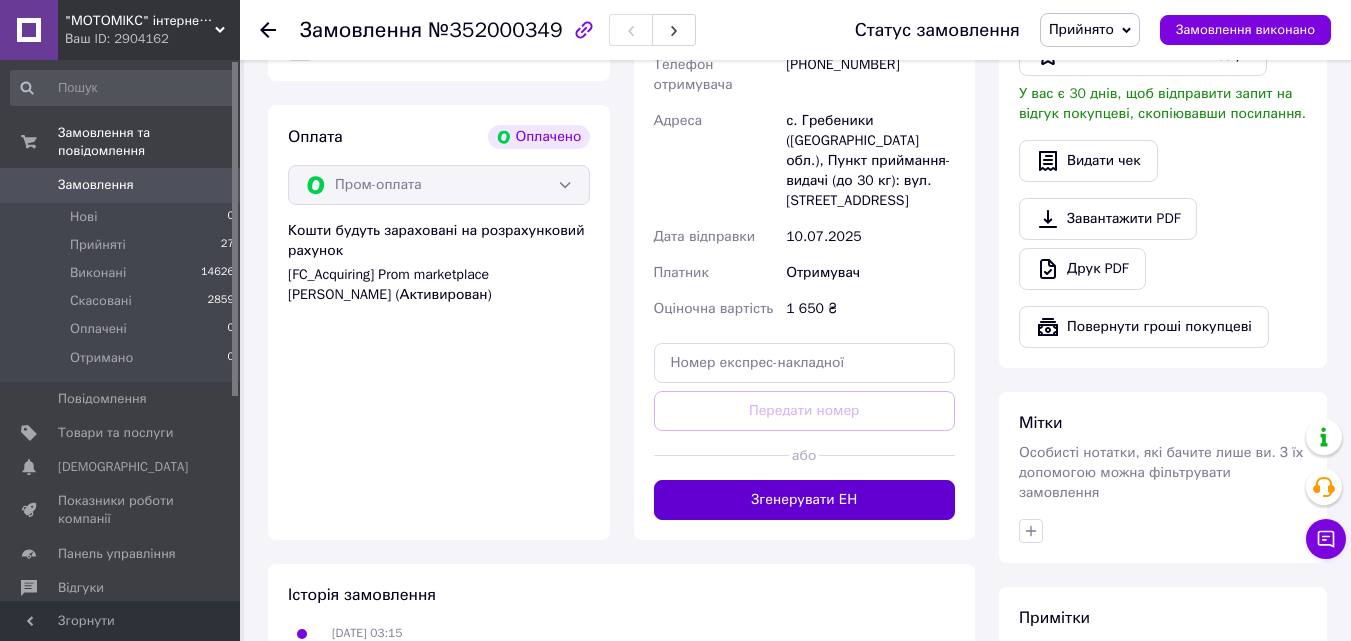 click on "Згенерувати ЕН" at bounding box center (805, 500) 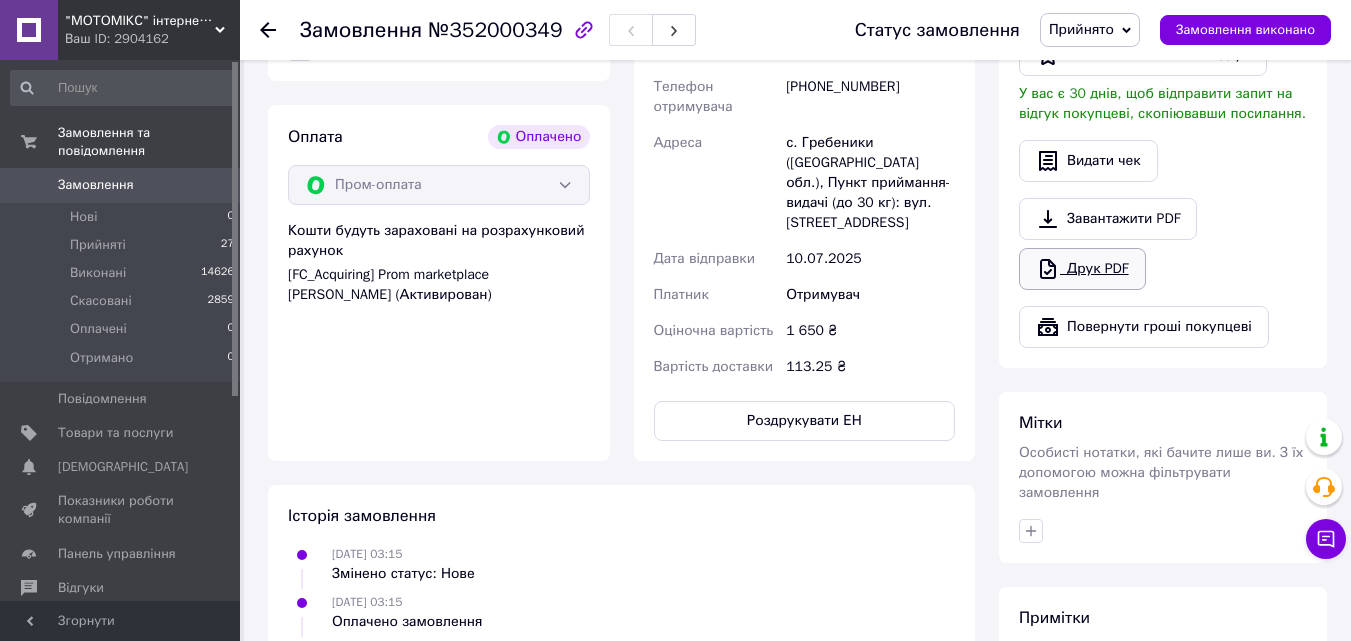 click on "Друк PDF" at bounding box center [1082, 269] 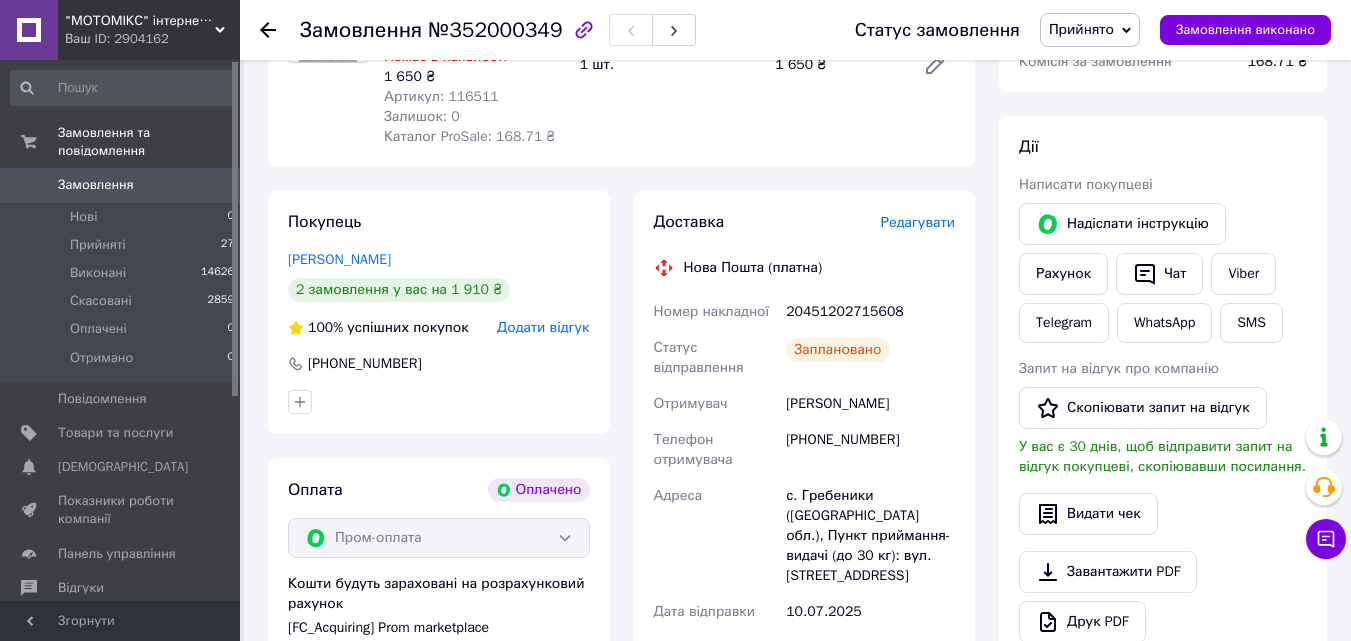 scroll, scrollTop: 275, scrollLeft: 0, axis: vertical 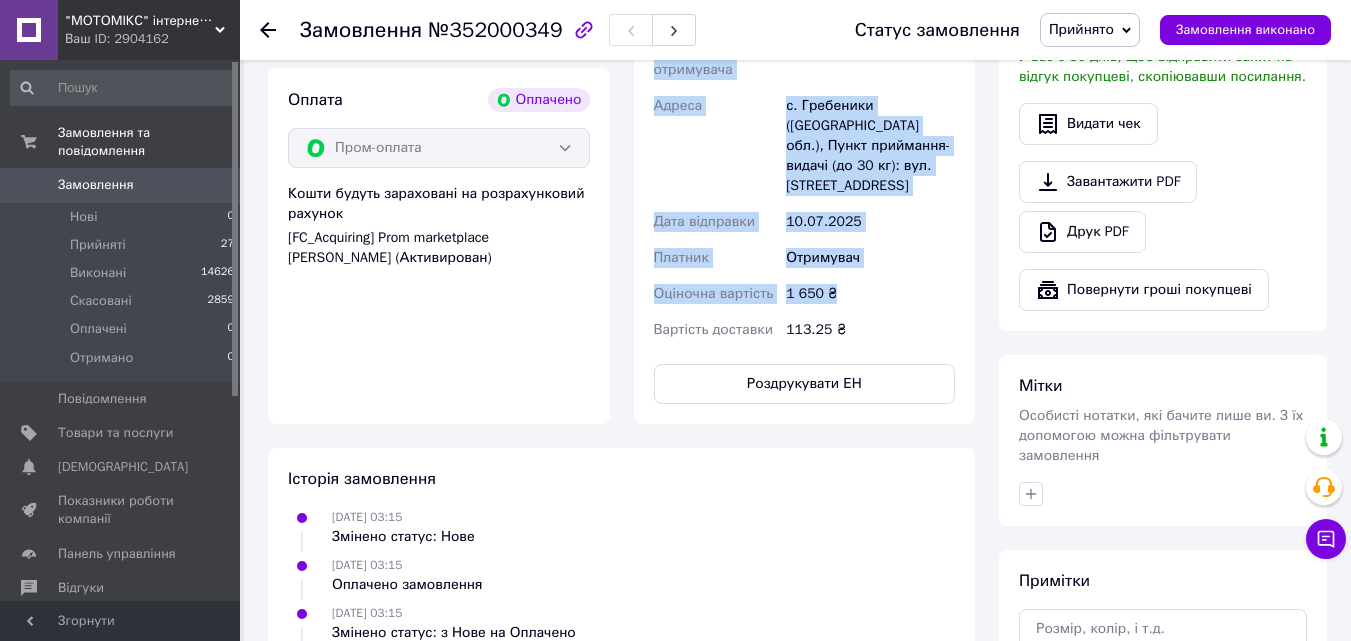 drag, startPoint x: 655, startPoint y: 261, endPoint x: 858, endPoint y: 261, distance: 203 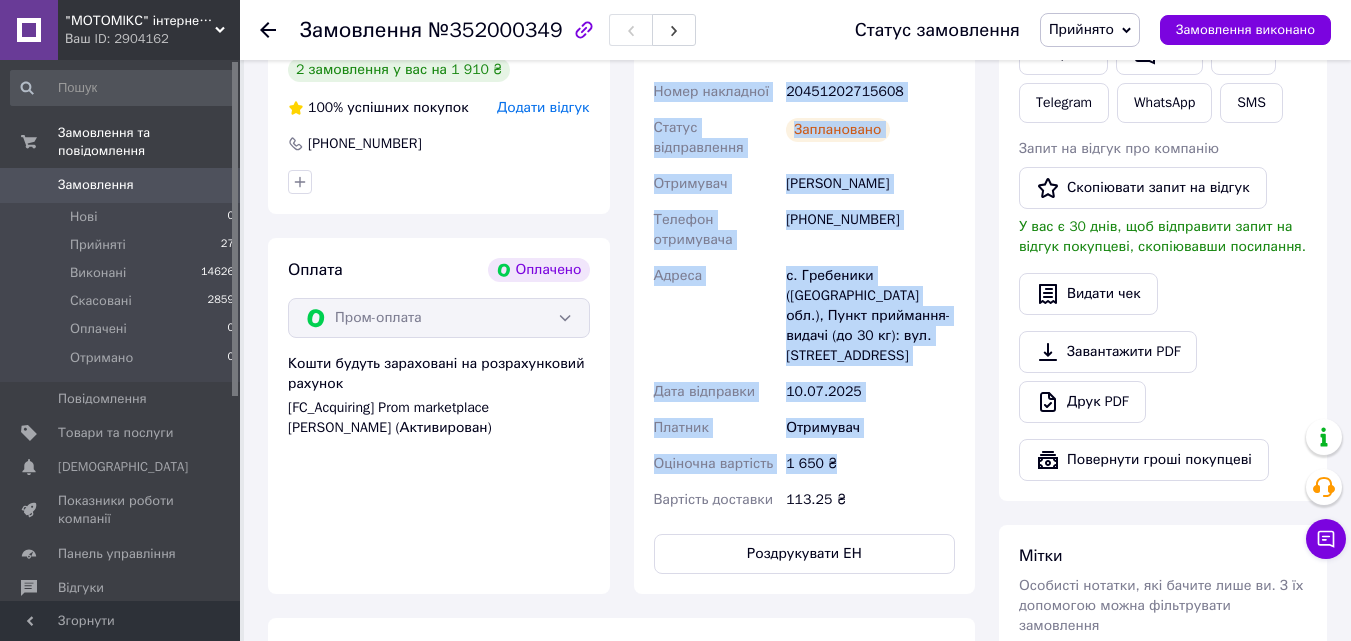 scroll, scrollTop: 525, scrollLeft: 0, axis: vertical 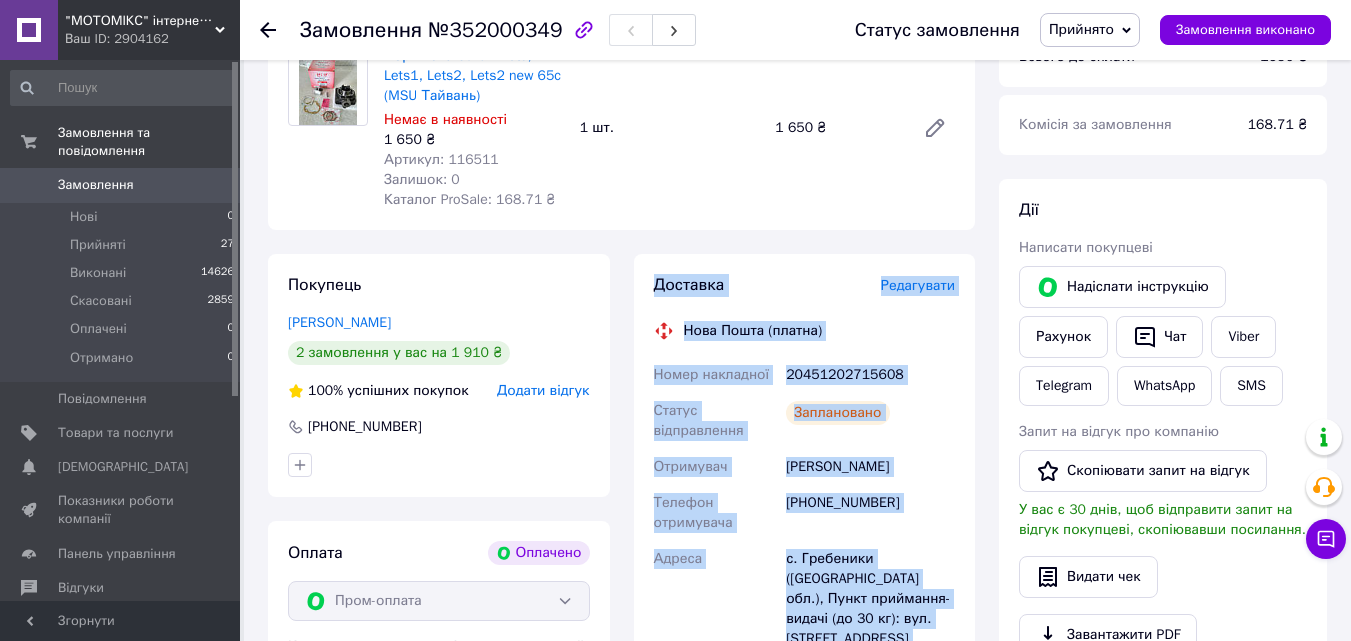 copy on "Доставка Редагувати Нова Пошта (платна) Номер накладної 20451202715608 Статус відправлення Заплановано Отримувач Руссу Олексій Телефон отримувача +380632954816 Адреса с. Гребеники (Одеська обл.), Пункт приймання-видачі (до 30 кг): вул. Центральна, 18 Дата відправки 10.07.2025 Платник Отримувач Оціночна вартість 1 650 ₴" 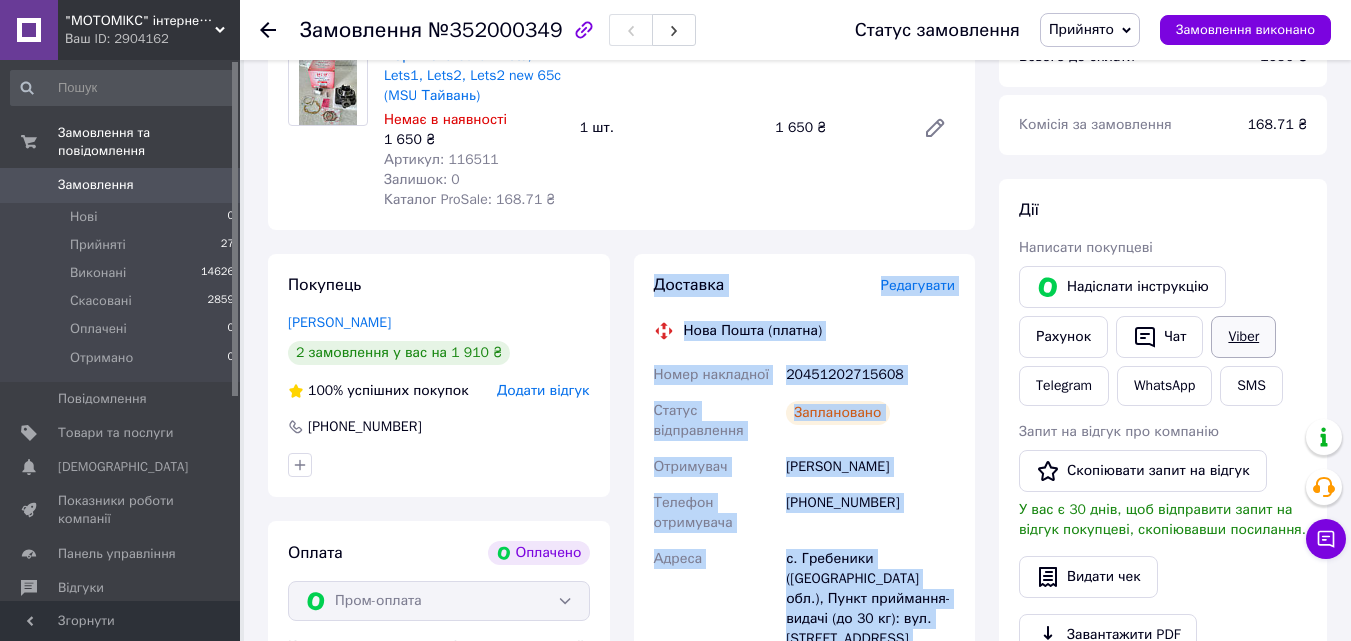 click on "Viber" at bounding box center [1243, 337] 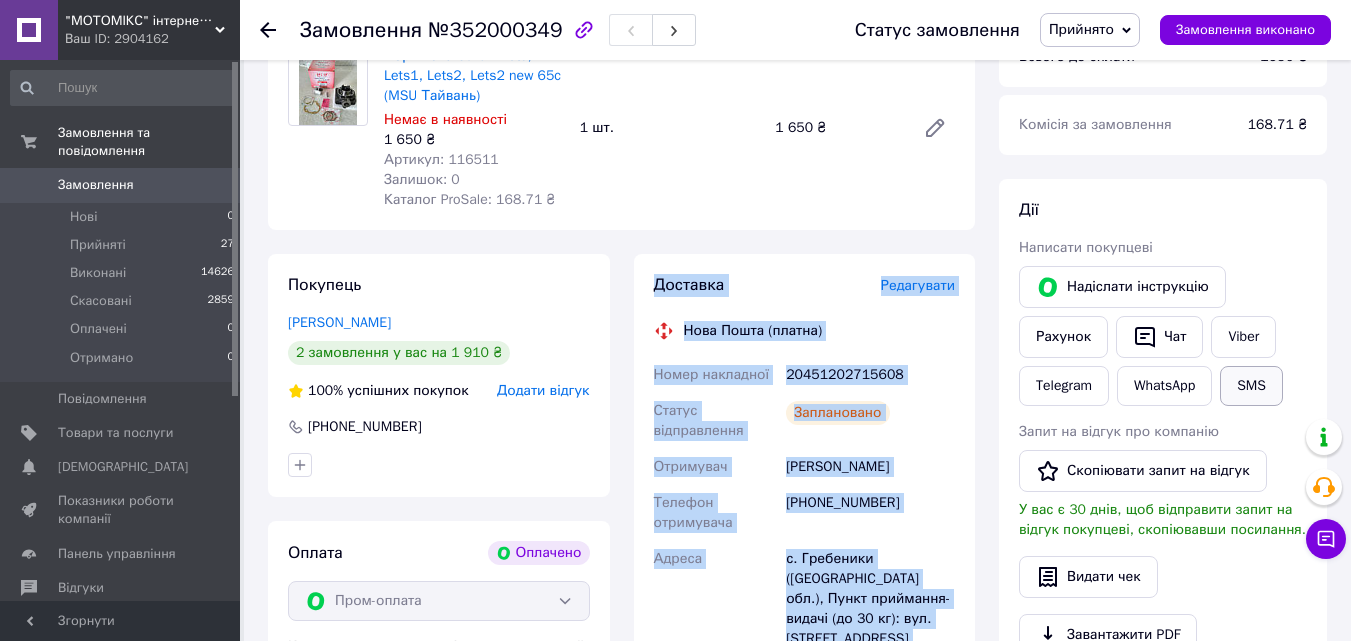 click on "SMS" at bounding box center [1251, 386] 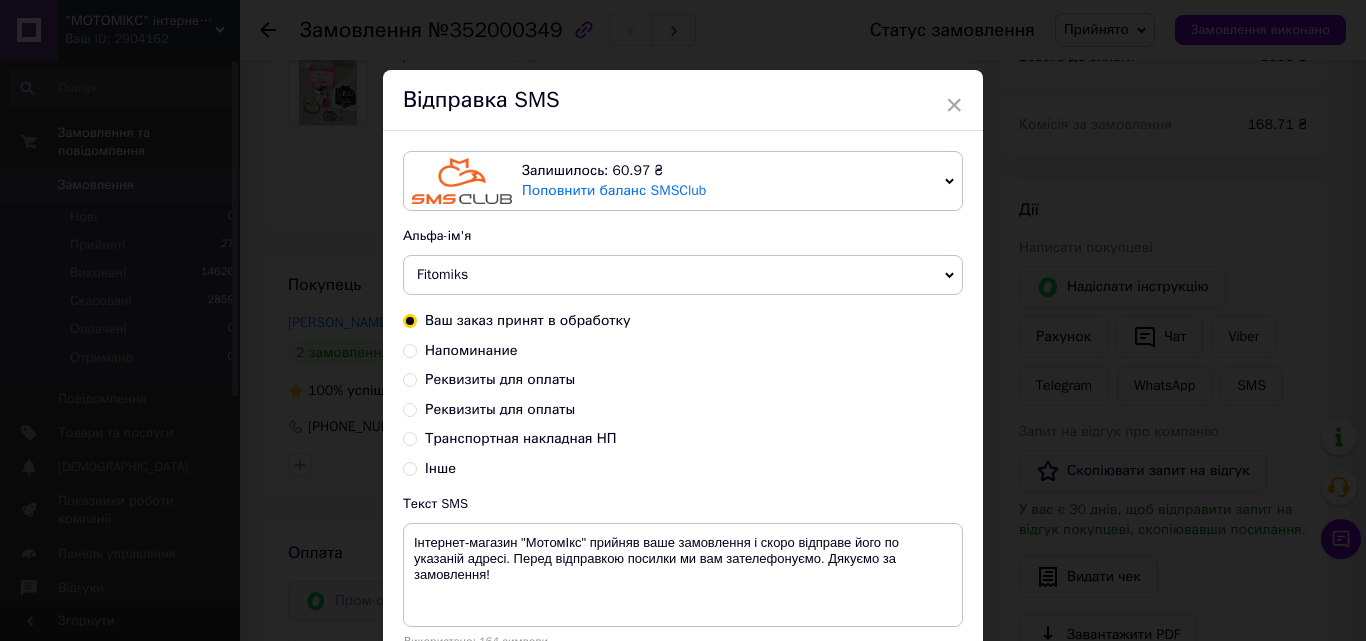 click on "Fitomiks" at bounding box center (442, 274) 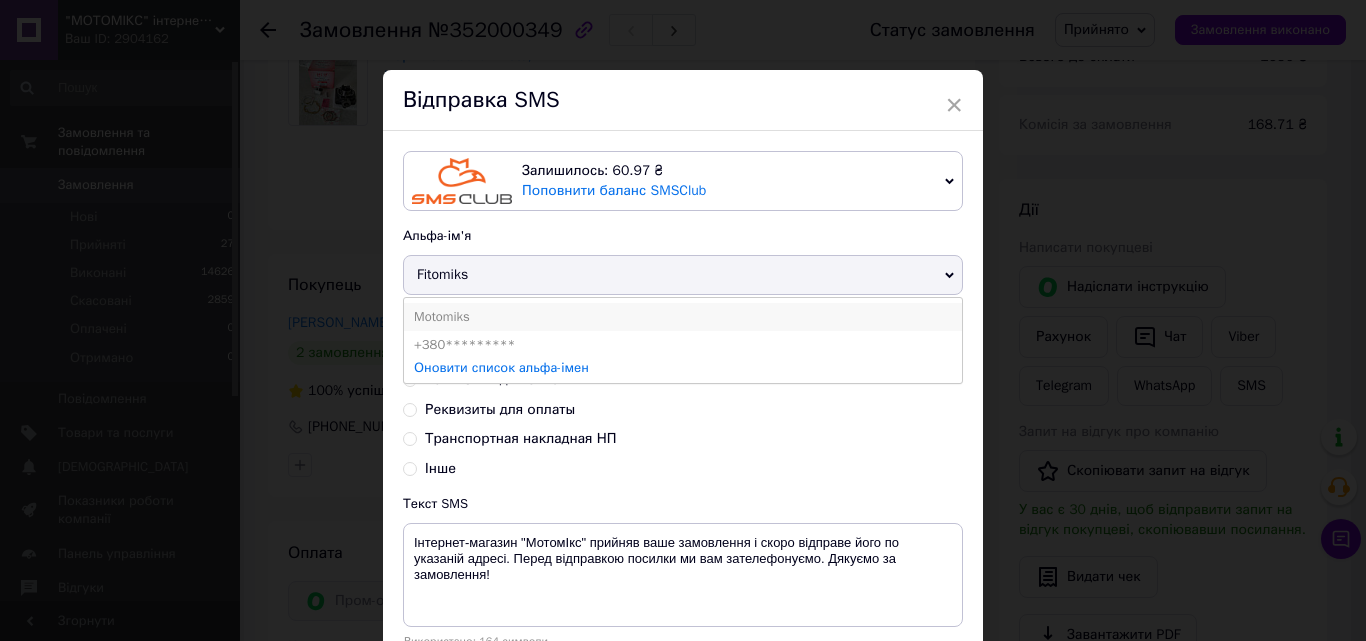click on "Motomiks" at bounding box center [683, 317] 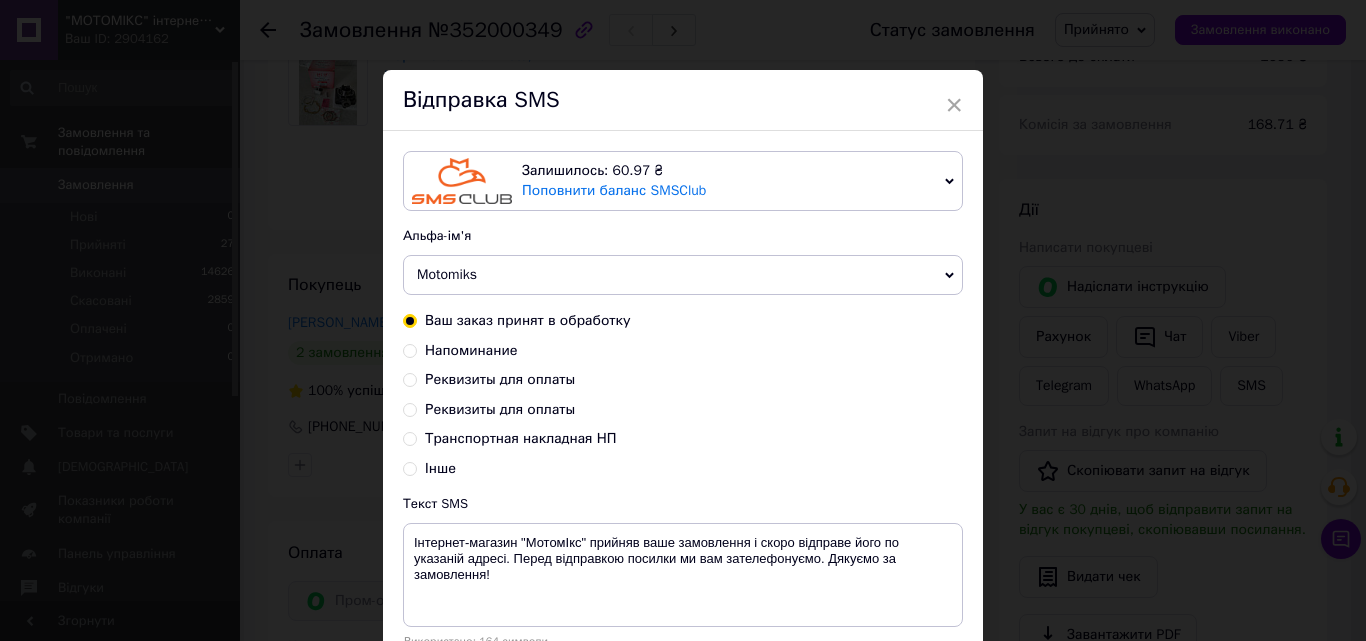 click on "Транспортная накладная НП" at bounding box center (410, 437) 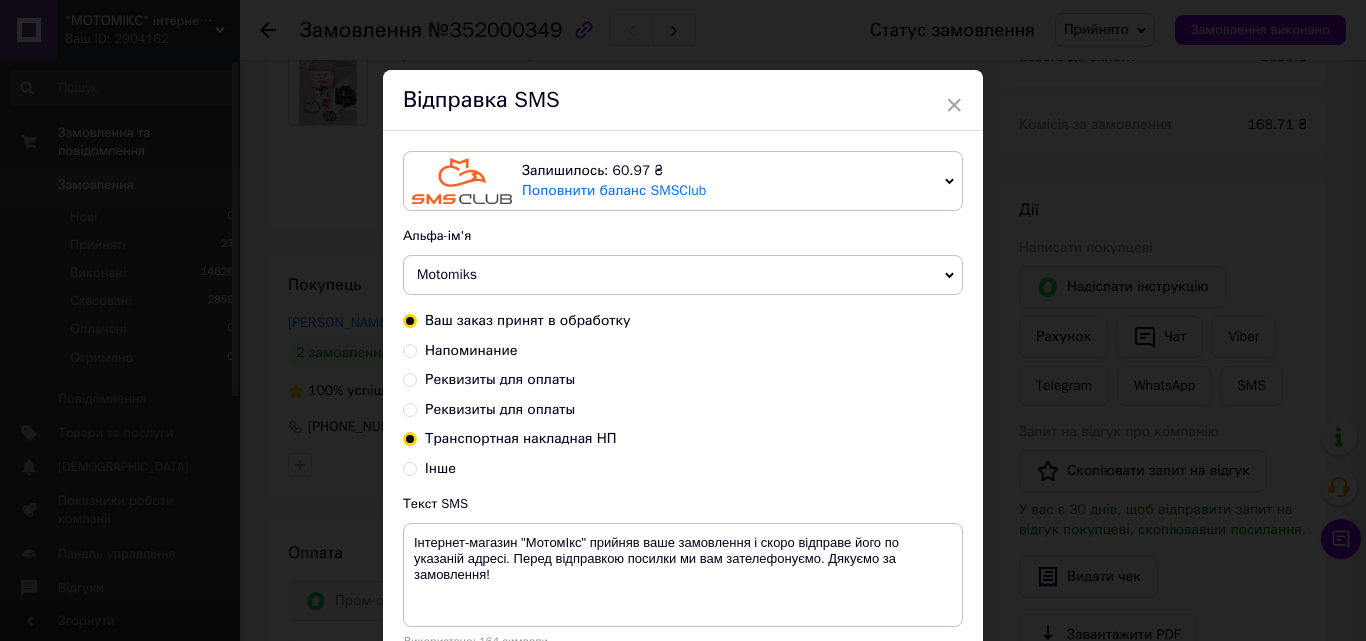 radio on "true" 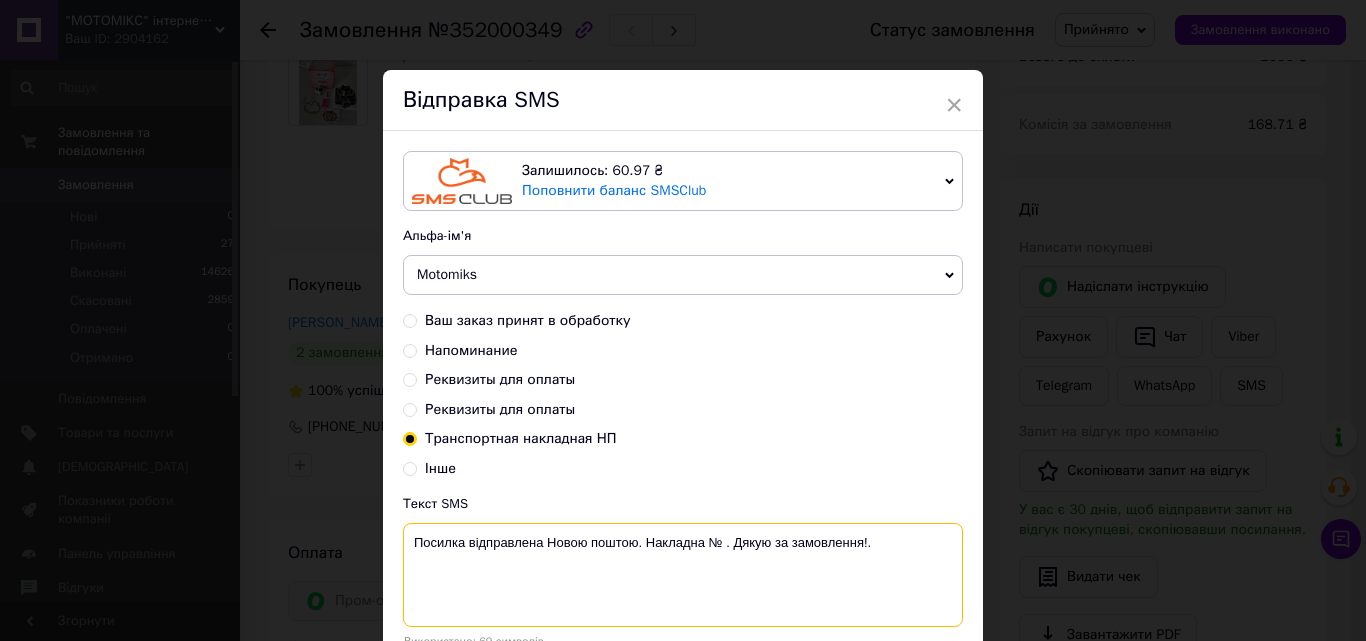 click on "Посилка відправлена Новою поштою. Накладна № . Дякую за замовлення!." at bounding box center (683, 575) 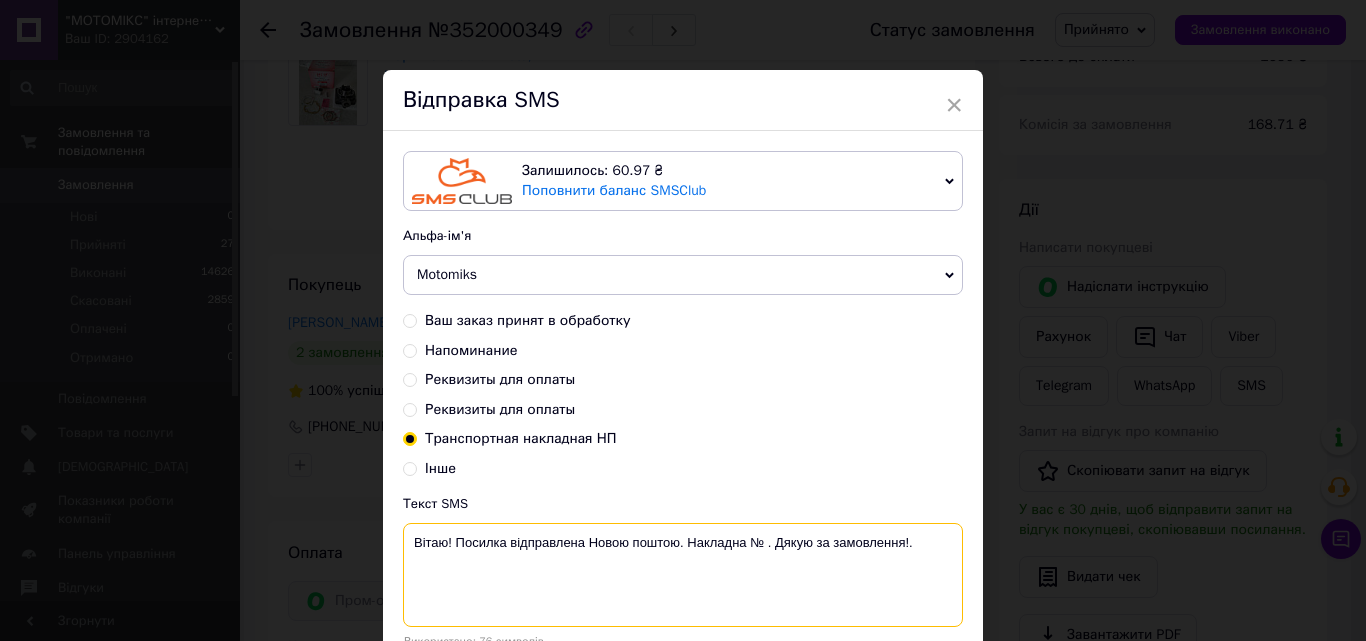 click on "Вітаю! Посилка відправлена Новою поштою. Накладна № . Дякую за замовлення!." at bounding box center (683, 575) 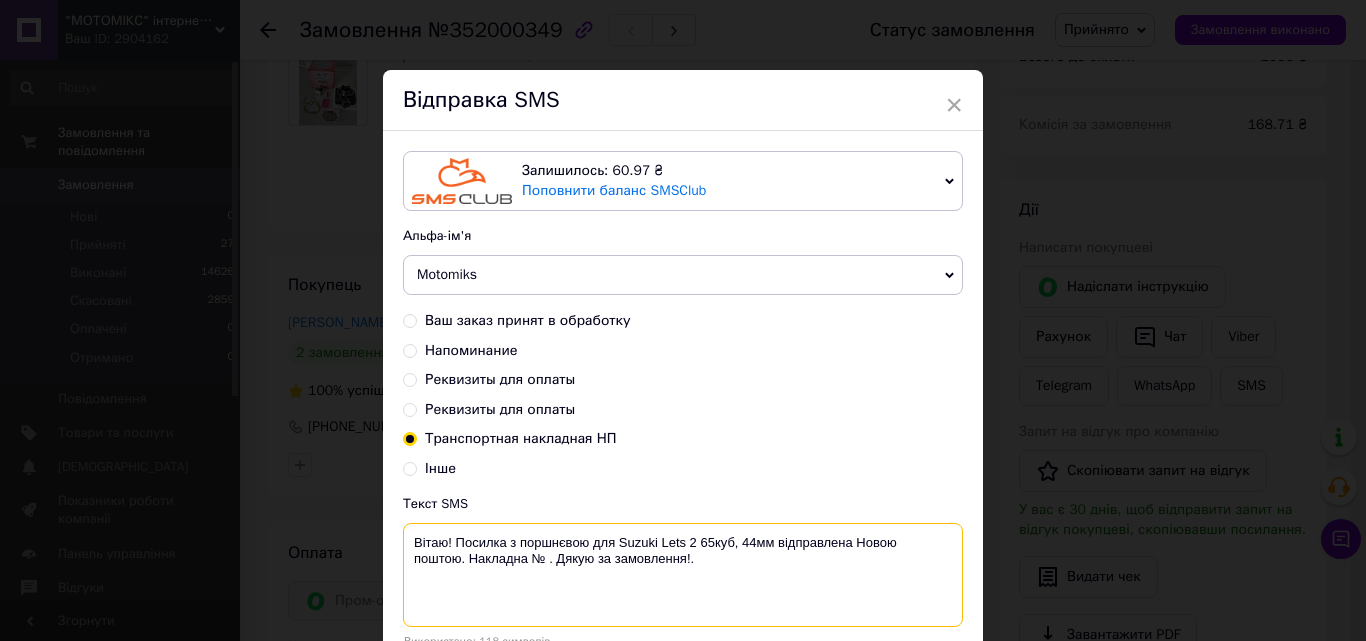 click on "Вітаю! Посилка з поршнєвою для Suzuki Lets 2 65куб, 44мм відправлена Новою поштою. Накладна № . Дякую за замовлення!." at bounding box center [683, 575] 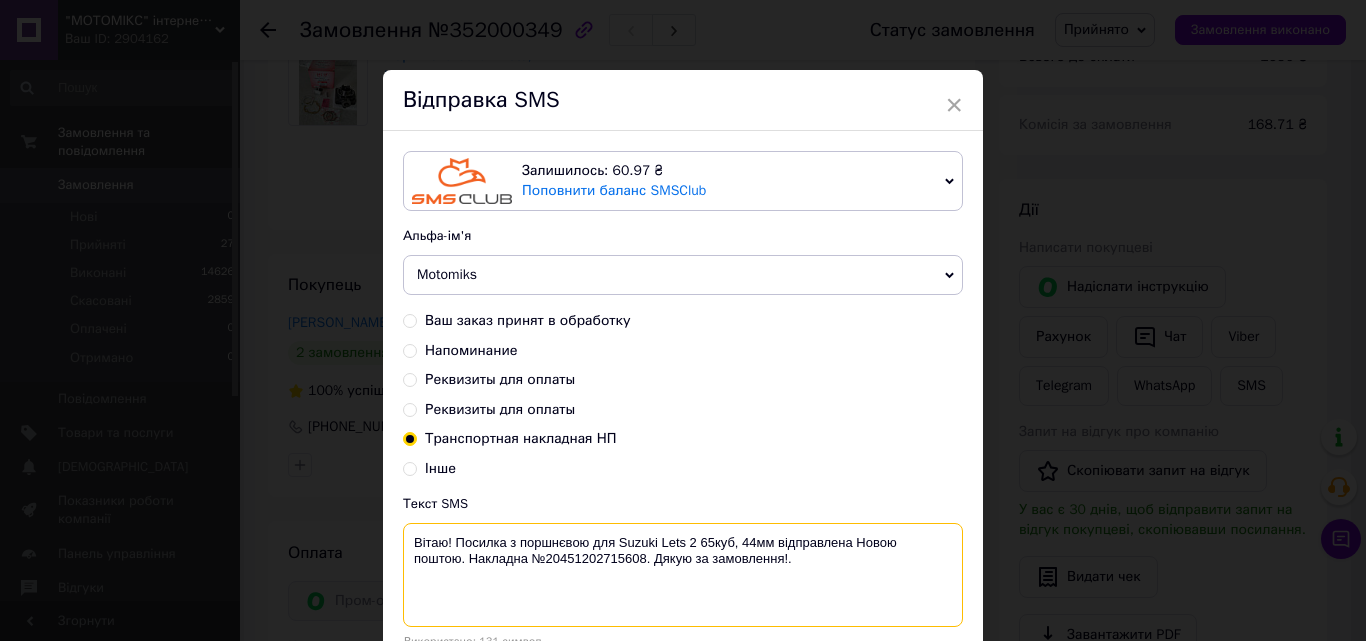 click on "Вітаю! Посилка з поршнєвою для Suzuki Lets 2 65куб, 44мм відправлена Новою поштою. Накладна №20451202715608. Дякую за замовлення!." at bounding box center [683, 575] 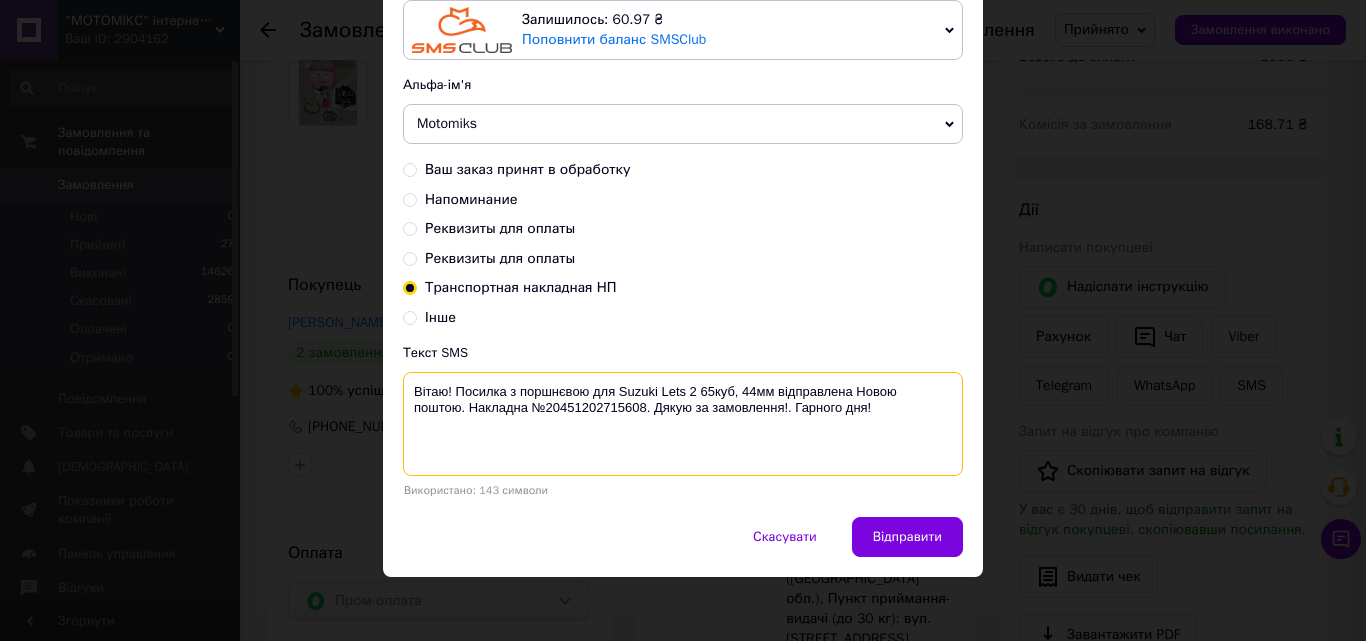 scroll, scrollTop: 155, scrollLeft: 0, axis: vertical 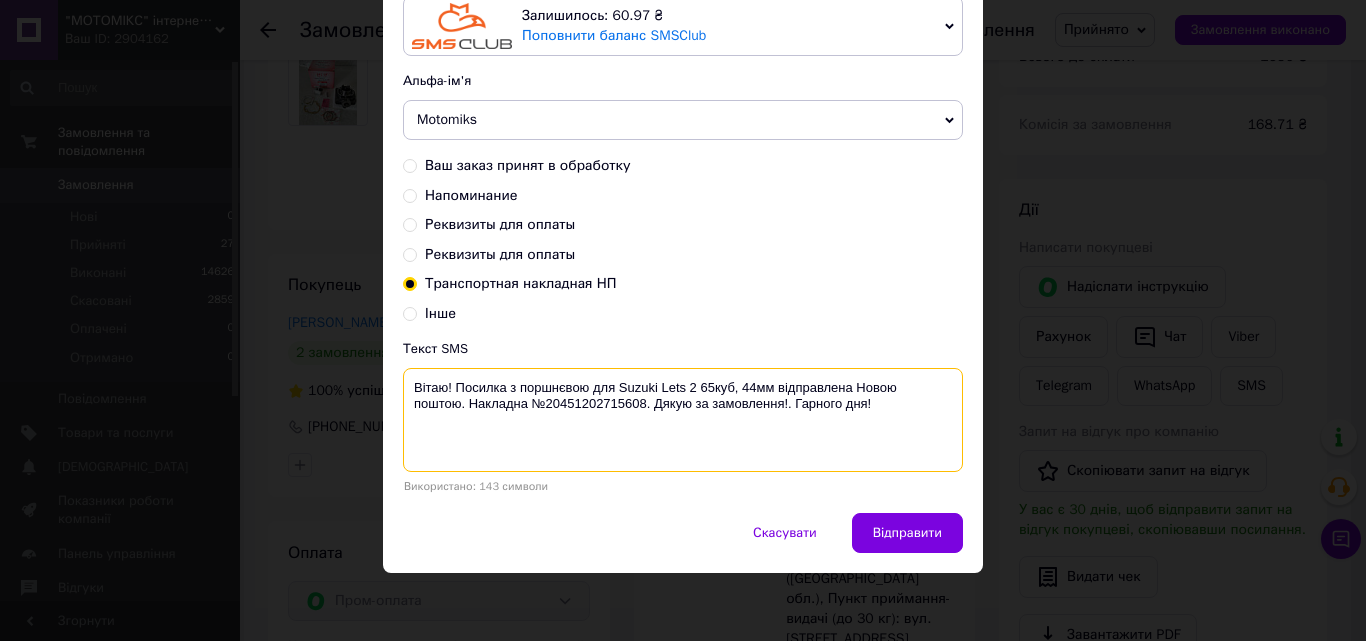 click on "Вітаю! Посилка з поршнєвою для Suzuki Lets 2 65куб, 44мм відправлена Новою поштою. Накладна №20451202715608. Дякую за замовлення!. Гарного дня!" at bounding box center [683, 420] 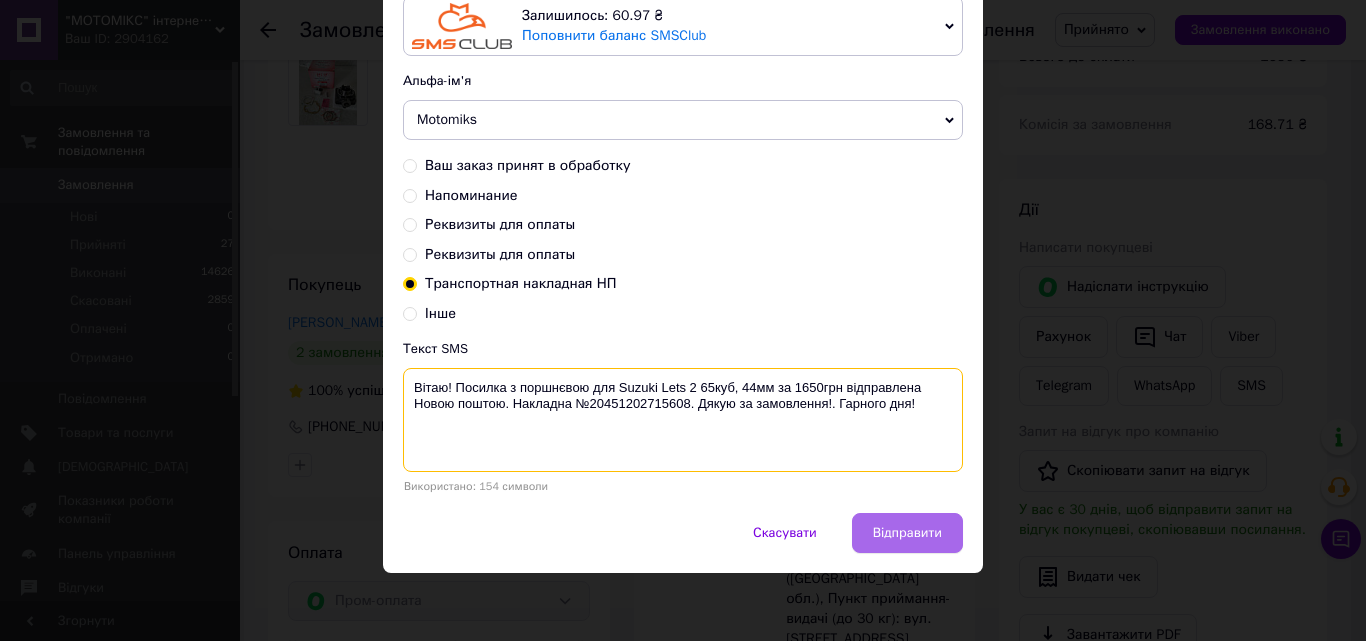 type on "Вітаю! Посилка з поршнєвою для Suzuki Lets 2 65куб, 44мм за 1650грн відправлена Новою поштою. Накладна №20451202715608. Дякую за замовлення!. Гарного дня!" 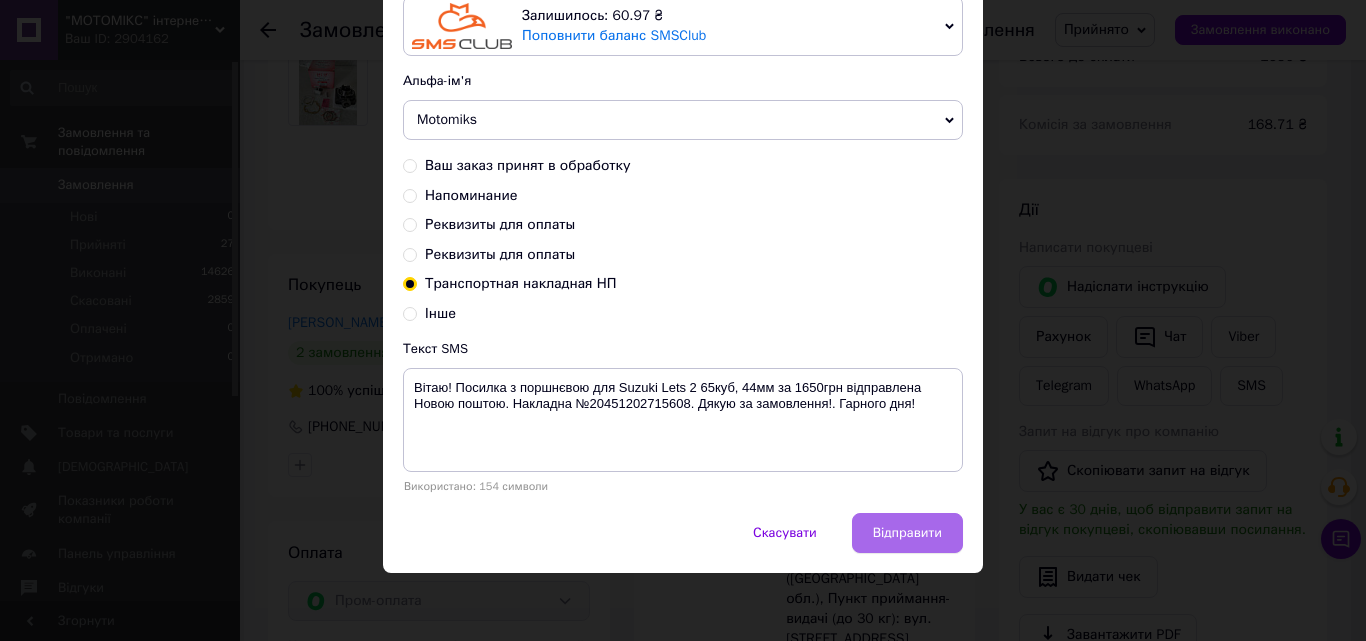 click on "Відправити" at bounding box center [907, 533] 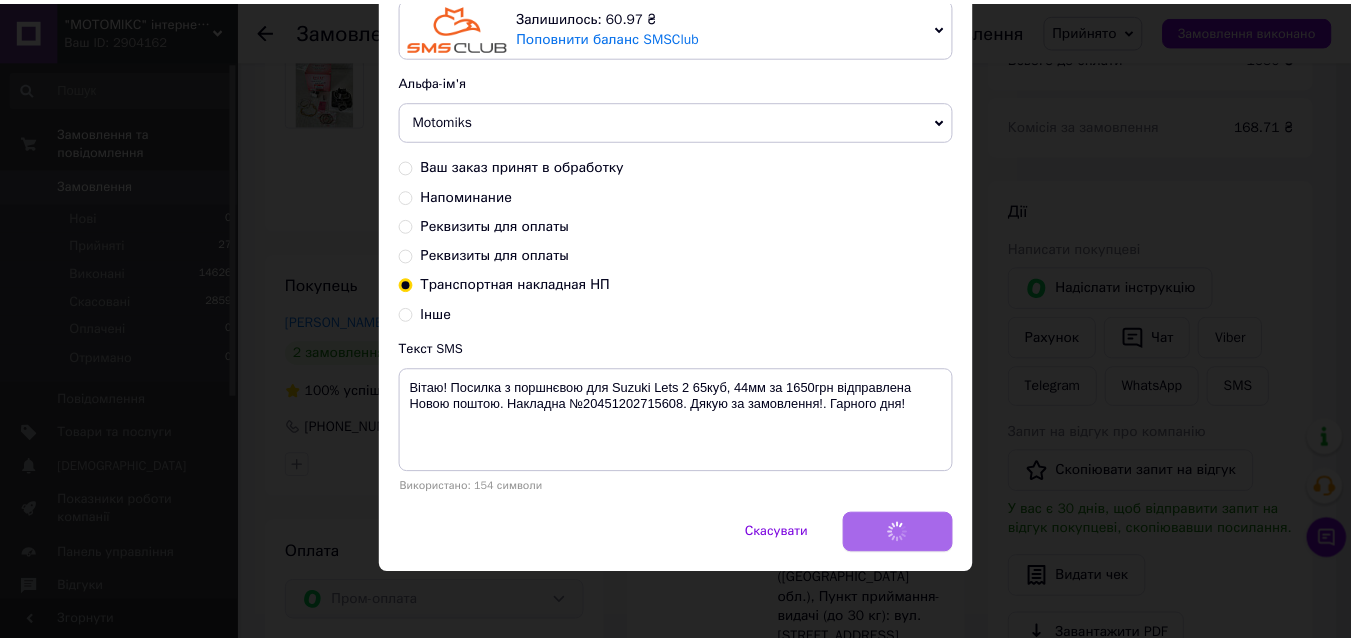 scroll, scrollTop: 0, scrollLeft: 0, axis: both 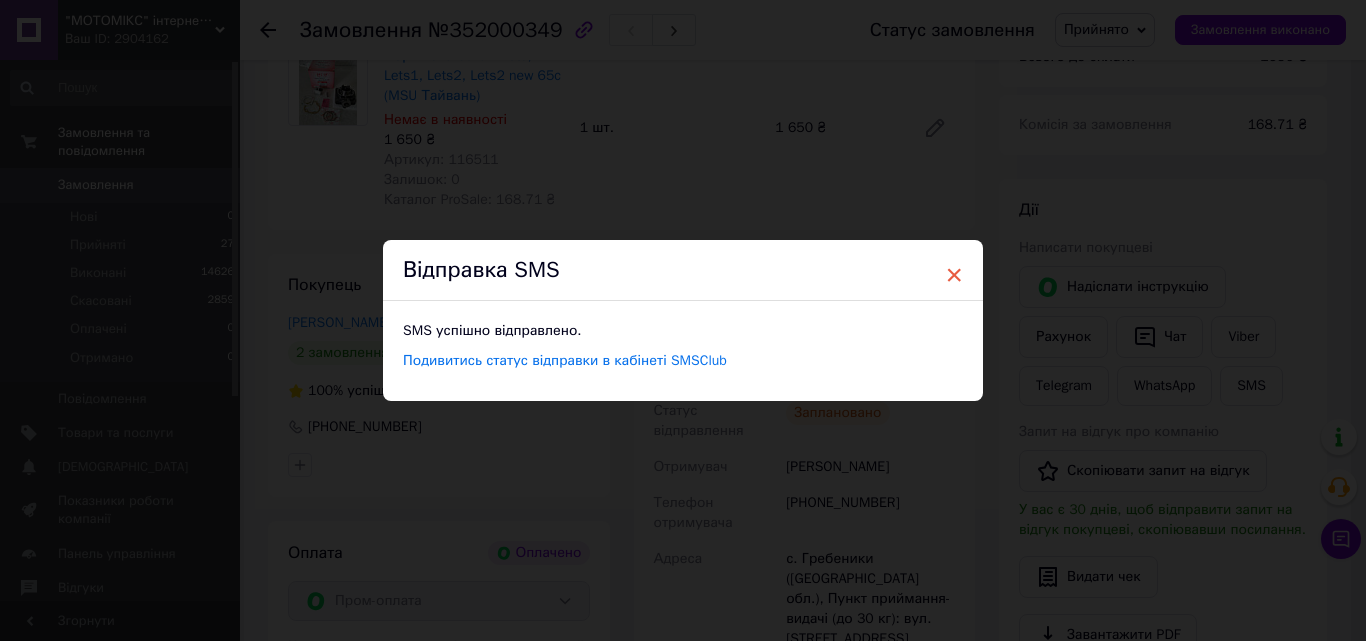 click on "×" at bounding box center [954, 275] 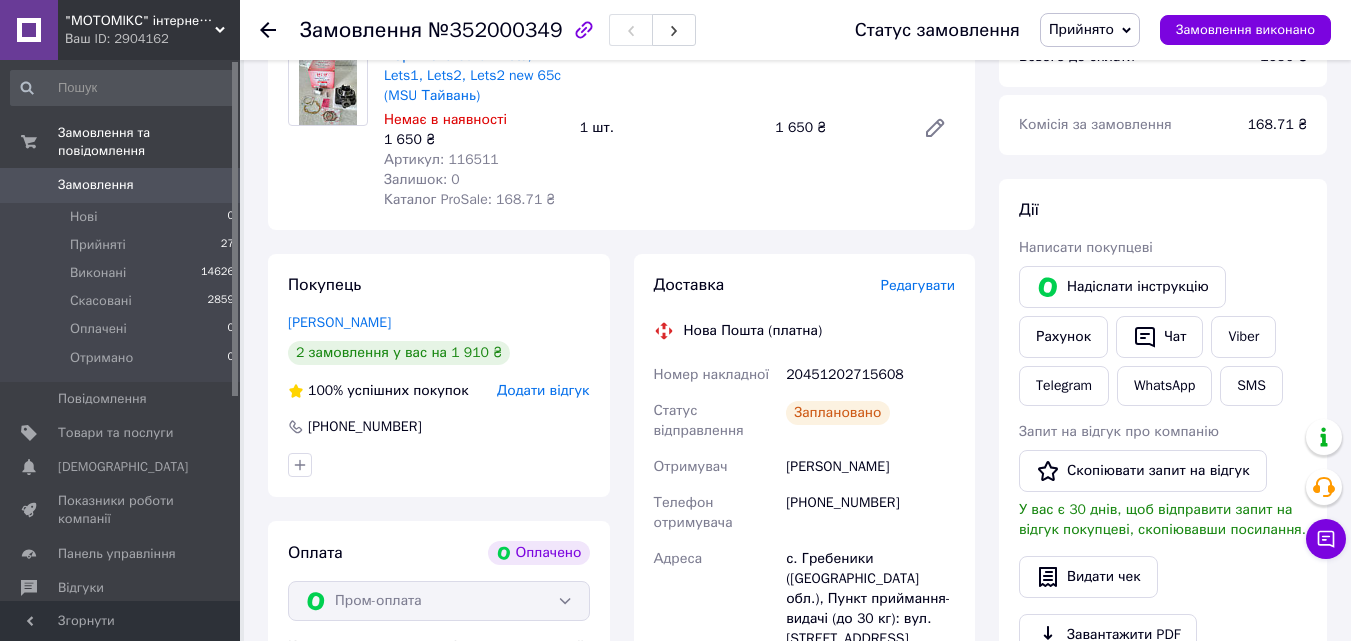 click 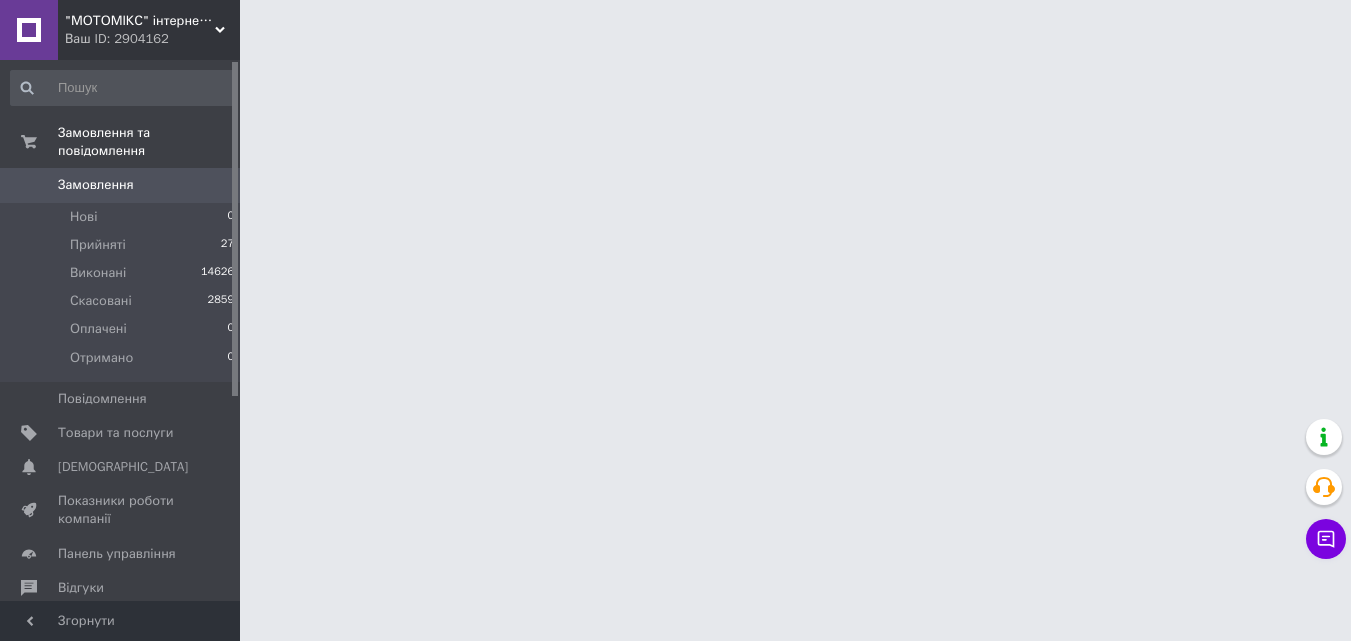 scroll, scrollTop: 0, scrollLeft: 0, axis: both 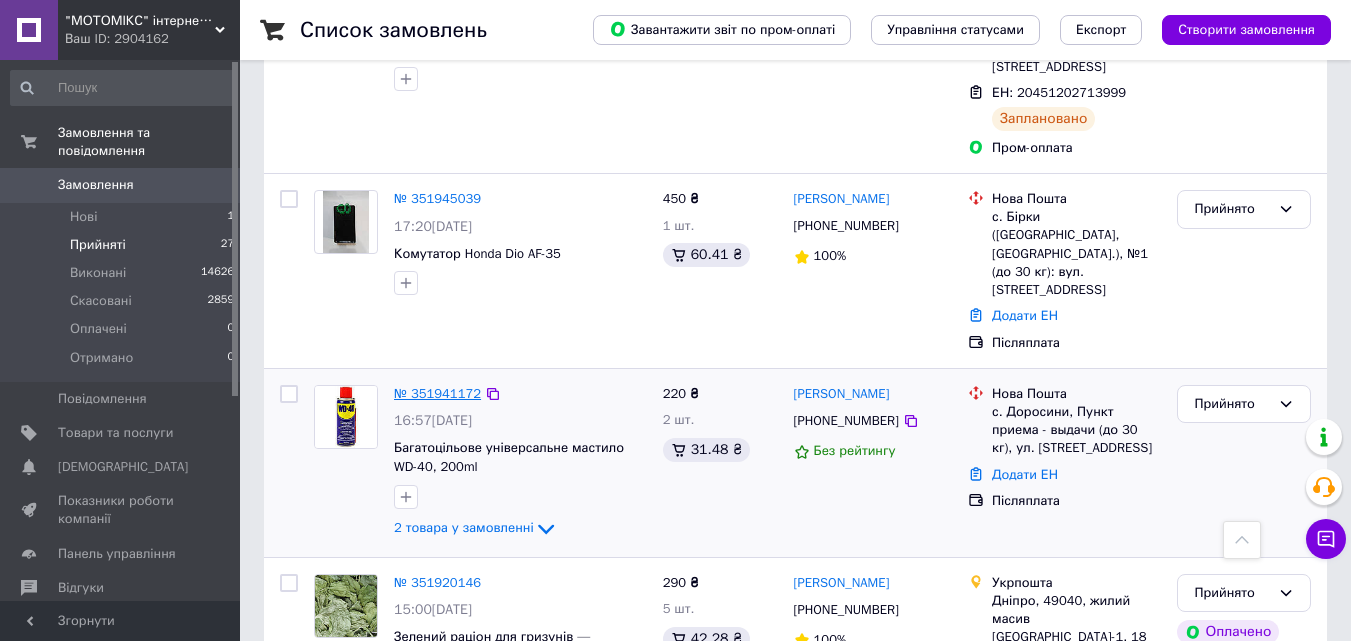 click on "№ 351941172" at bounding box center [437, 393] 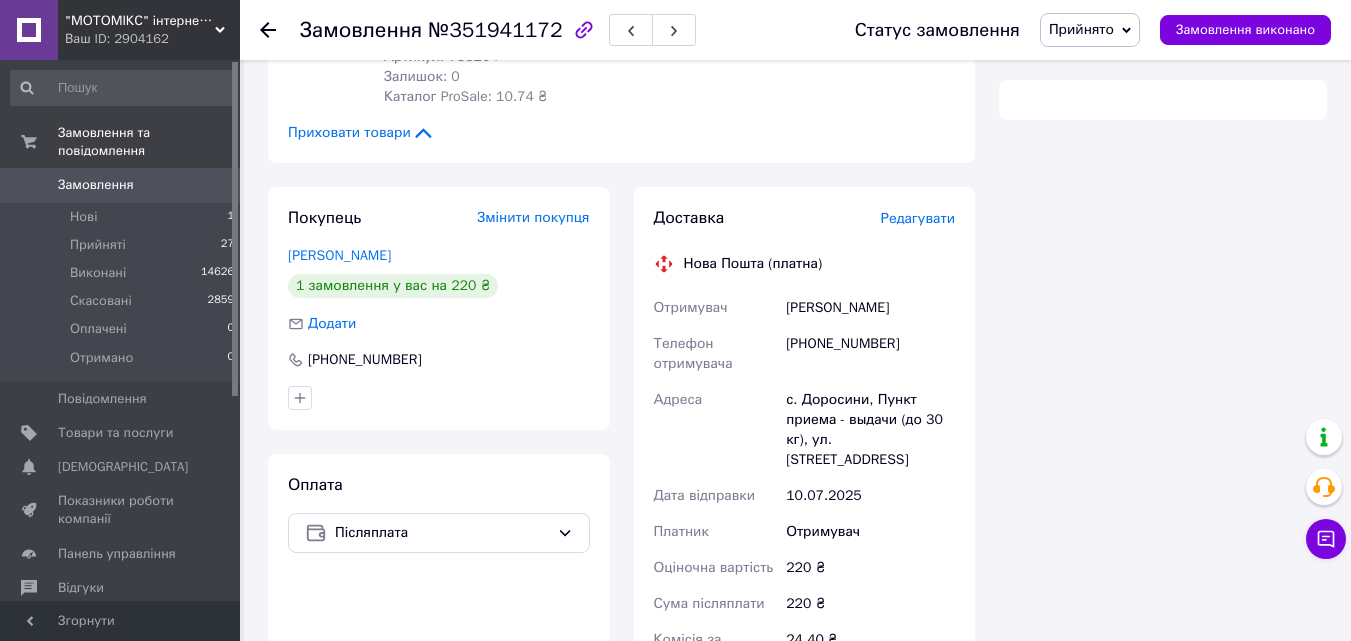 scroll, scrollTop: 663, scrollLeft: 0, axis: vertical 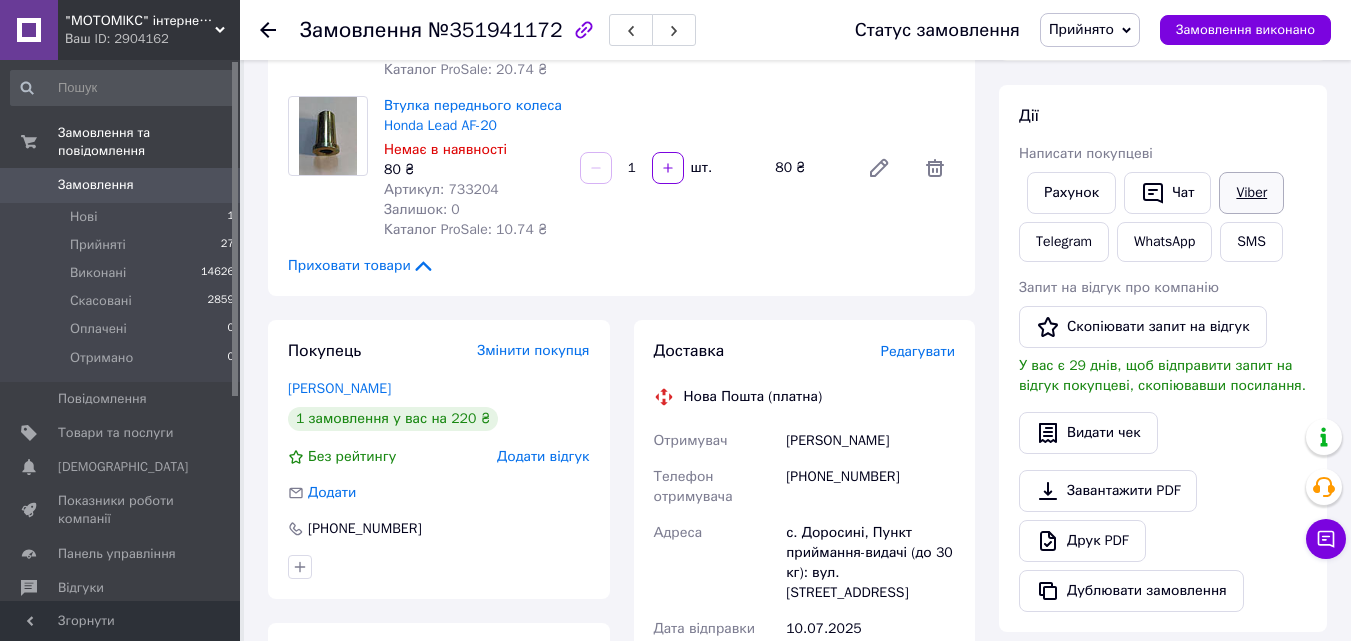 click on "Viber" at bounding box center [1251, 193] 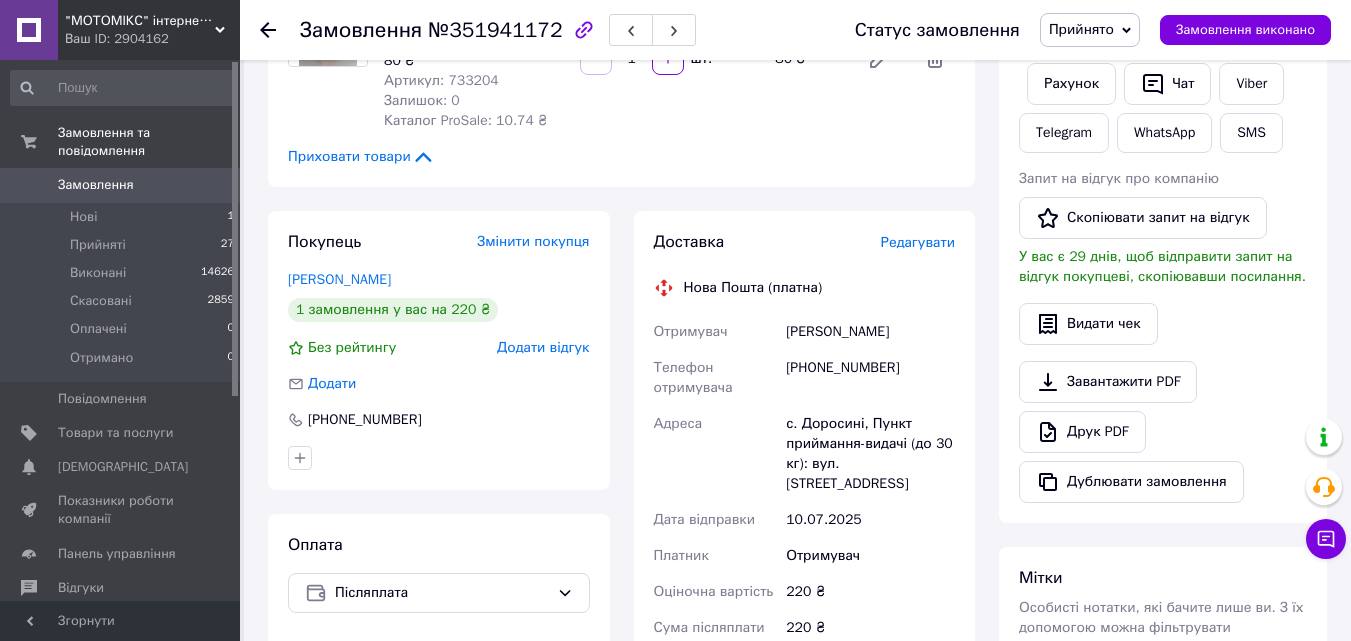 scroll, scrollTop: 419, scrollLeft: 0, axis: vertical 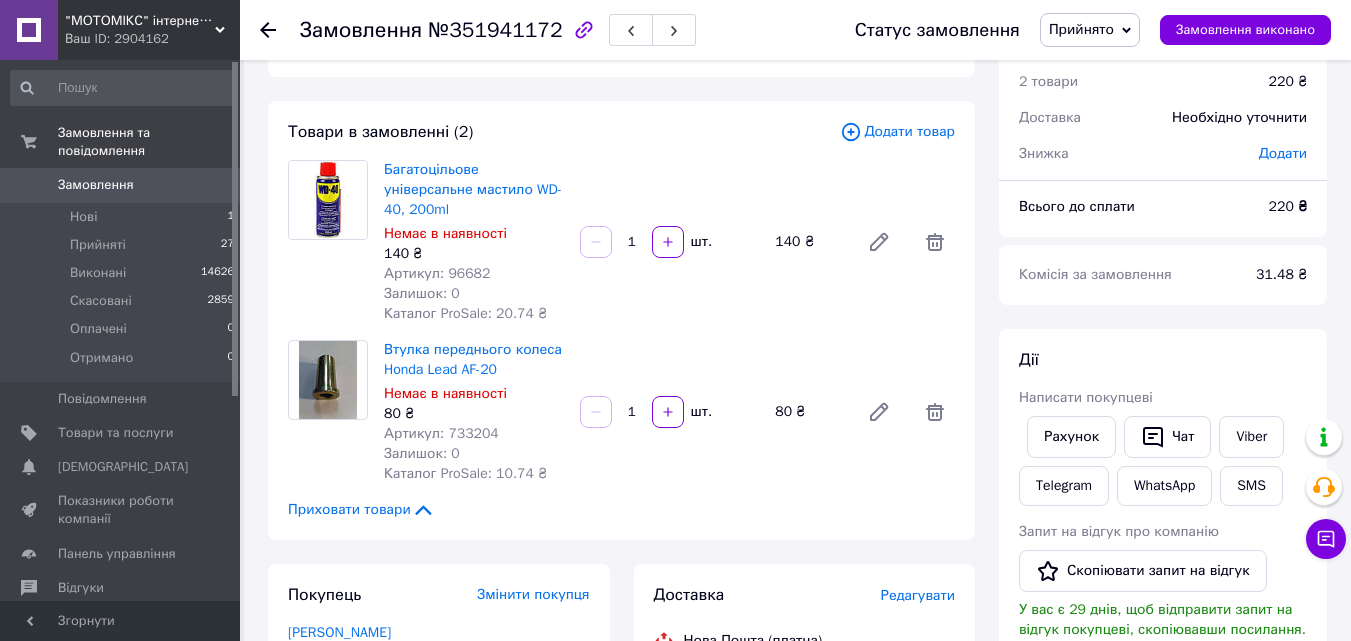 click 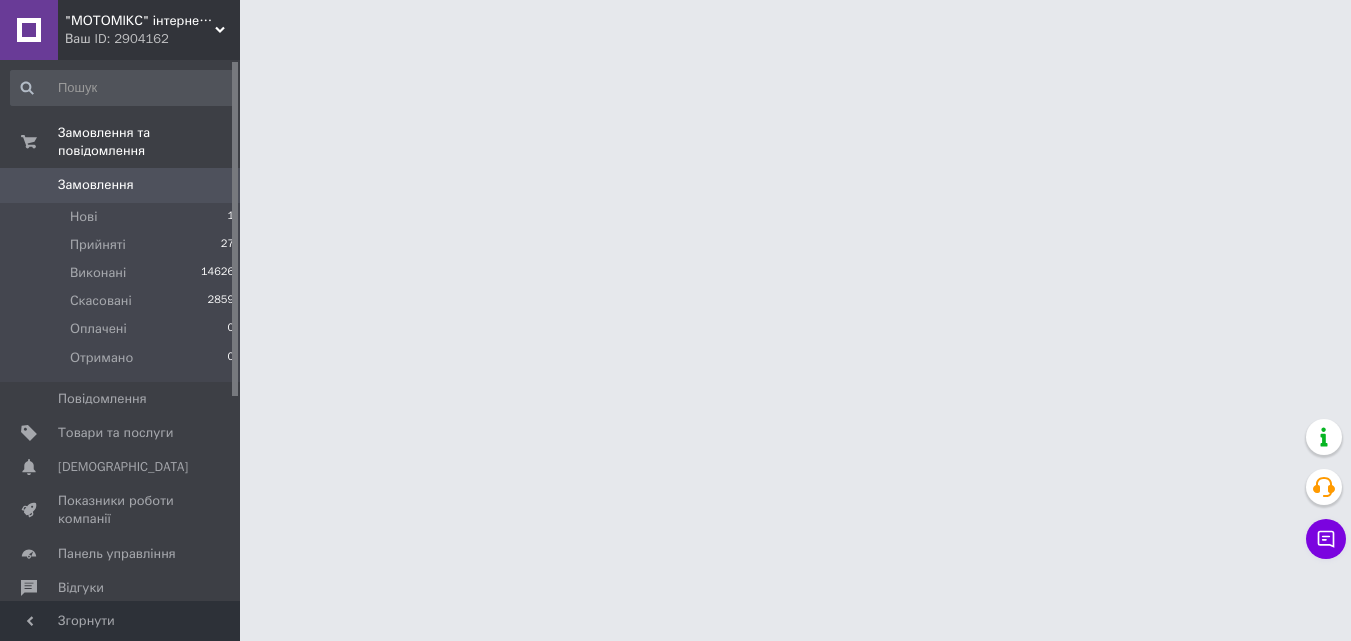 scroll, scrollTop: 0, scrollLeft: 0, axis: both 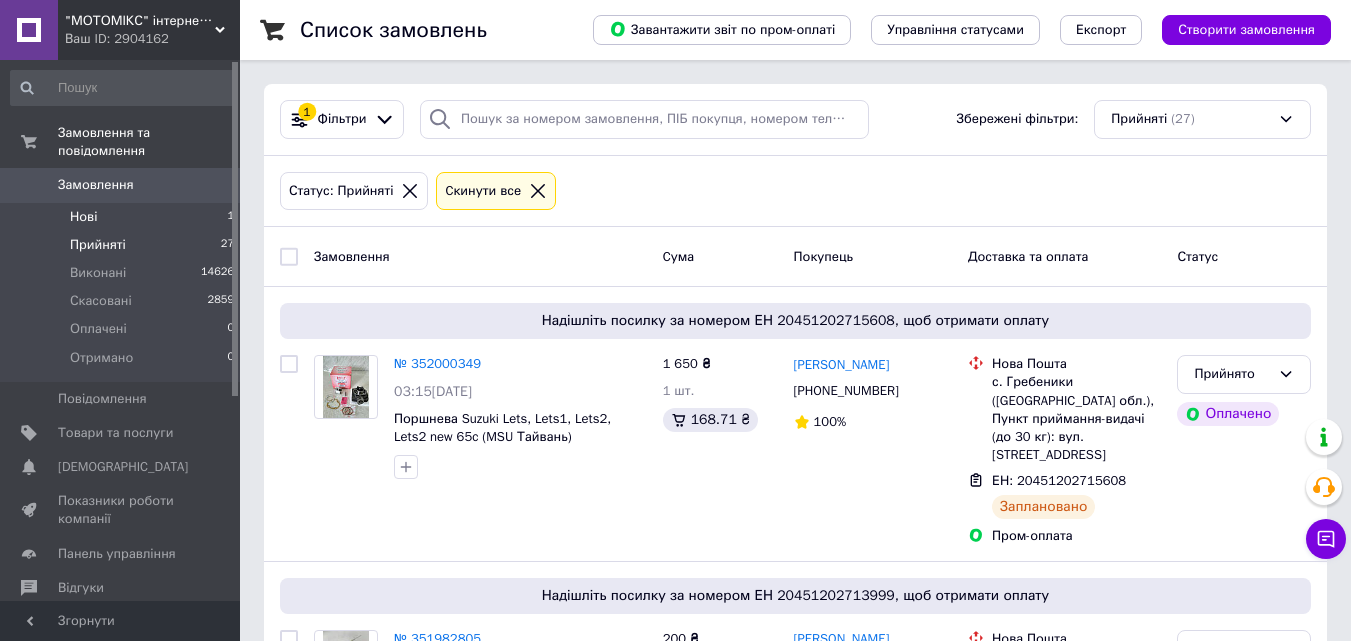 click on "Нові" at bounding box center [83, 217] 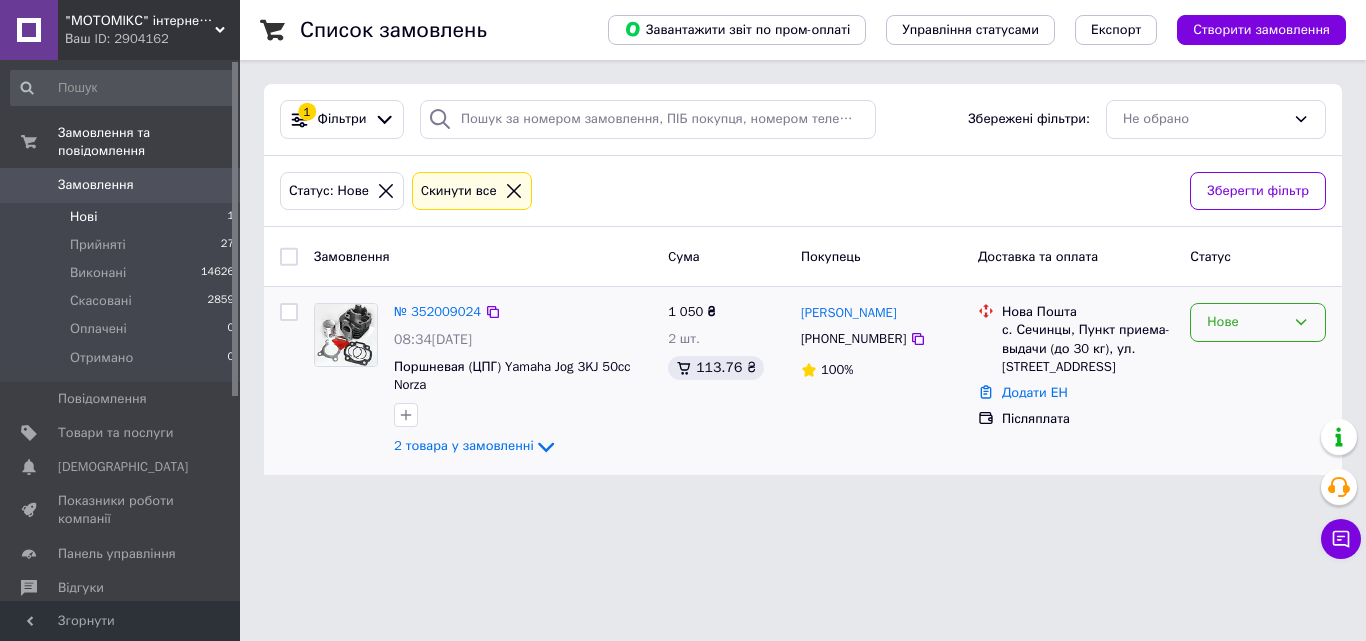 click on "Нове" at bounding box center [1246, 322] 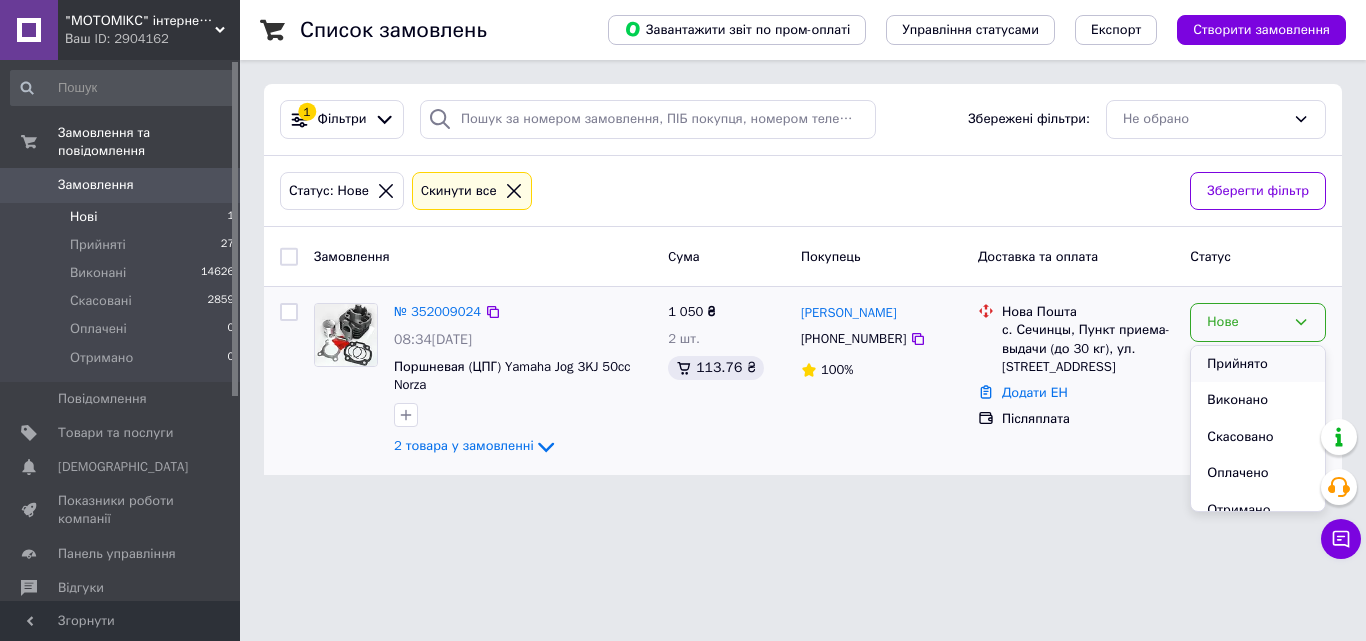 click on "Прийнято" at bounding box center (1258, 364) 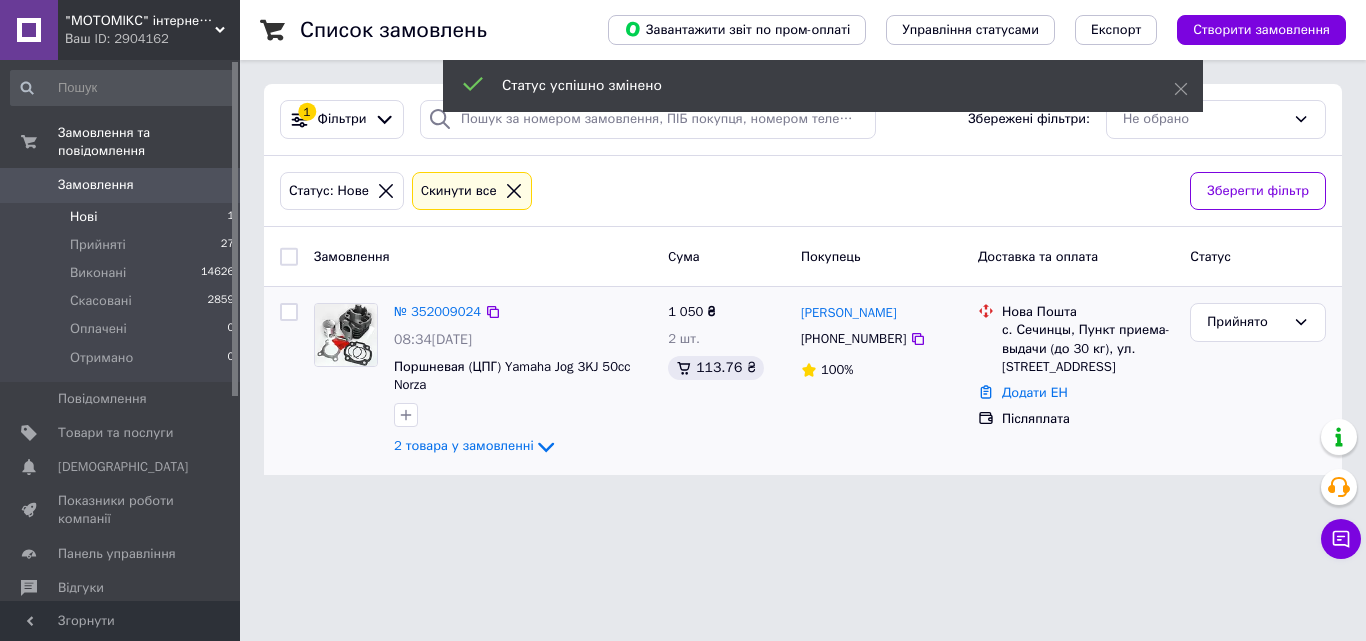 click on "№ 352009024" at bounding box center [437, 311] 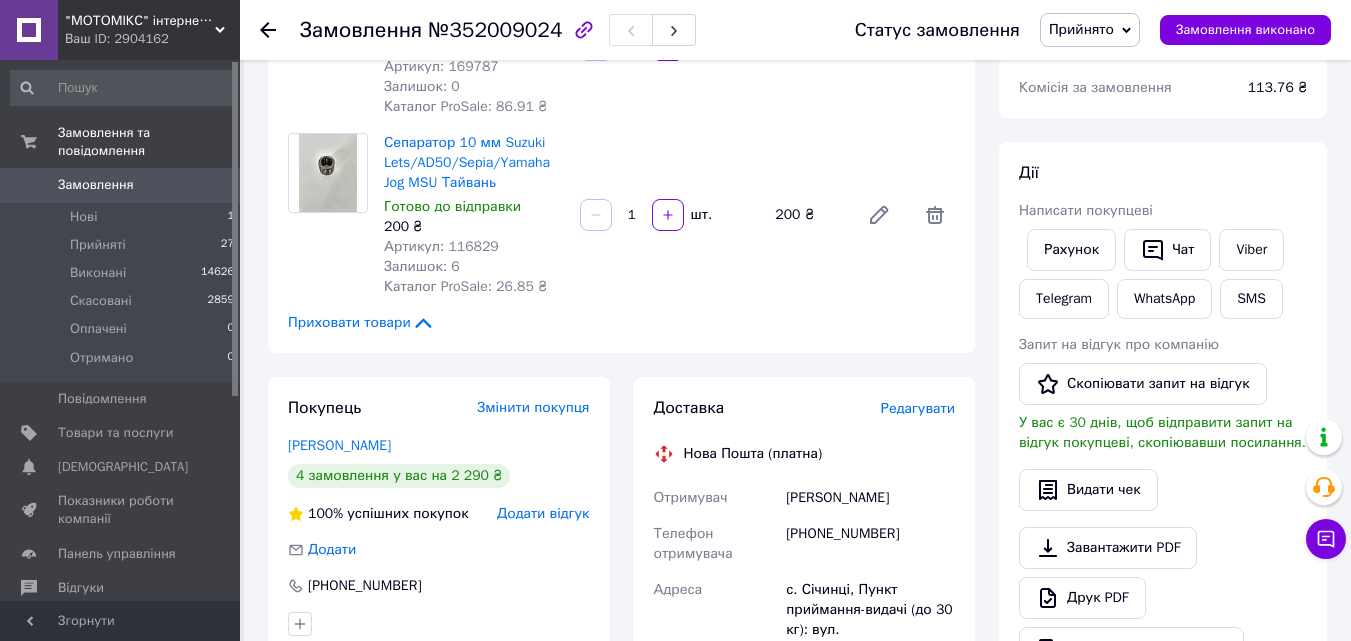 scroll, scrollTop: 260, scrollLeft: 0, axis: vertical 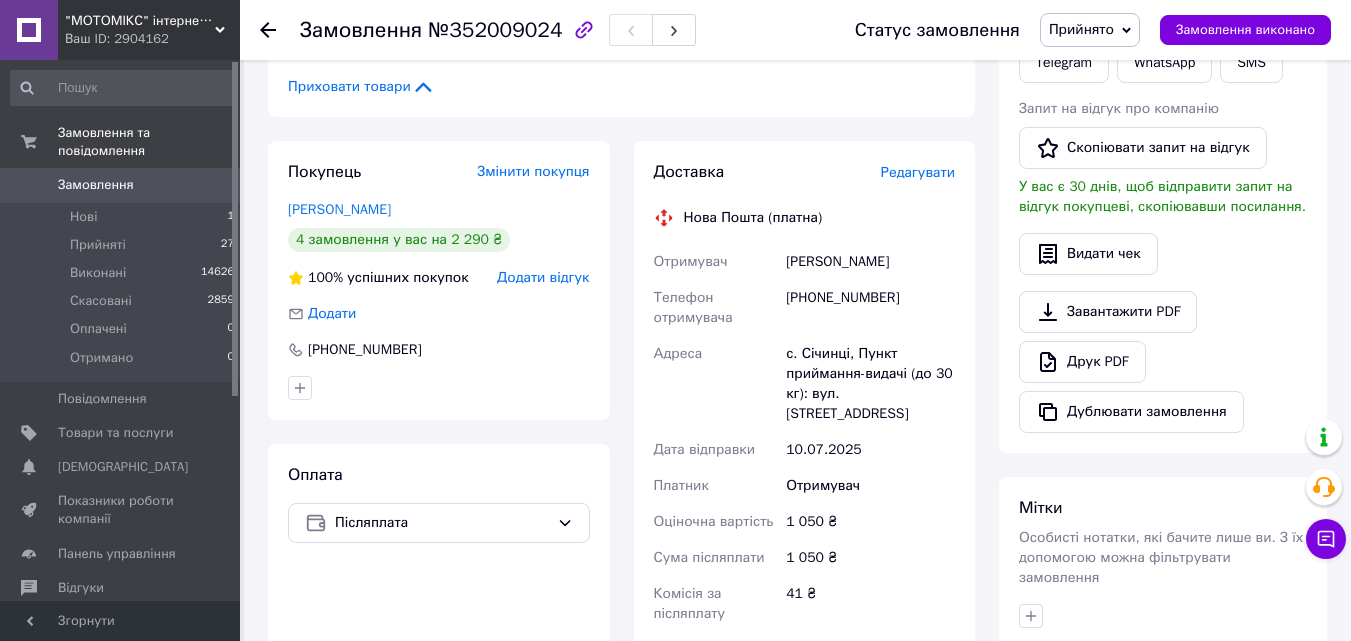 click on "Редагувати" at bounding box center [918, 172] 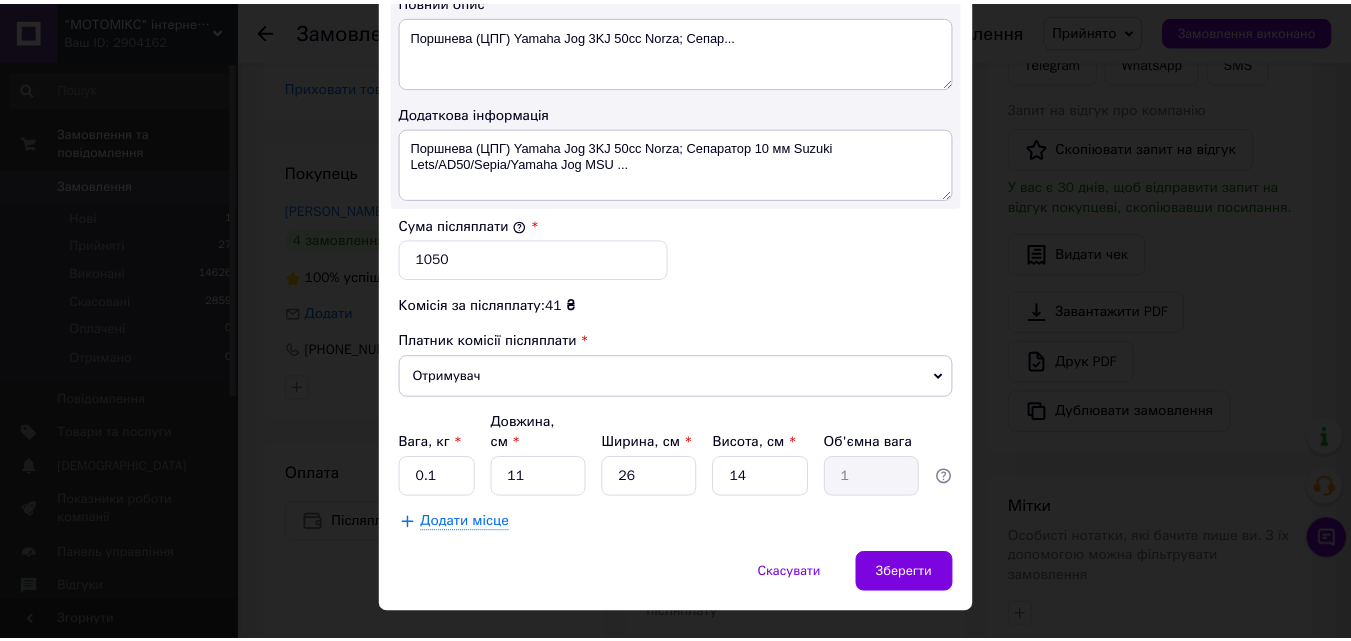 scroll, scrollTop: 1109, scrollLeft: 0, axis: vertical 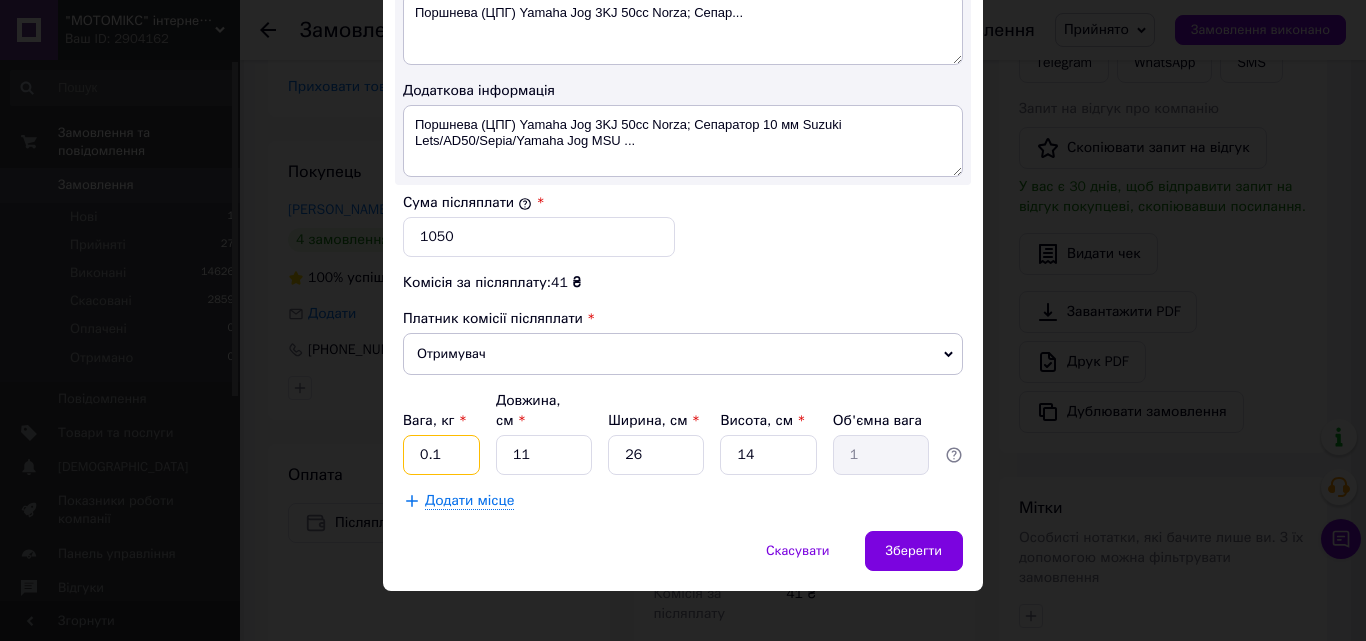 drag, startPoint x: 453, startPoint y: 434, endPoint x: 408, endPoint y: 431, distance: 45.099888 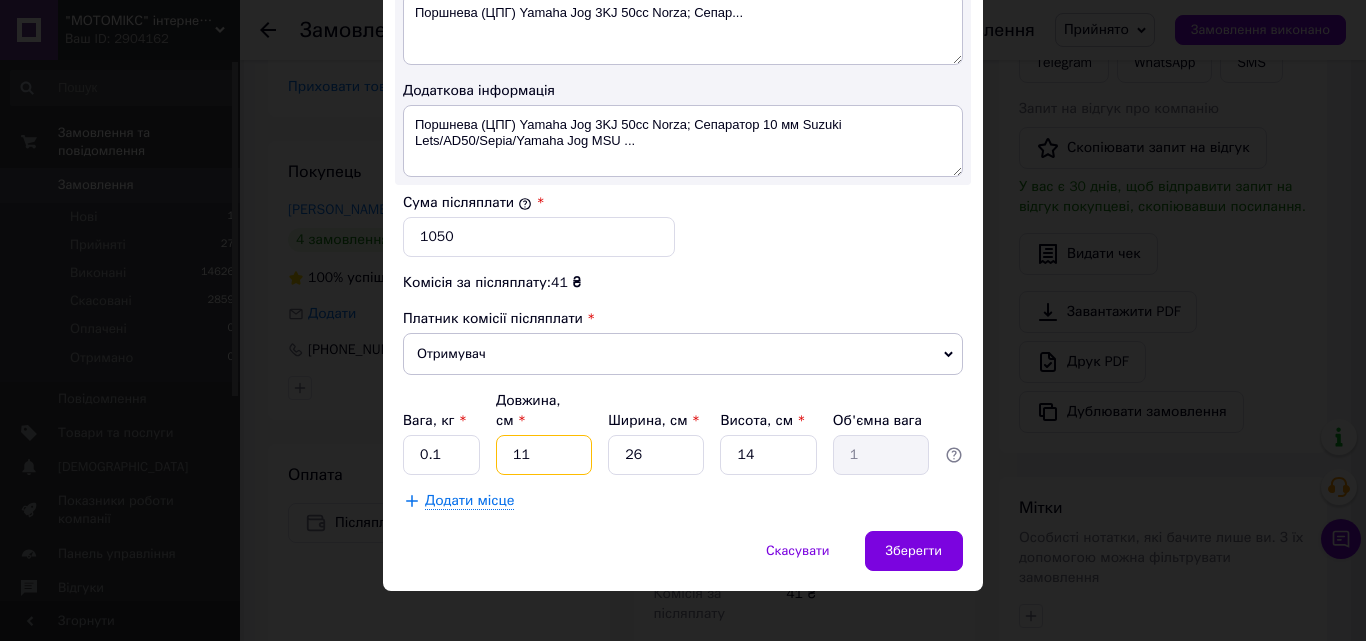 click on "11" at bounding box center (544, 455) 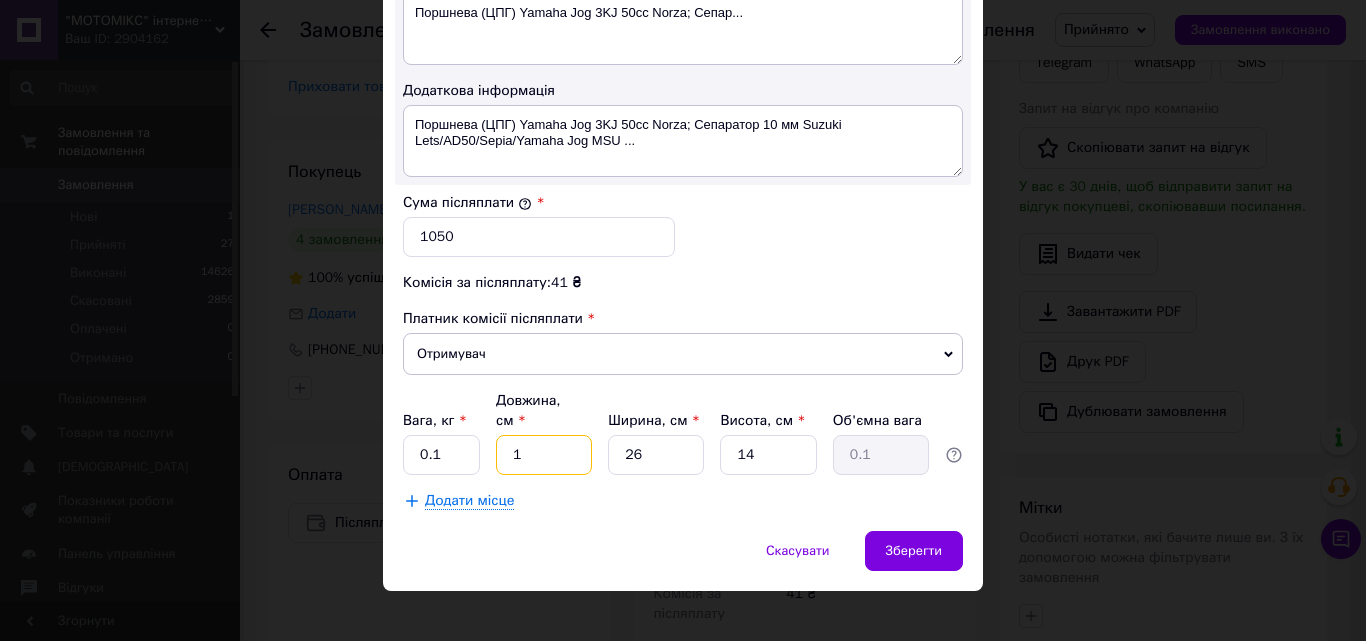 type on "11" 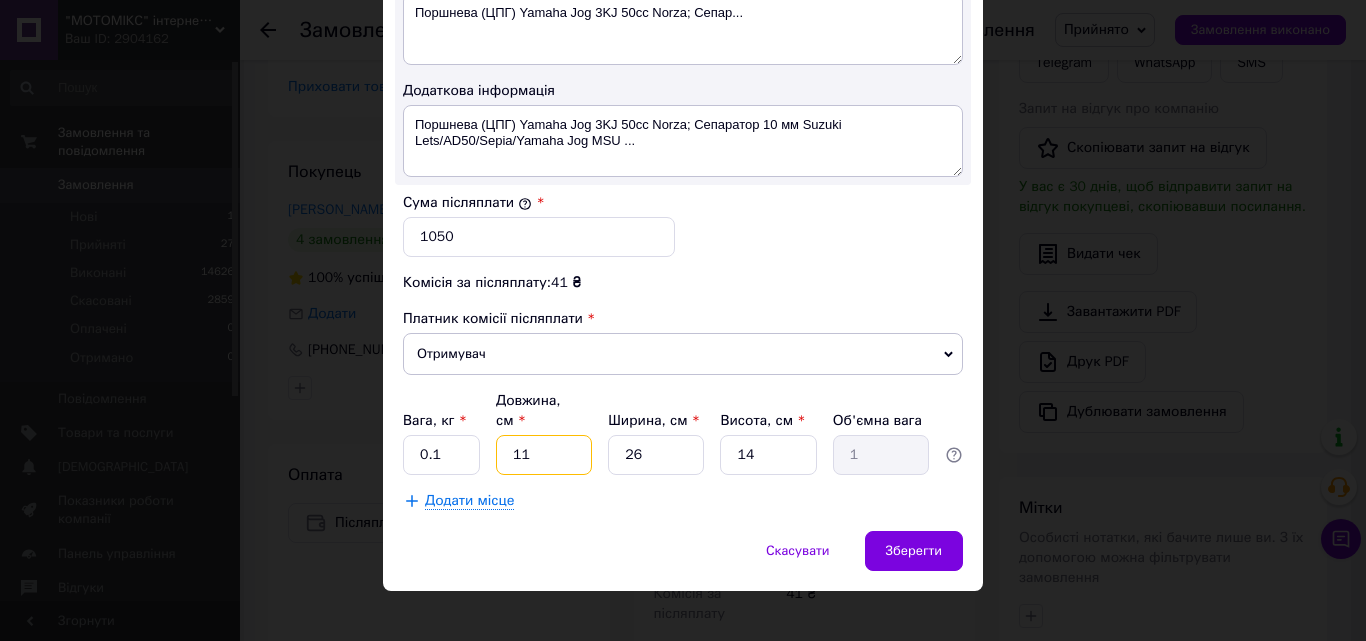 type on "113" 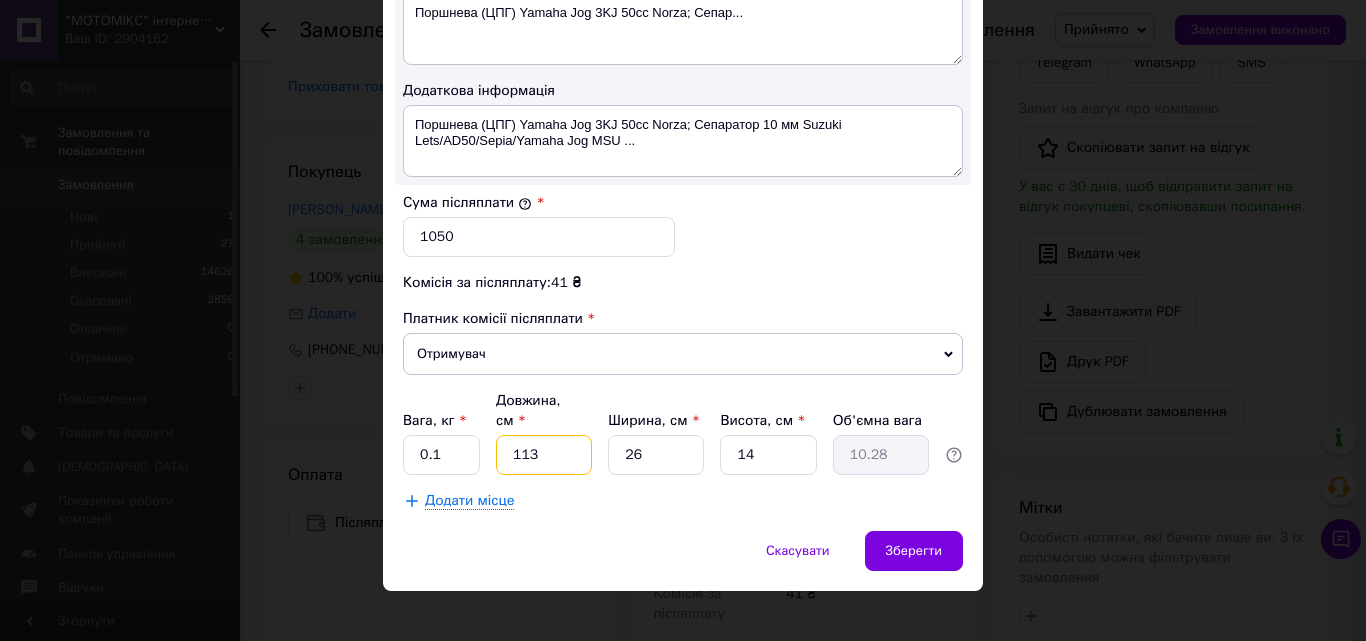 type on "11" 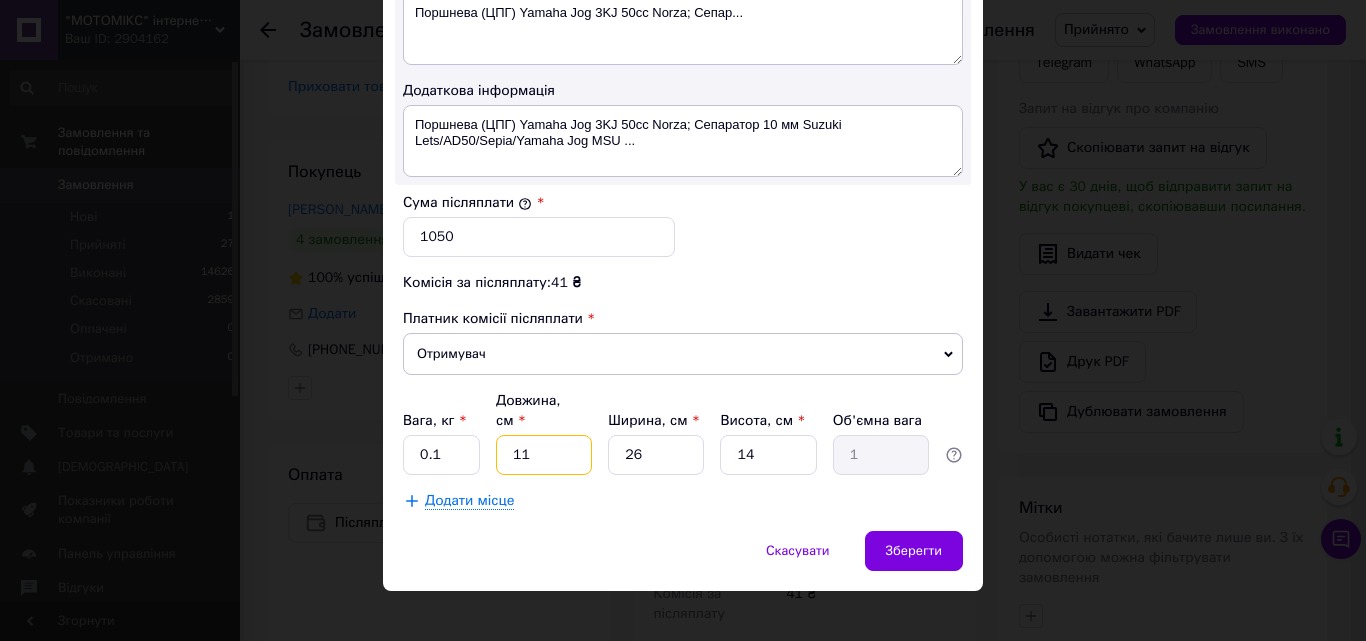 type on "1" 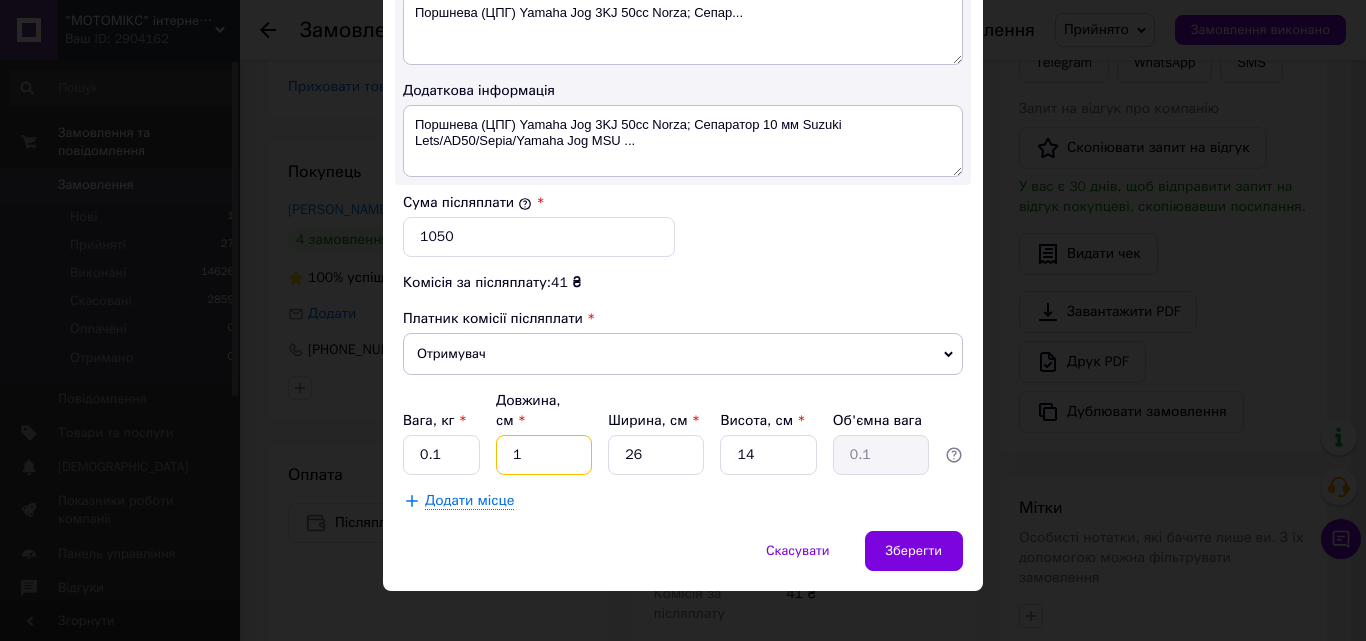 type on "13" 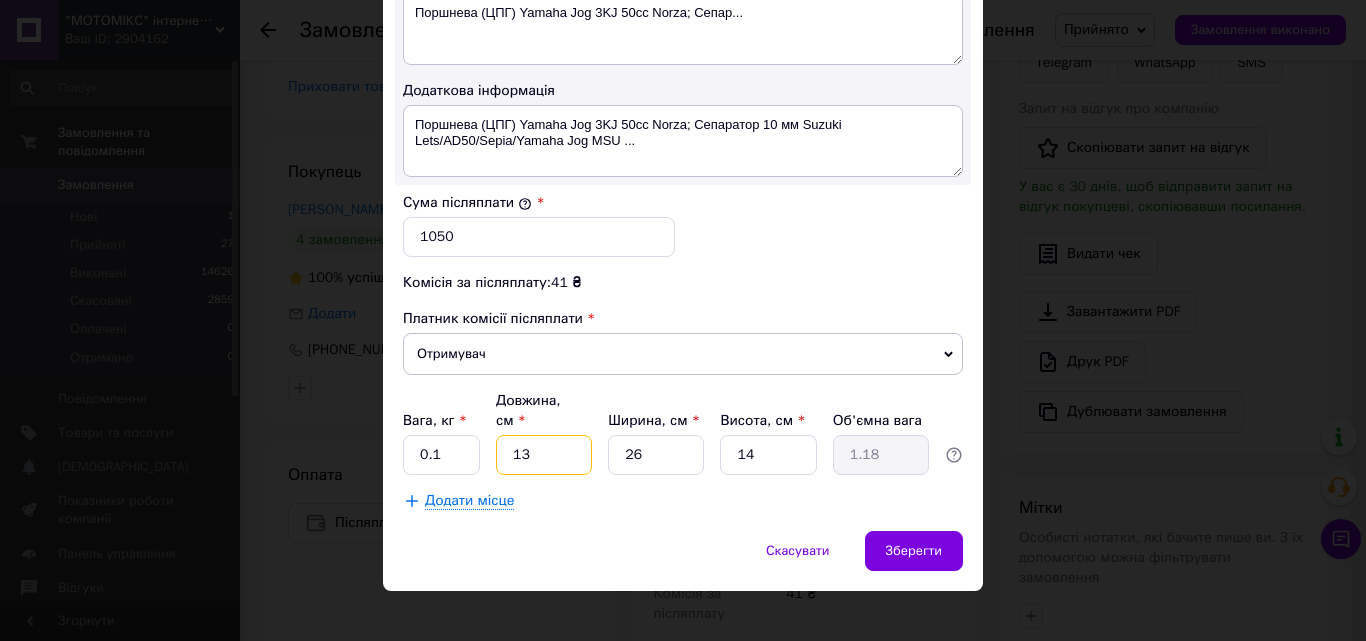 type on "13" 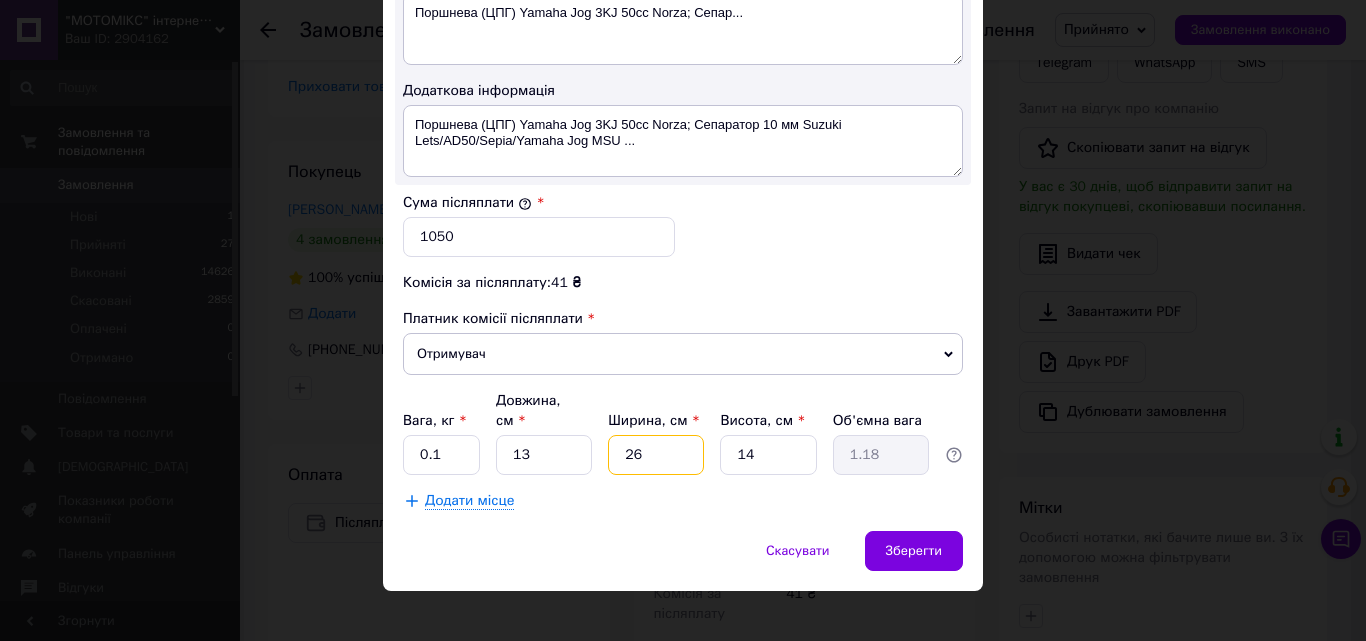 drag, startPoint x: 656, startPoint y: 427, endPoint x: 613, endPoint y: 425, distance: 43.046486 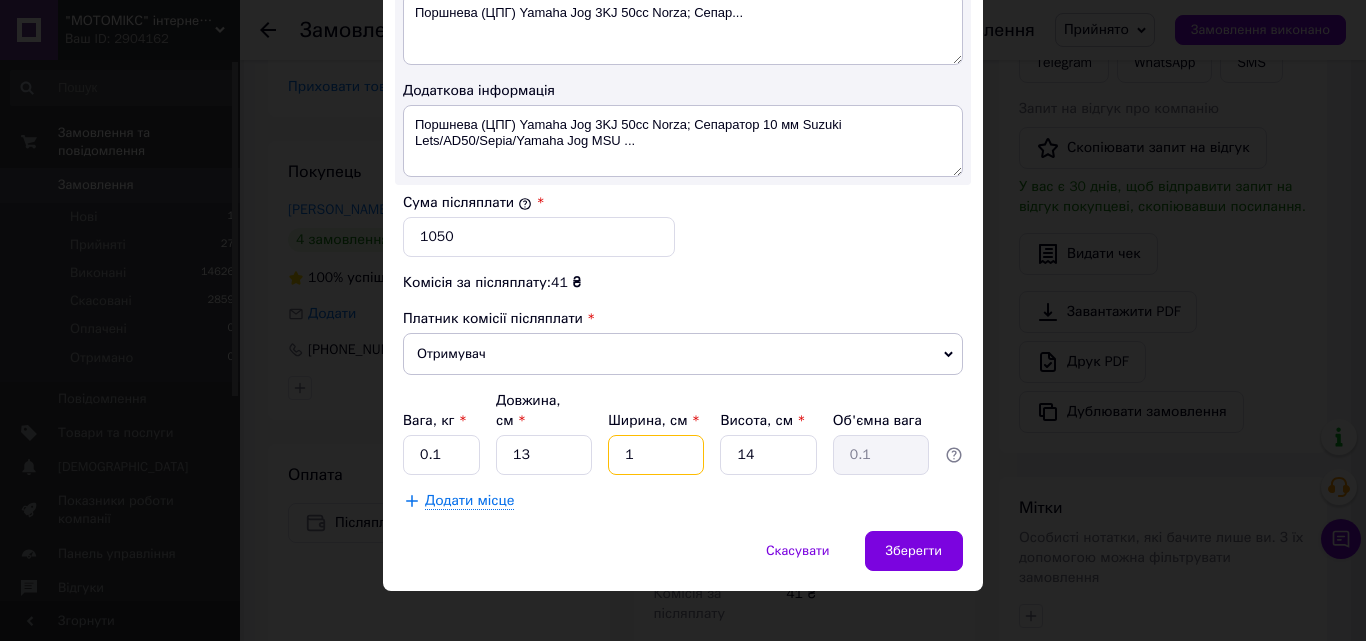 type on "12" 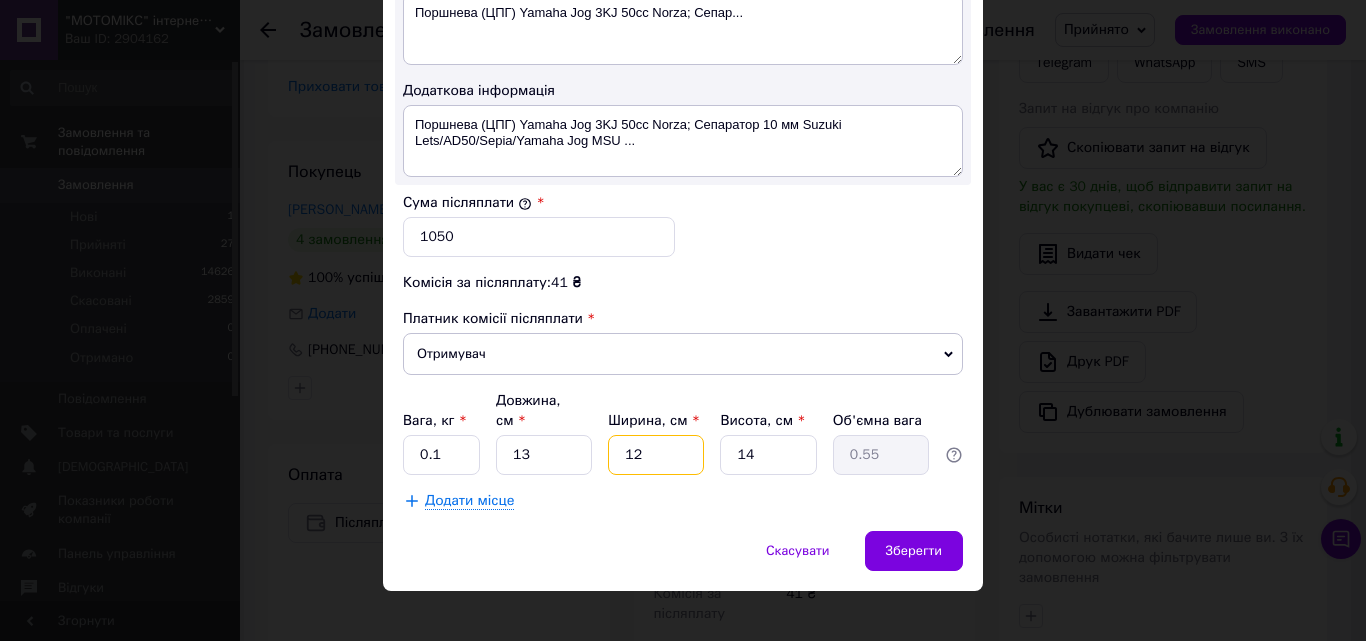 type on "12" 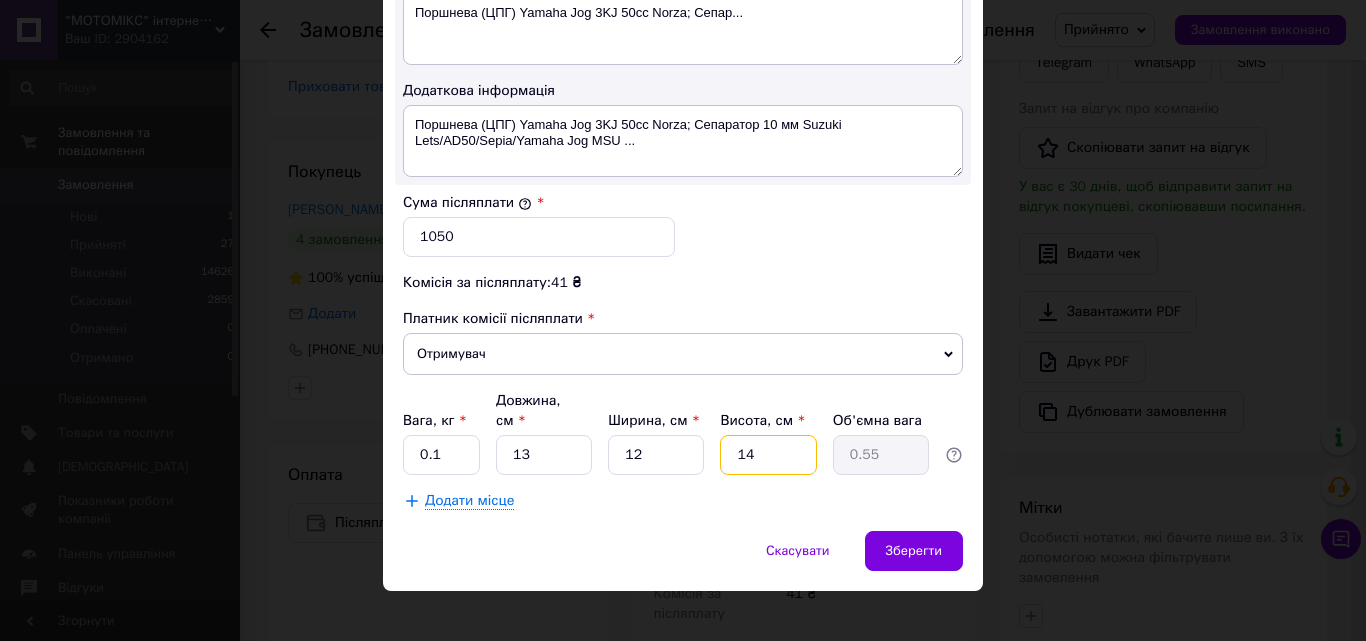 click on "14" at bounding box center [768, 455] 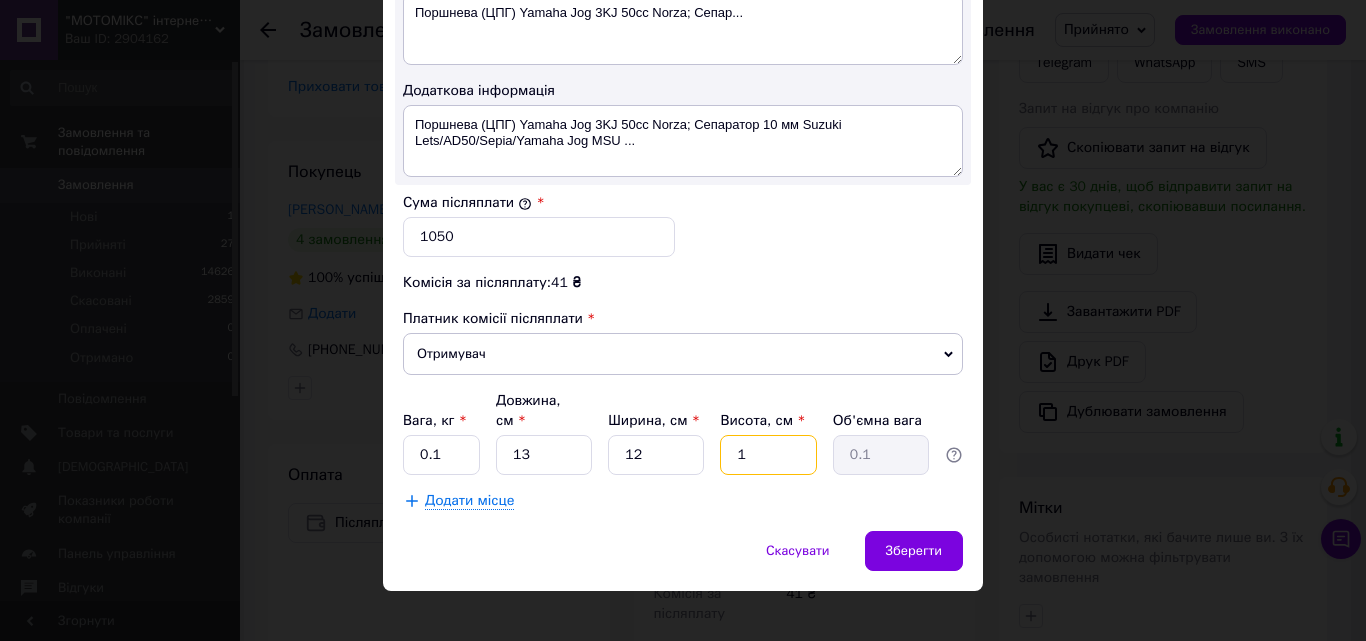 type on "10" 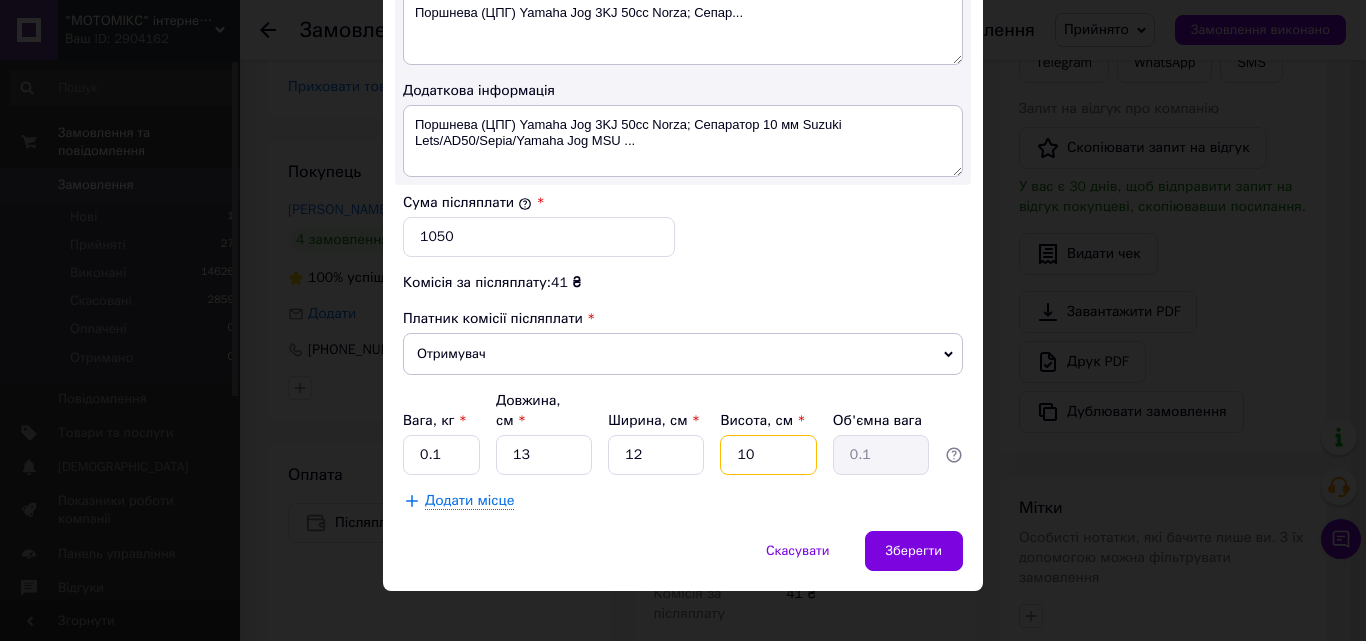 type on "0.39" 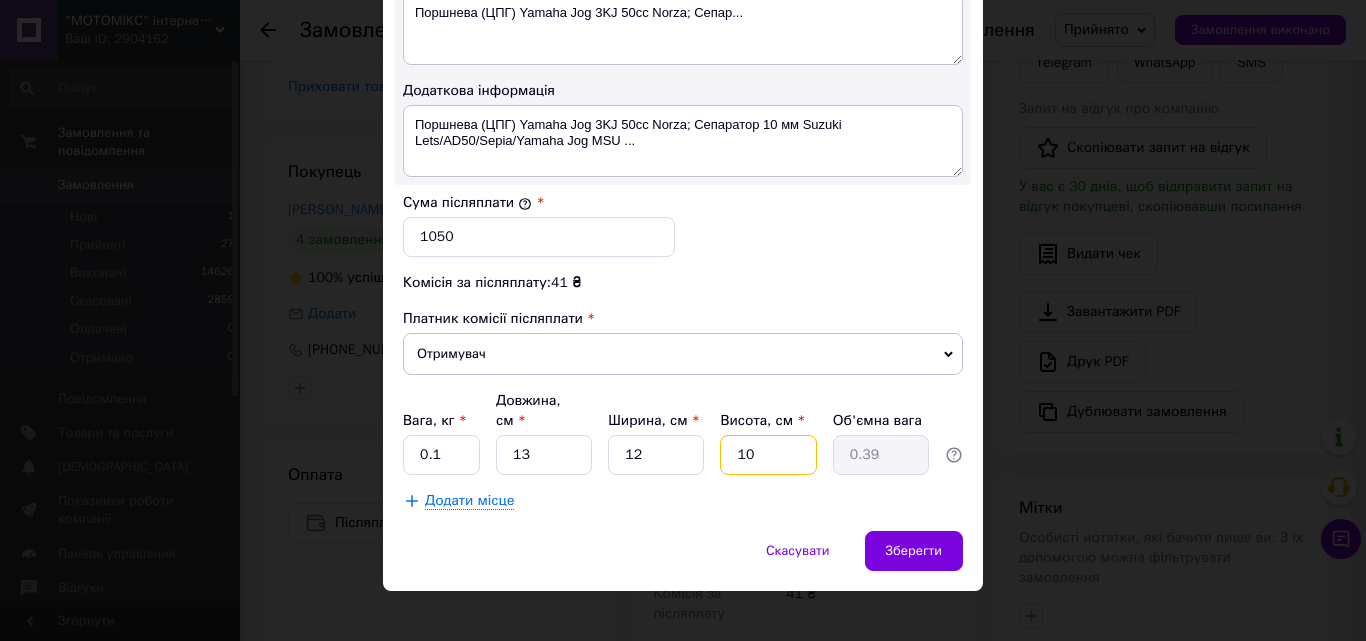 type on "10" 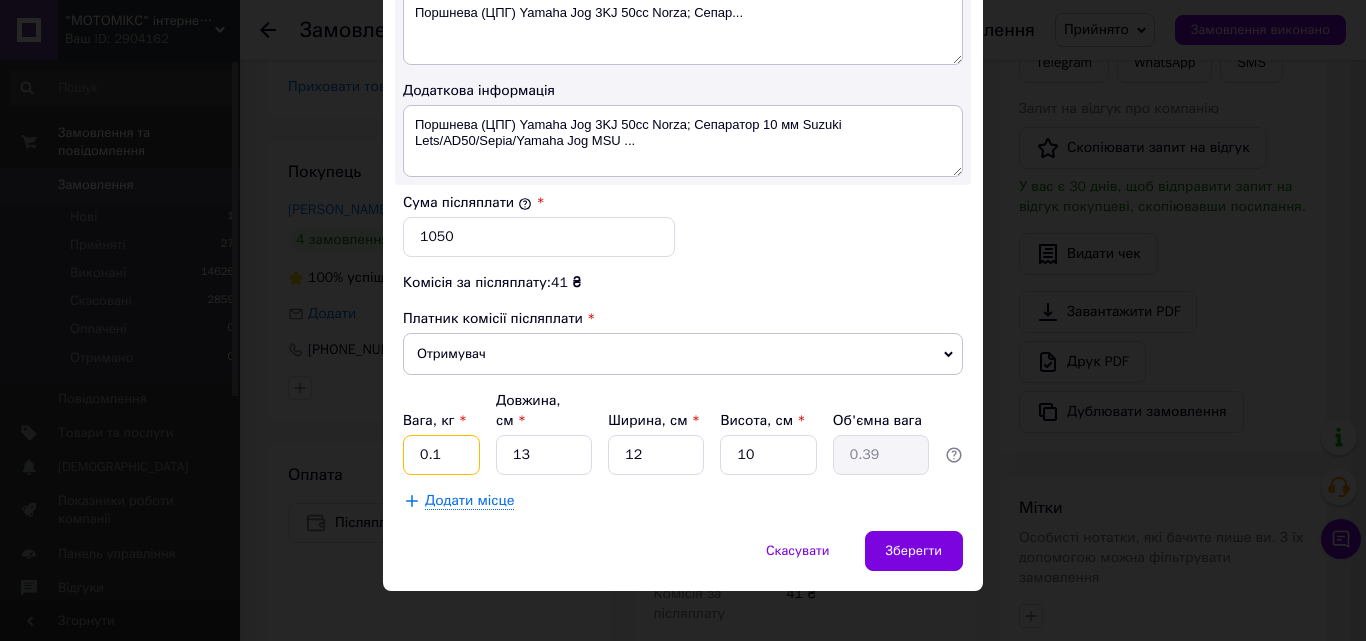 drag, startPoint x: 444, startPoint y: 432, endPoint x: 401, endPoint y: 429, distance: 43.104523 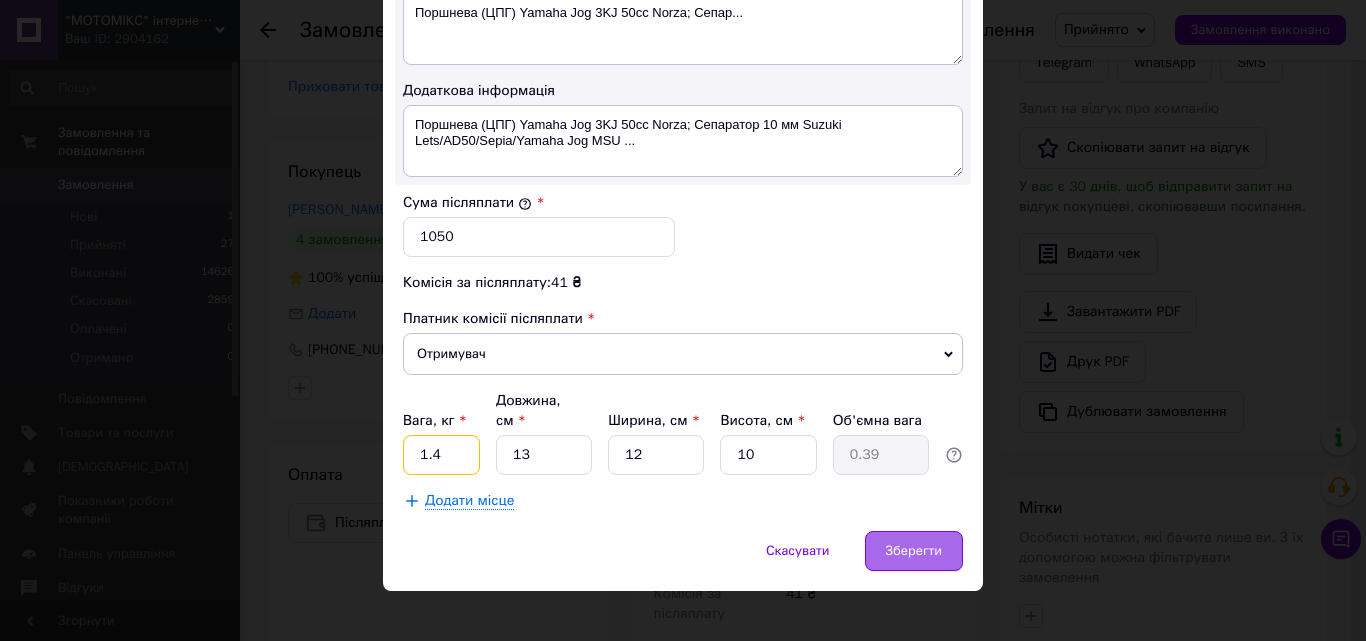 type on "1.4" 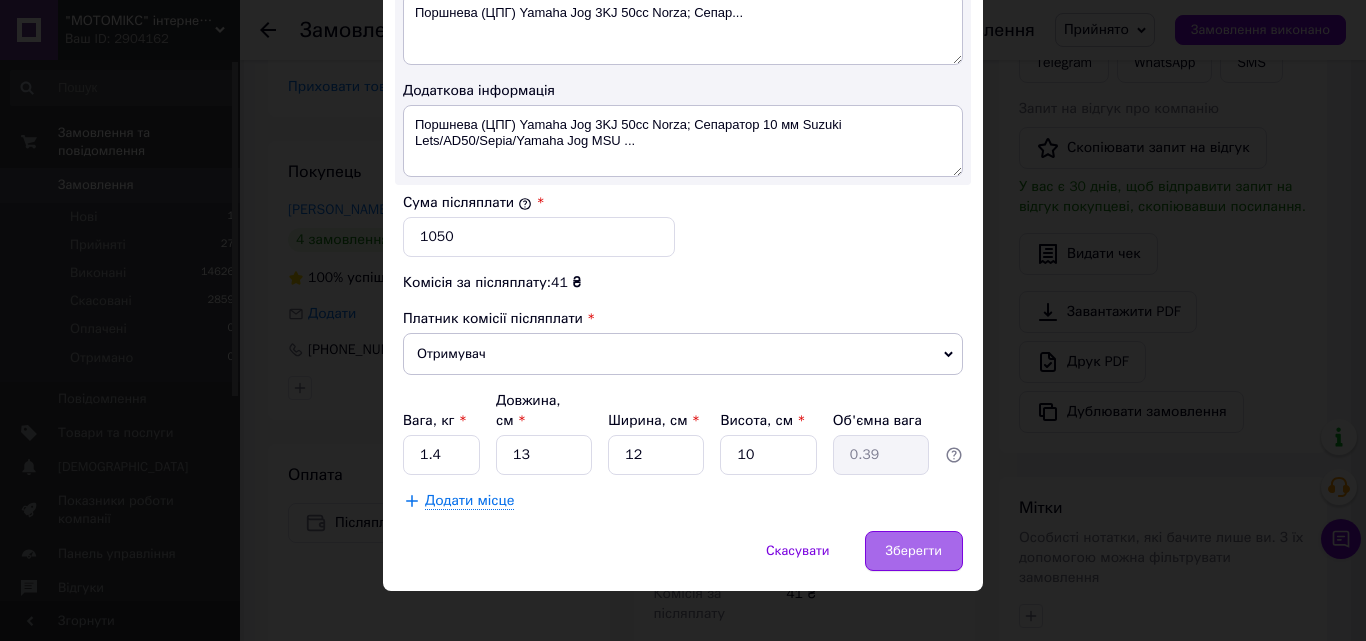 click on "Зберегти" at bounding box center [914, 551] 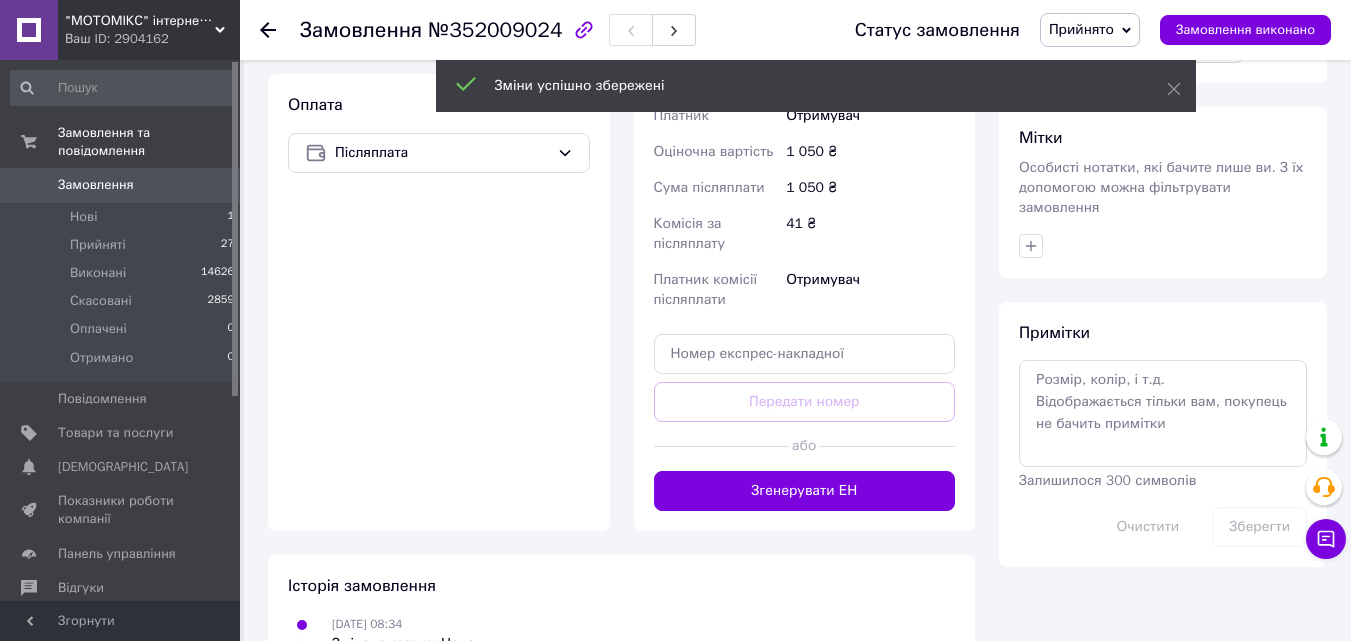 scroll, scrollTop: 926, scrollLeft: 0, axis: vertical 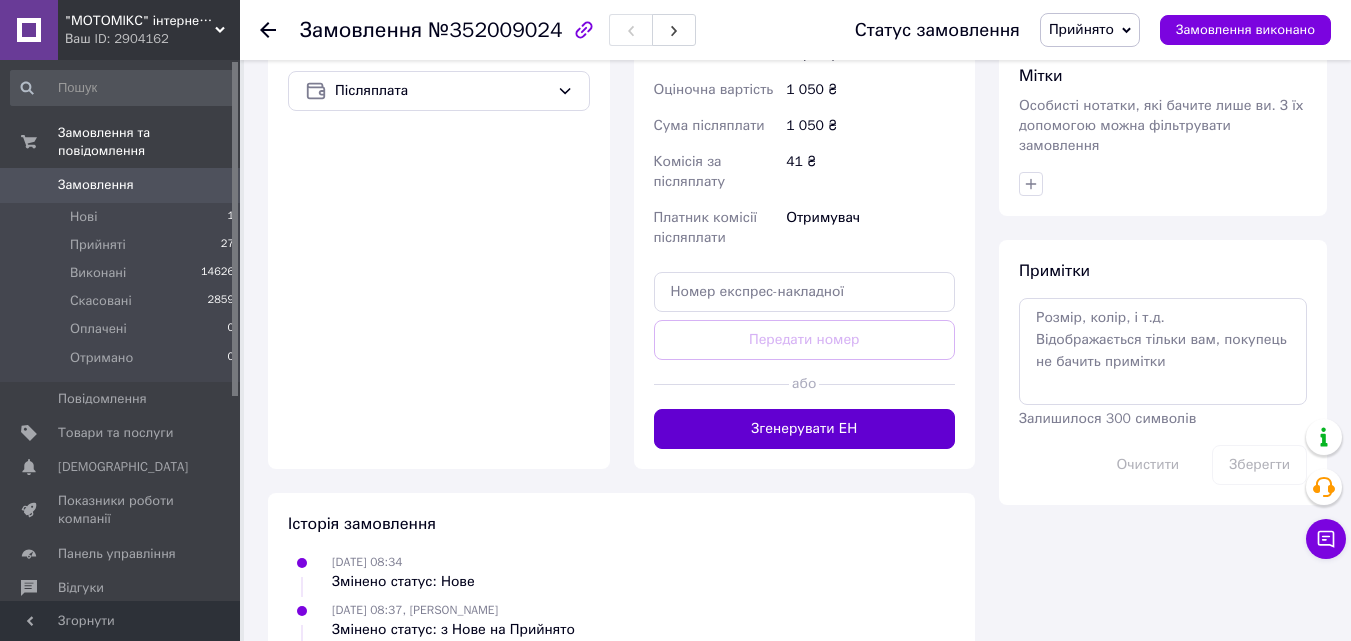 click on "Згенерувати ЕН" at bounding box center (805, 429) 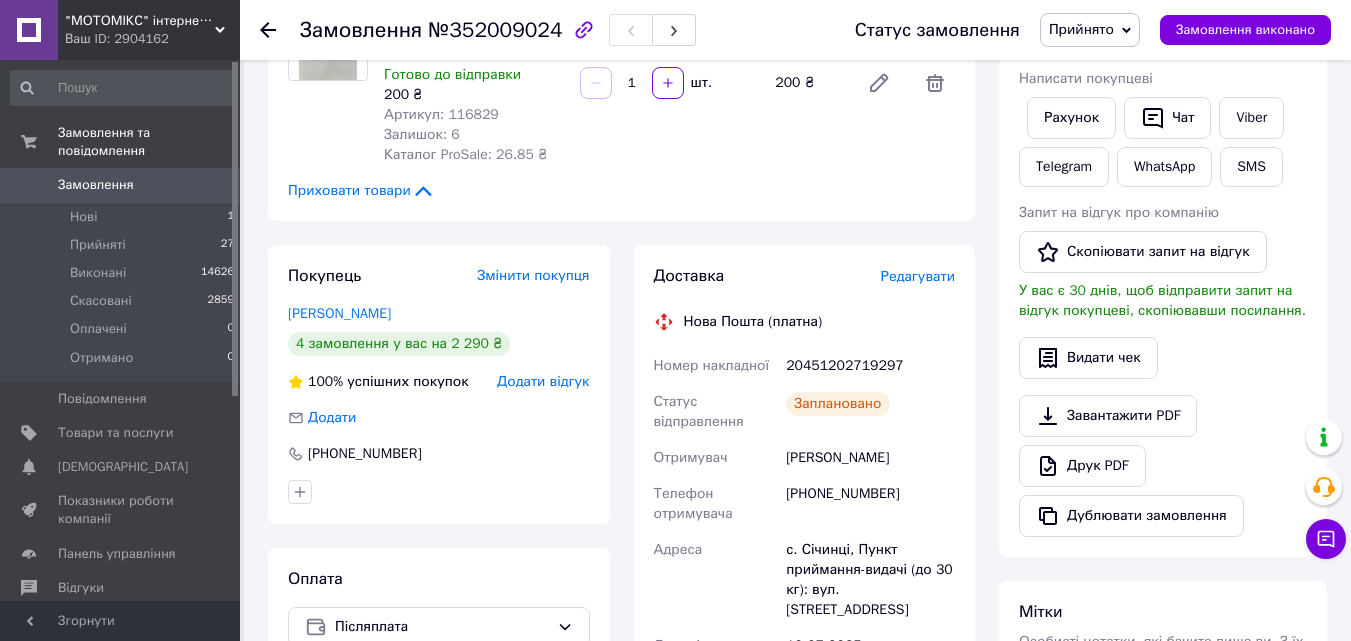 scroll, scrollTop: 393, scrollLeft: 0, axis: vertical 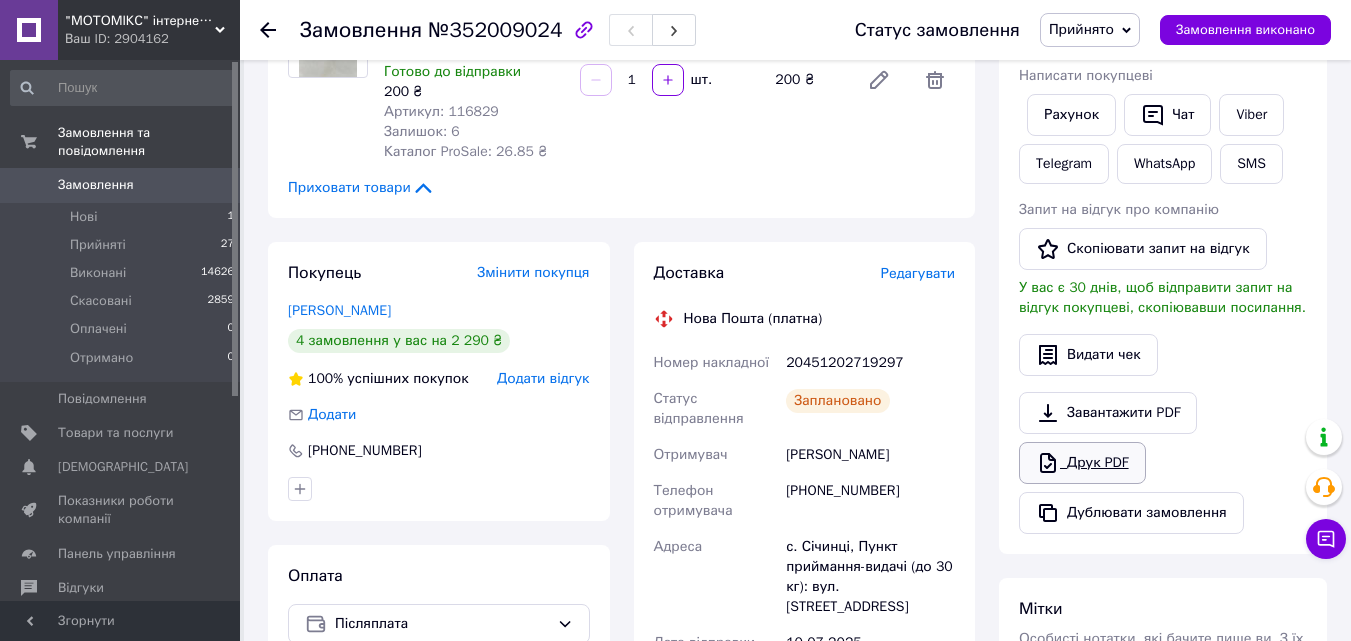 click on "Друк PDF" at bounding box center (1082, 463) 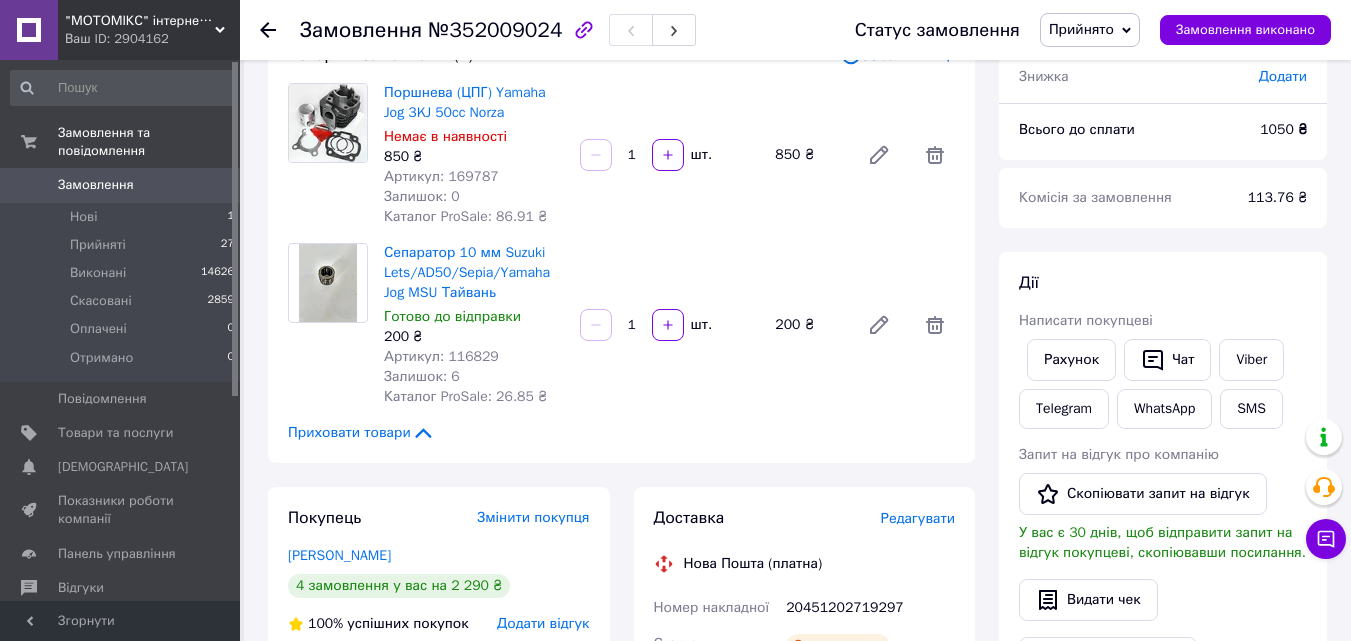 scroll, scrollTop: 135, scrollLeft: 0, axis: vertical 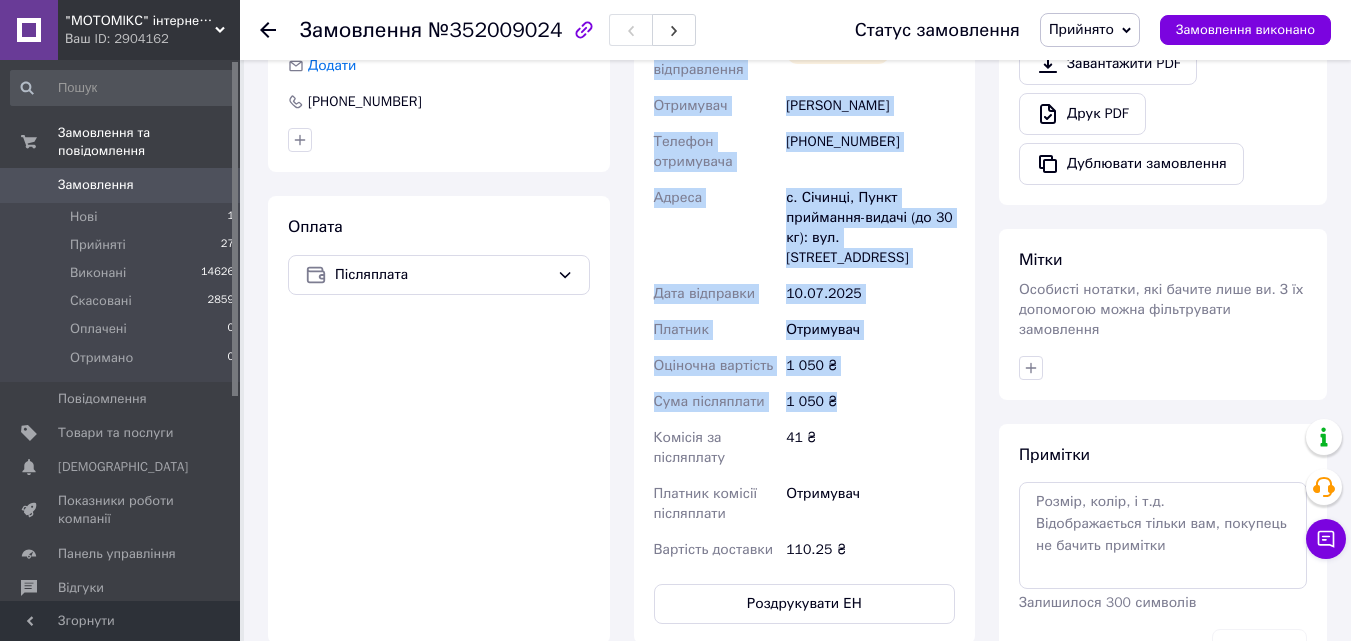 drag, startPoint x: 656, startPoint y: 532, endPoint x: 854, endPoint y: 386, distance: 246.00813 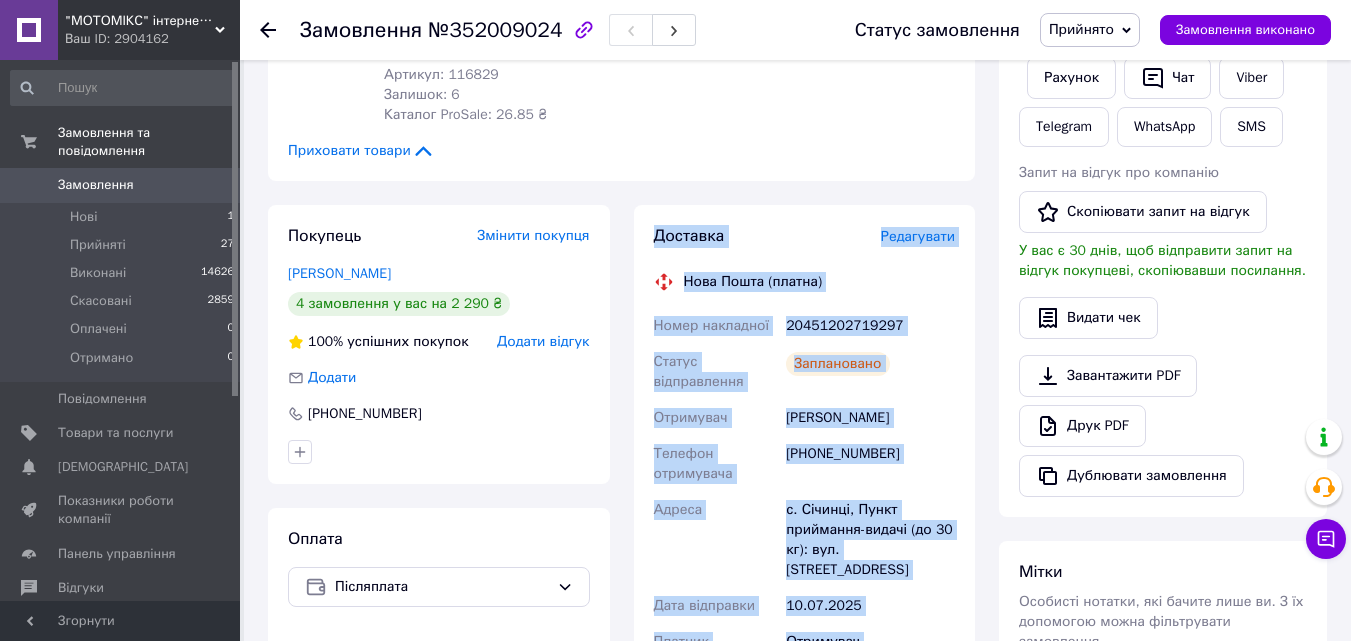 scroll, scrollTop: 310, scrollLeft: 0, axis: vertical 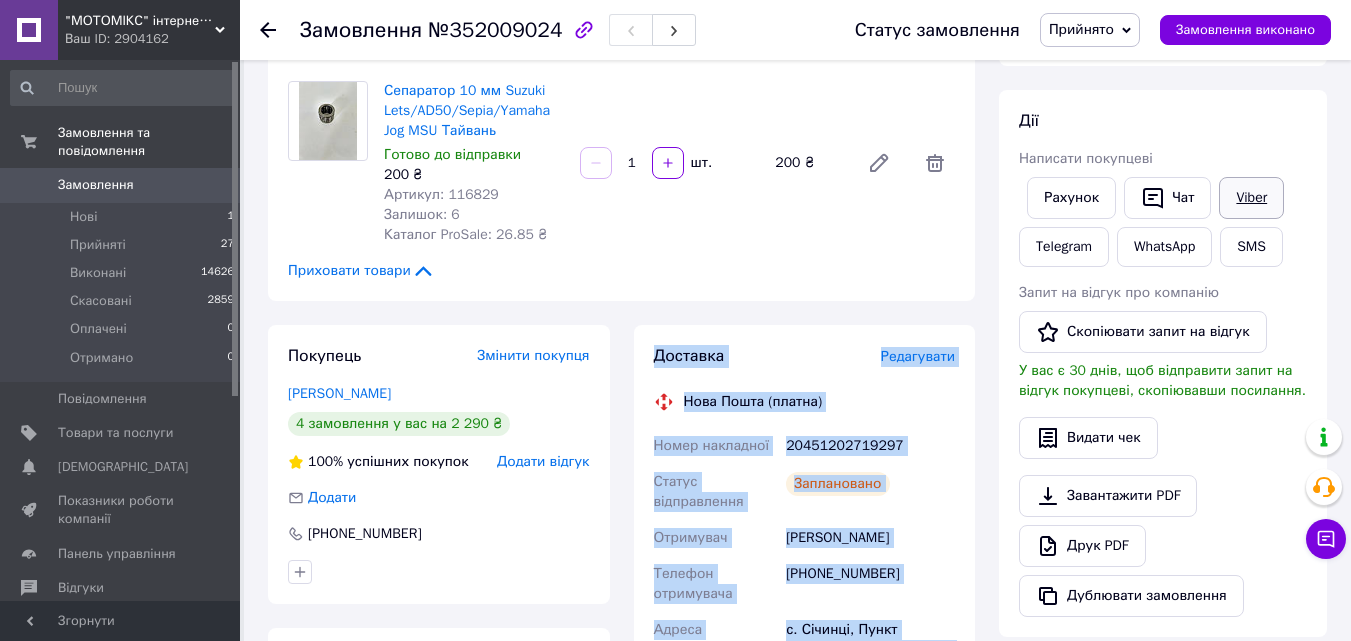click on "Viber" at bounding box center [1251, 198] 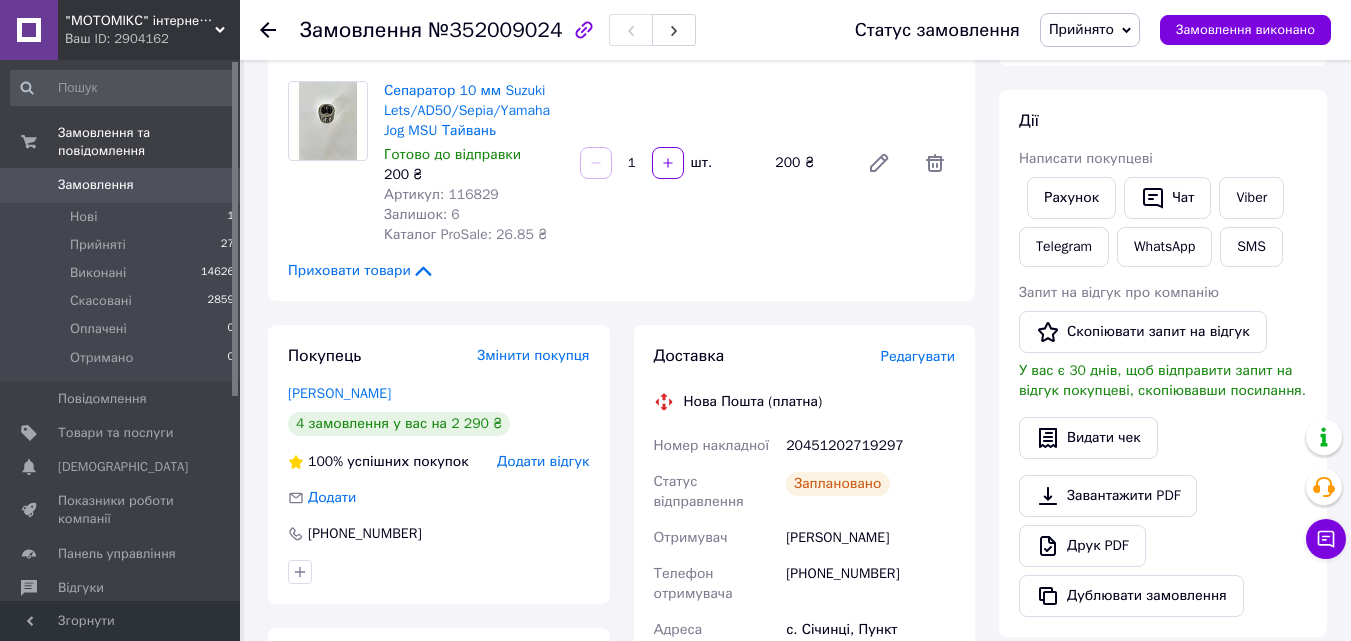 click 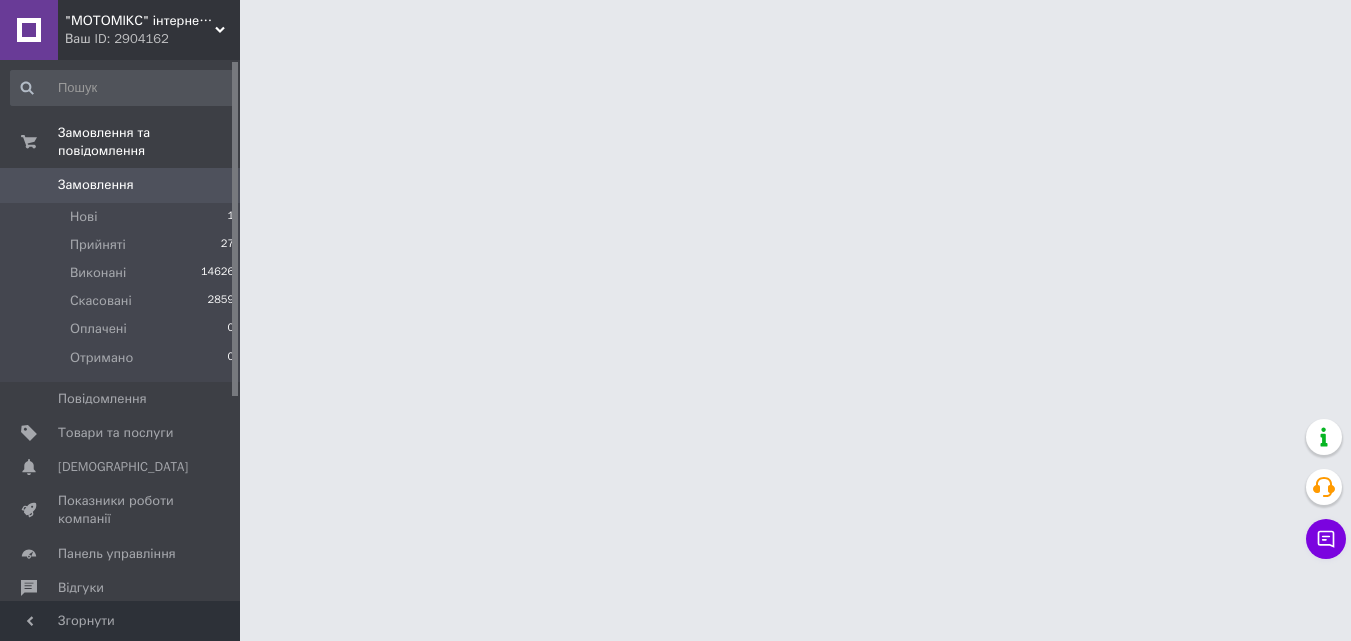 scroll, scrollTop: 0, scrollLeft: 0, axis: both 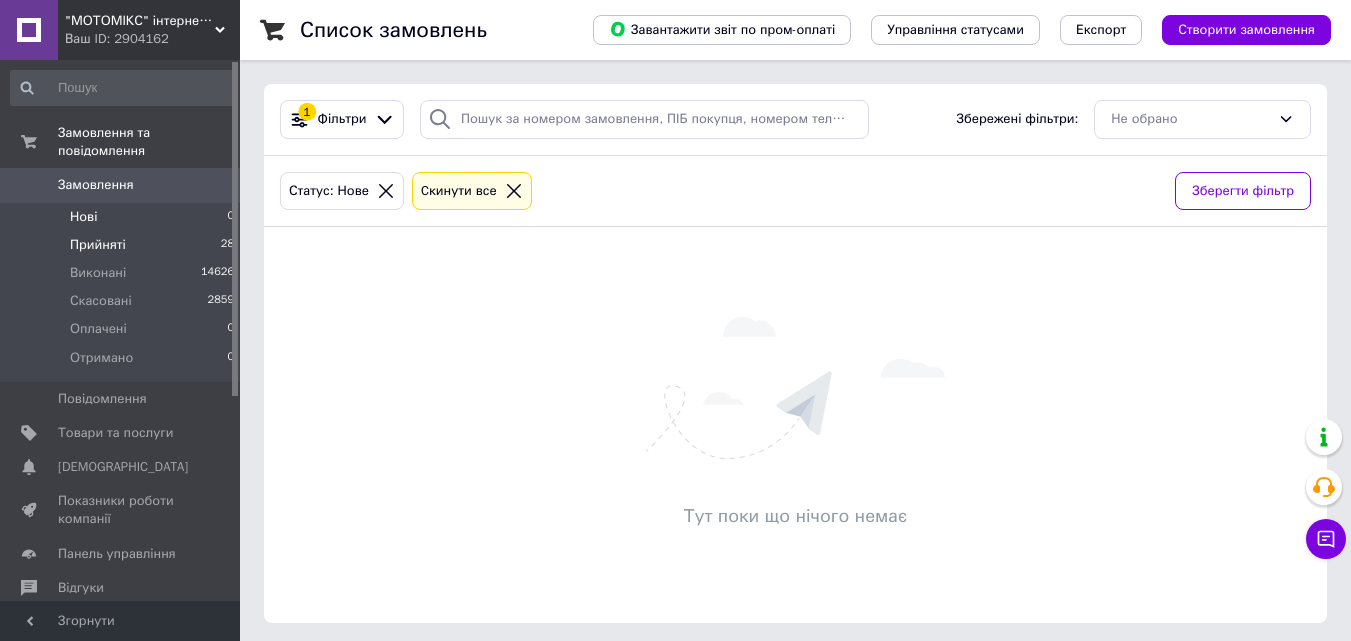 click on "Прийняті" at bounding box center (98, 245) 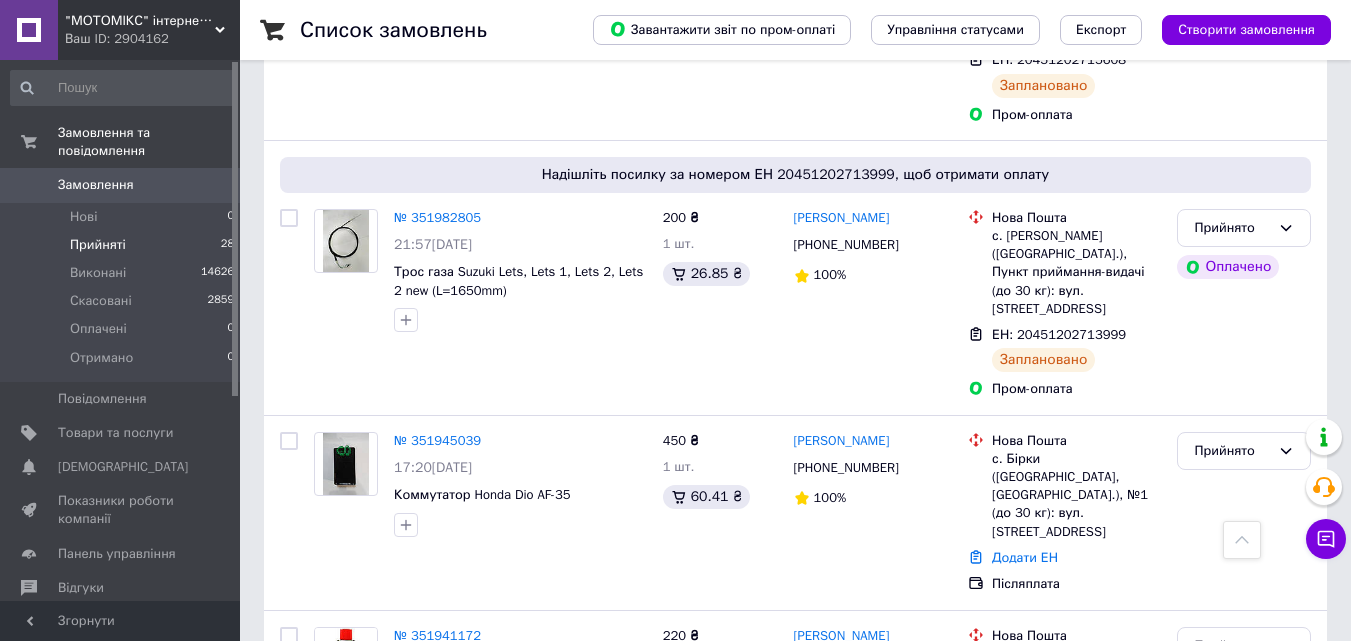 scroll, scrollTop: 619, scrollLeft: 0, axis: vertical 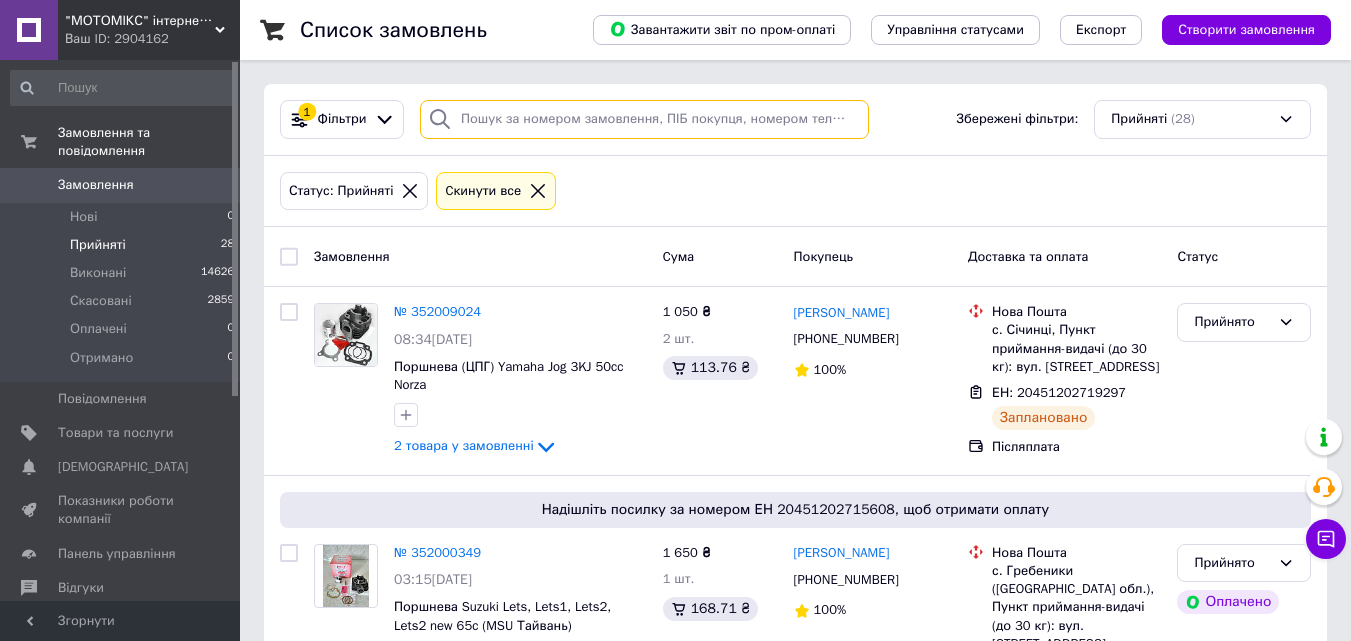 click at bounding box center (644, 119) 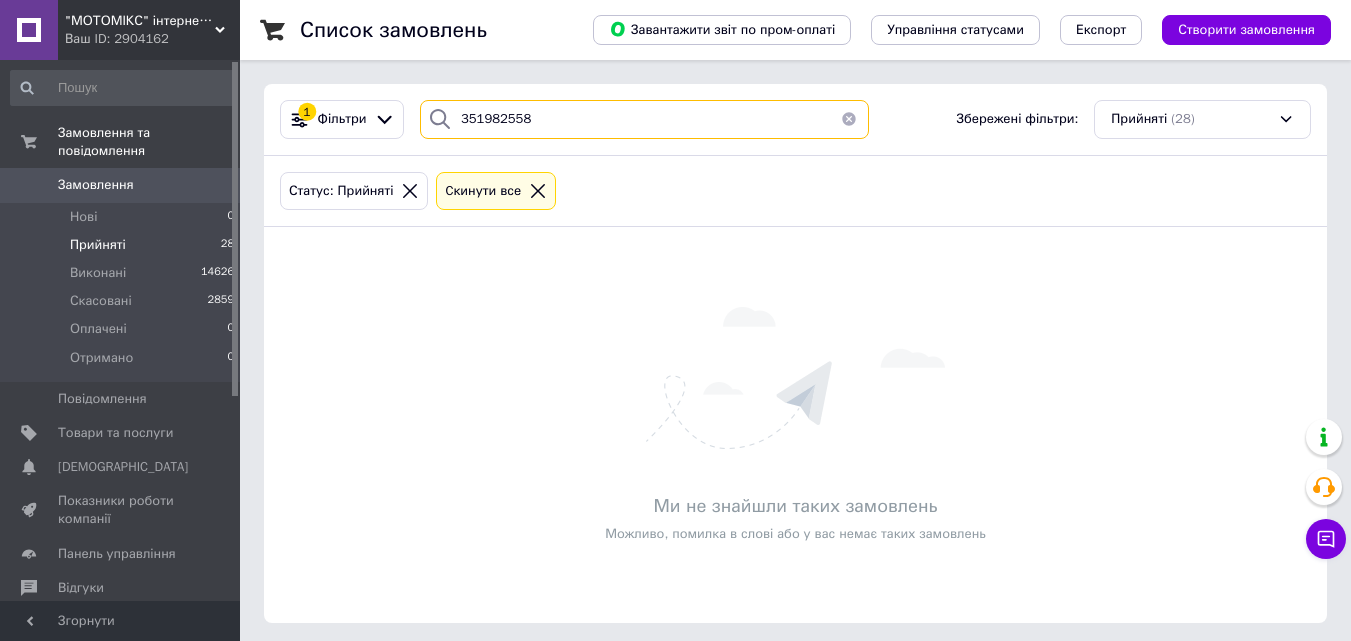 type on "351982558" 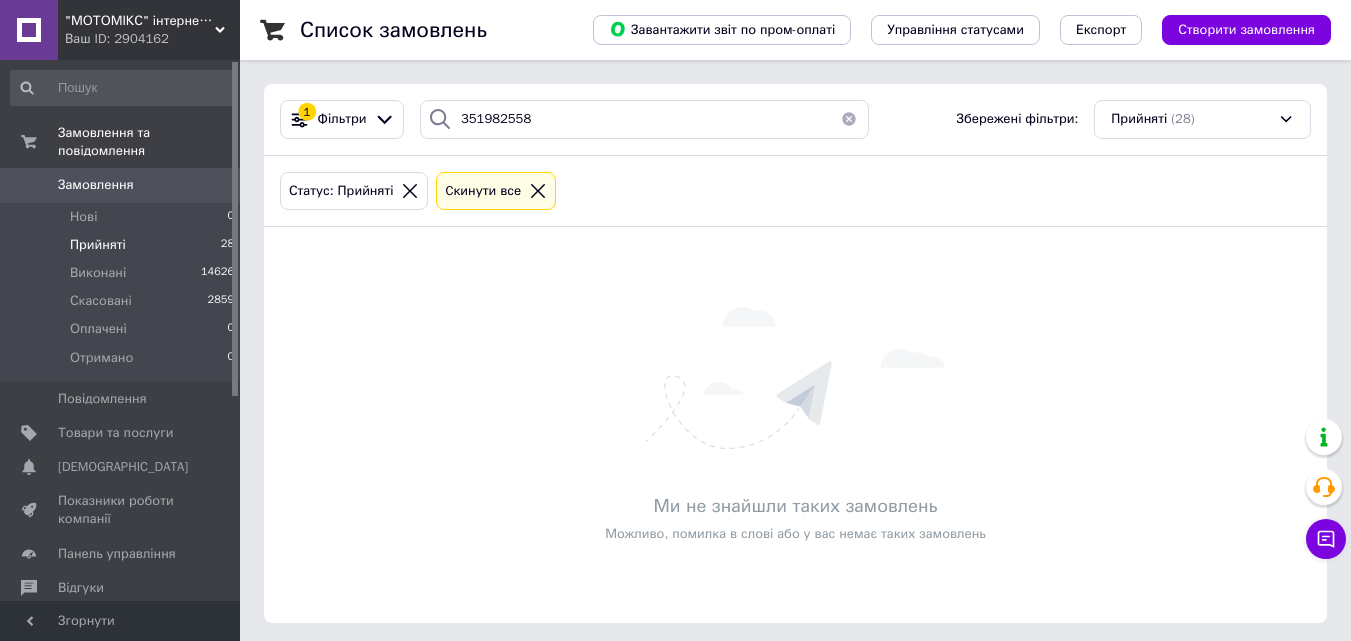 click 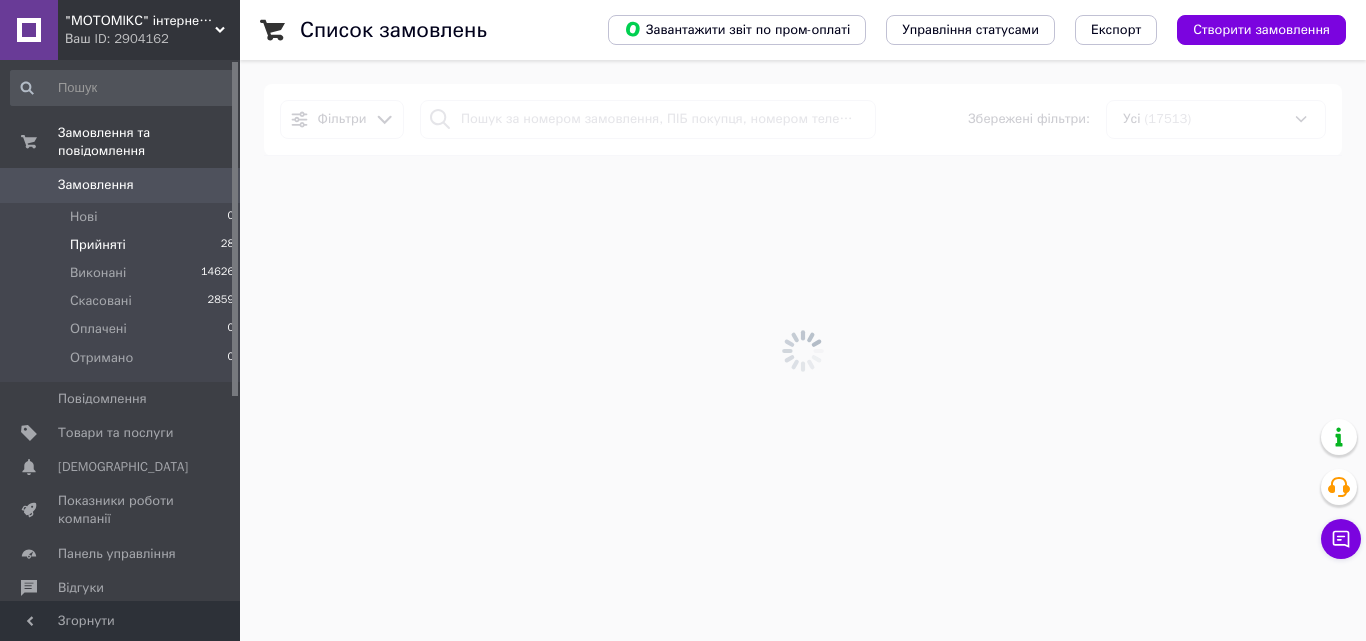 click on "Замовлення" at bounding box center [96, 185] 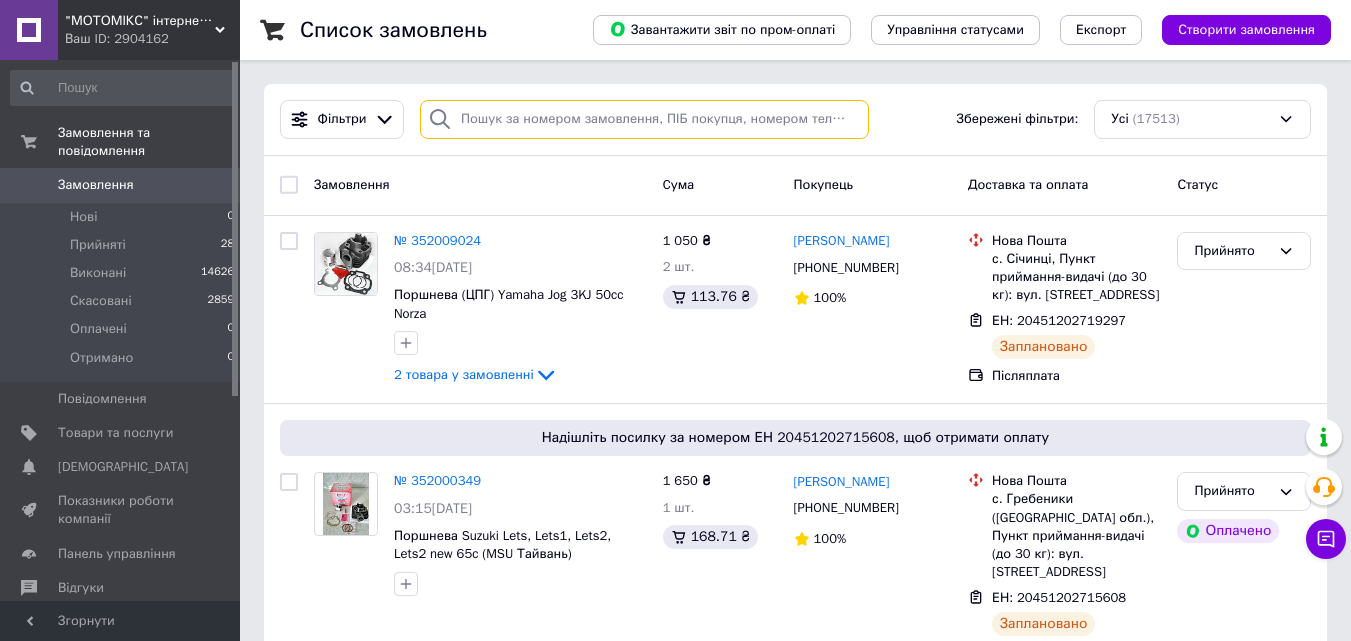 click at bounding box center [644, 119] 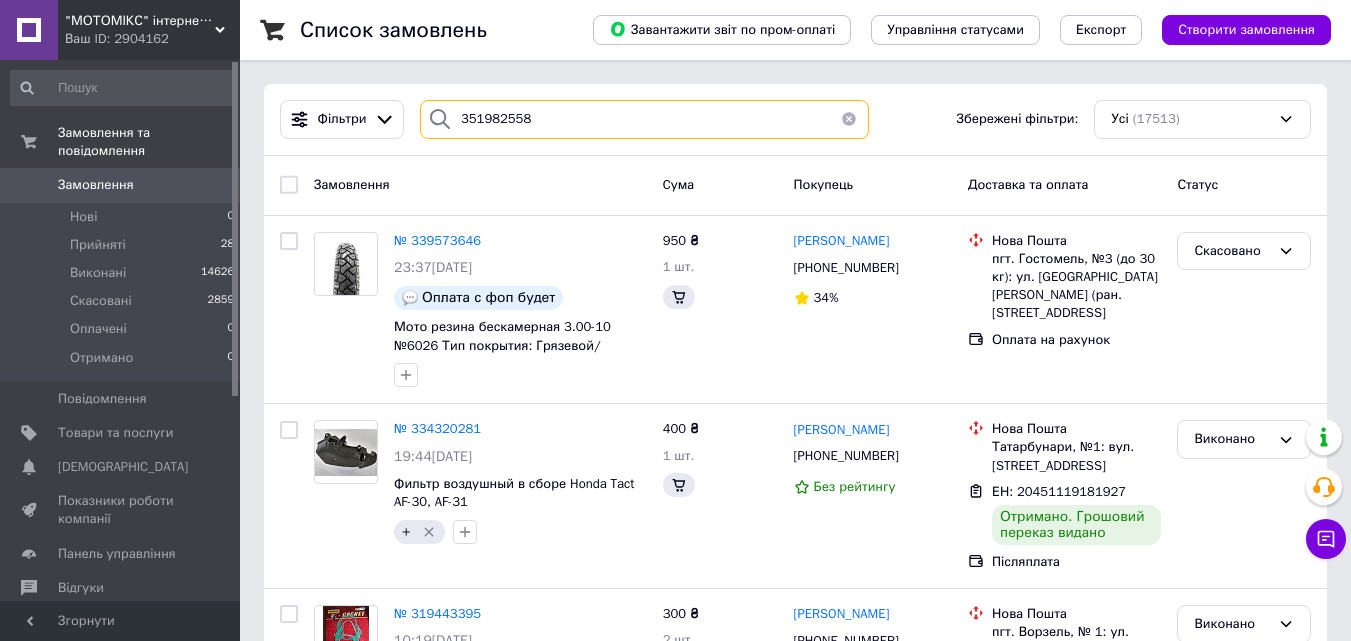type on "351982558" 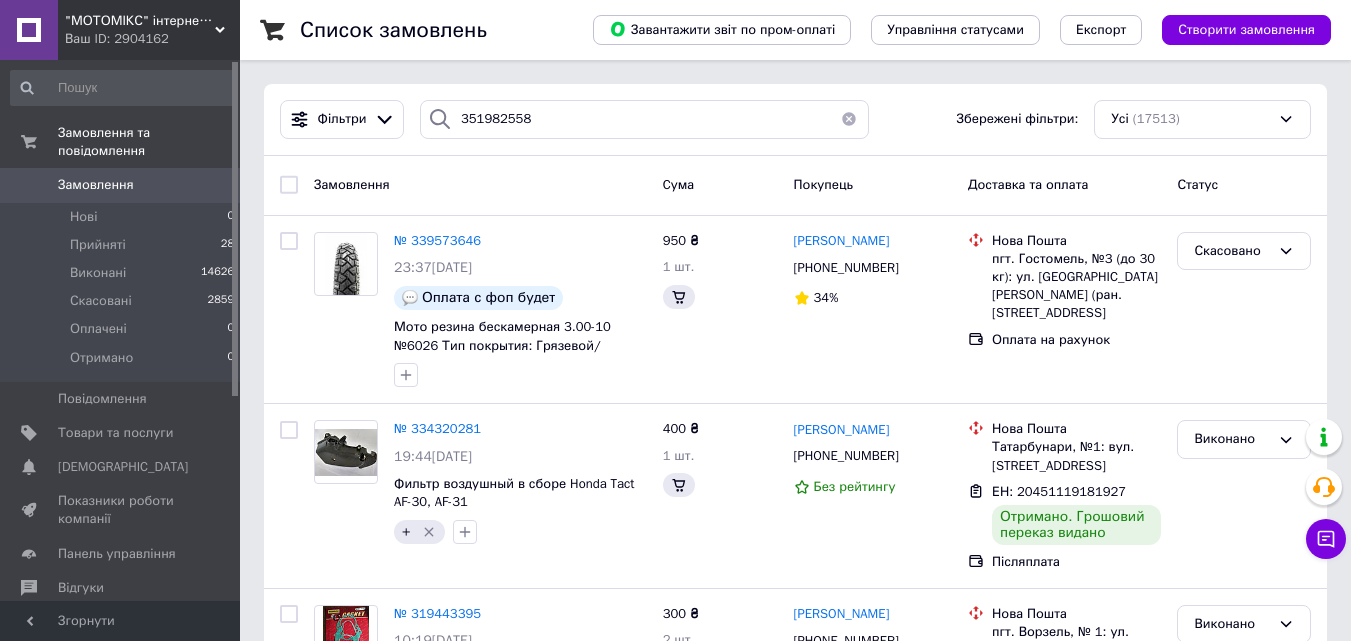 click on "Ваш ID: 2904162" at bounding box center [152, 39] 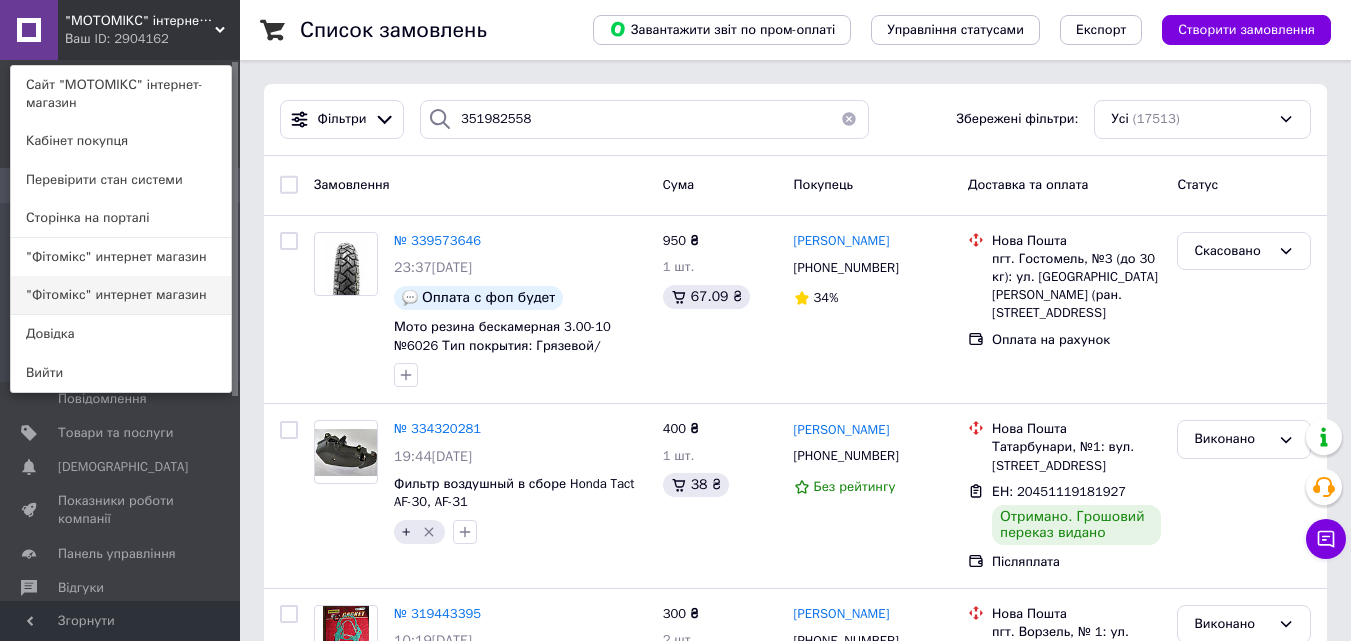 click on ""Фітомікс" интернет магазин" at bounding box center [121, 295] 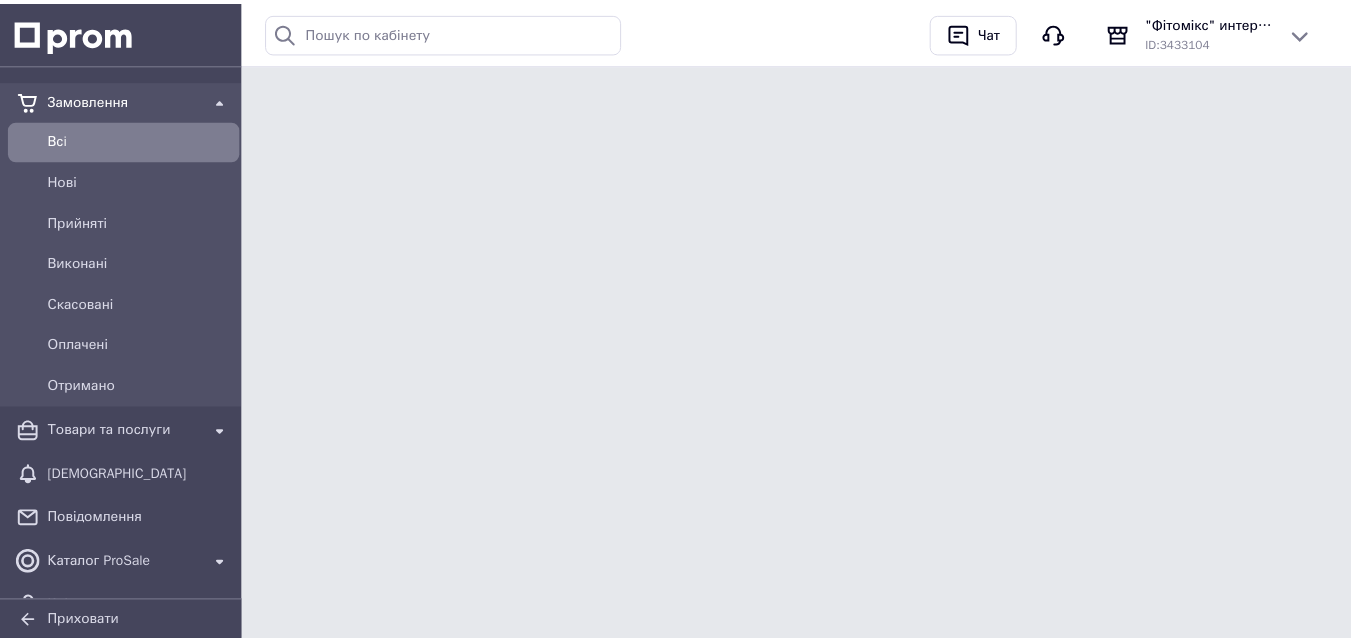 scroll, scrollTop: 0, scrollLeft: 0, axis: both 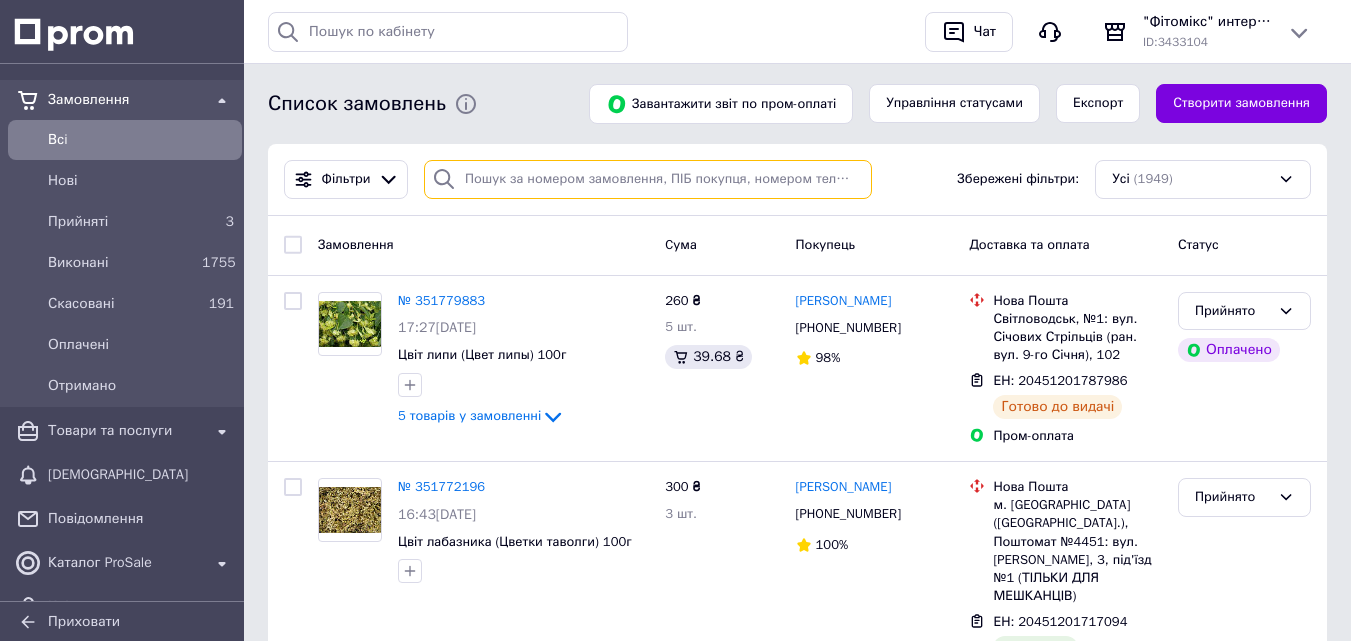 click at bounding box center [648, 179] 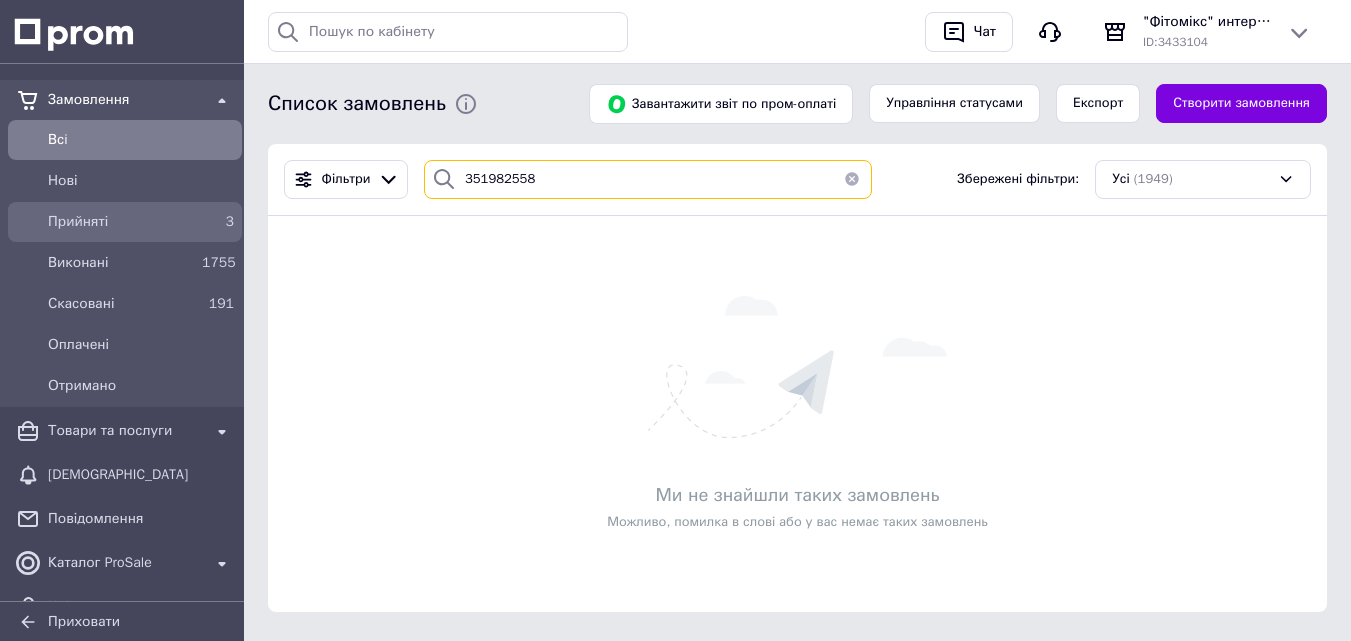 type on "351982558" 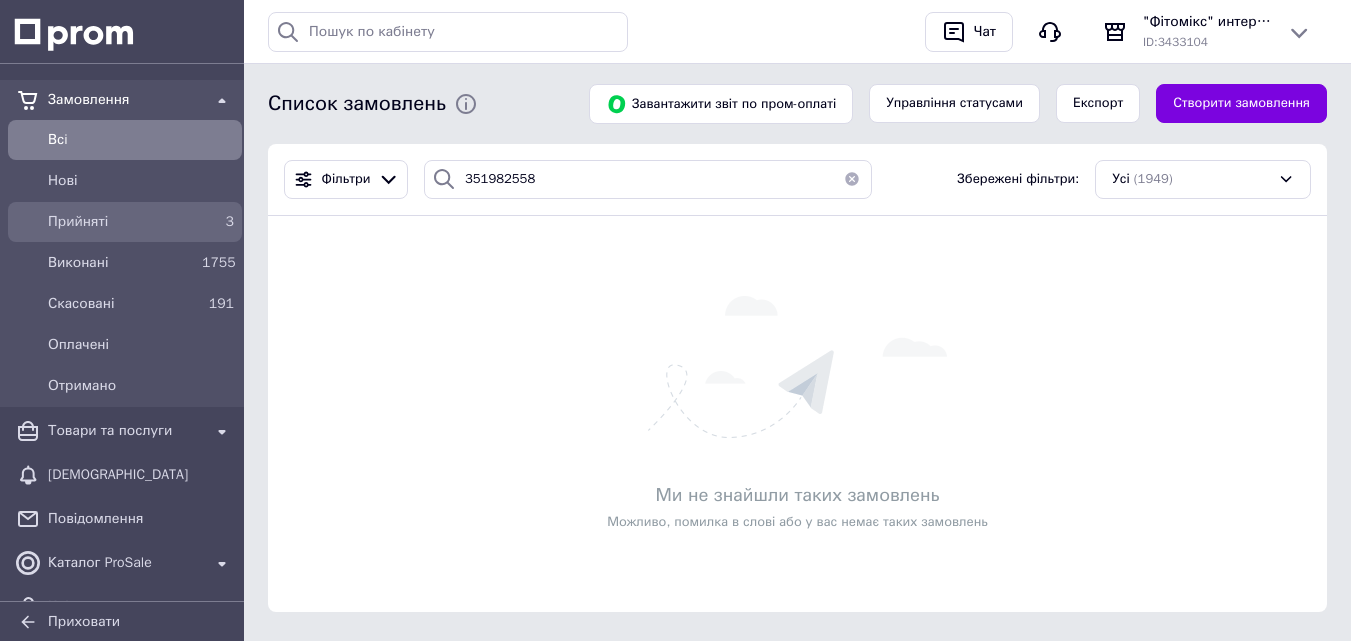 click on "Прийняті" at bounding box center (121, 222) 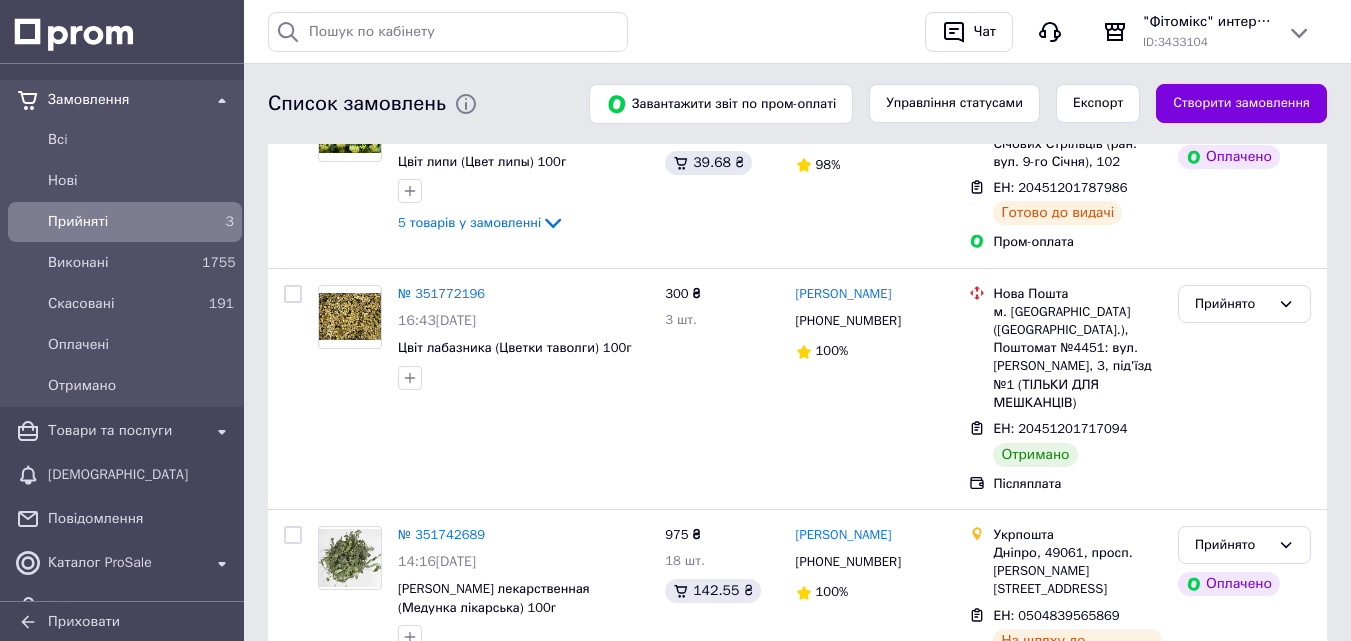 scroll, scrollTop: 0, scrollLeft: 0, axis: both 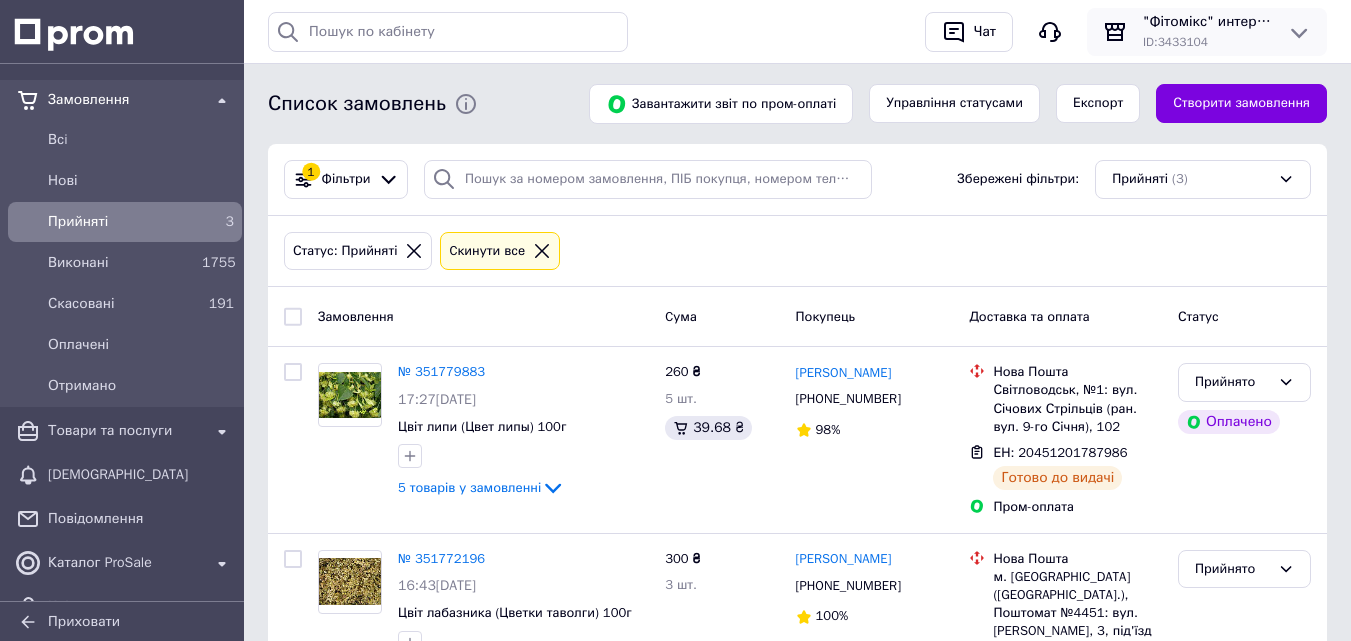 click 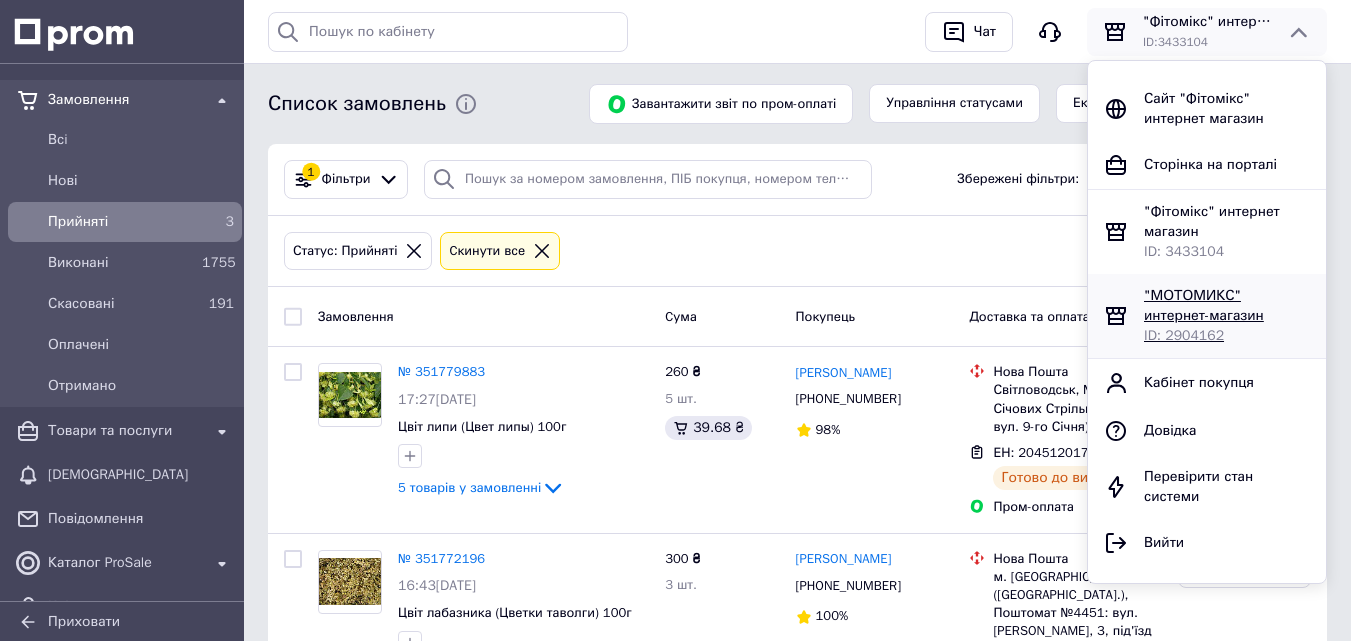 click on ""МОТОМИКС" интернет-магазин" at bounding box center (1227, 306) 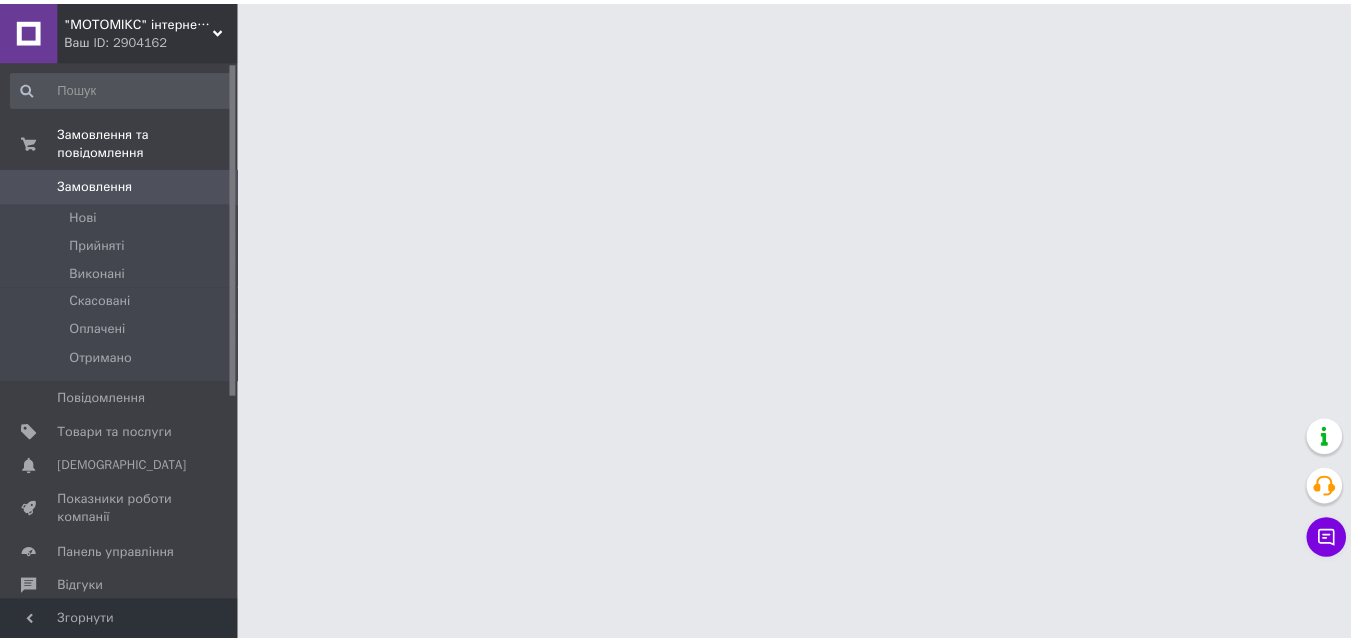 scroll, scrollTop: 0, scrollLeft: 0, axis: both 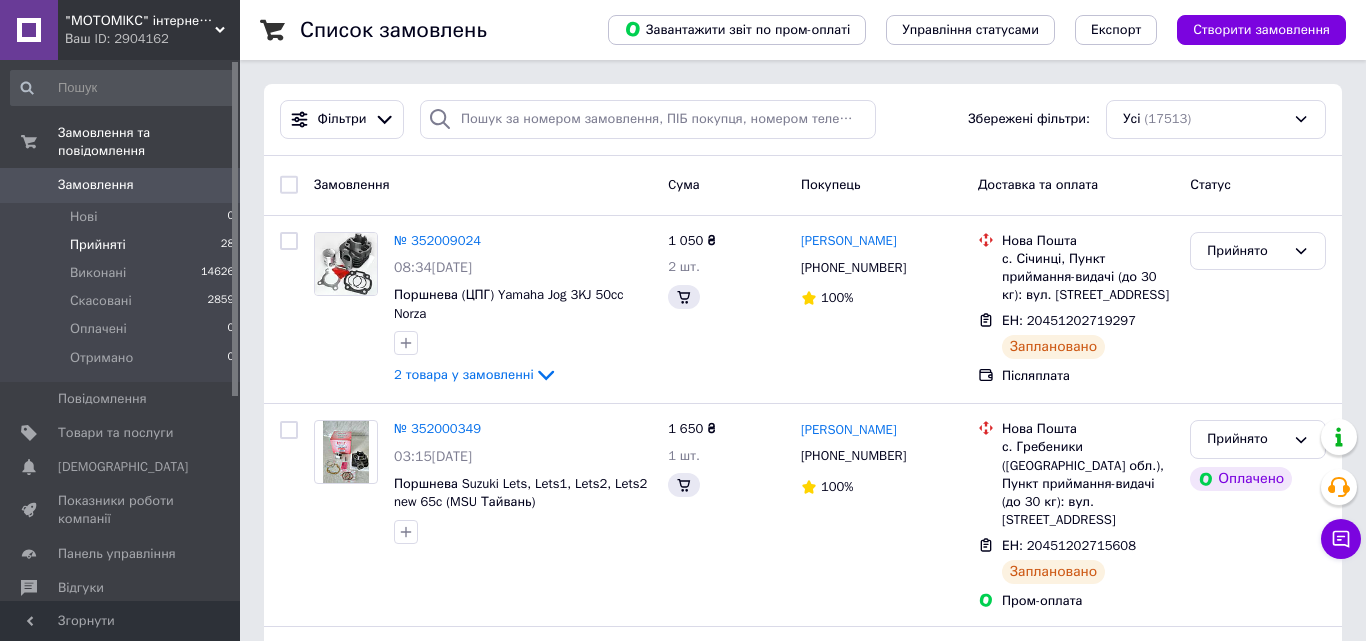 click on "Прийняті" at bounding box center [98, 245] 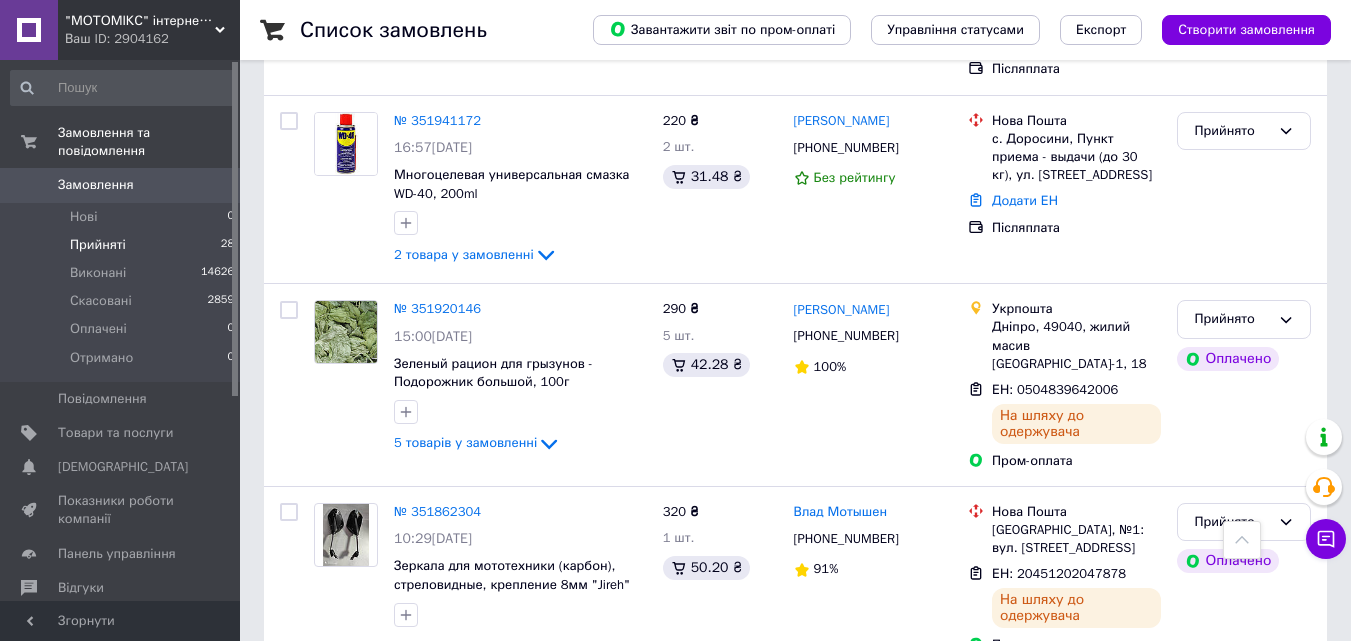 scroll, scrollTop: 1144, scrollLeft: 0, axis: vertical 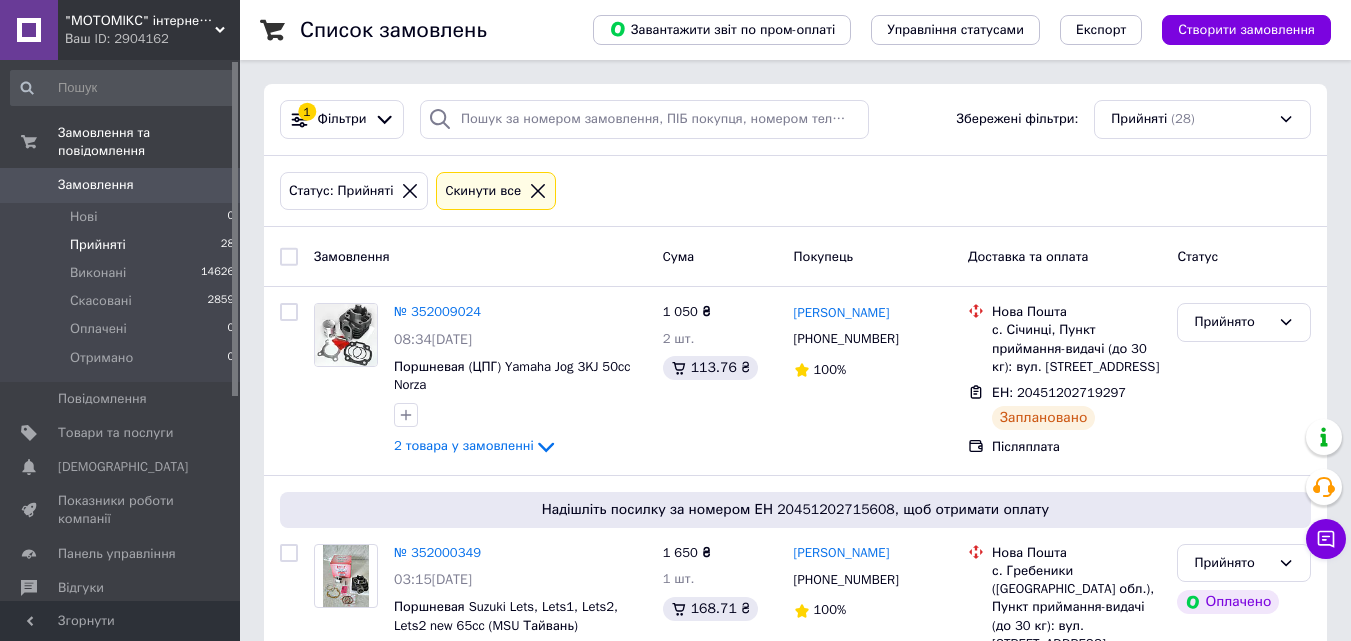 click 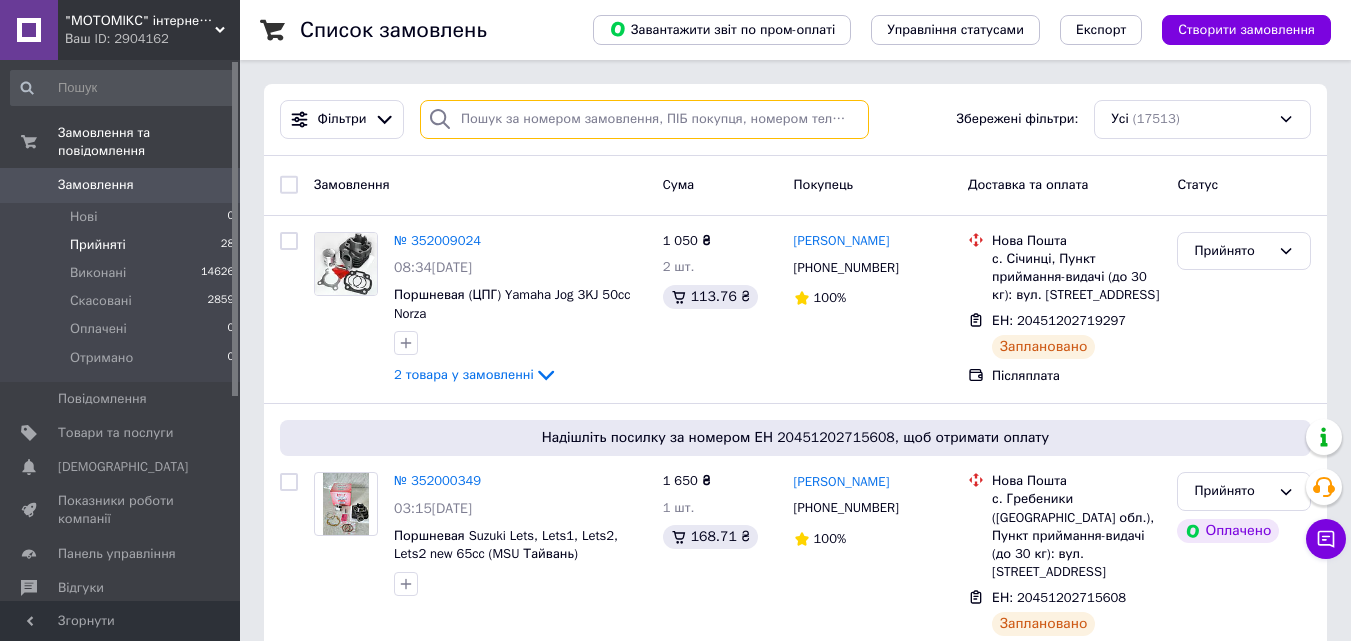 click at bounding box center [644, 119] 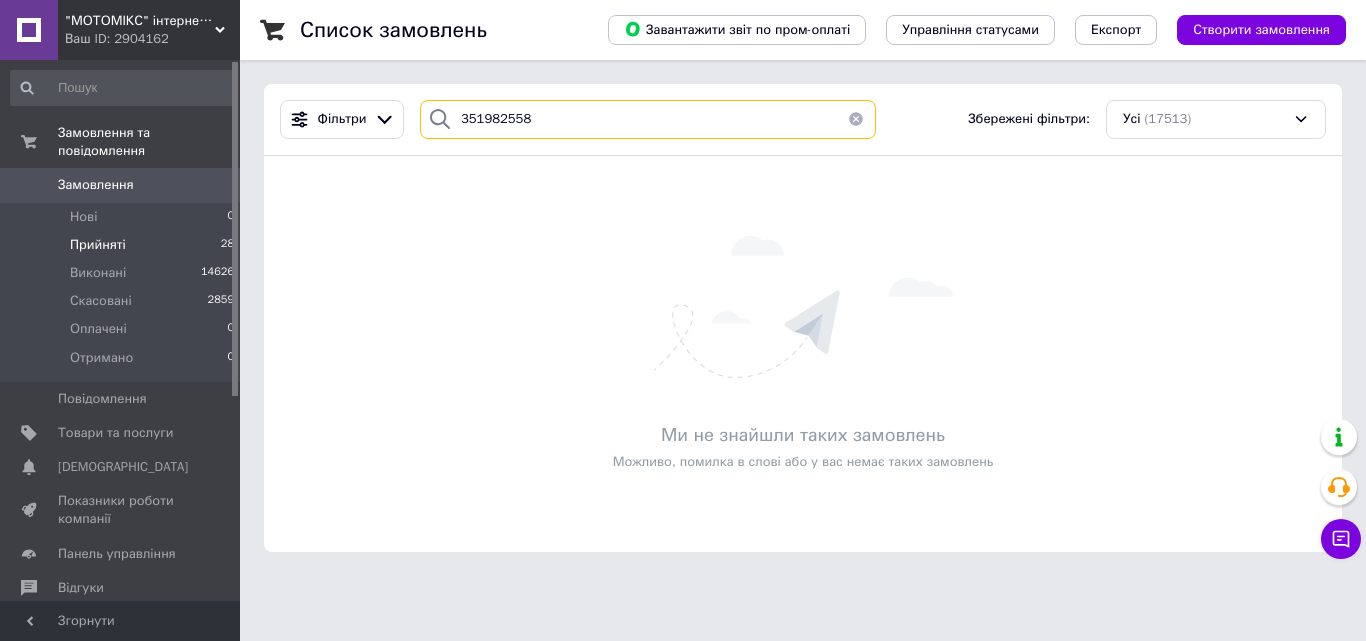 type on "351982558" 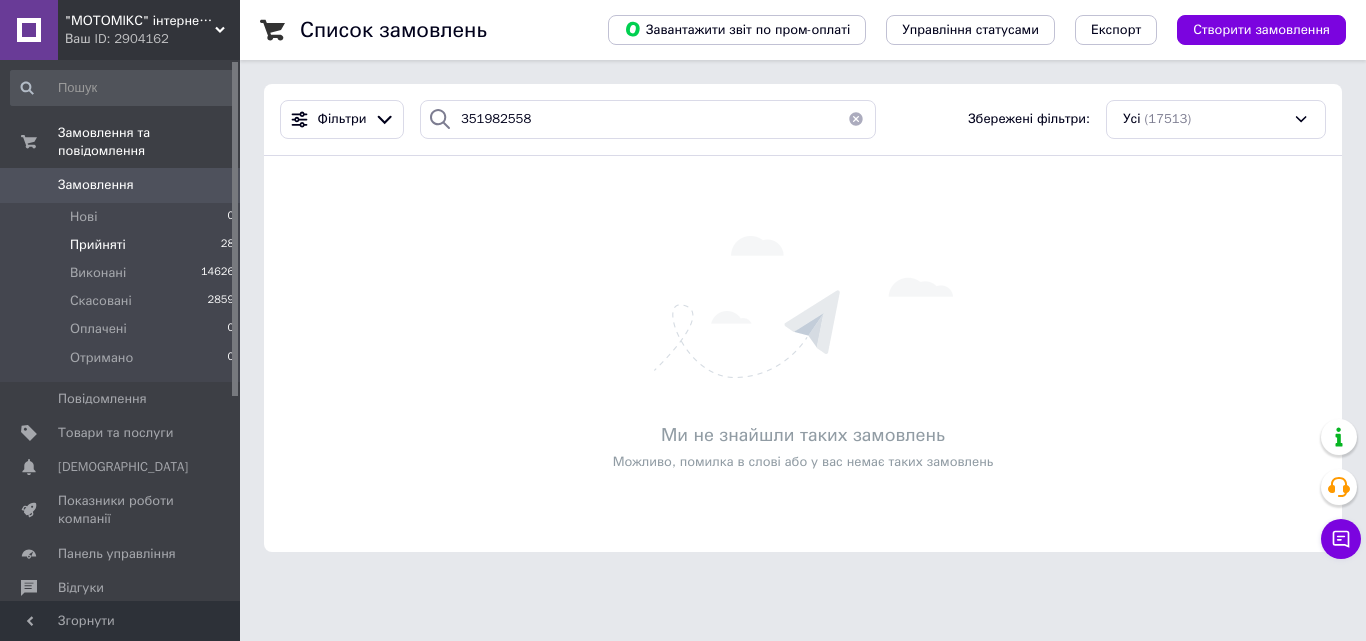 click at bounding box center (856, 119) 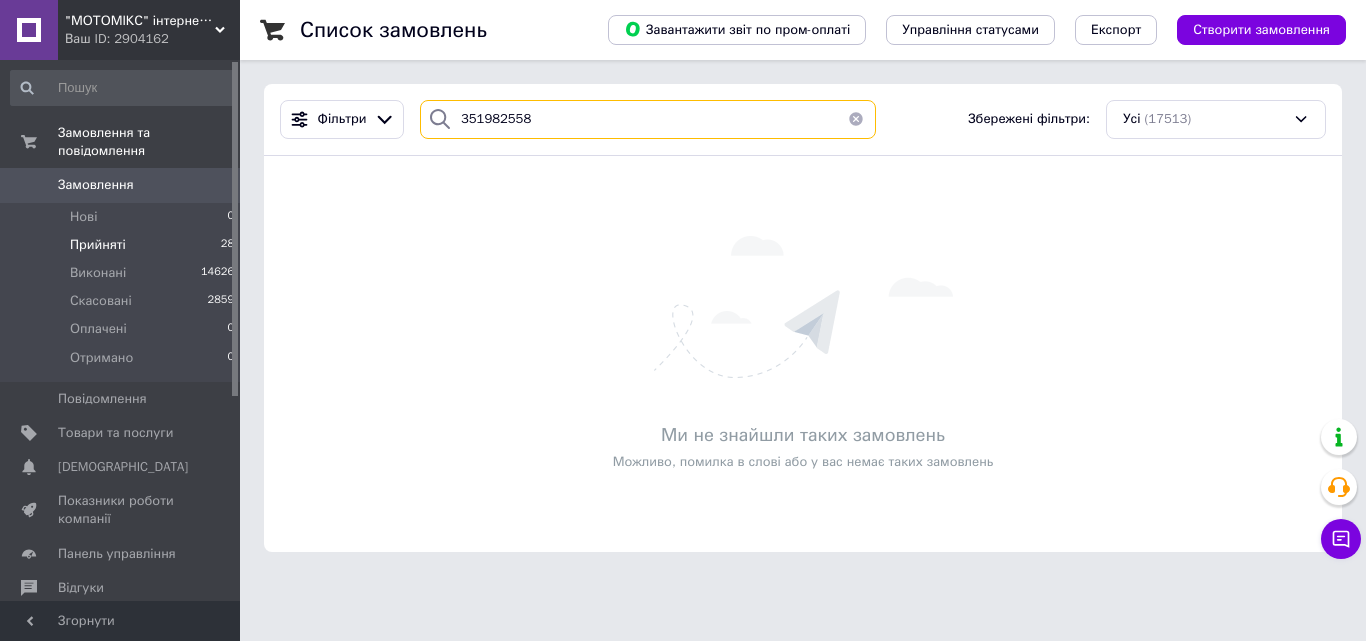 type 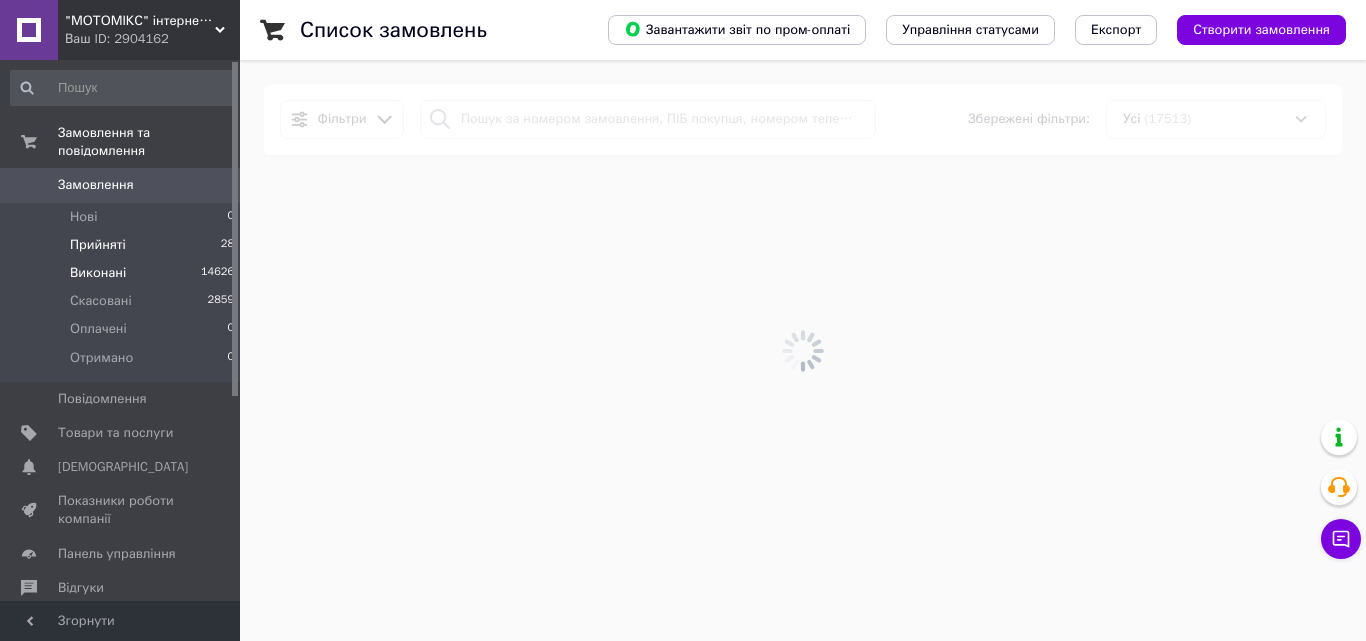 click on "Виконані" at bounding box center [98, 273] 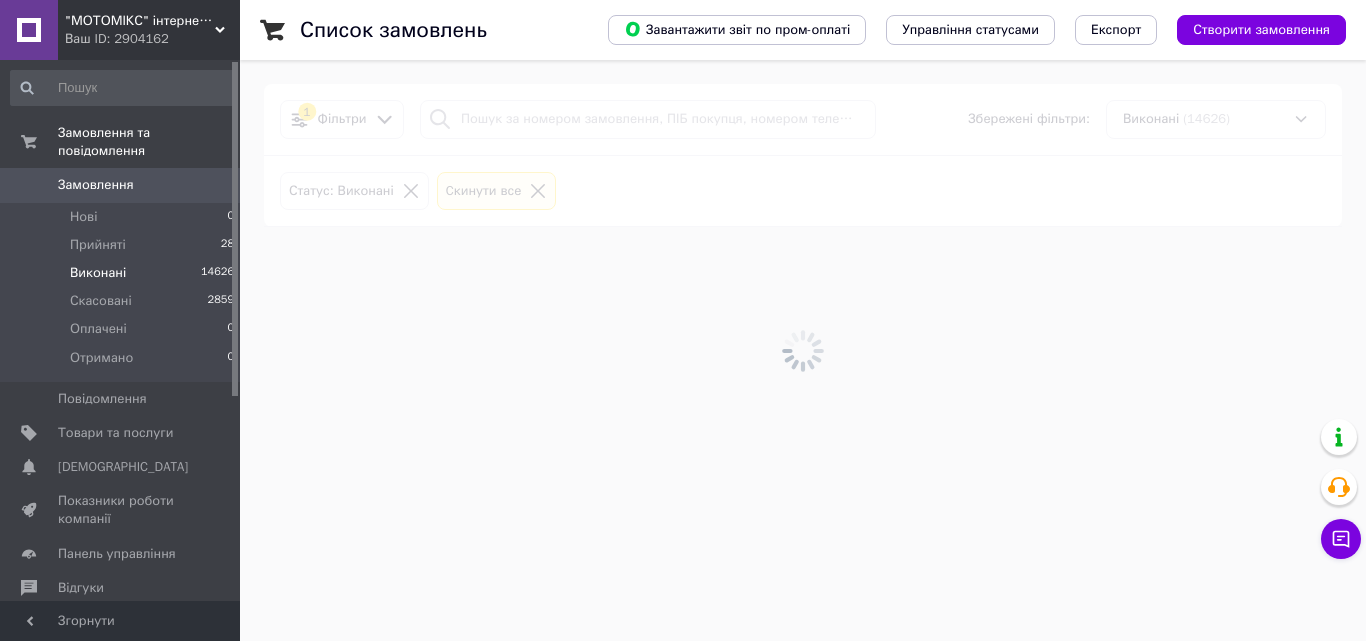 click on "Нові" at bounding box center (83, 217) 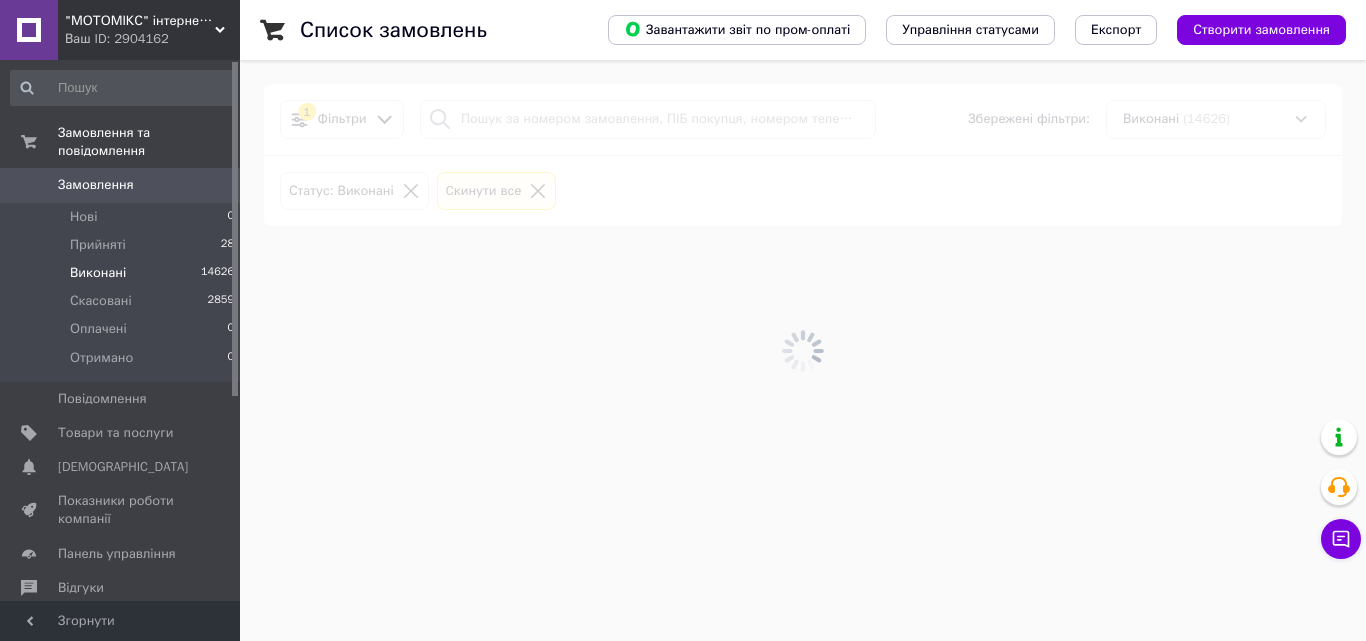 click on "Замовлення" at bounding box center [96, 185] 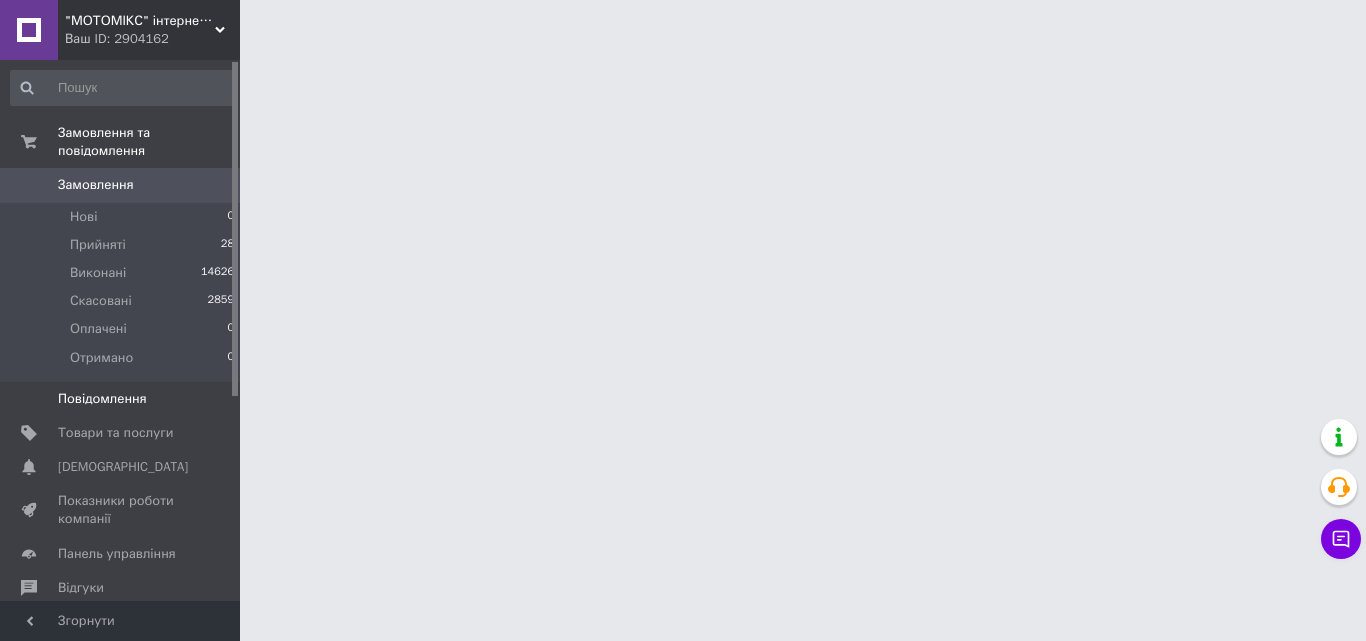 click on "Повідомлення" at bounding box center [102, 399] 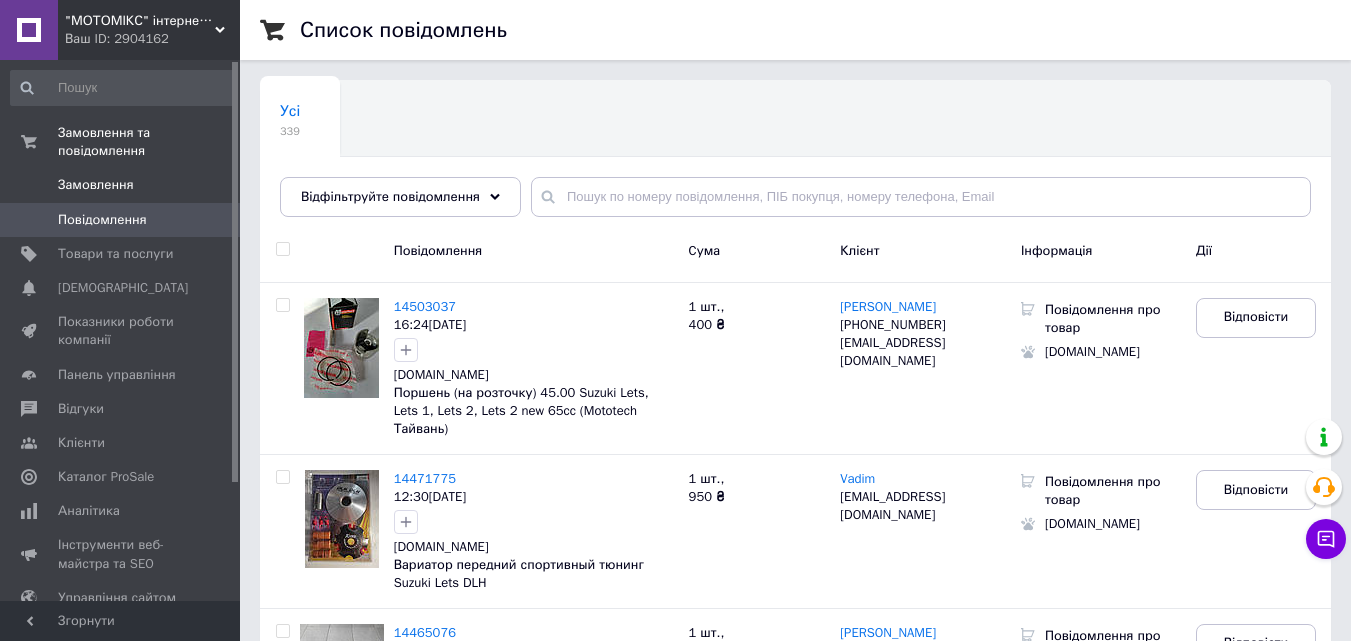 click on "Замовлення" at bounding box center [96, 185] 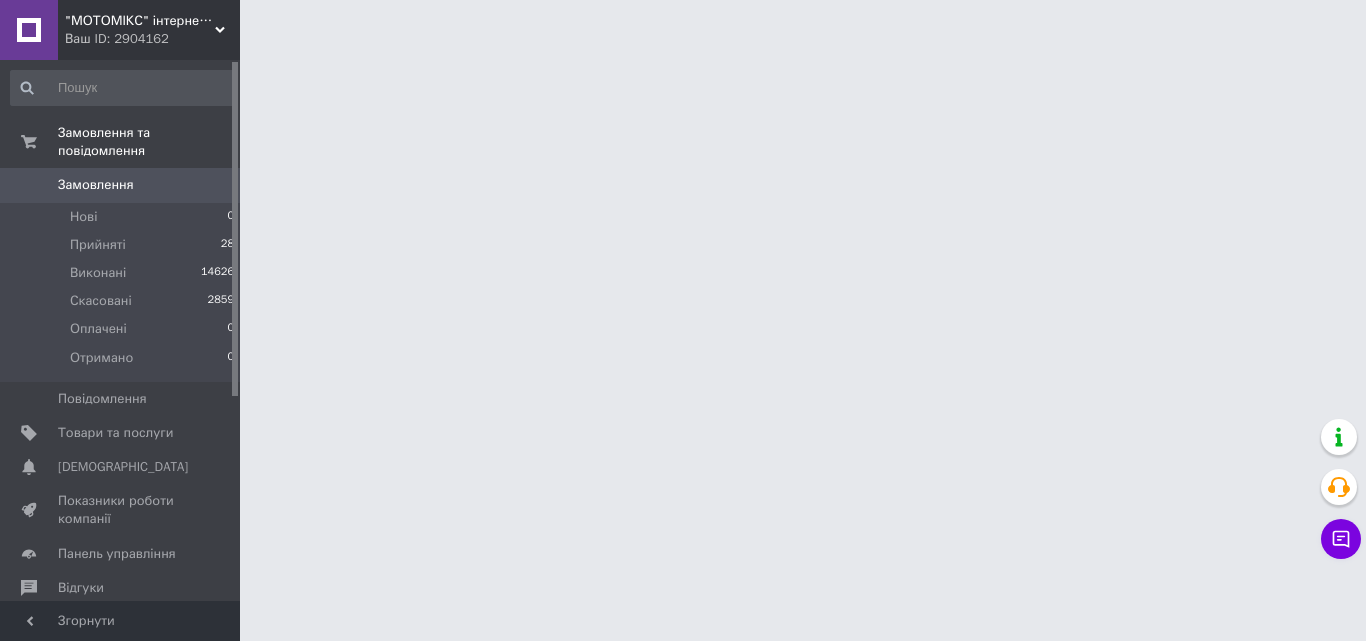 click on "Замовлення" at bounding box center (96, 185) 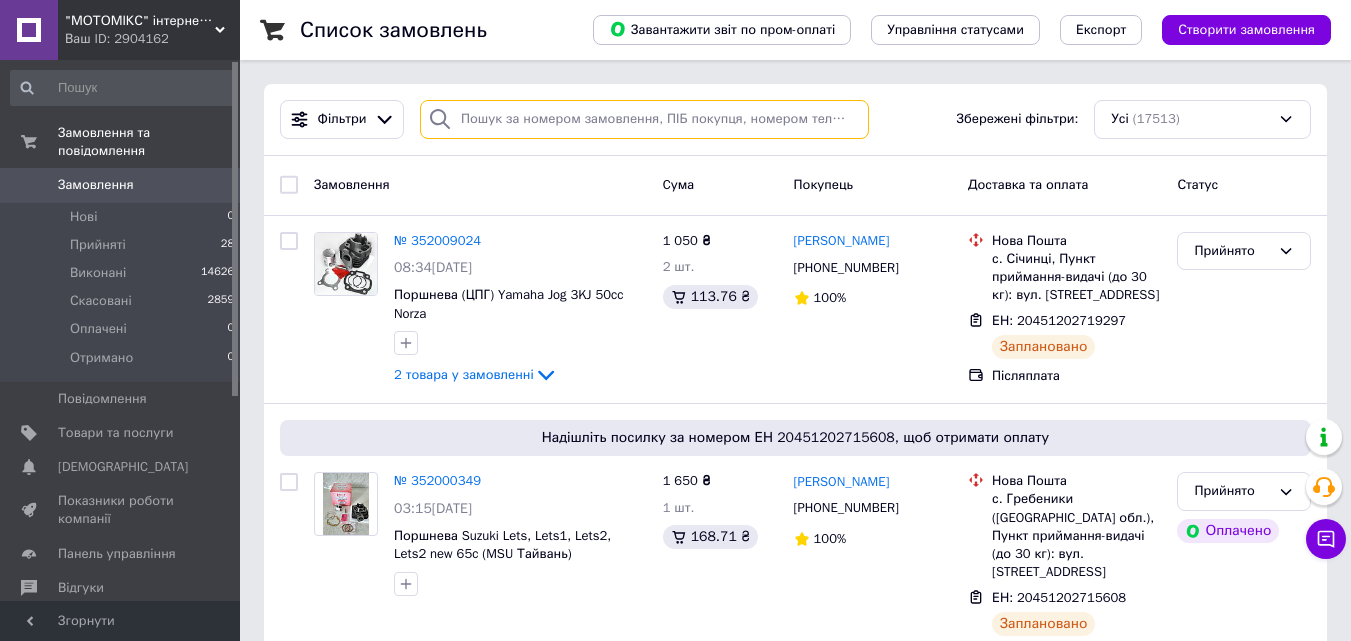 click at bounding box center [644, 119] 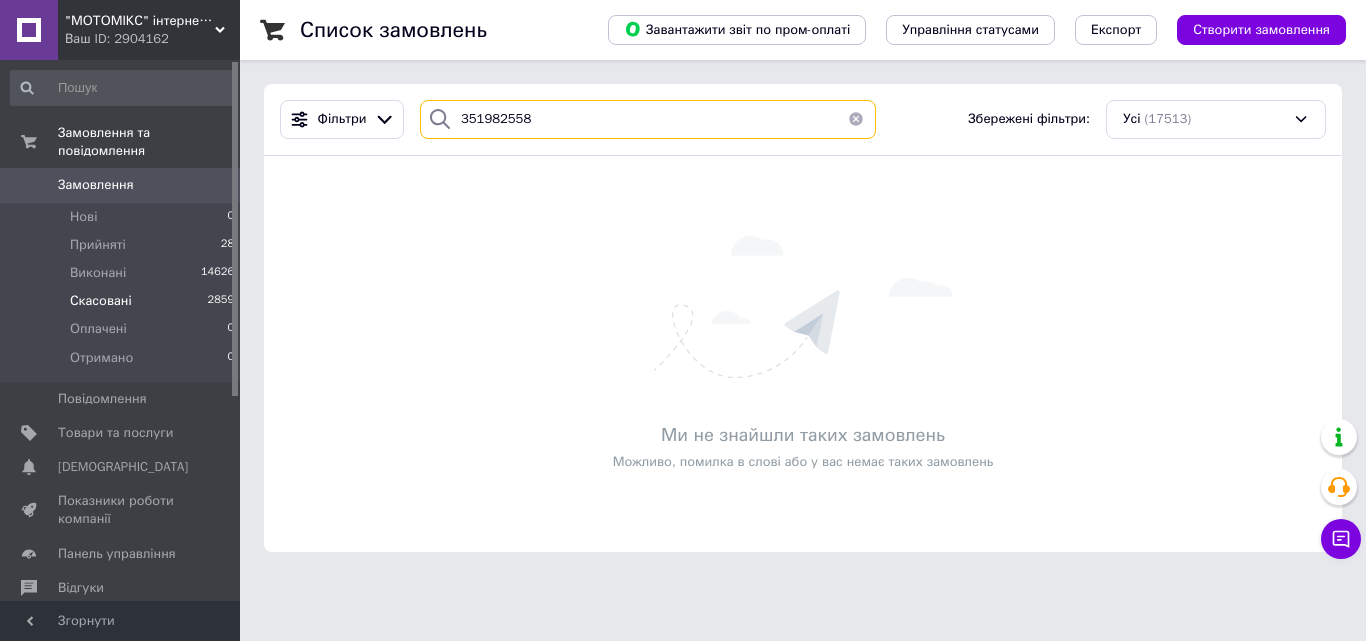 type on "351982558" 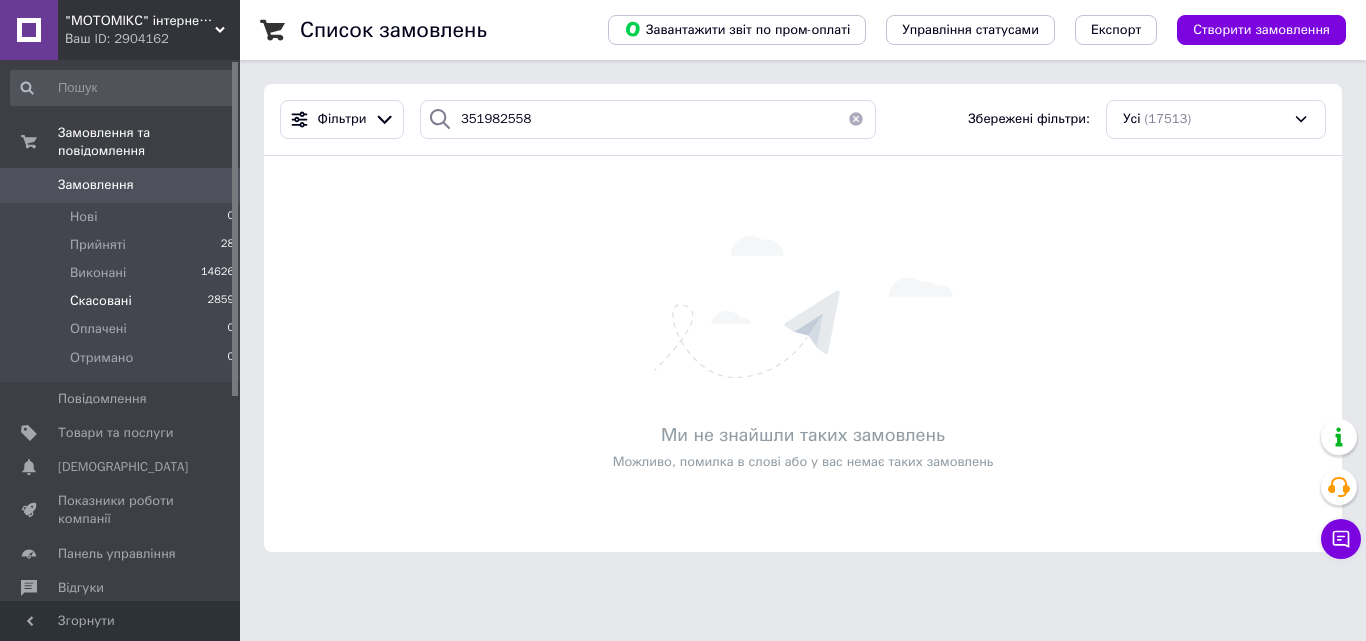 click on "Скасовані" at bounding box center (101, 301) 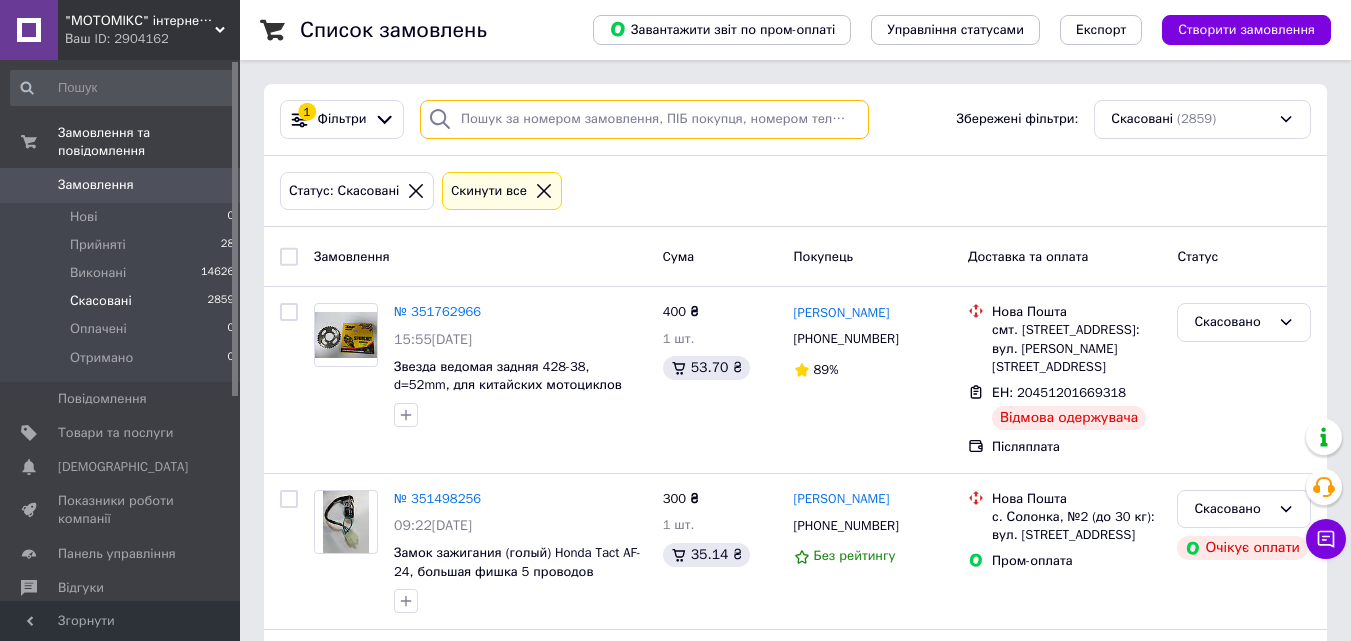 click at bounding box center (644, 119) 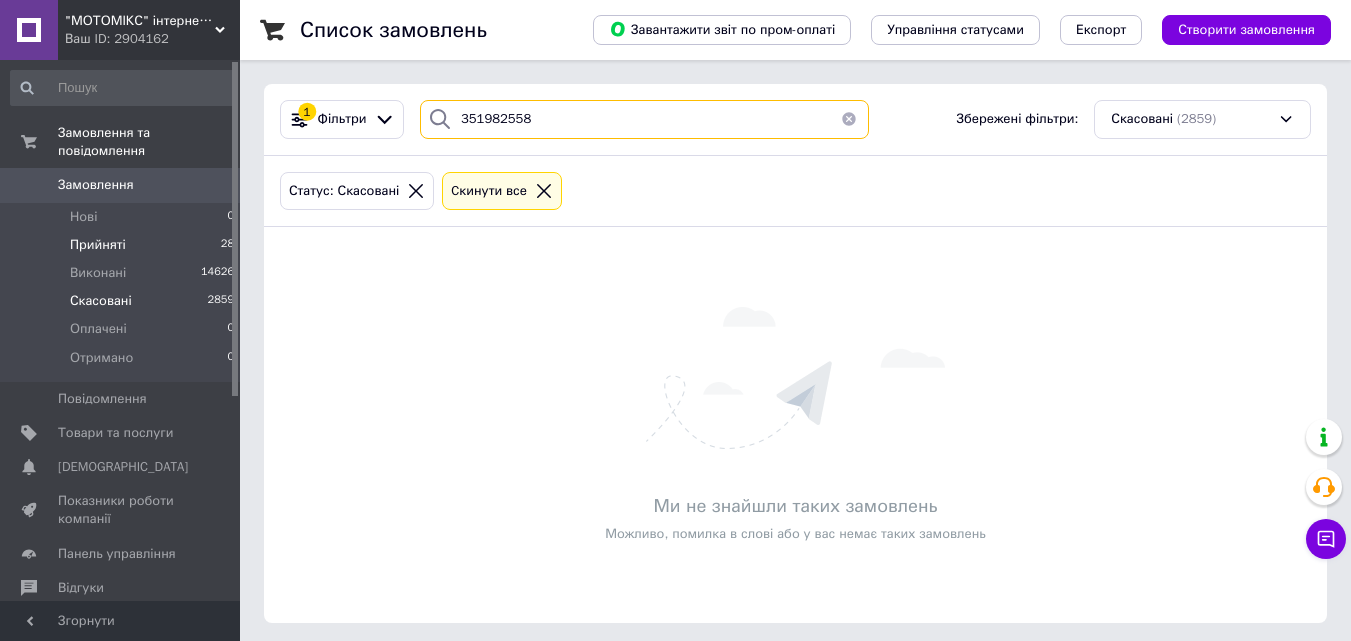 type on "351982558" 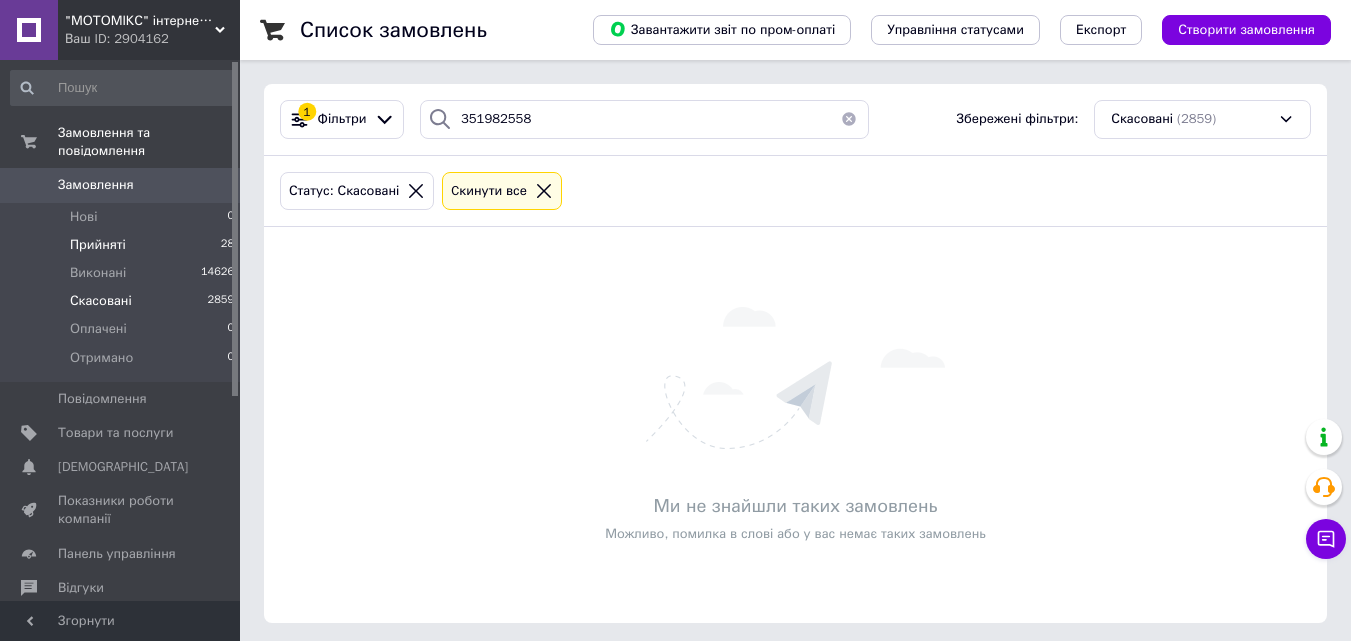 click on "Прийняті 28" at bounding box center [123, 245] 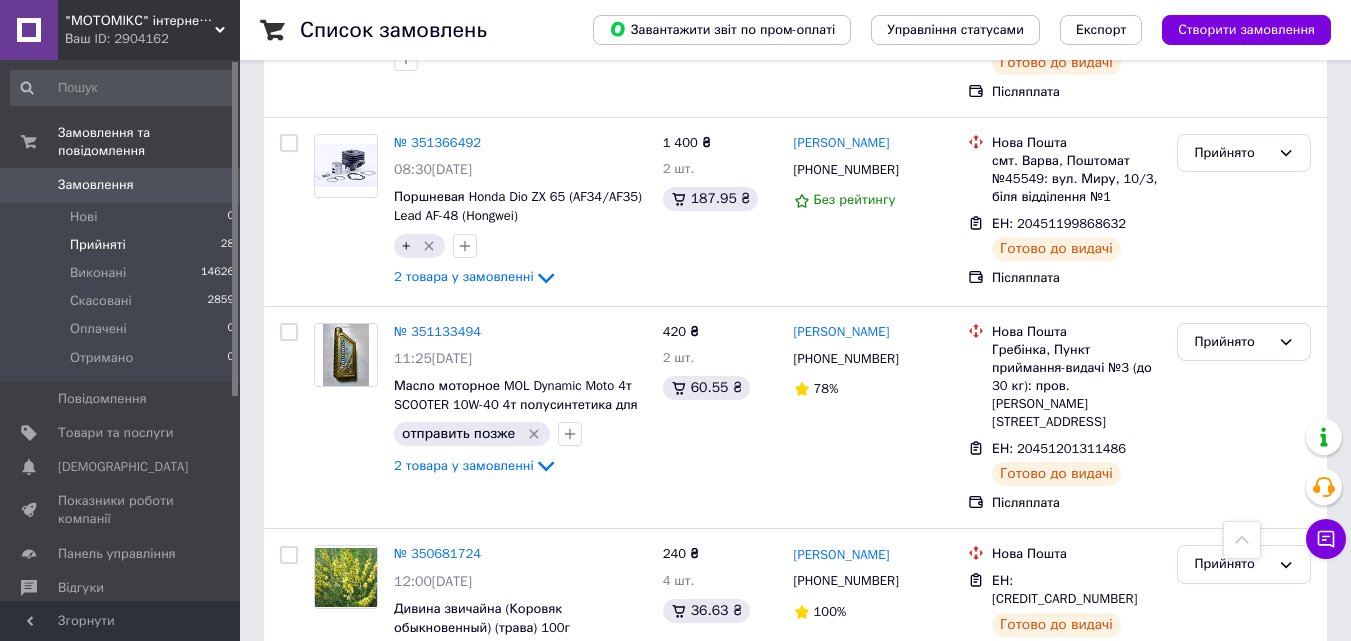 scroll, scrollTop: 5127, scrollLeft: 0, axis: vertical 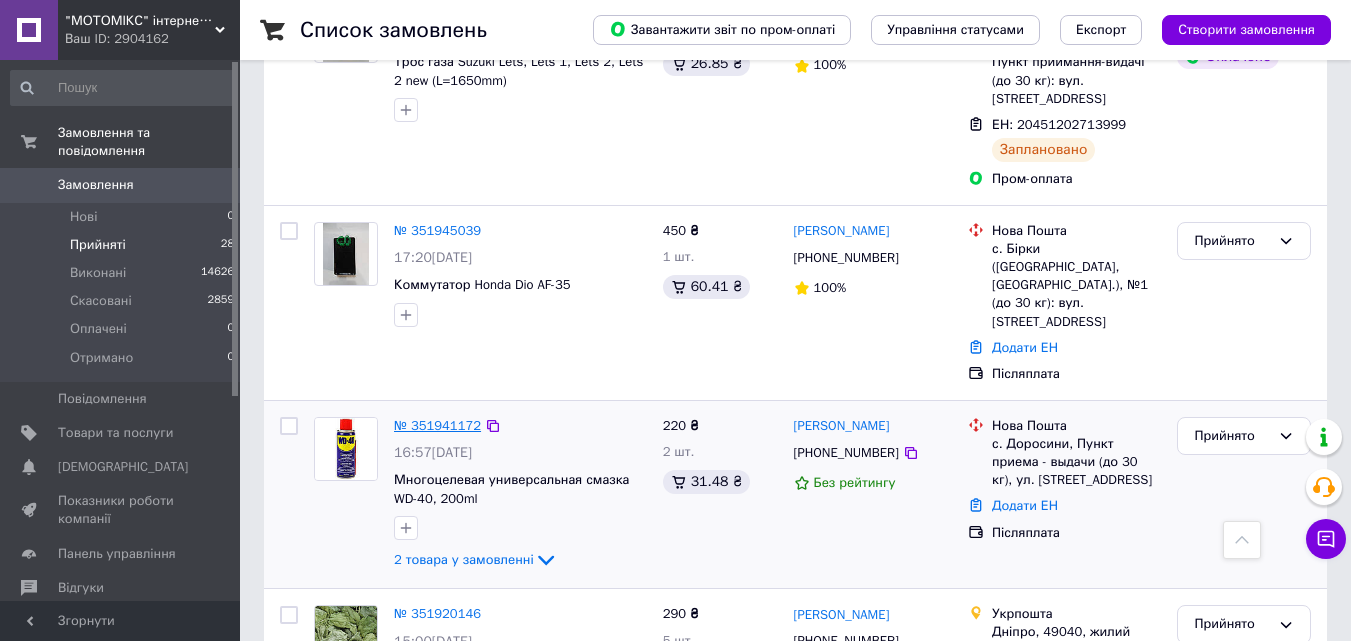 click on "№ 351941172" at bounding box center (437, 425) 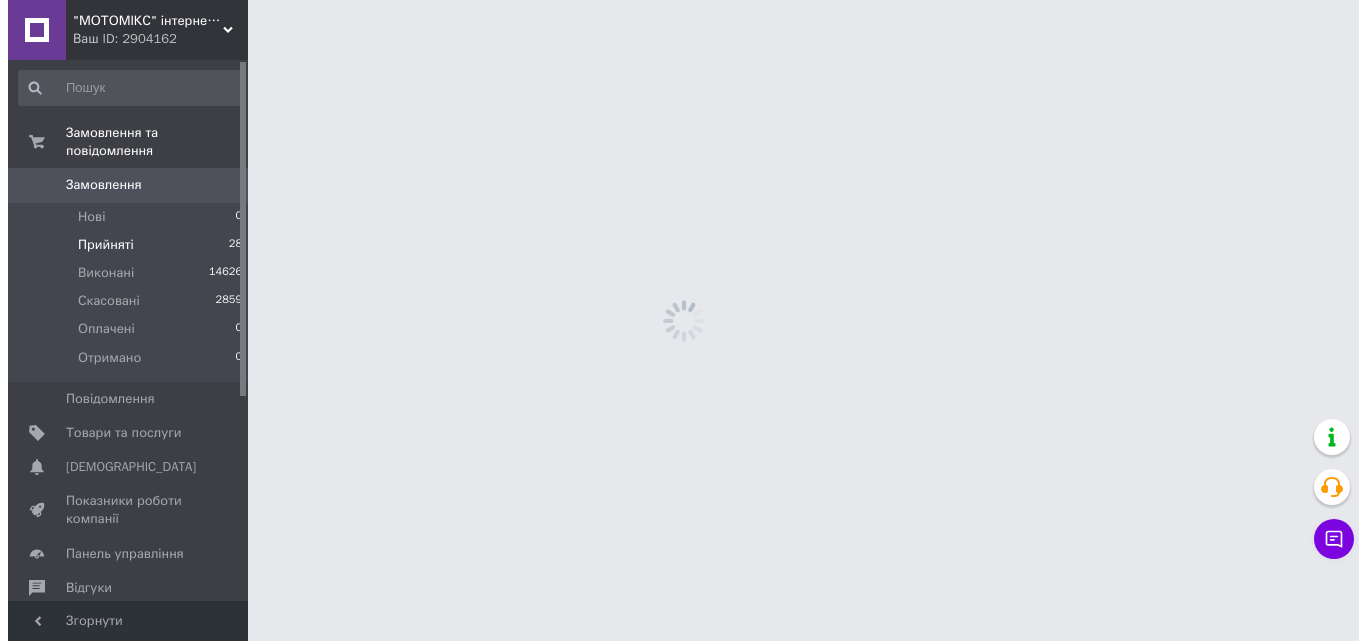 scroll, scrollTop: 0, scrollLeft: 0, axis: both 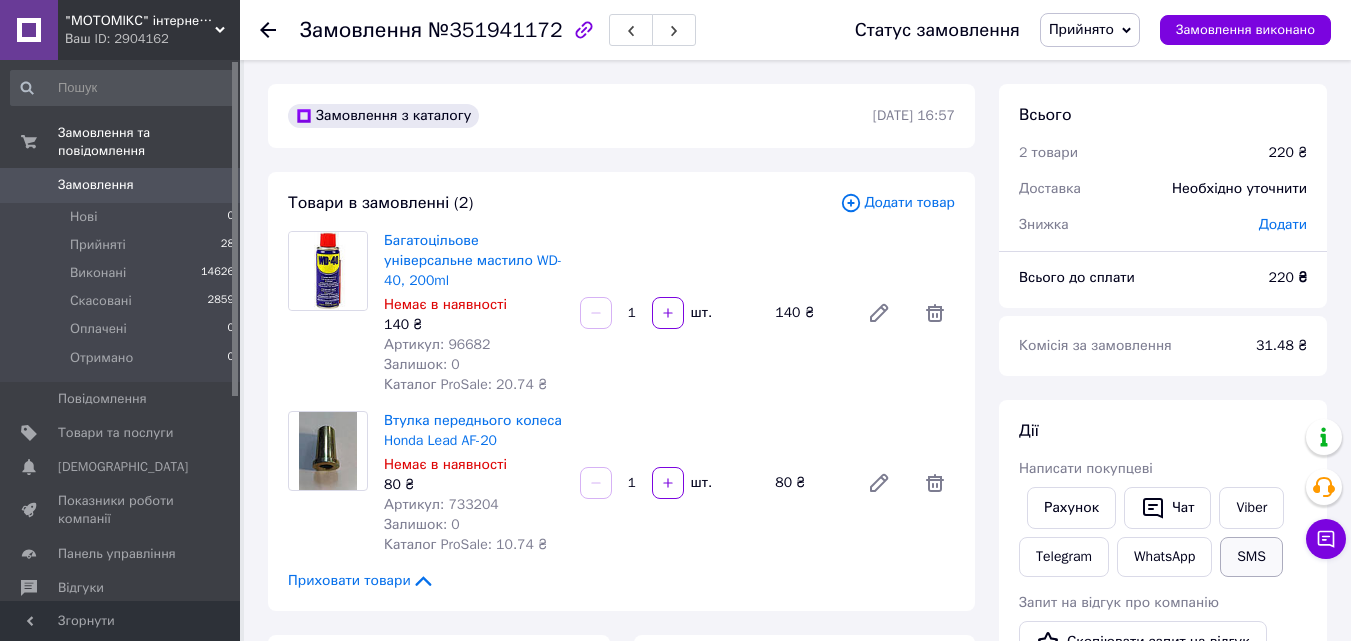 click on "SMS" at bounding box center (1251, 557) 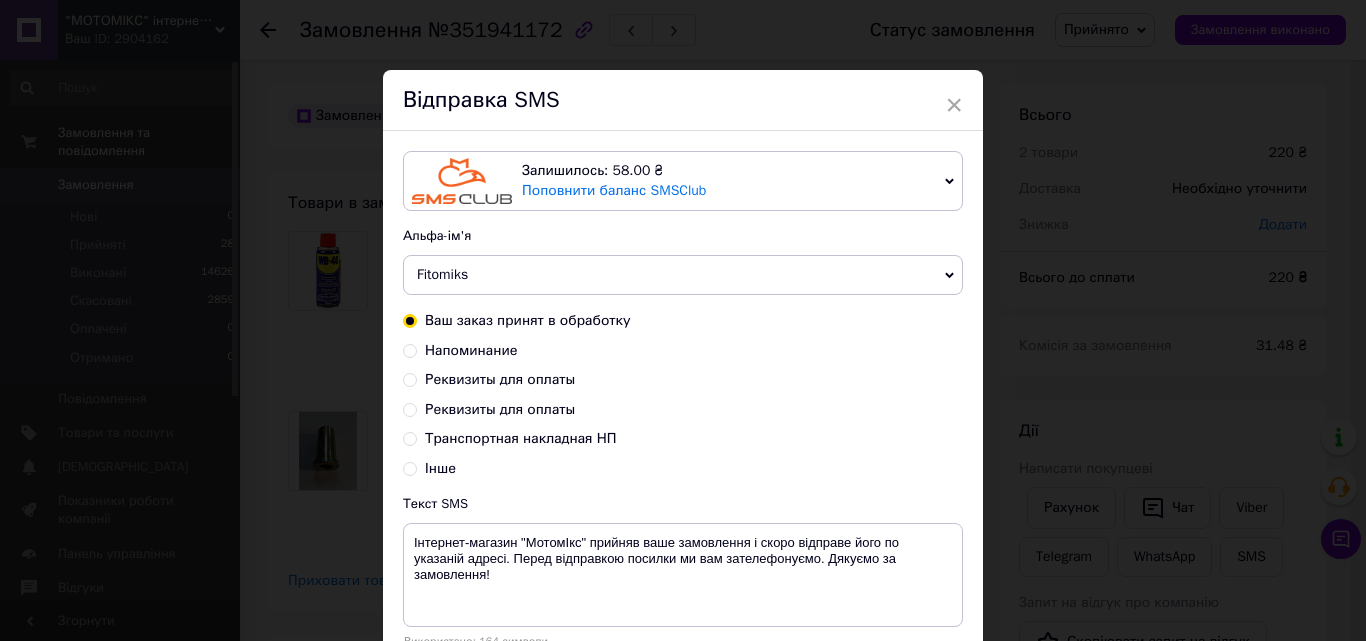 click on "Fitomiks" at bounding box center [442, 274] 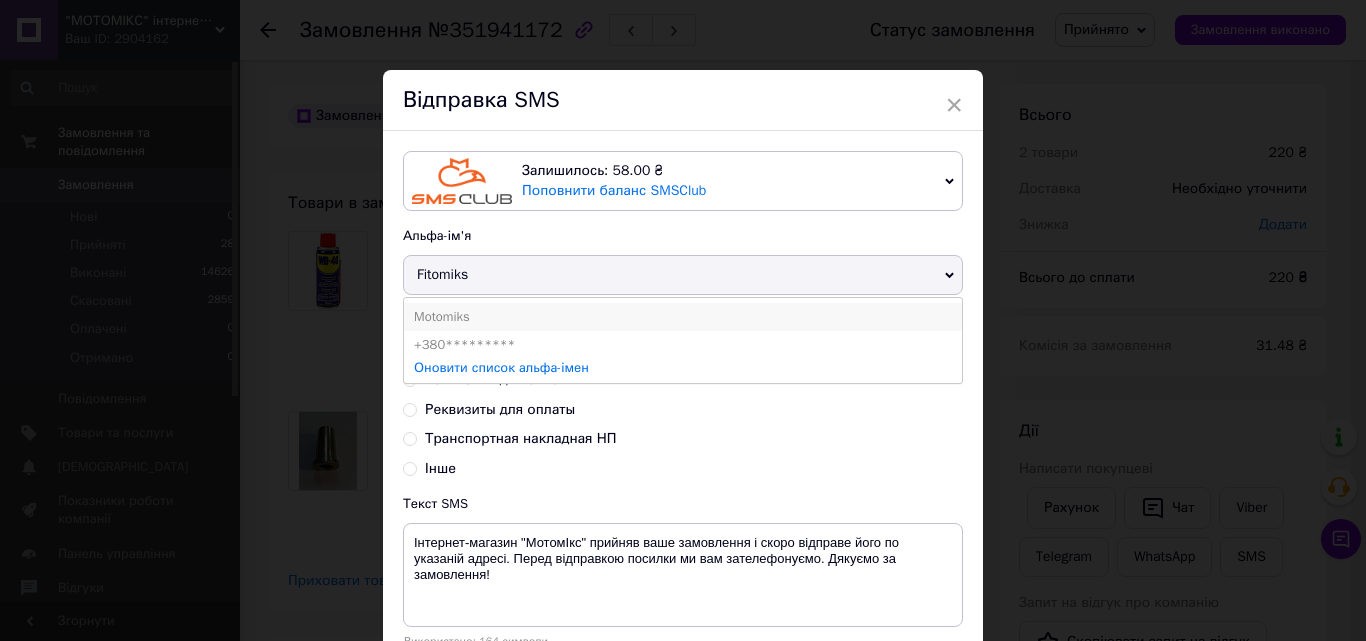 click on "Motomiks" at bounding box center [683, 317] 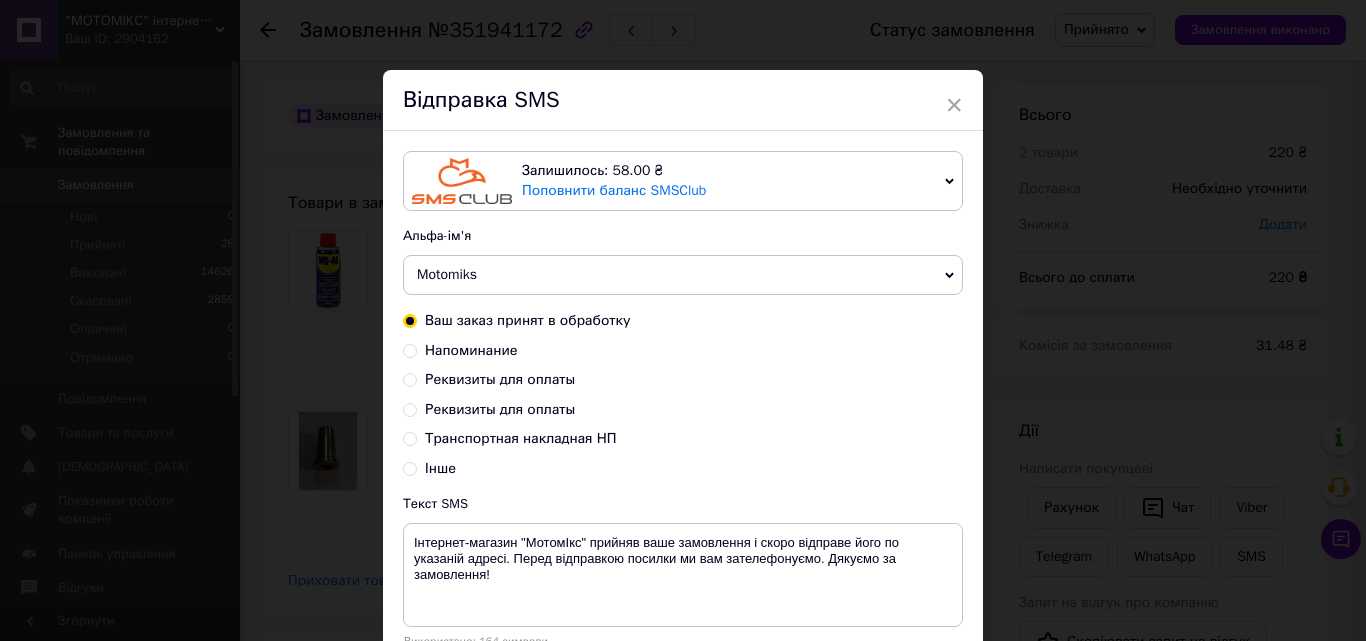 click on "Інше" at bounding box center (410, 467) 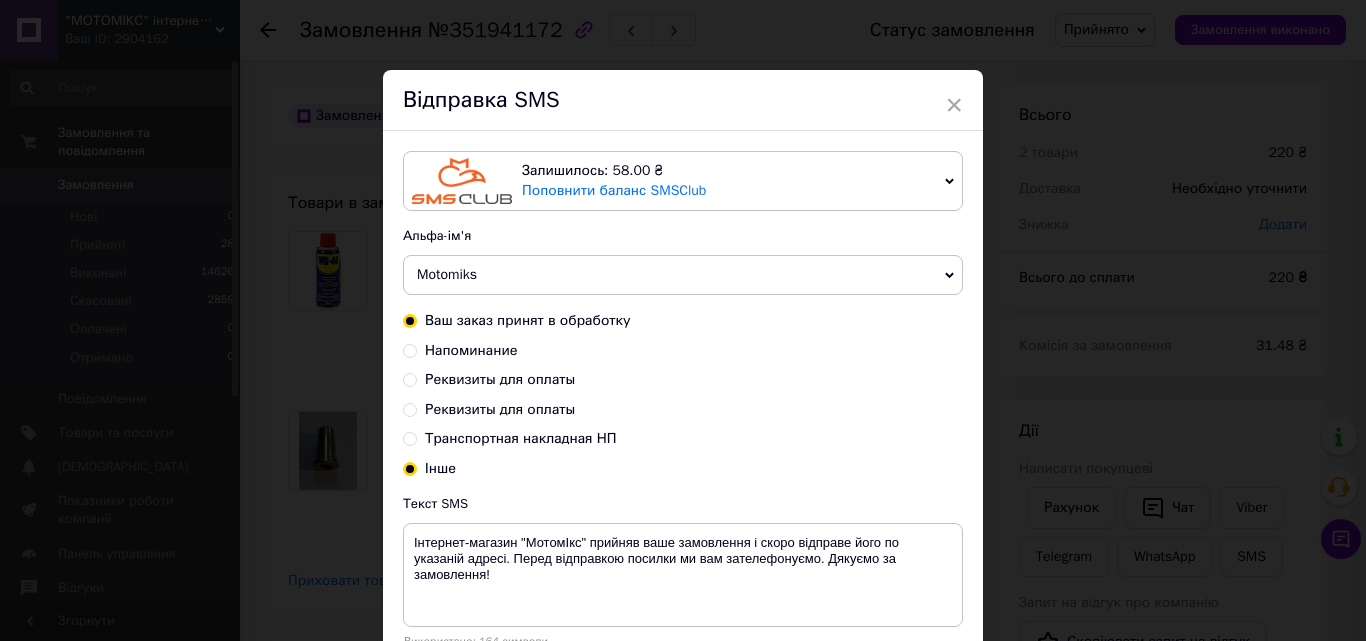 radio on "true" 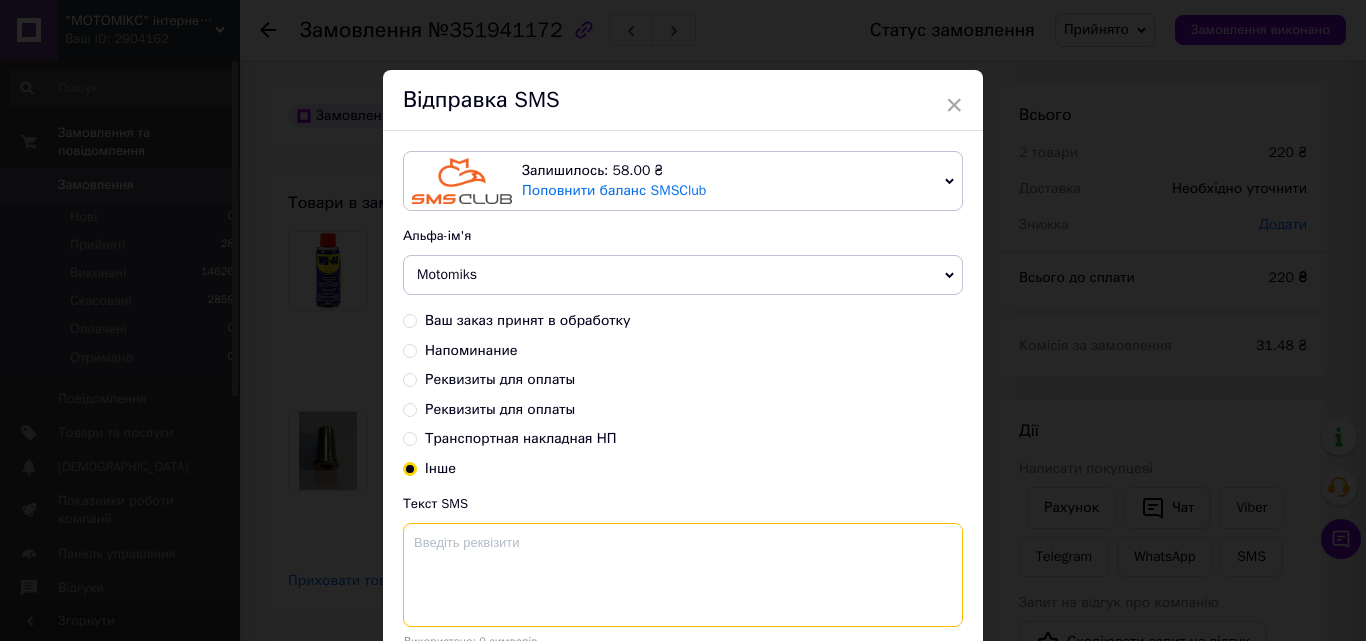 click at bounding box center (683, 575) 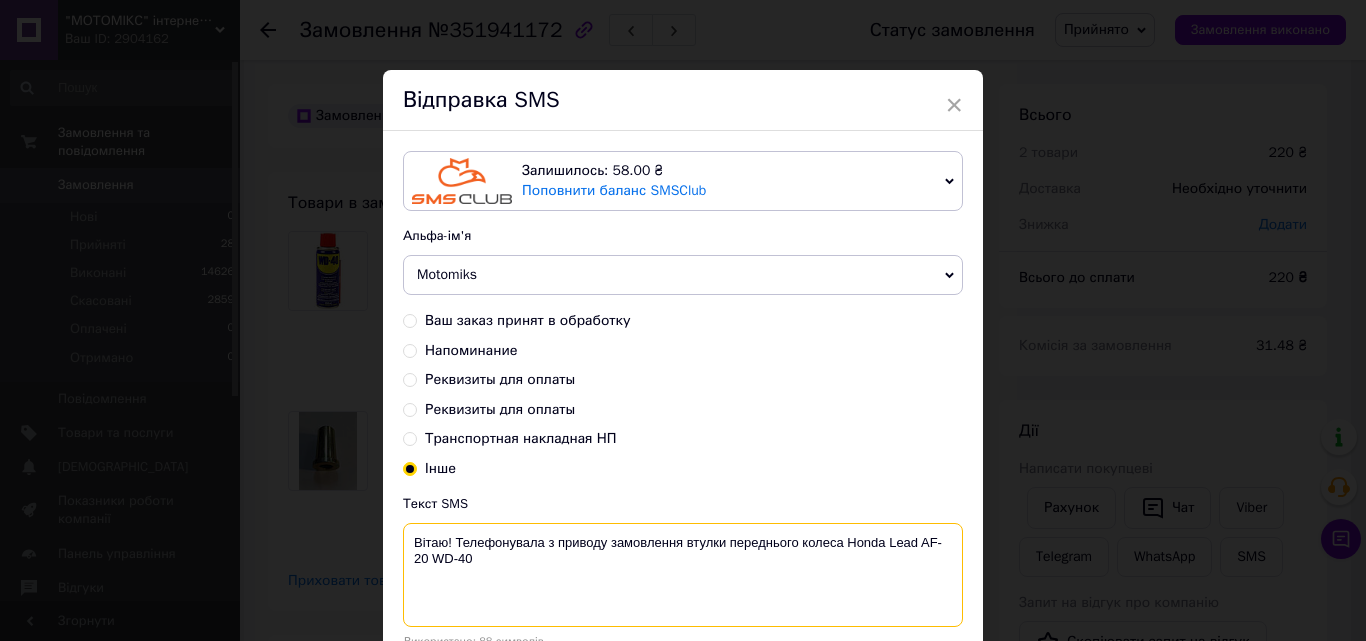 click on "Вітаю! Телефонувала з приводу замовлення втулки переднього колеса Honda Lead AF-20 WD-40" at bounding box center (683, 575) 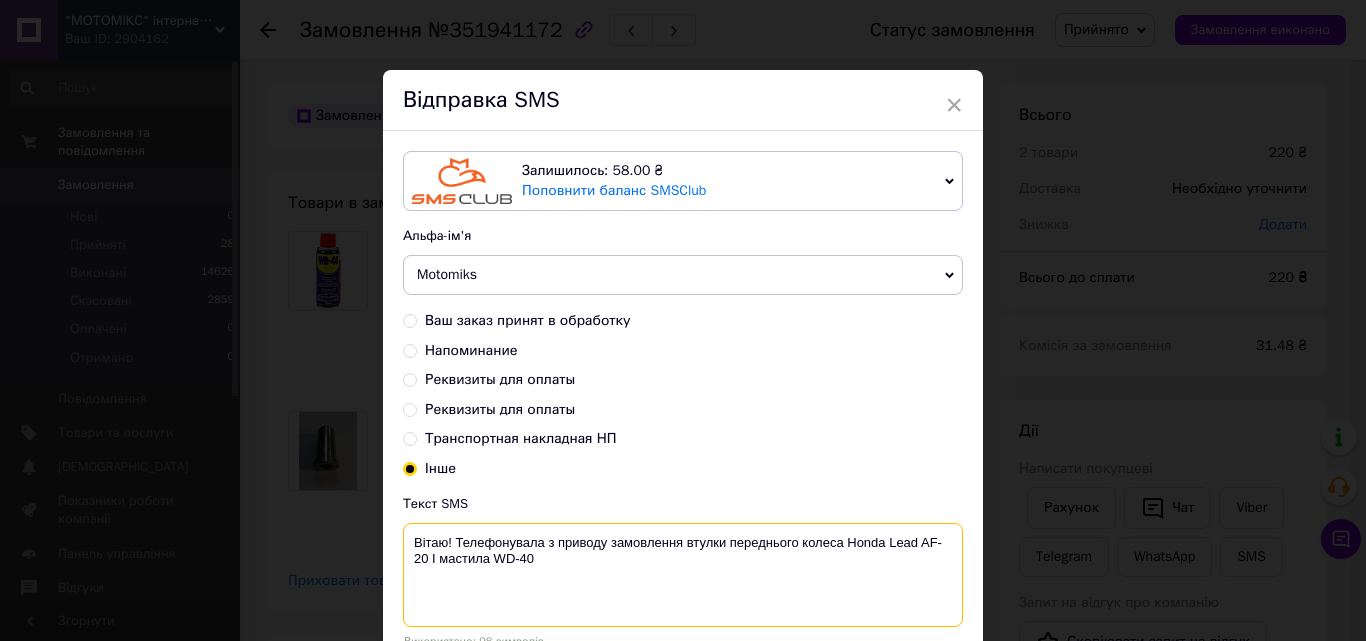 click on "Вітаю! Телефонувала з приводу замовлення втулки переднього колеса Honda Lead AF-20 І мастила WD-40" at bounding box center (683, 575) 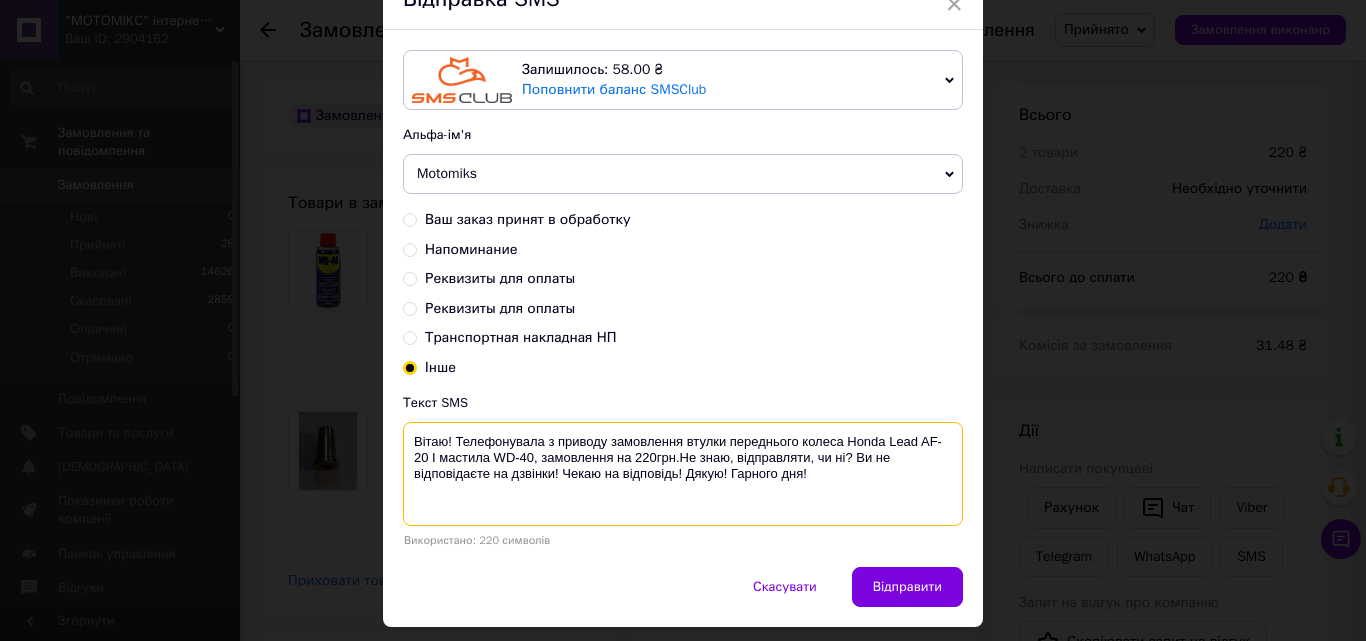 scroll, scrollTop: 106, scrollLeft: 0, axis: vertical 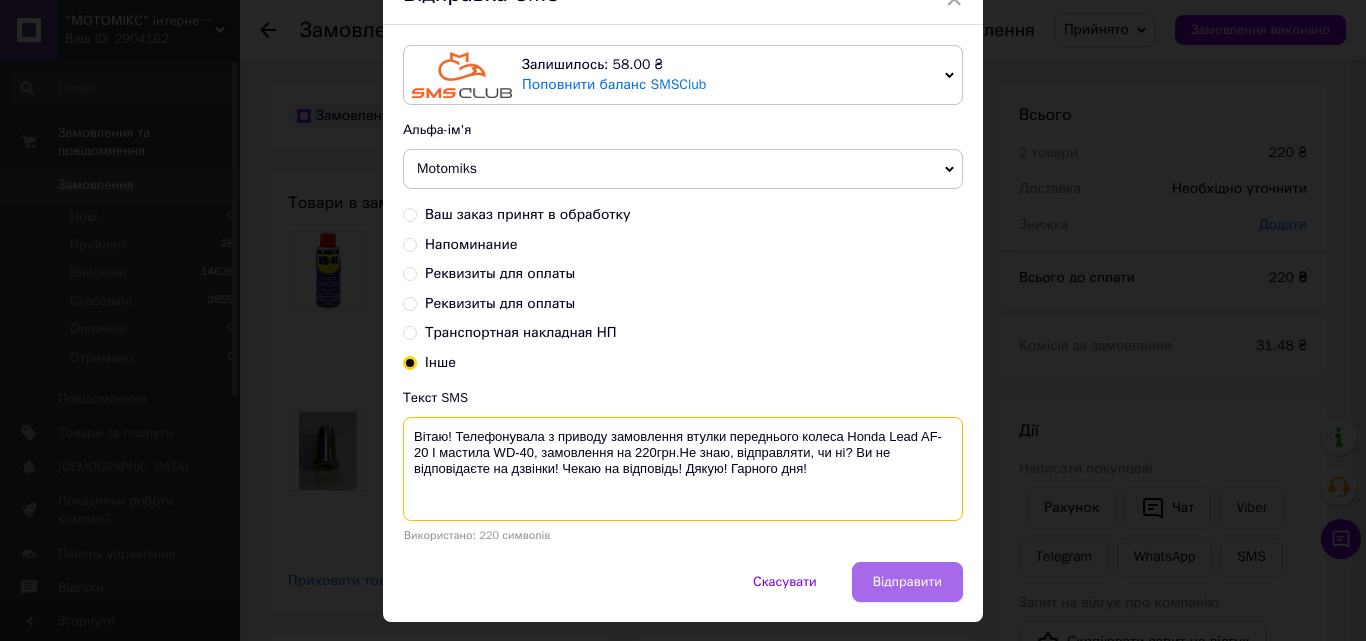 type on "Вітаю! Телефонувала з приводу замовлення втулки переднього колеса Honda Lead AF-20 І мастила WD-40, замовлення на 220грн.Не знаю, відправляти, чи ні? Ви не відповідаєте на дзвінки! Чекаю на відповідь! Дякую! Гарного дня!" 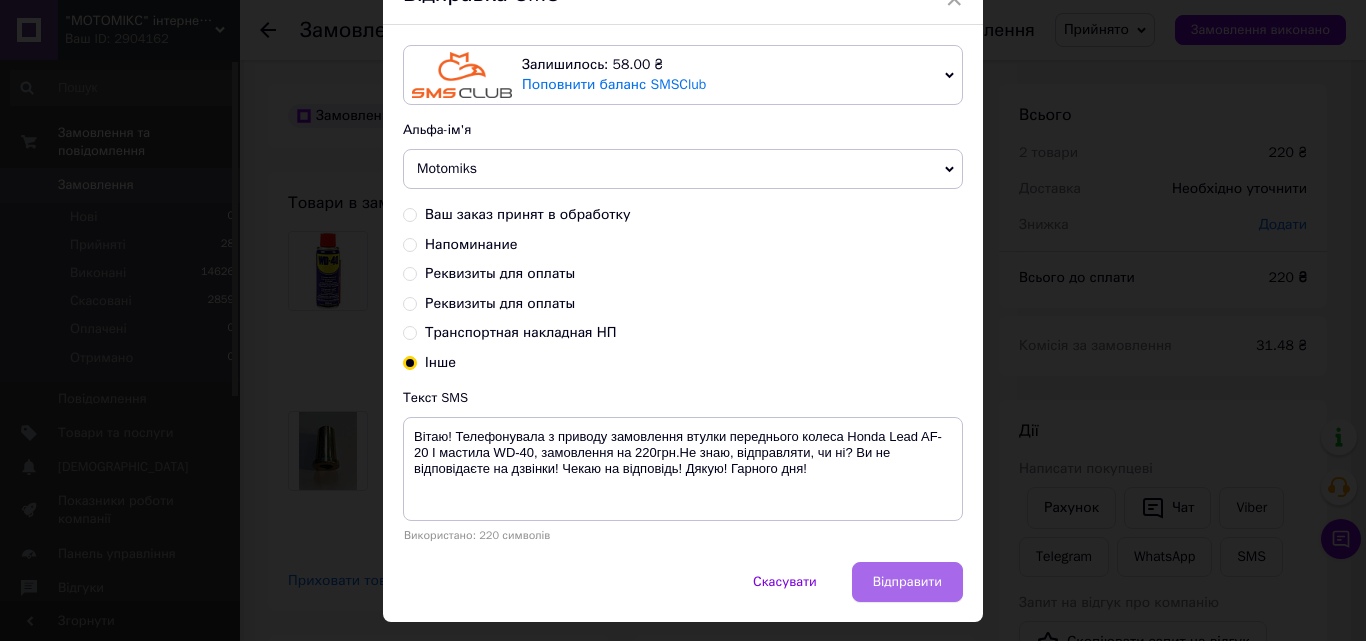 click on "Відправити" at bounding box center (907, 582) 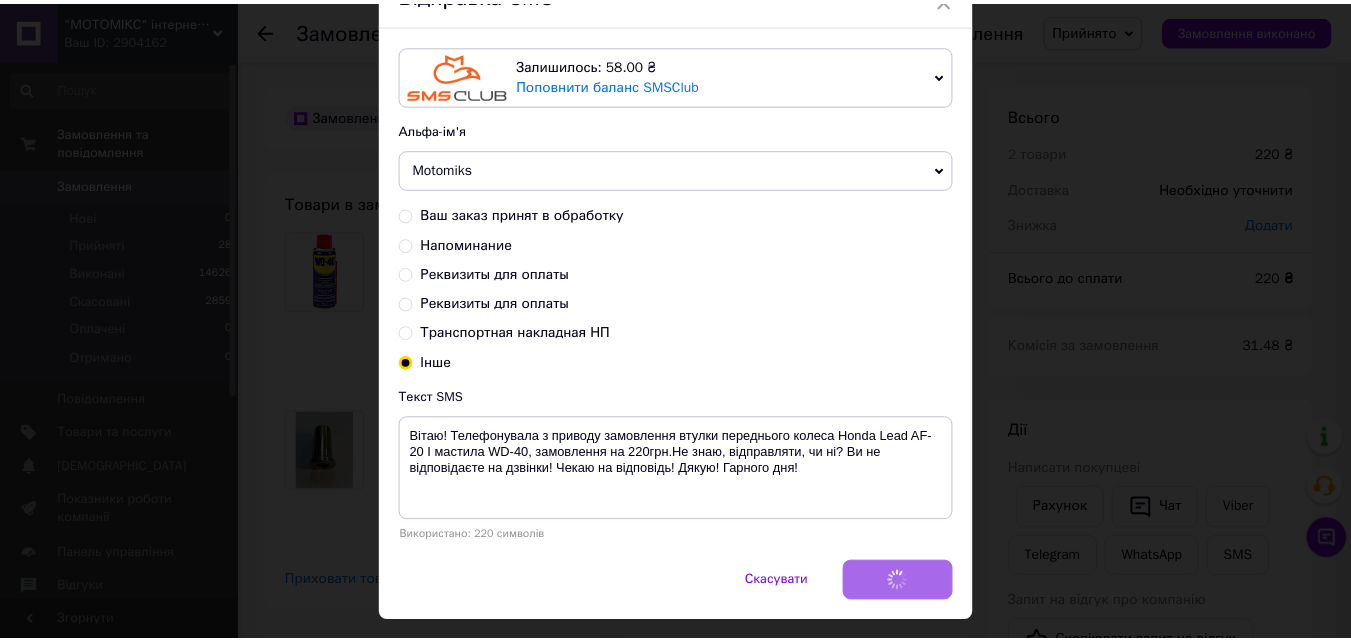 scroll, scrollTop: 0, scrollLeft: 0, axis: both 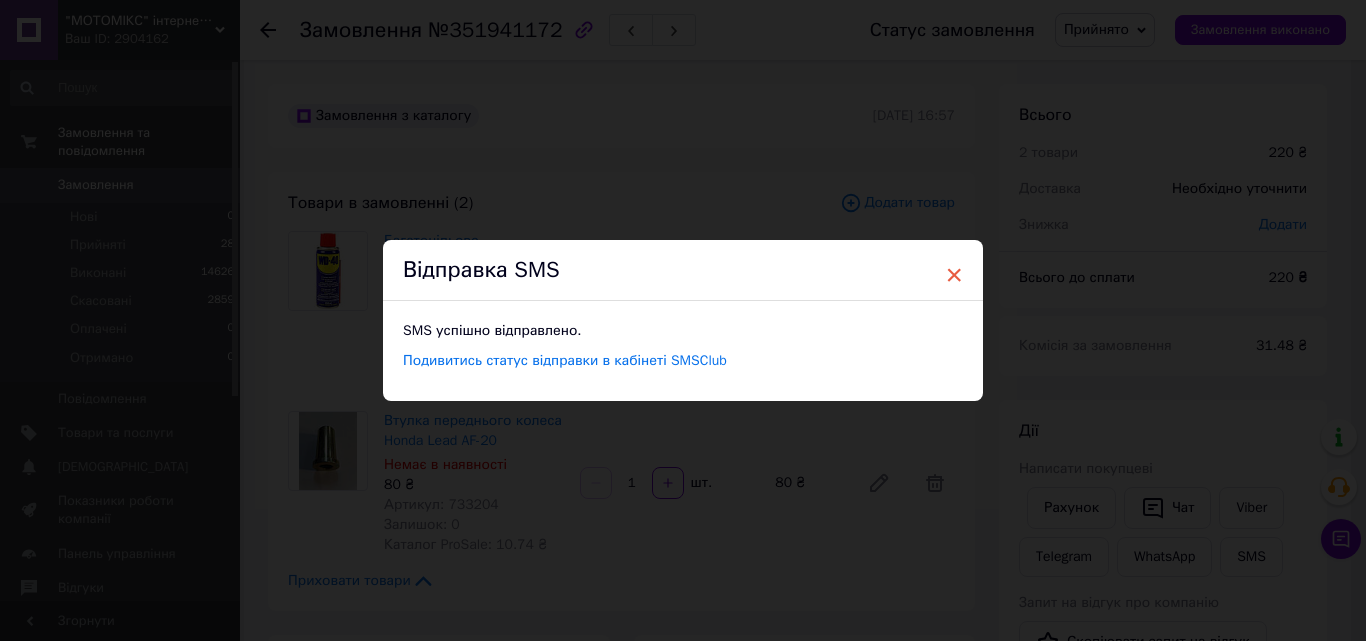 click on "×" at bounding box center (954, 275) 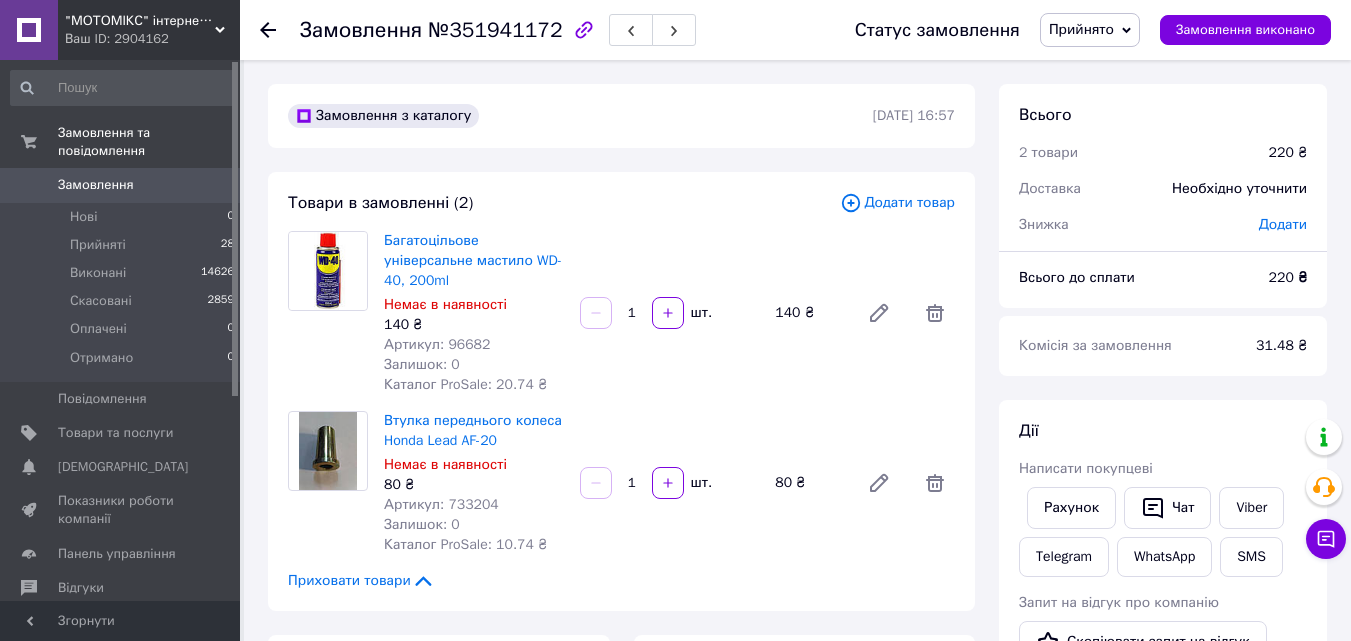 click 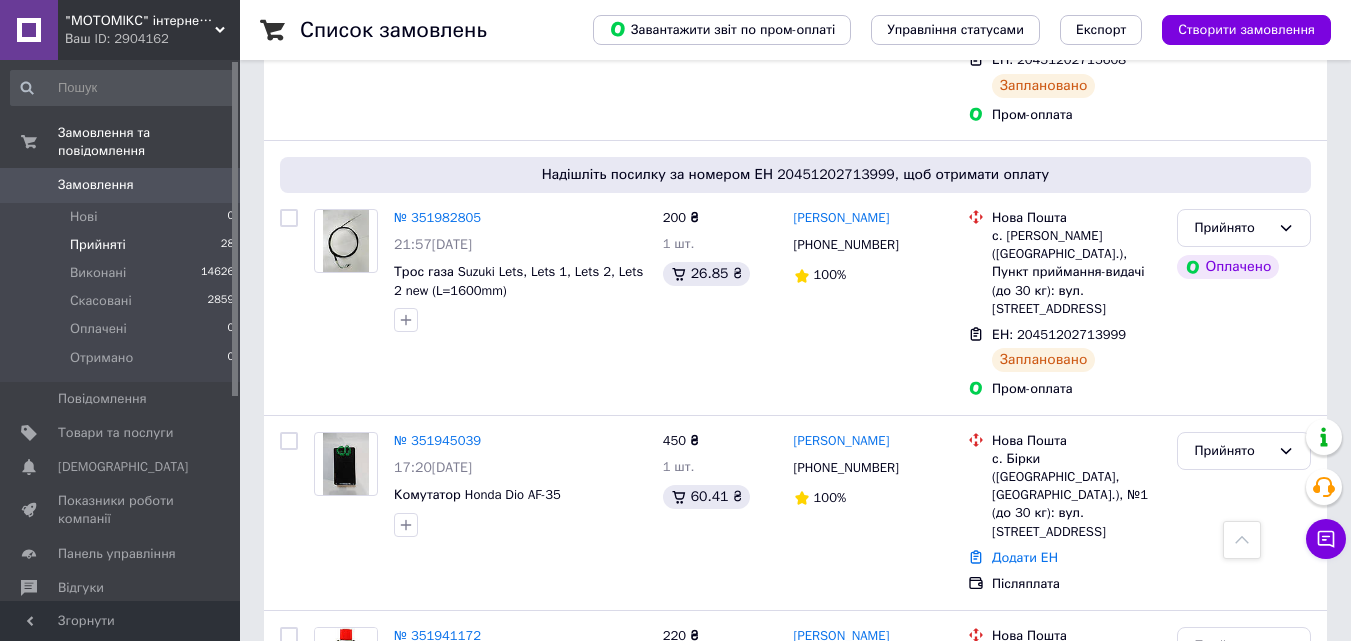 scroll, scrollTop: 686, scrollLeft: 0, axis: vertical 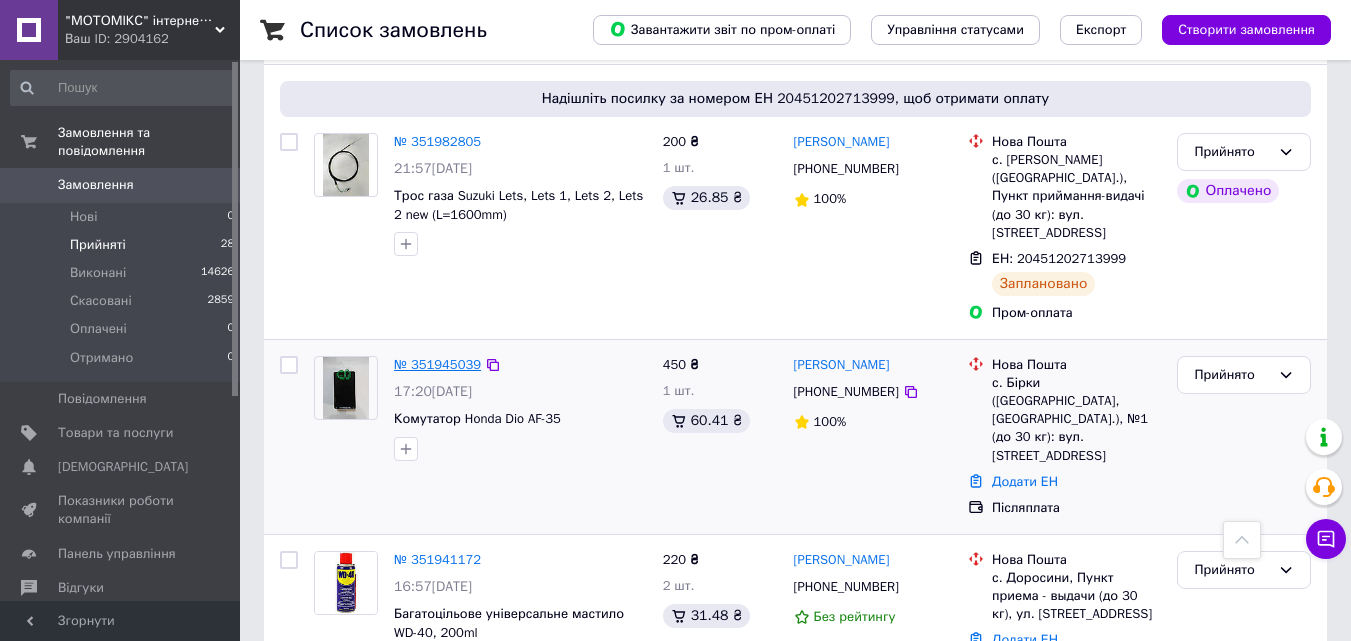 click on "№ 351945039" at bounding box center [437, 364] 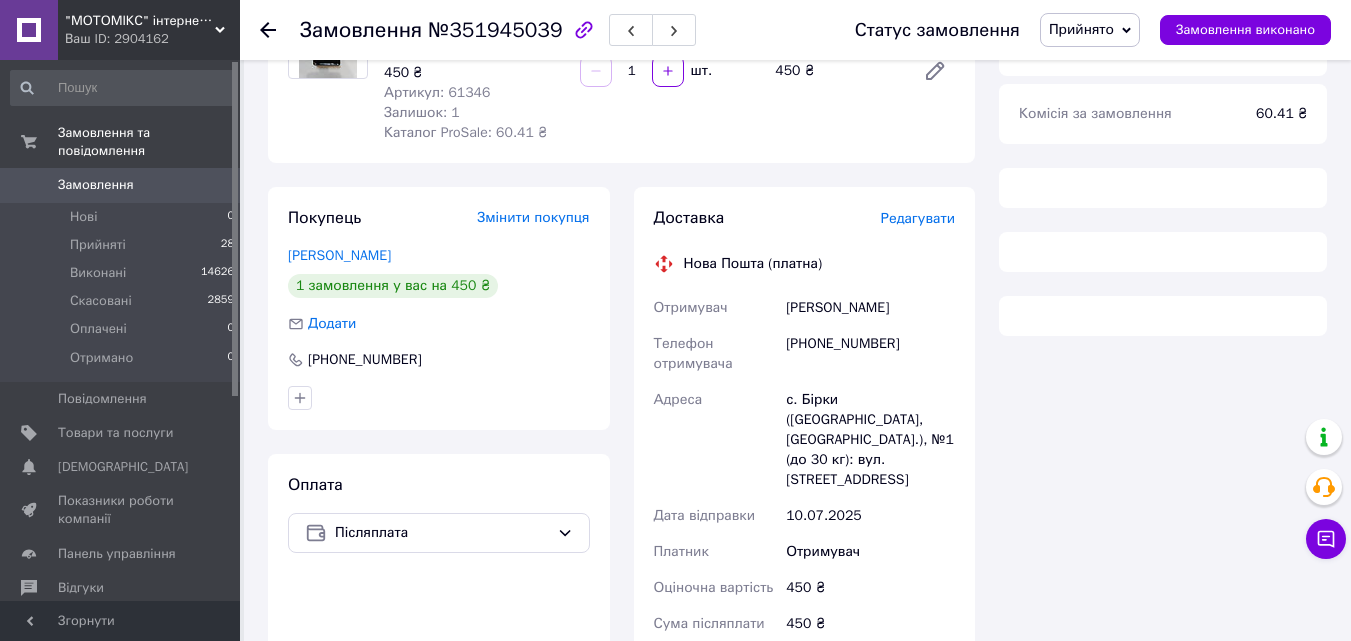 scroll, scrollTop: 686, scrollLeft: 0, axis: vertical 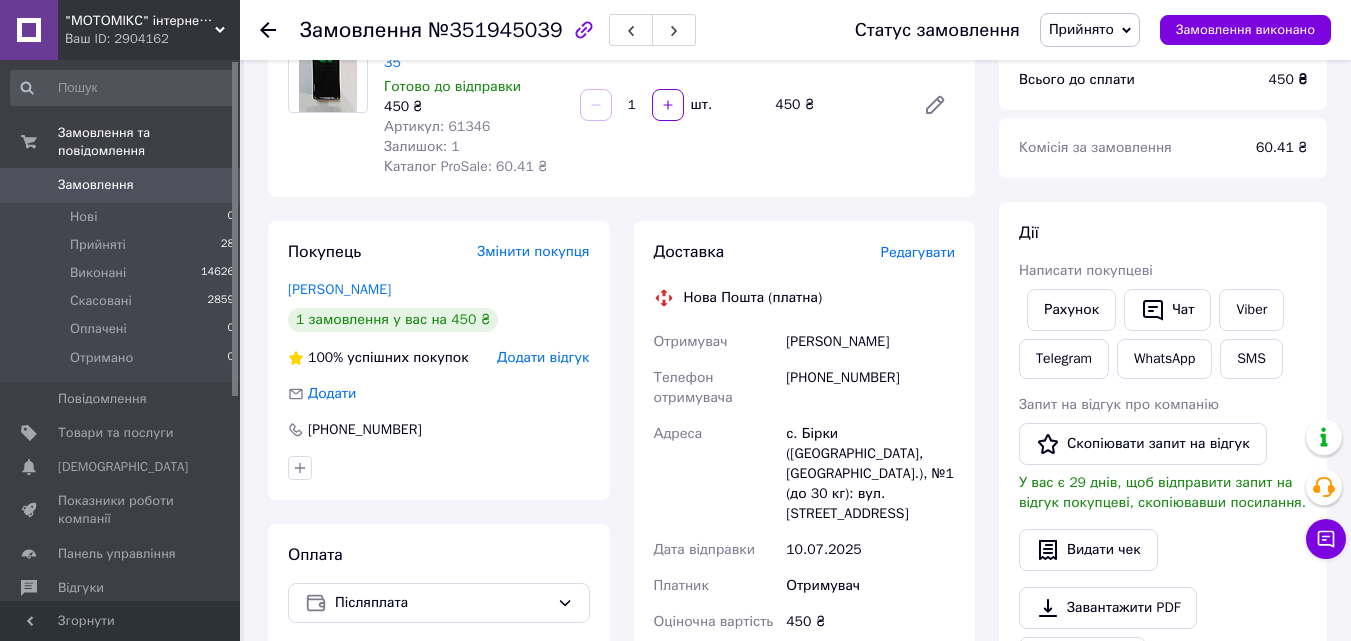 click on "Редагувати" at bounding box center [918, 252] 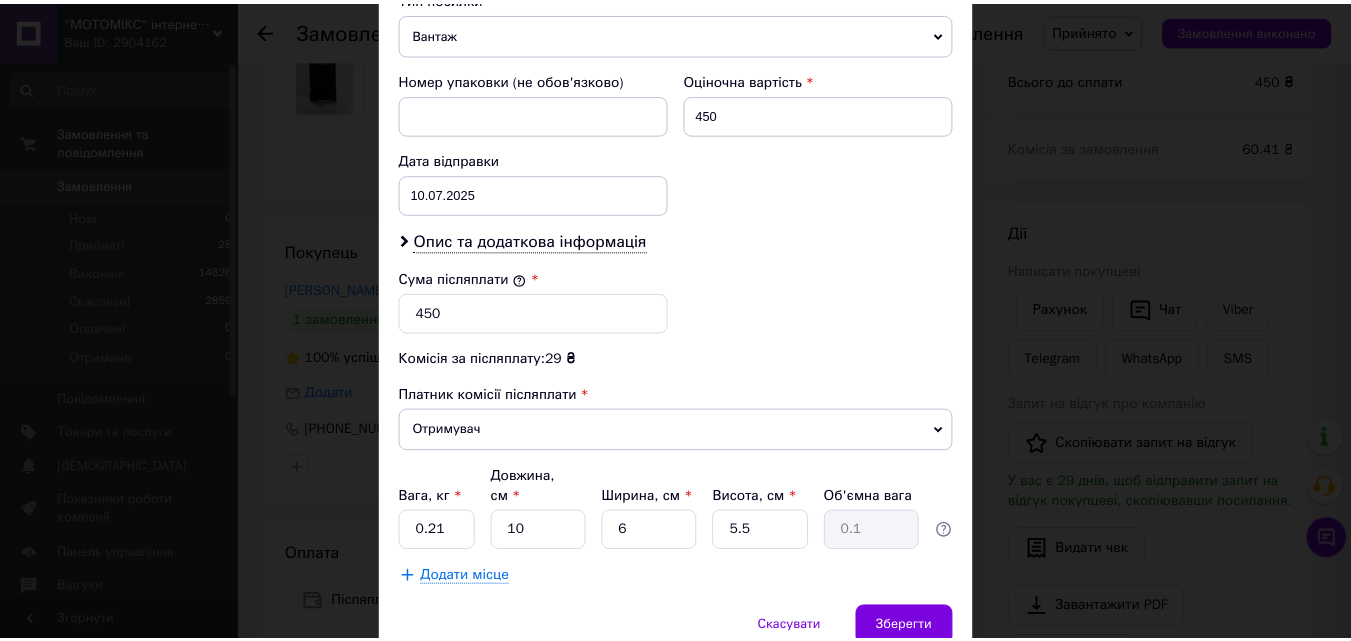scroll, scrollTop: 835, scrollLeft: 0, axis: vertical 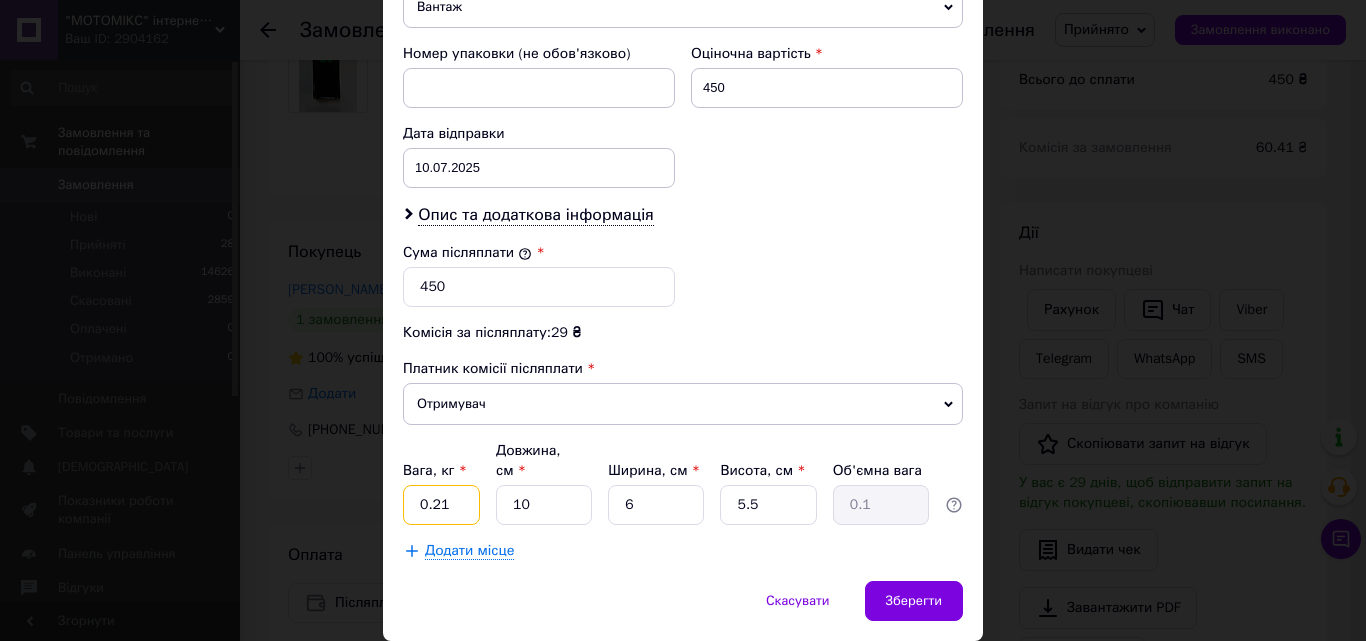 click on "0.21" at bounding box center [441, 505] 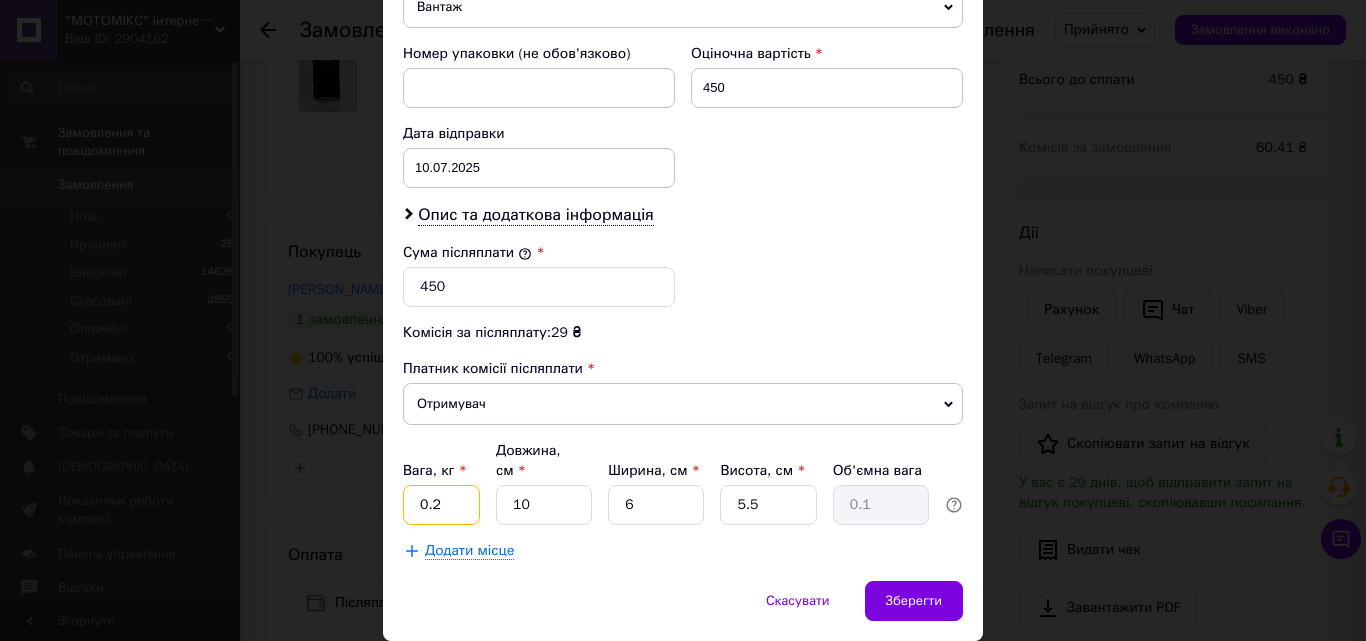type on "0.2" 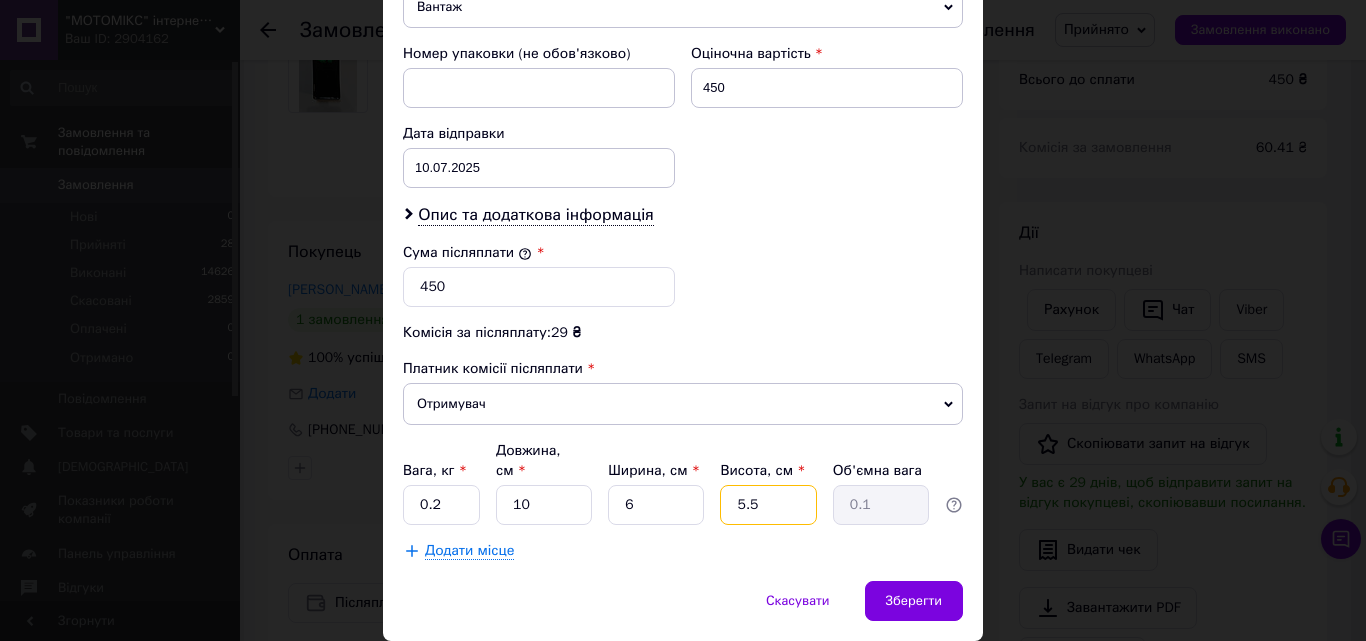 drag, startPoint x: 760, startPoint y: 486, endPoint x: 731, endPoint y: 481, distance: 29.427877 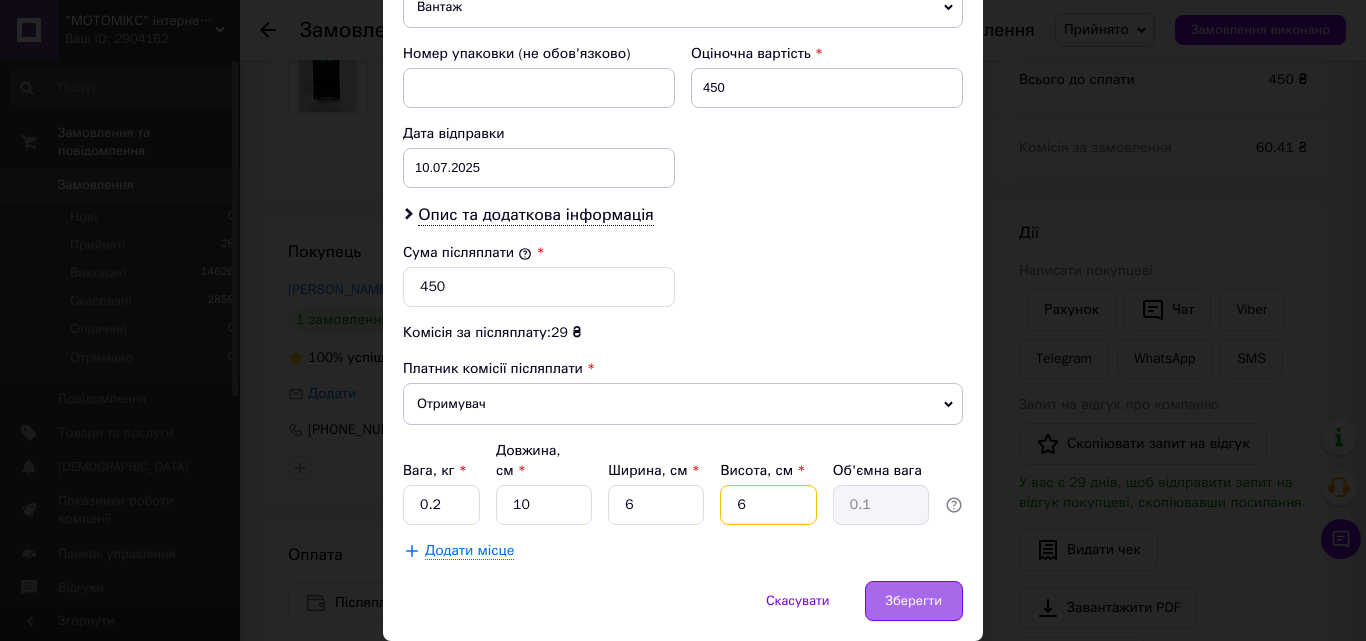 type on "6" 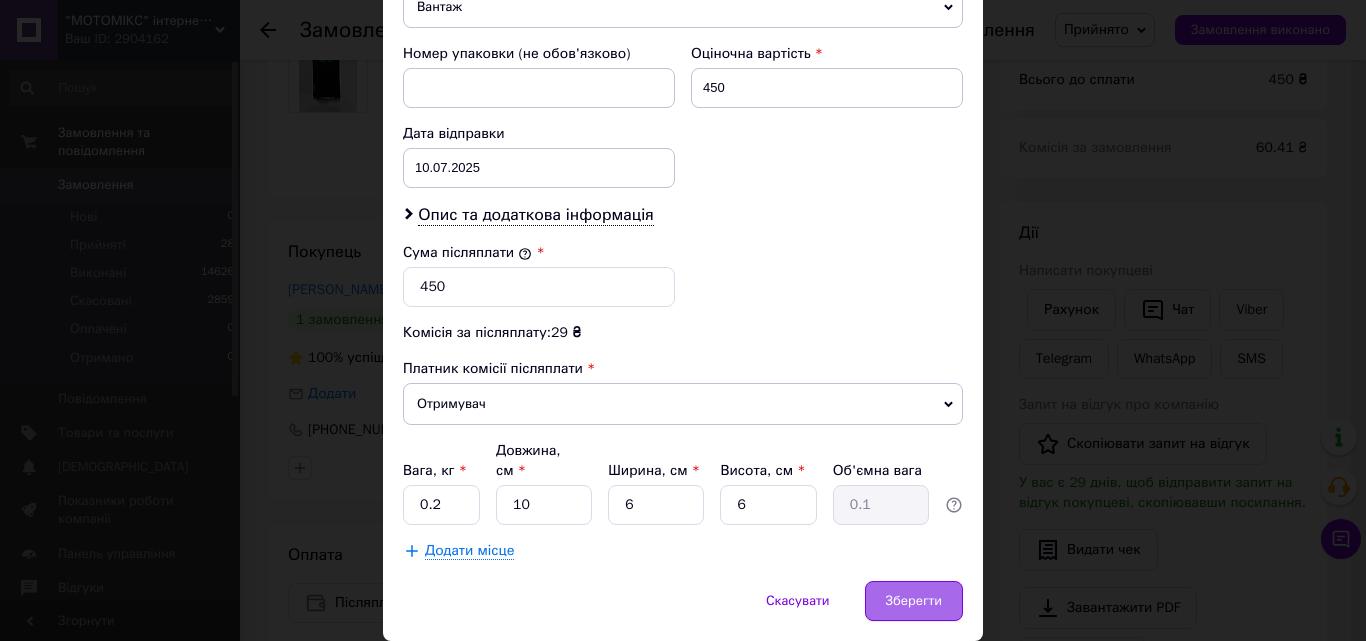 click on "Зберегти" at bounding box center (914, 601) 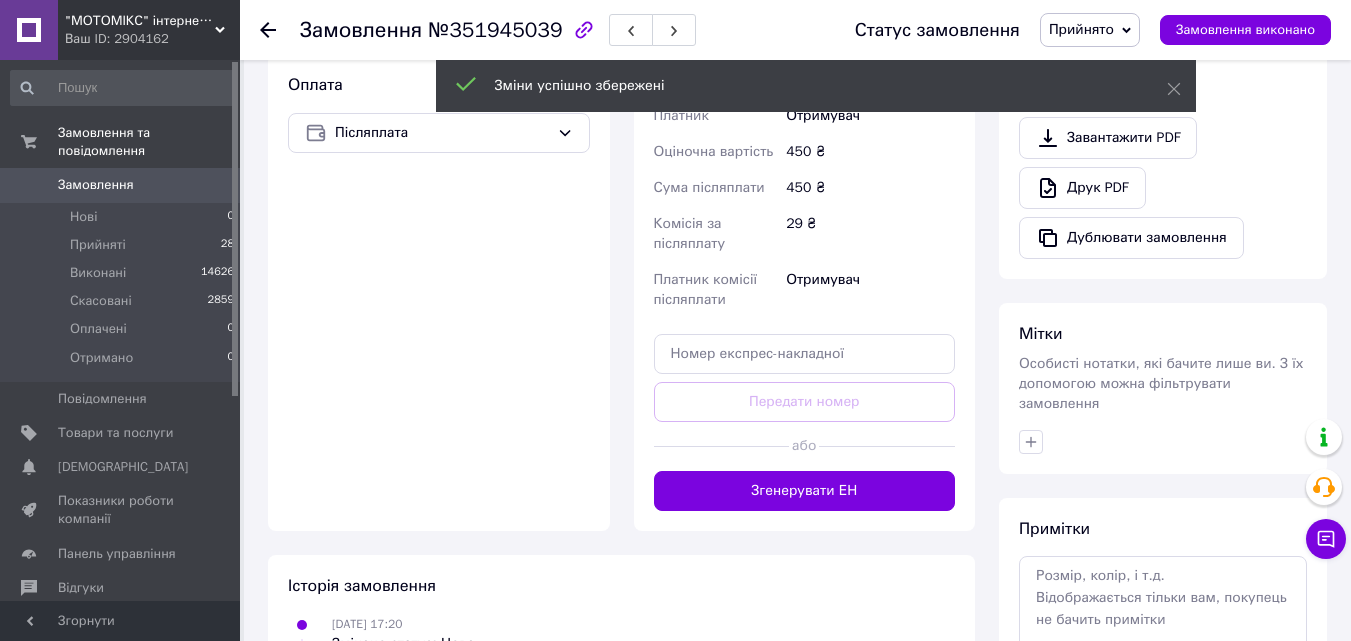 scroll, scrollTop: 671, scrollLeft: 0, axis: vertical 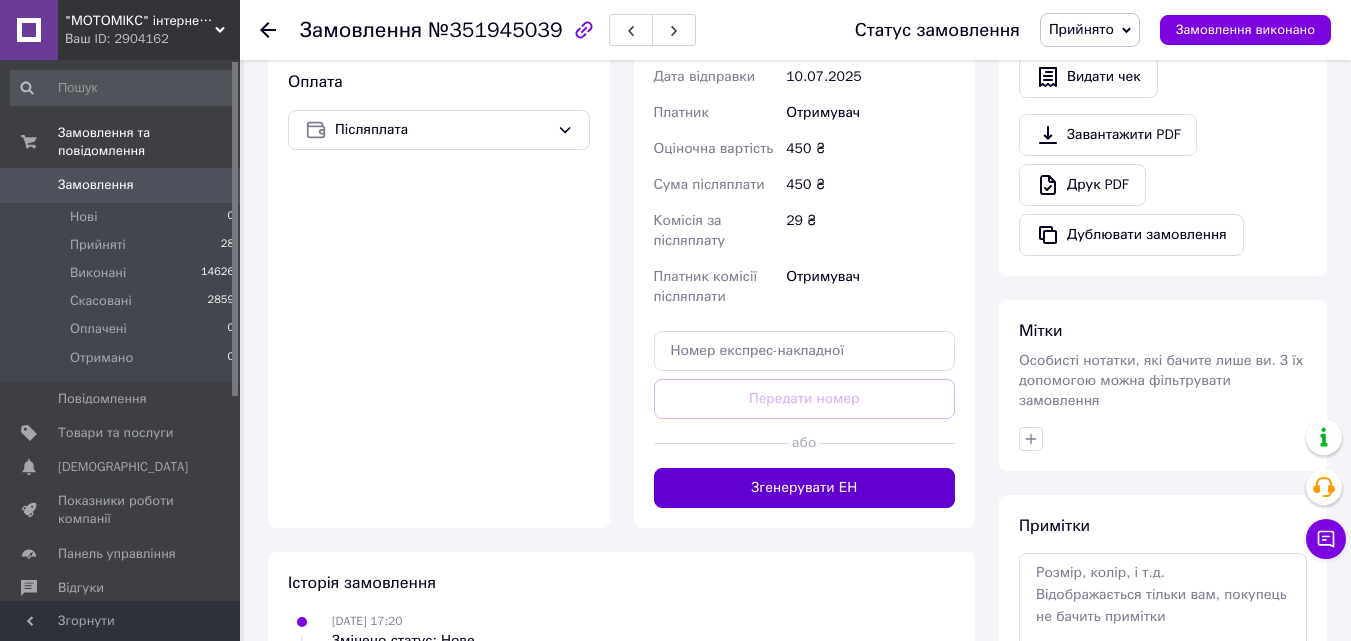 click on "Згенерувати ЕН" at bounding box center (805, 488) 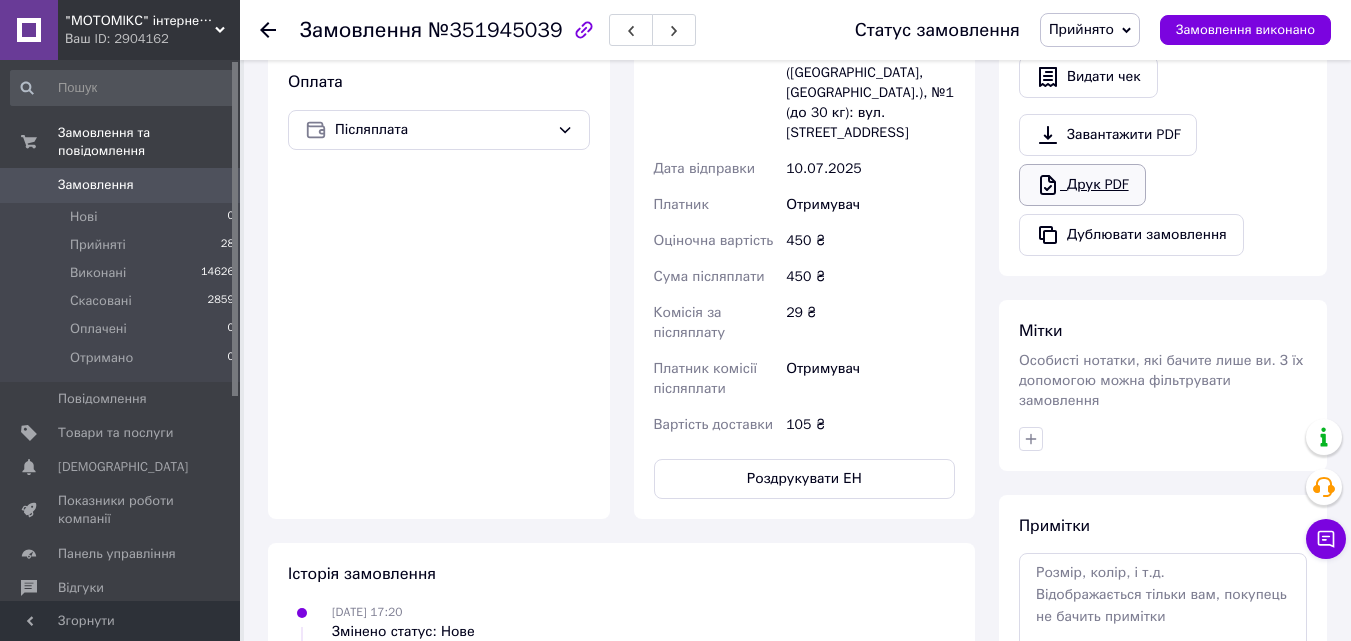 click on "Друк PDF" at bounding box center (1082, 185) 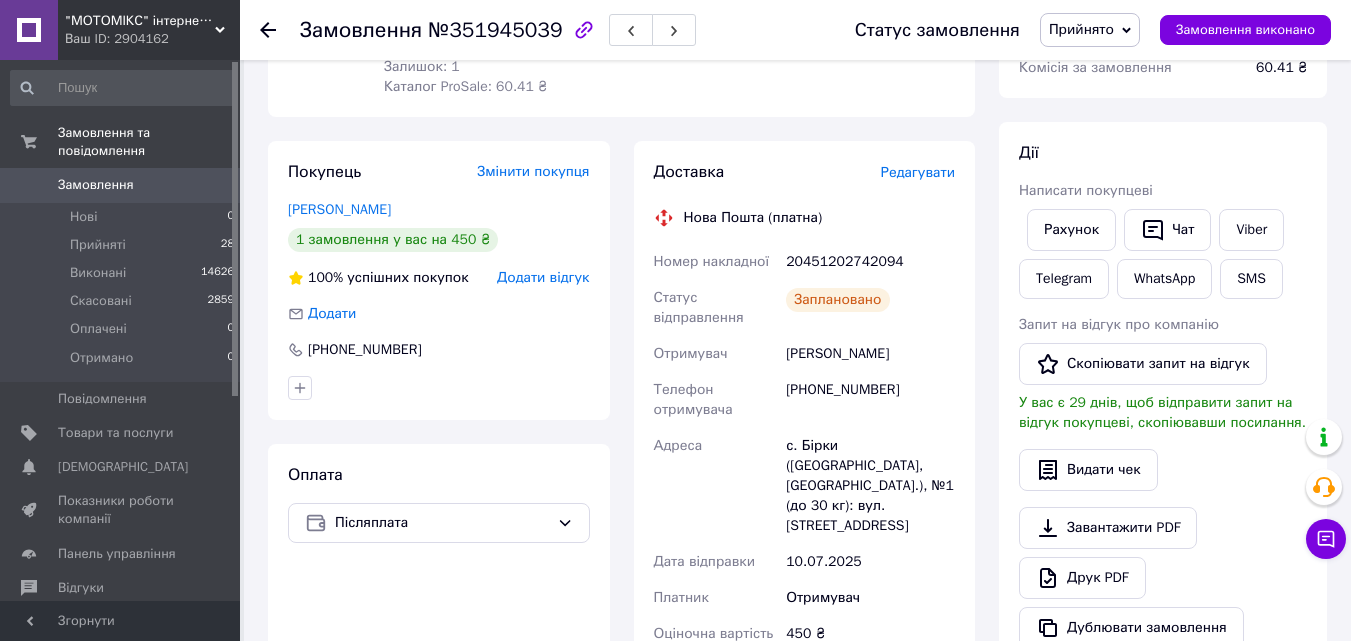 scroll, scrollTop: 281, scrollLeft: 0, axis: vertical 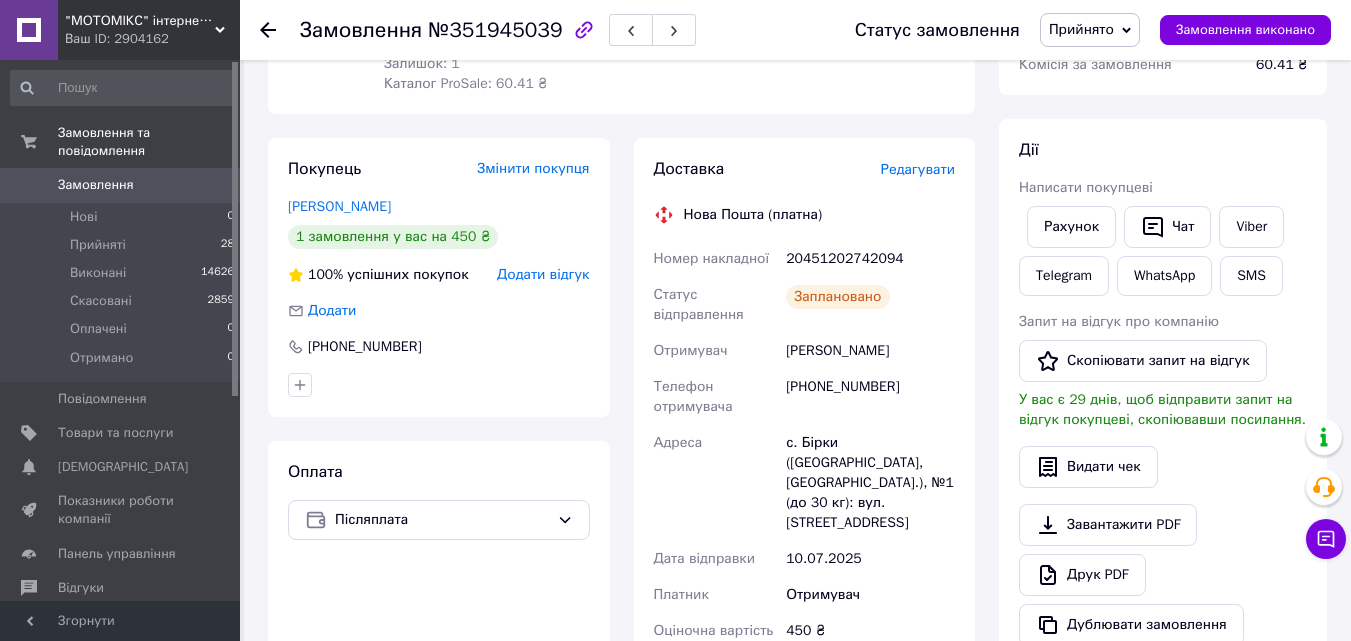 click 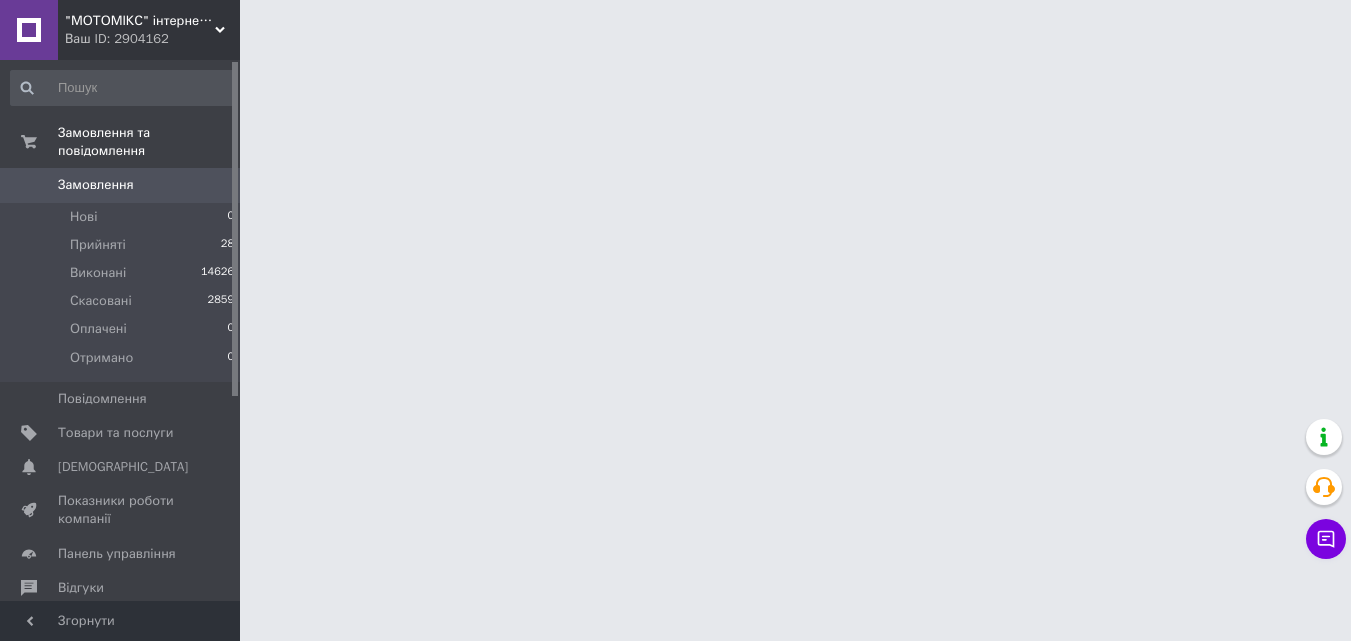 scroll, scrollTop: 0, scrollLeft: 0, axis: both 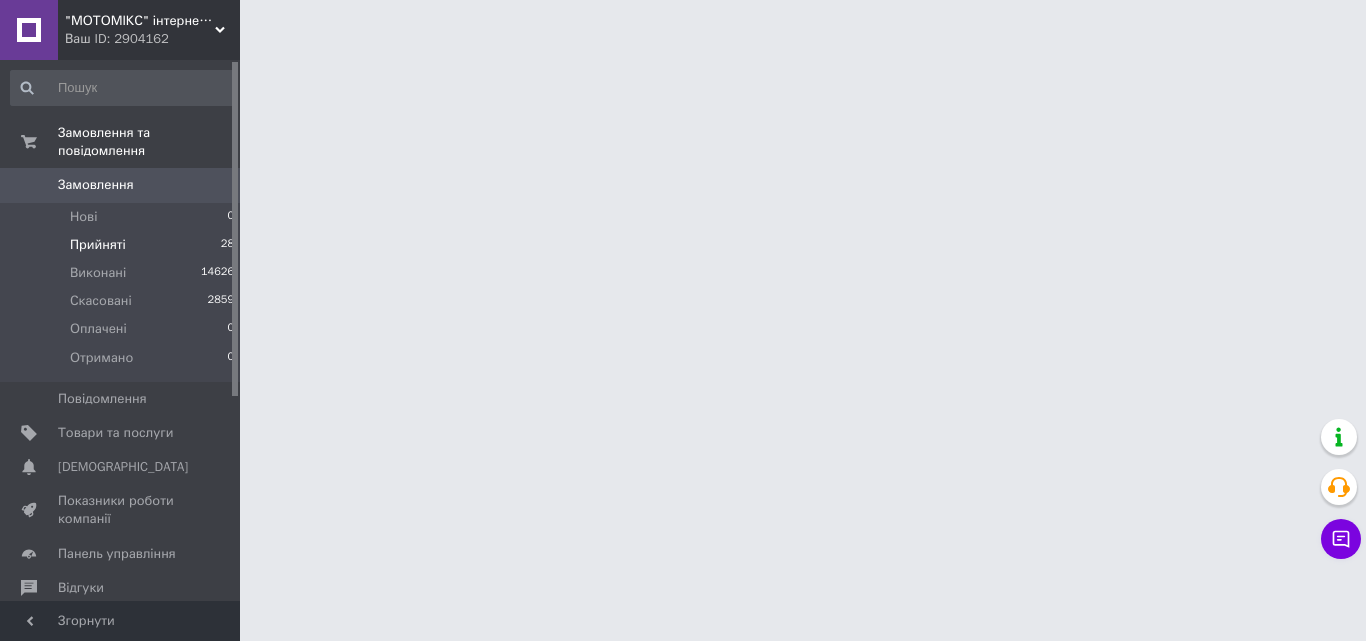 click on "Прийняті" at bounding box center [98, 245] 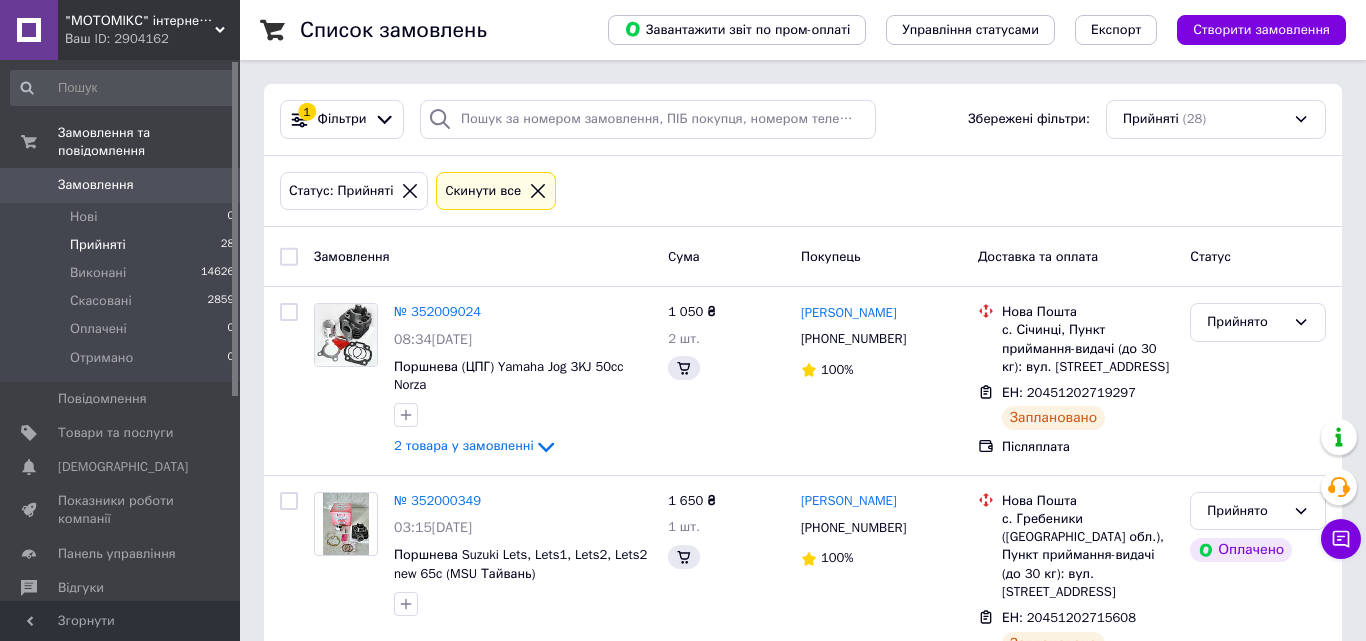 click on "Прийняті" at bounding box center (98, 245) 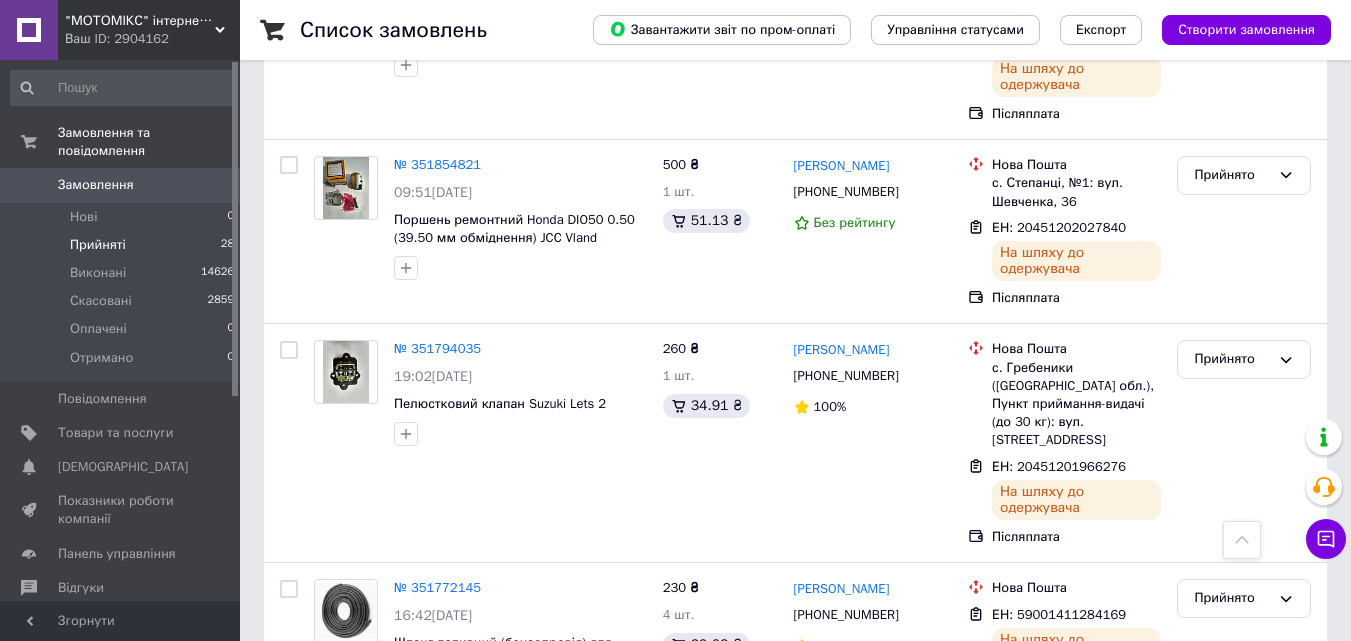 scroll, scrollTop: 2252, scrollLeft: 0, axis: vertical 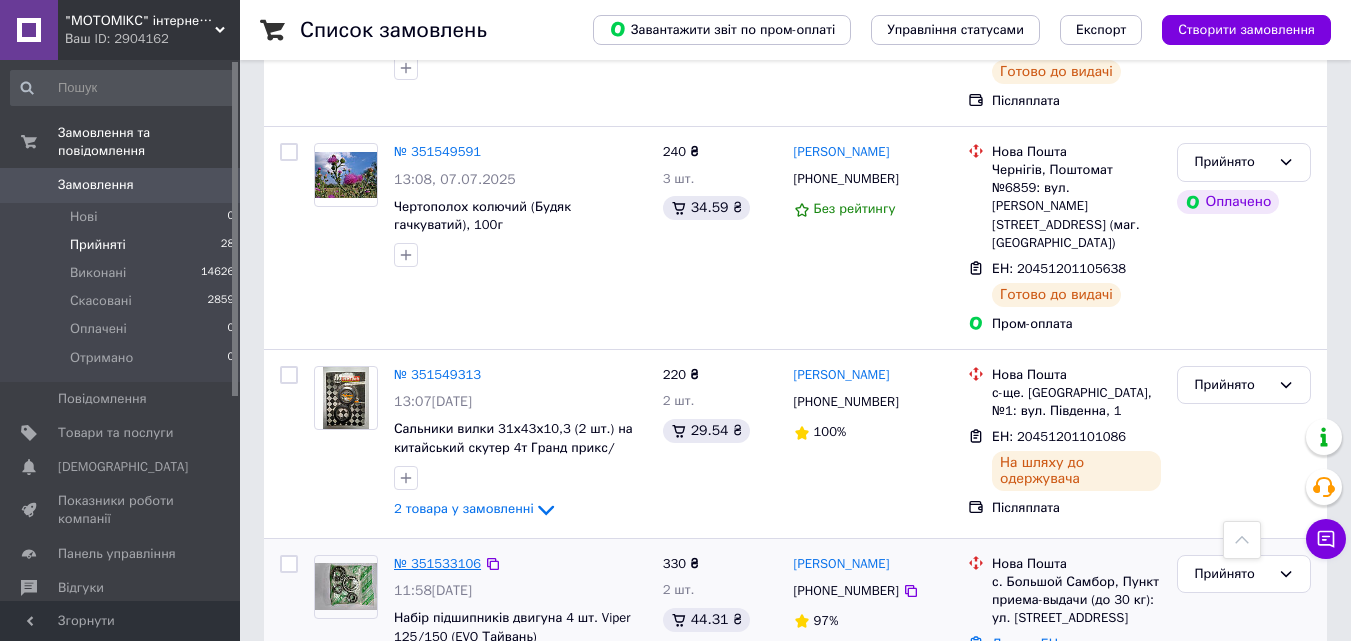 click on "№ 351533106" at bounding box center (437, 563) 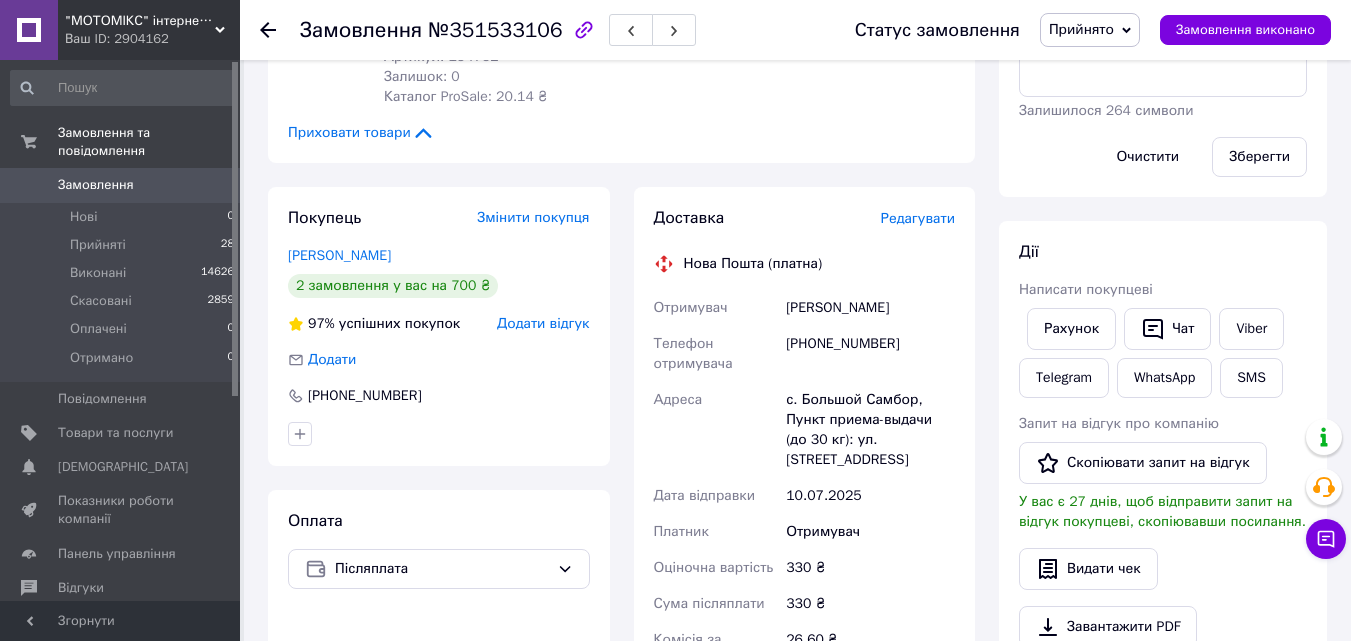 scroll, scrollTop: 1093, scrollLeft: 0, axis: vertical 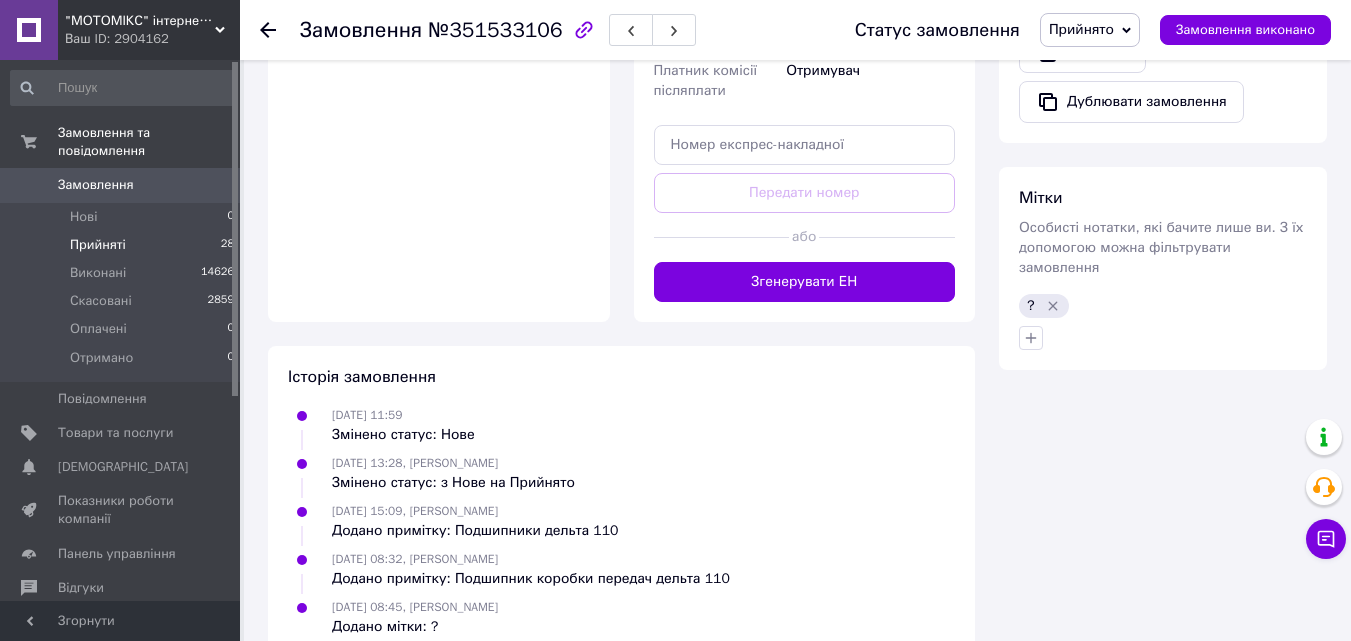 click on "Прийняті" at bounding box center [98, 245] 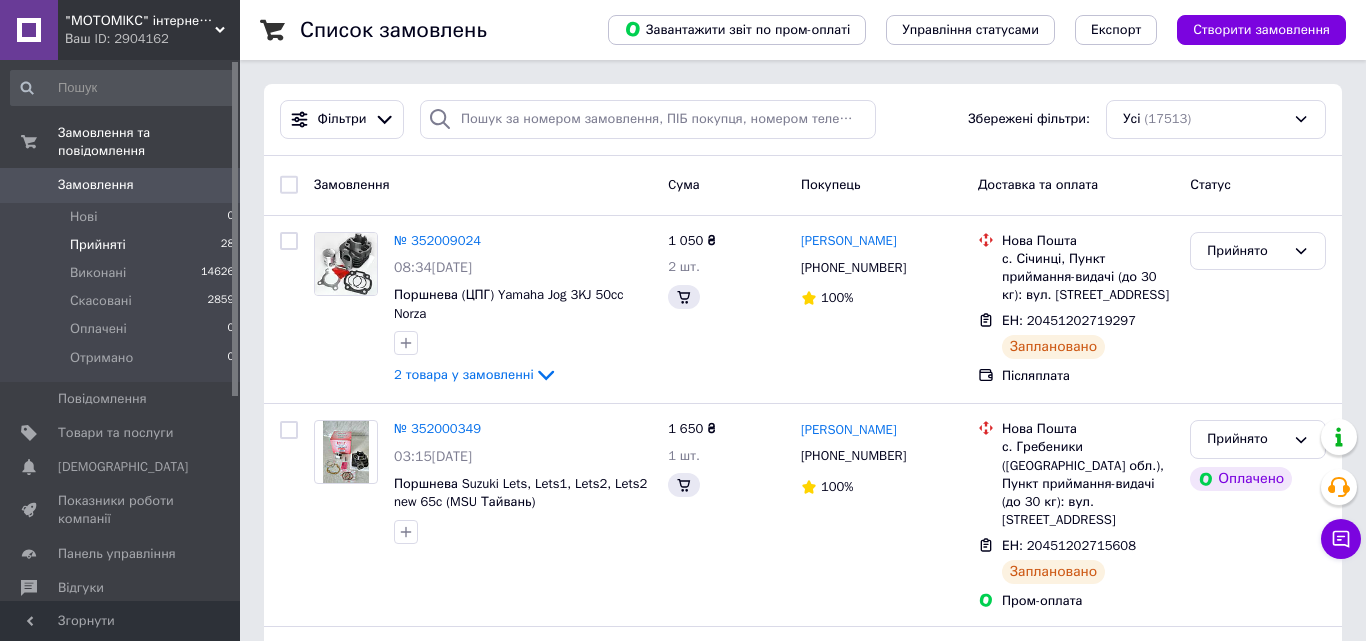 click on "Прийняті" at bounding box center (98, 245) 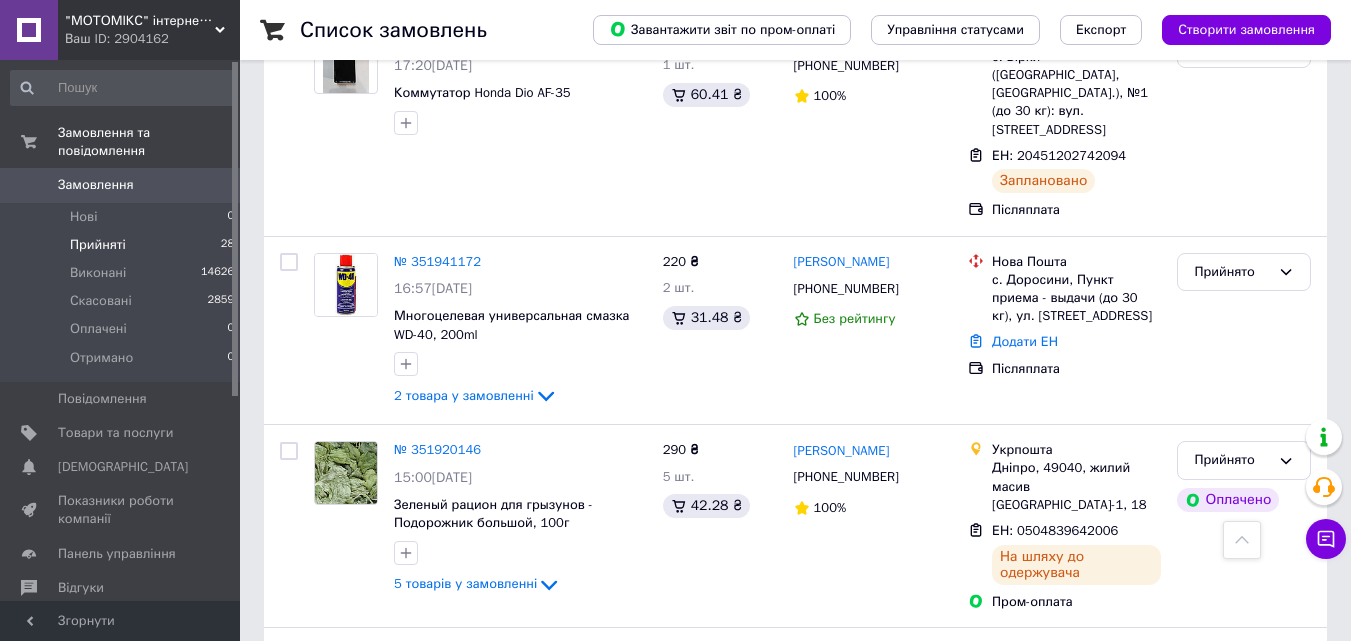 scroll, scrollTop: 993, scrollLeft: 0, axis: vertical 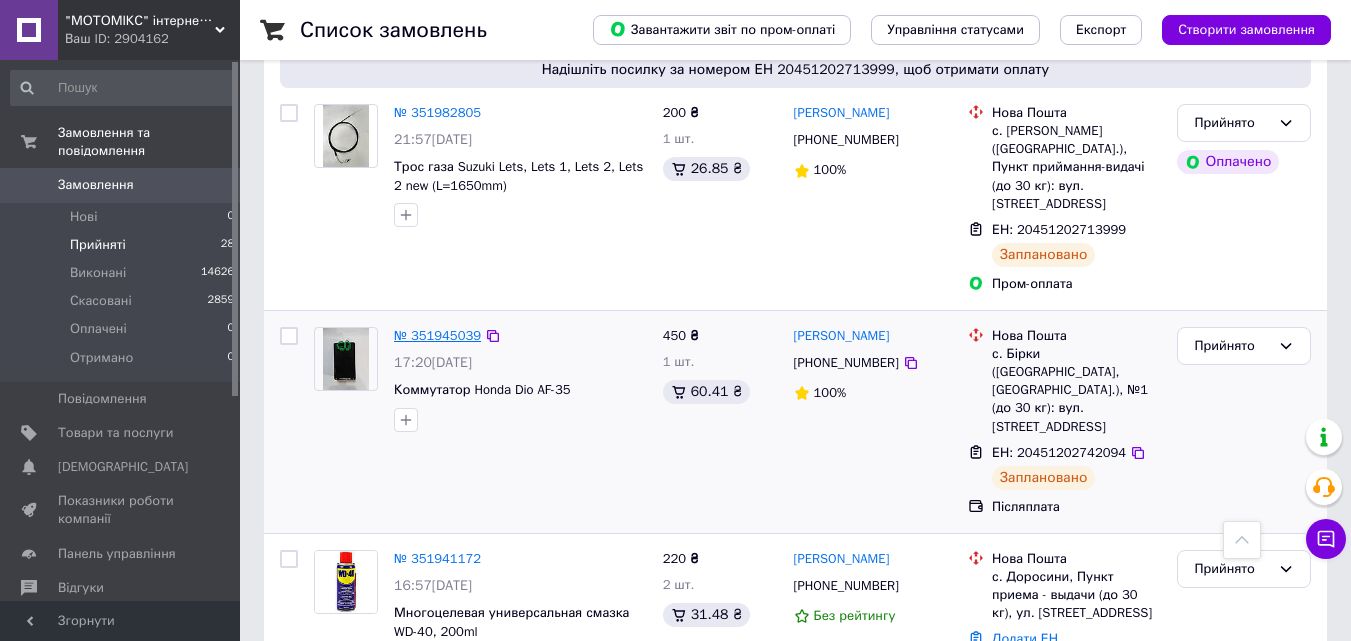 click on "№ 351945039" at bounding box center (437, 335) 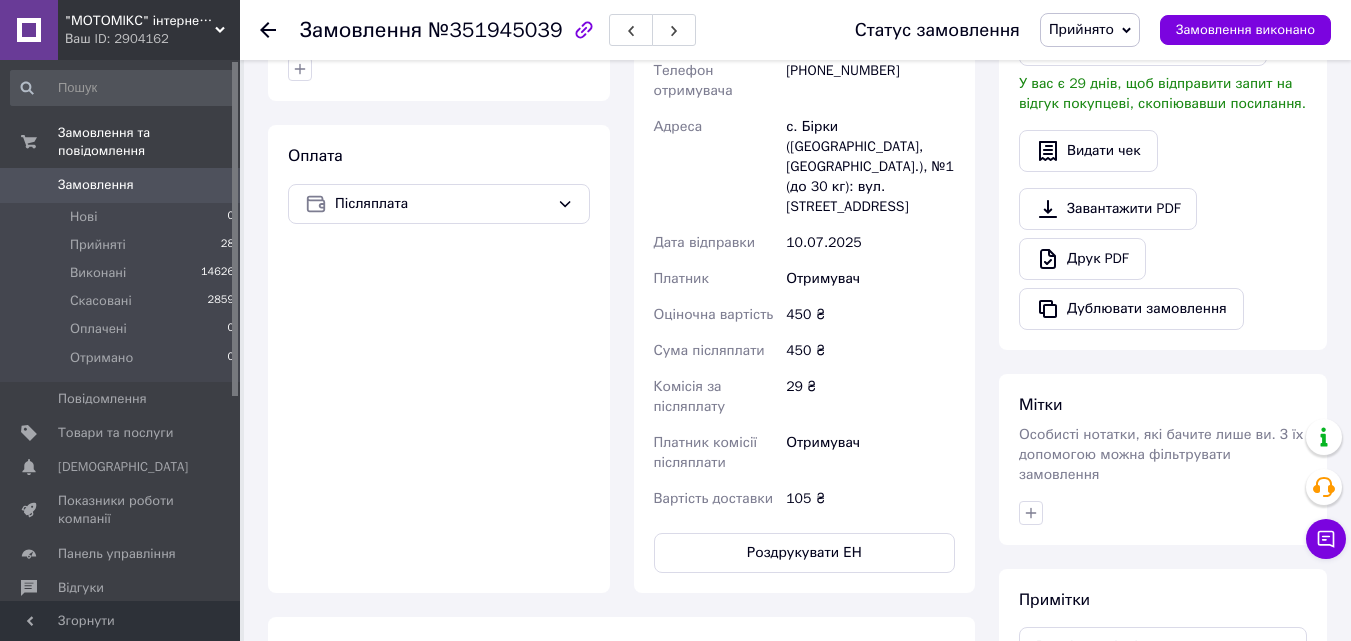 scroll, scrollTop: 715, scrollLeft: 0, axis: vertical 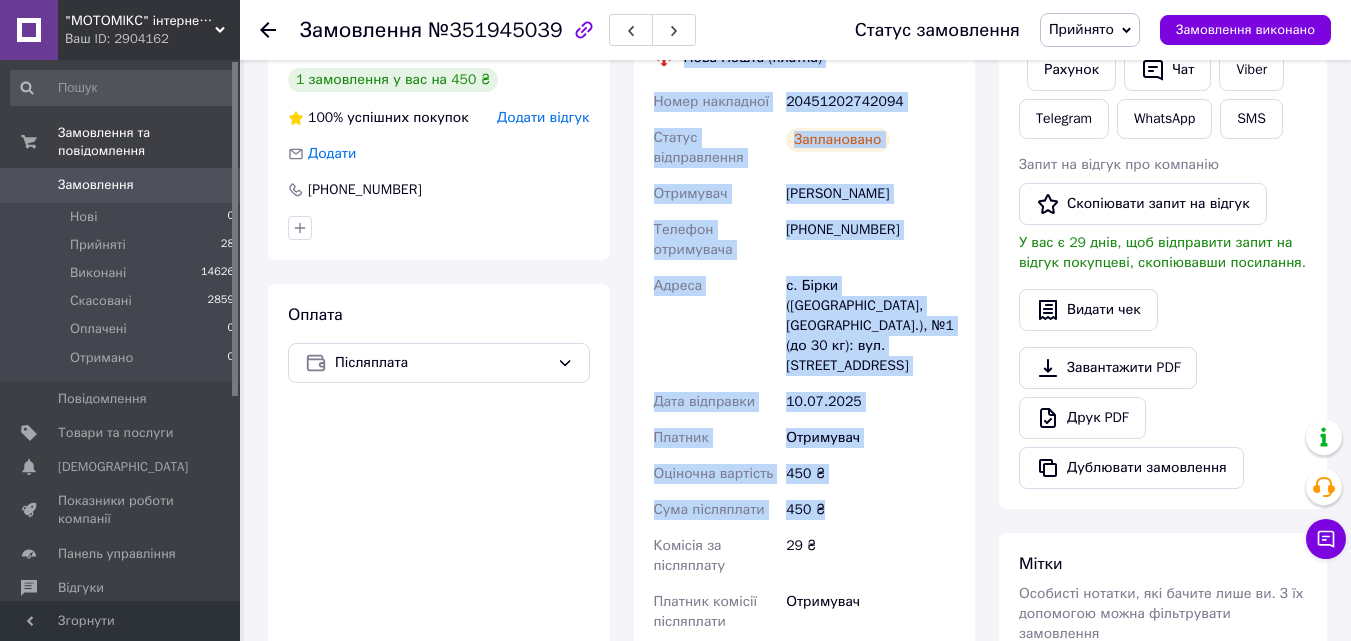 drag, startPoint x: 658, startPoint y: 232, endPoint x: 847, endPoint y: 481, distance: 312.6052 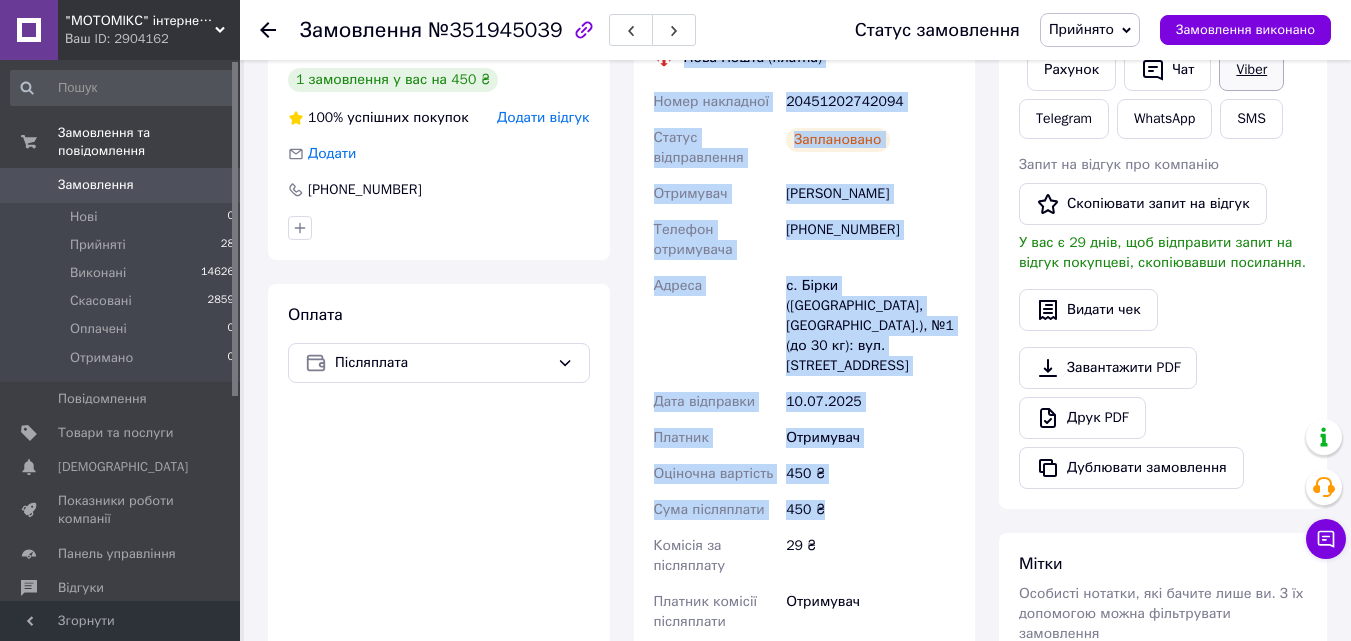 click on "Viber" at bounding box center (1251, 70) 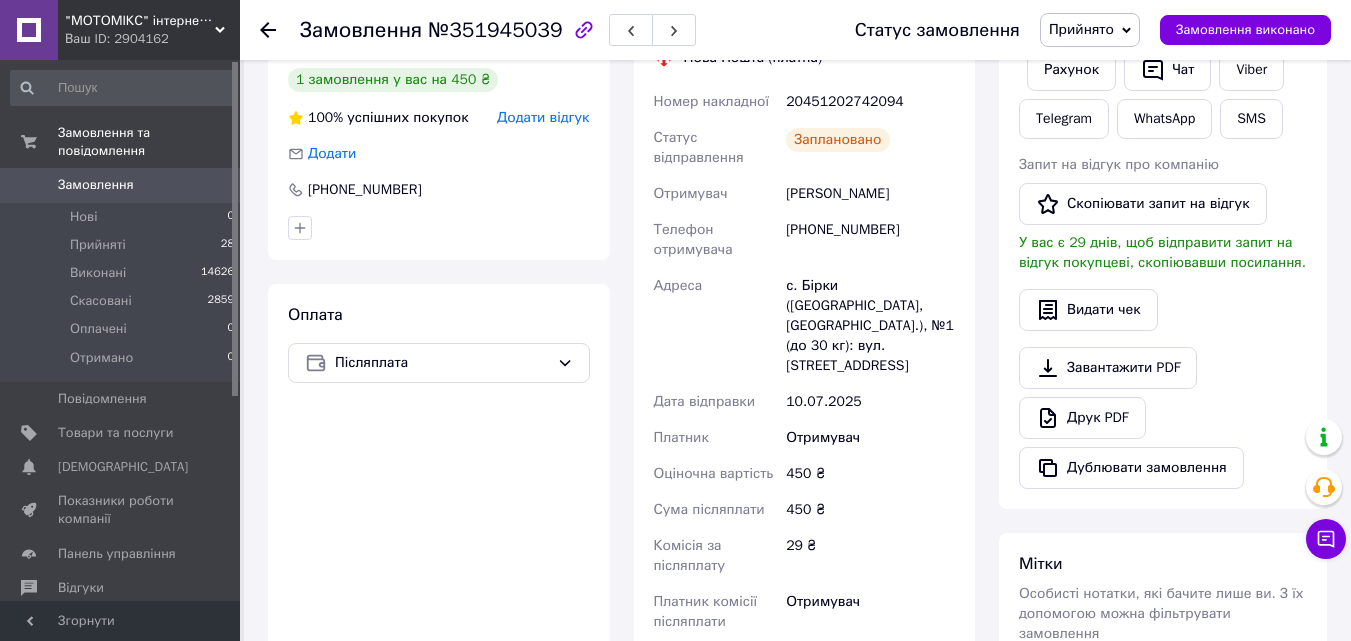 click 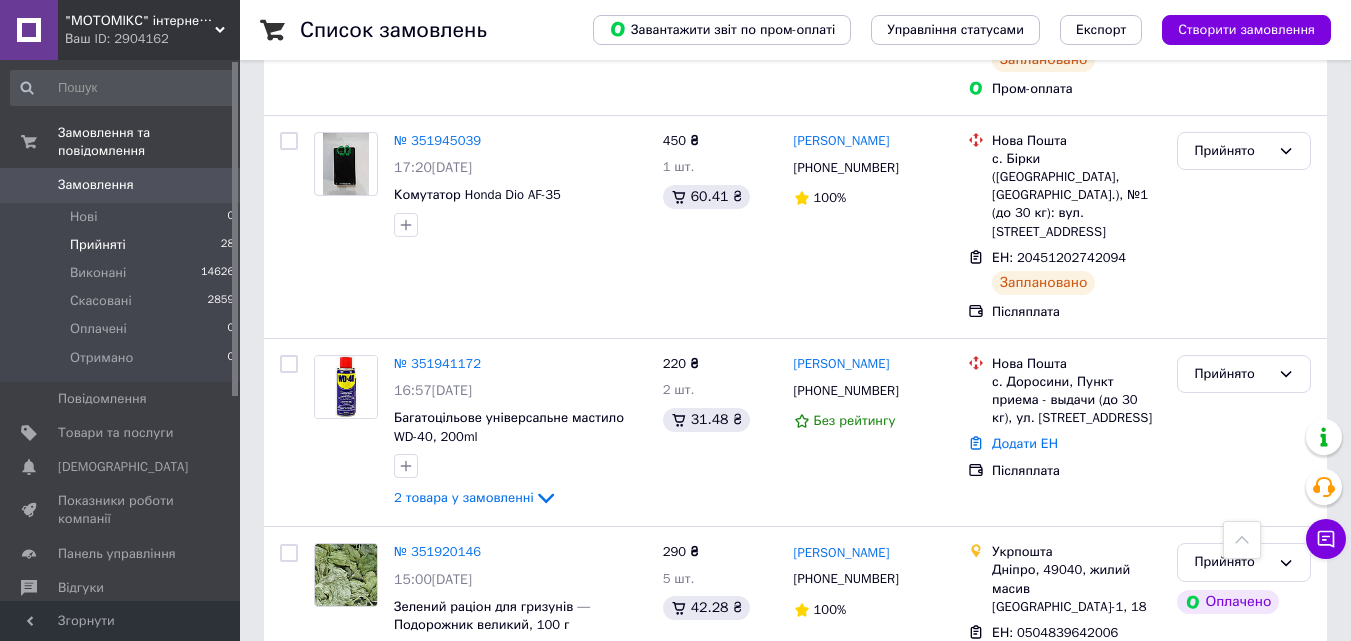 scroll, scrollTop: 929, scrollLeft: 0, axis: vertical 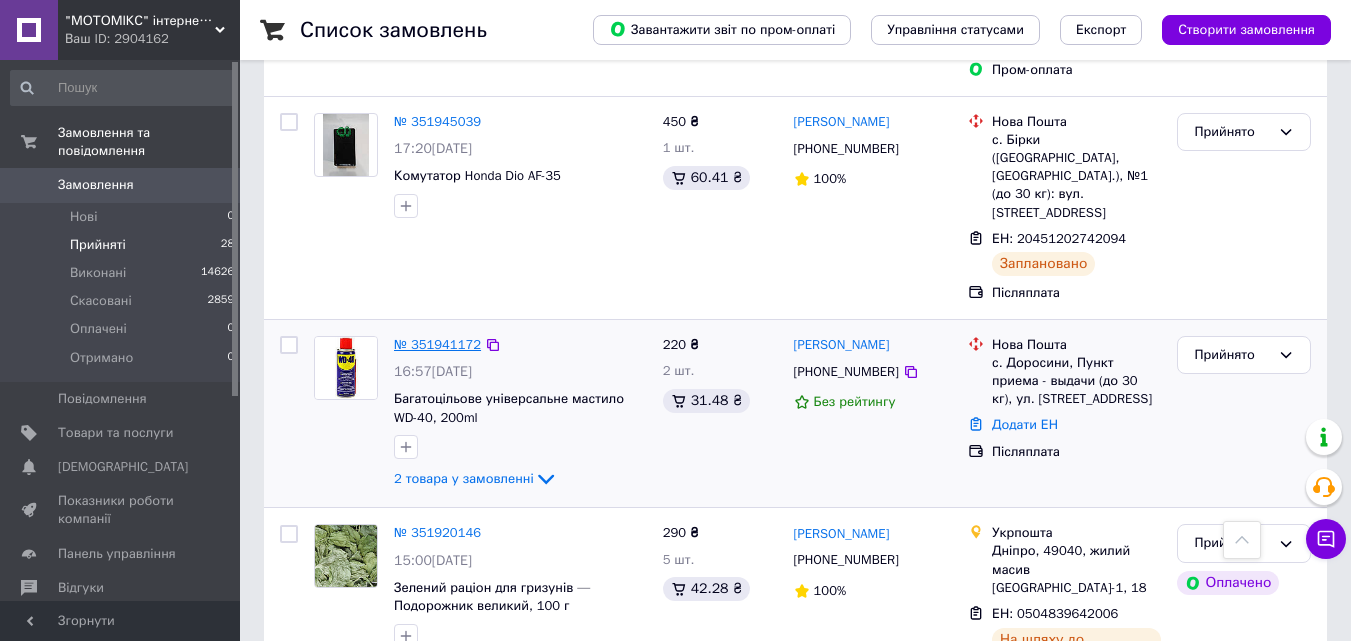 click on "№ 351941172" at bounding box center [437, 344] 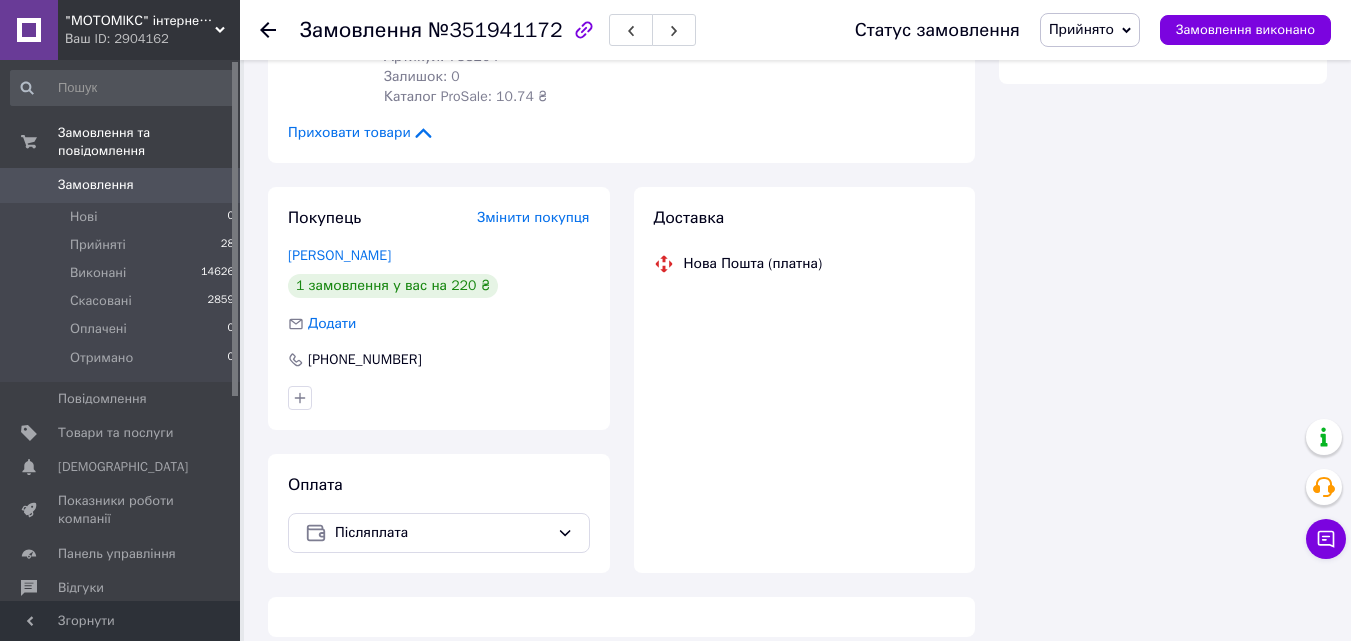 scroll, scrollTop: 929, scrollLeft: 0, axis: vertical 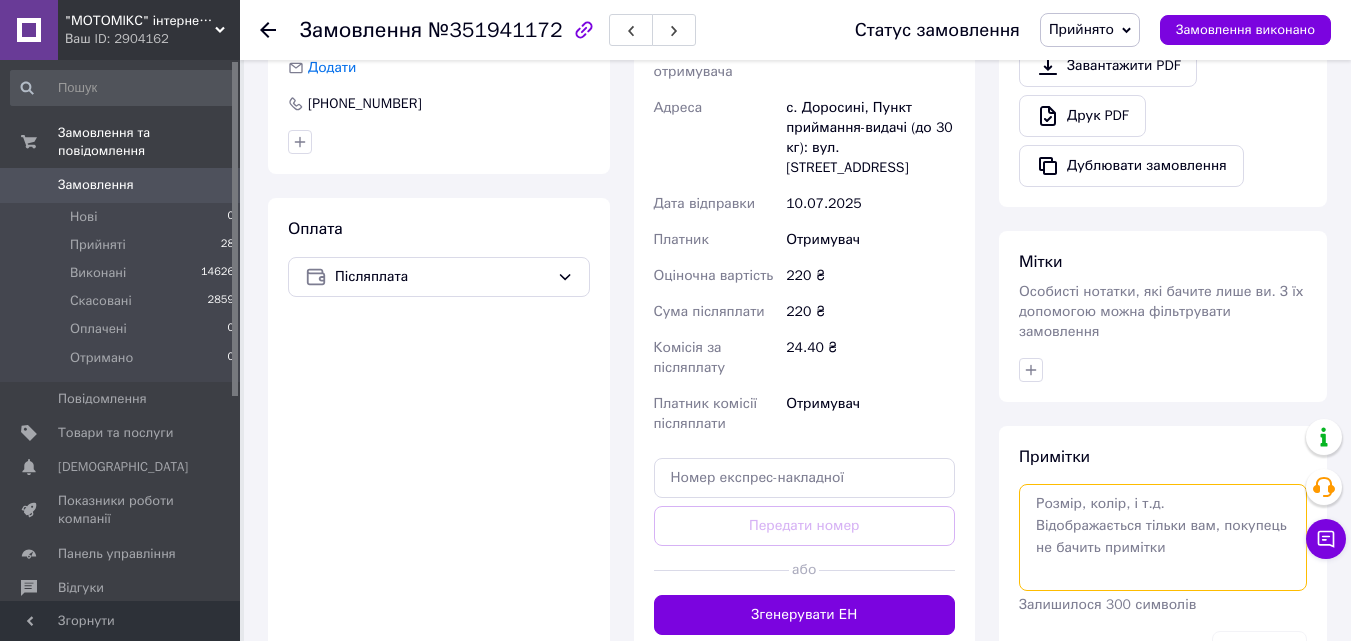 click at bounding box center [1163, 537] 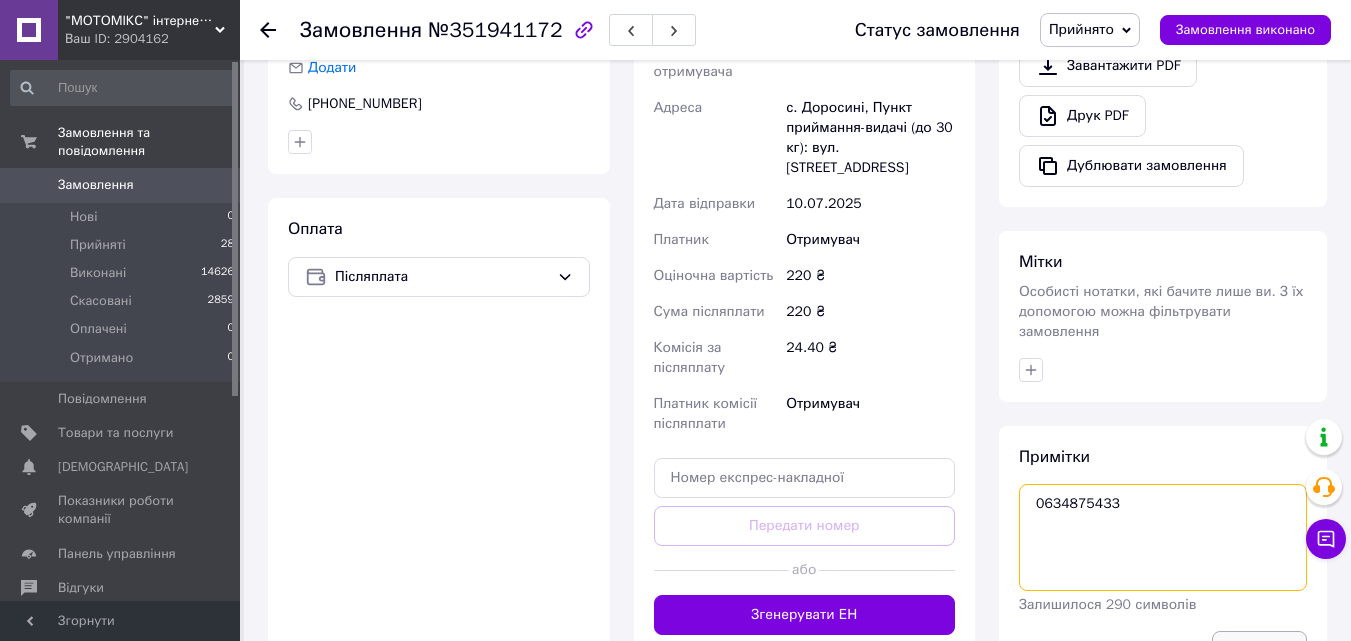 type on "0634875433" 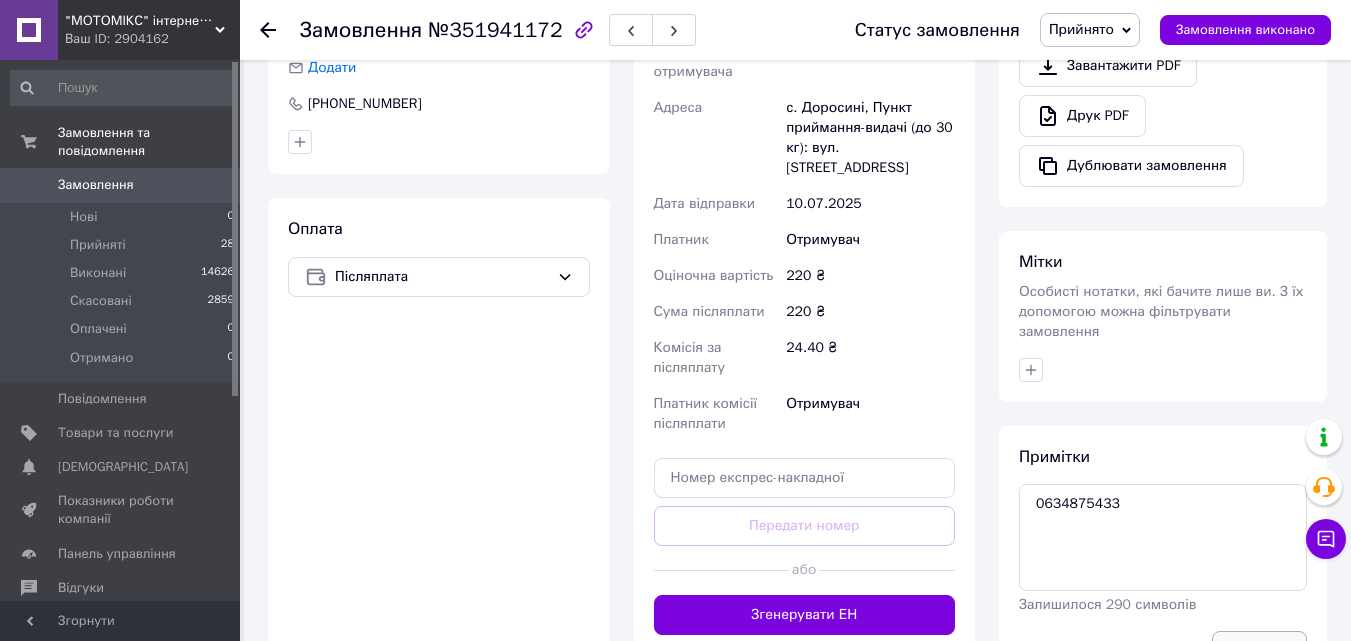 click on "Зберегти" at bounding box center [1259, 651] 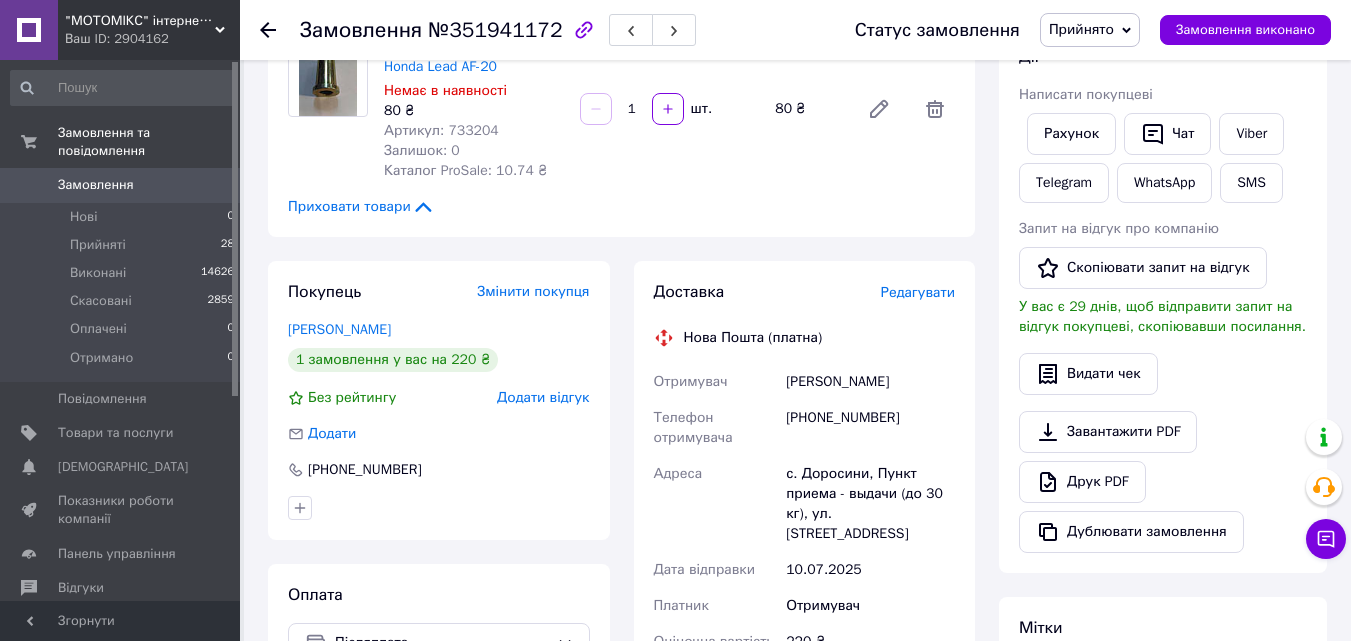 scroll, scrollTop: 357, scrollLeft: 0, axis: vertical 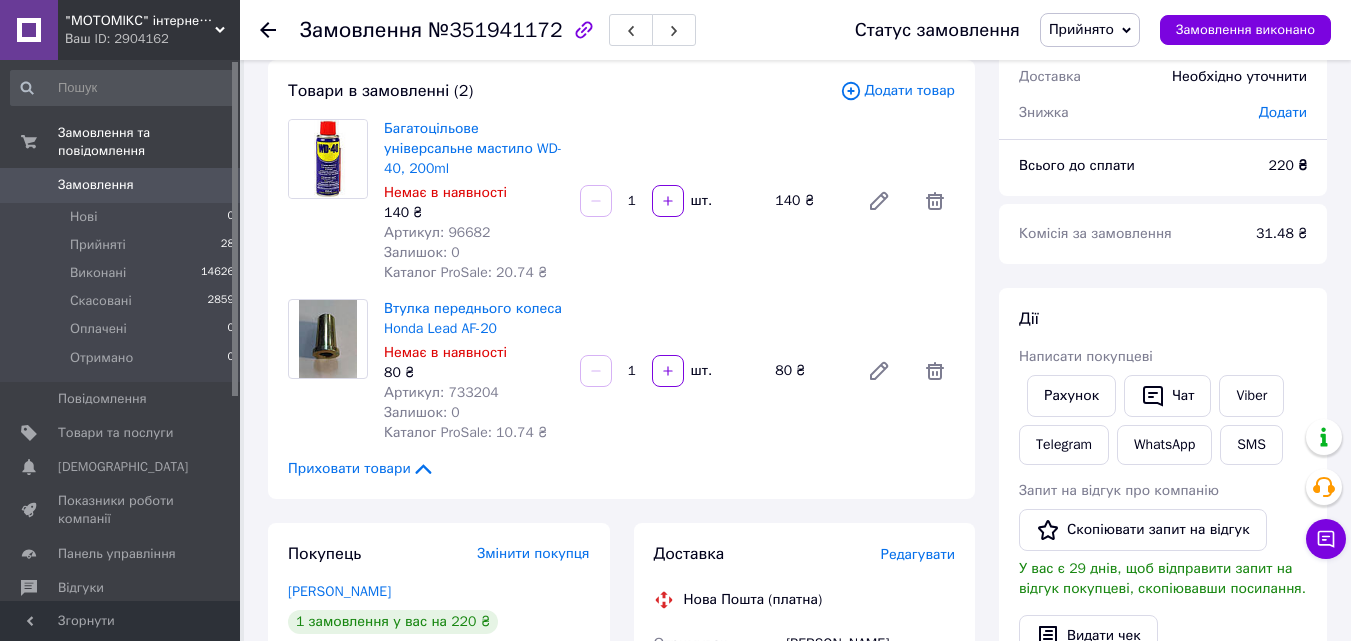 click on "Редагувати" at bounding box center (918, 554) 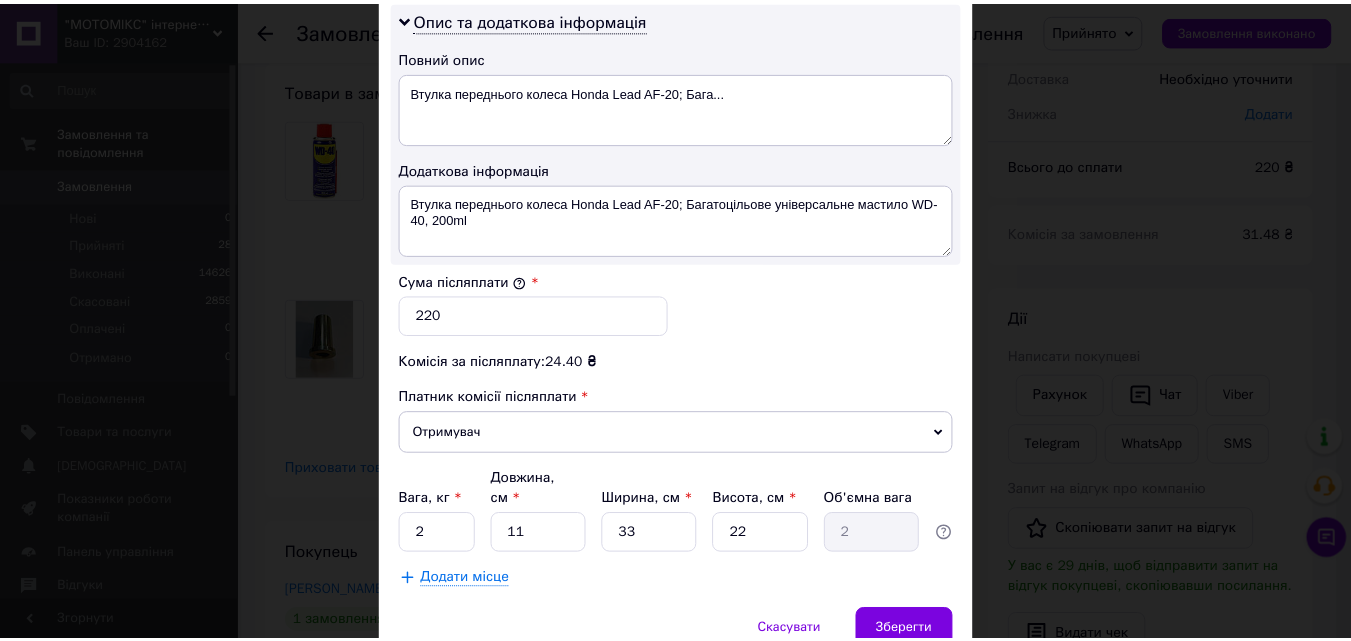 scroll, scrollTop: 1109, scrollLeft: 0, axis: vertical 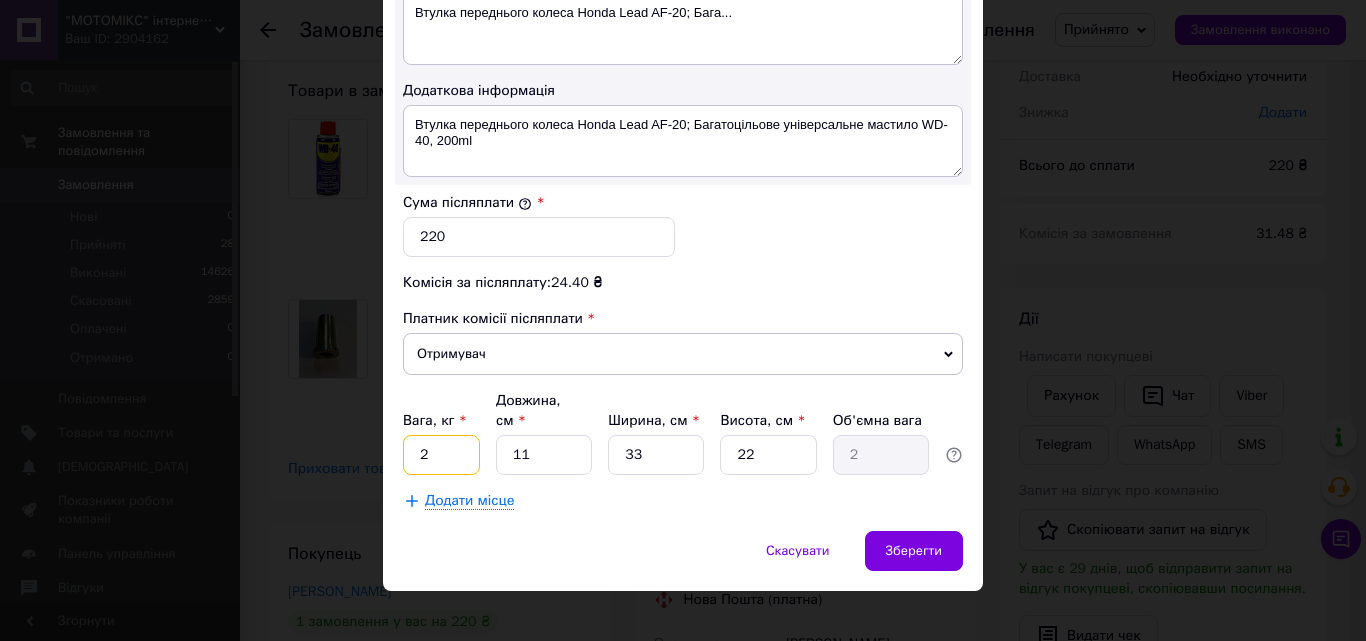 drag, startPoint x: 436, startPoint y: 437, endPoint x: 403, endPoint y: 433, distance: 33.24154 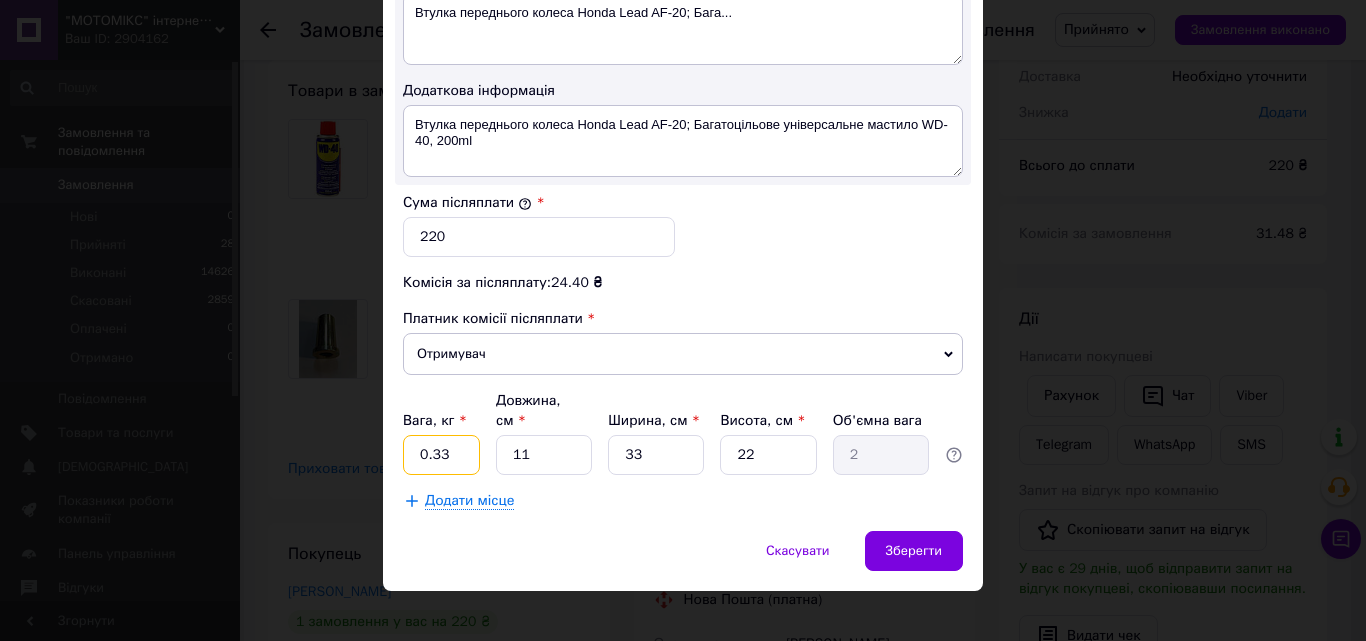 type on "0.33" 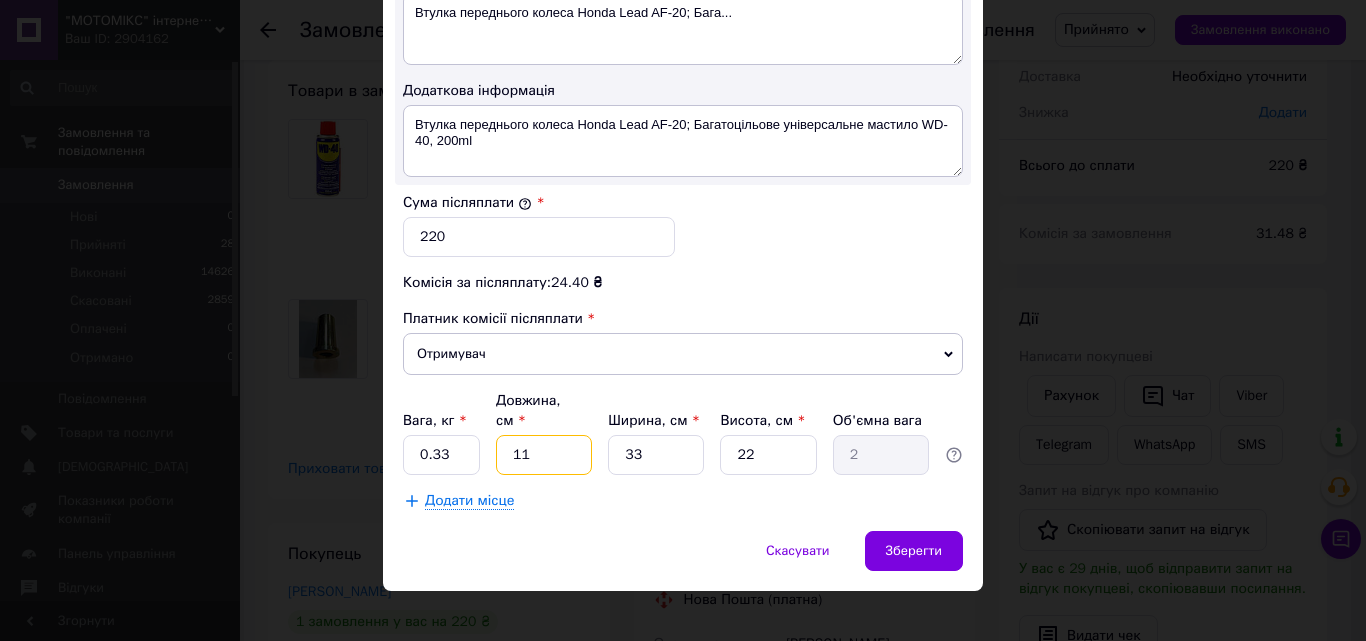 drag, startPoint x: 534, startPoint y: 433, endPoint x: 501, endPoint y: 432, distance: 33.01515 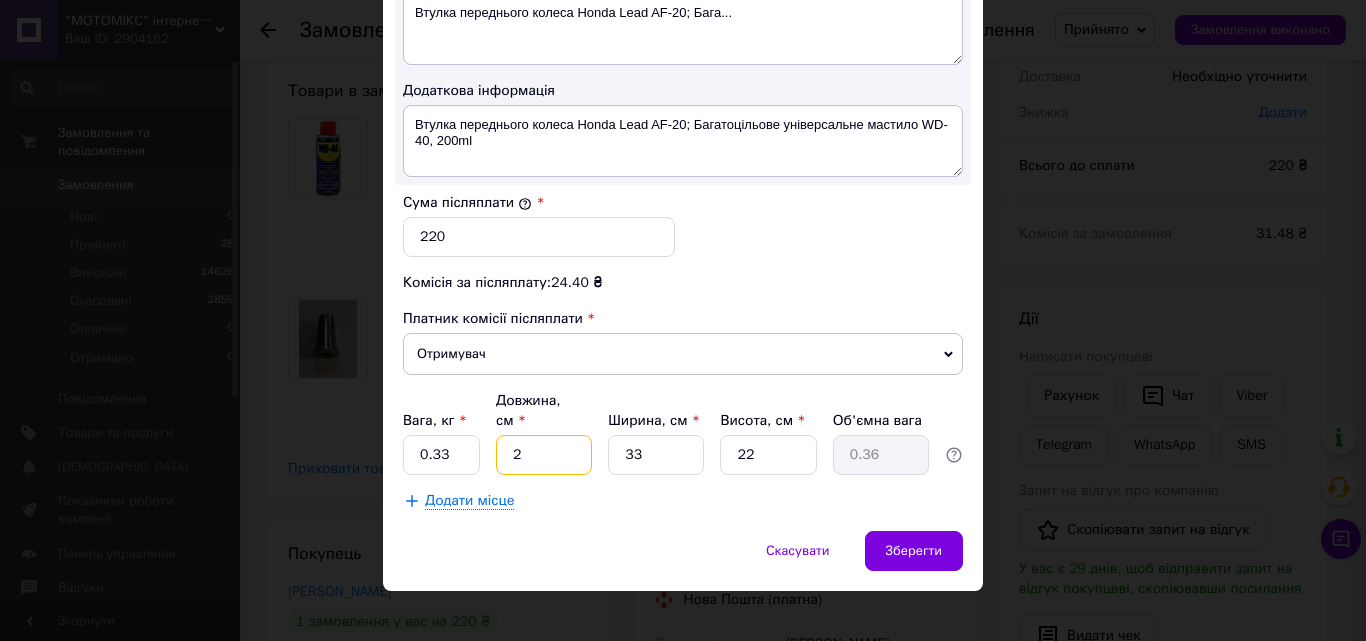 type on "20" 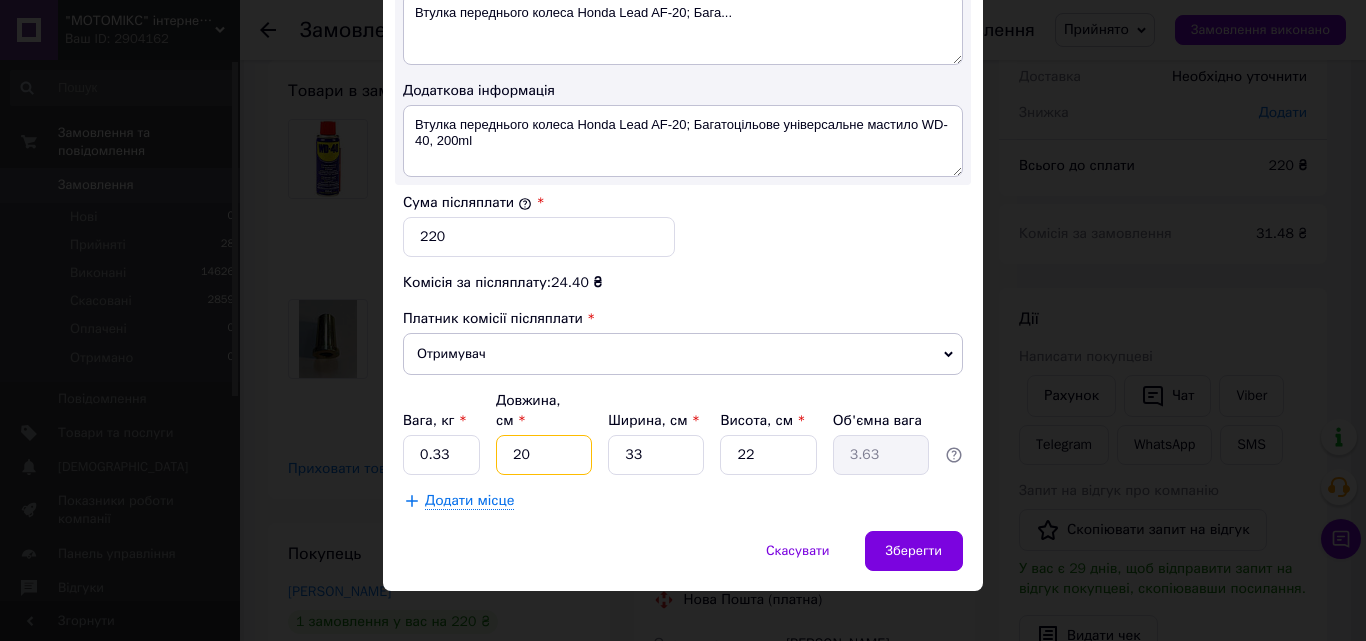 type on "20" 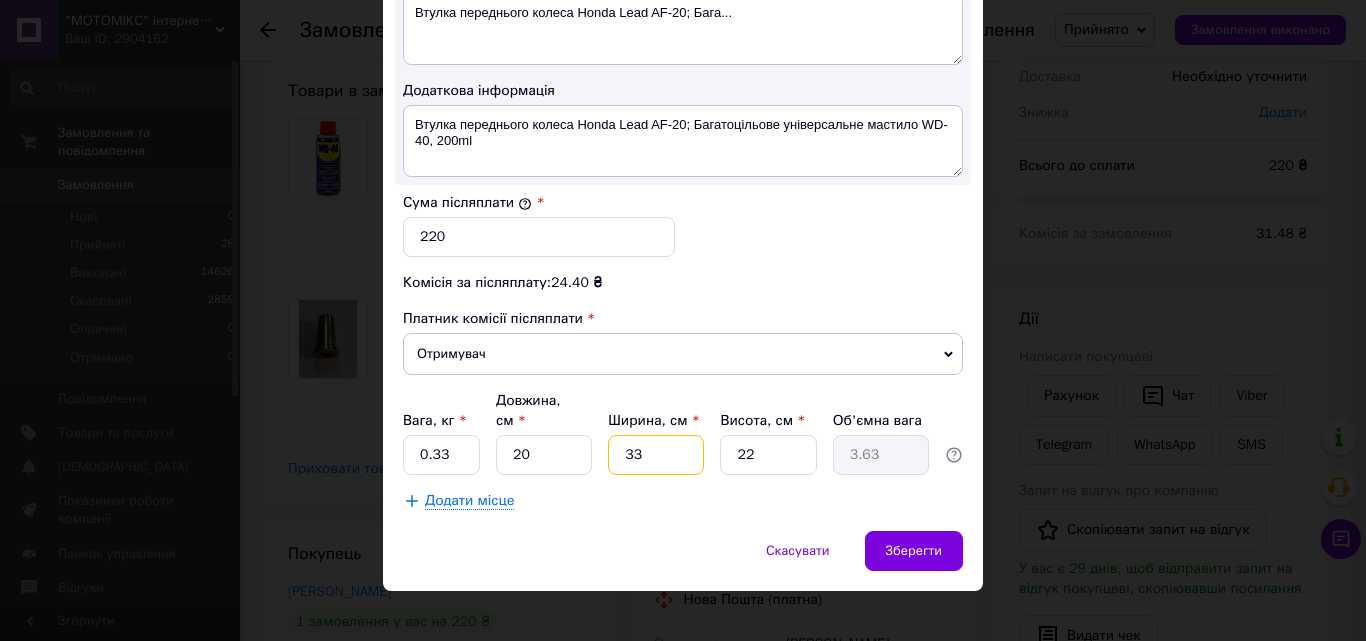 drag, startPoint x: 650, startPoint y: 440, endPoint x: 605, endPoint y: 434, distance: 45.39824 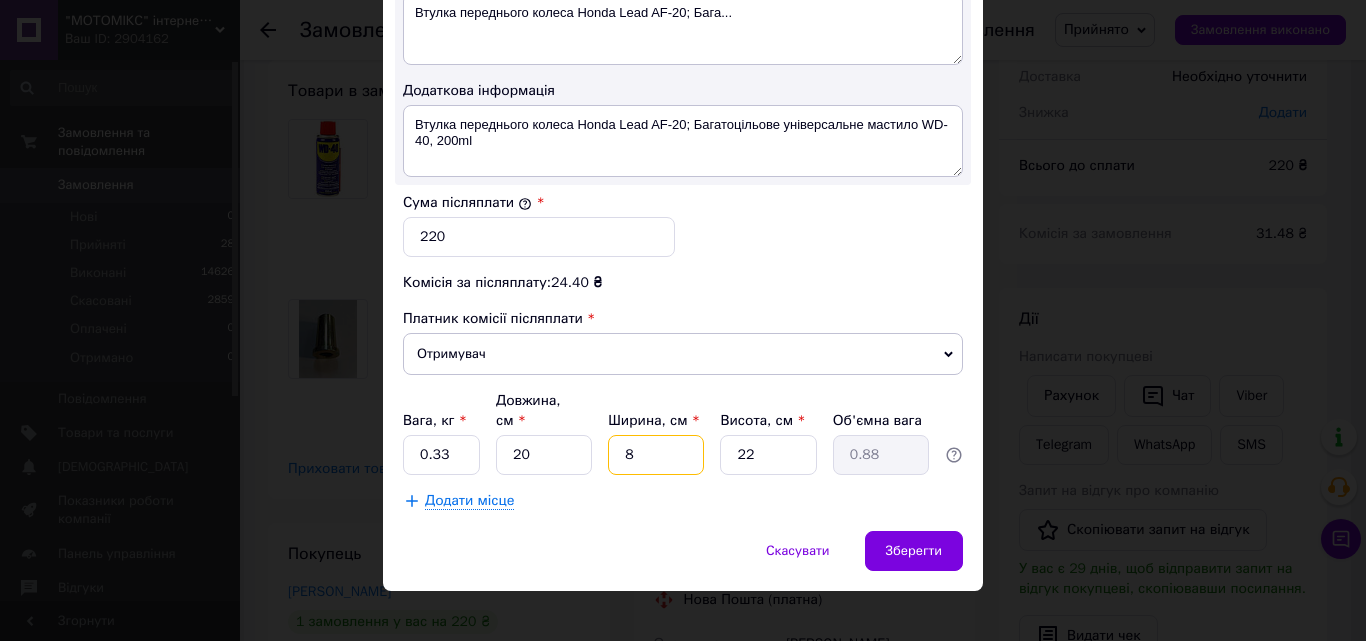 type on "8" 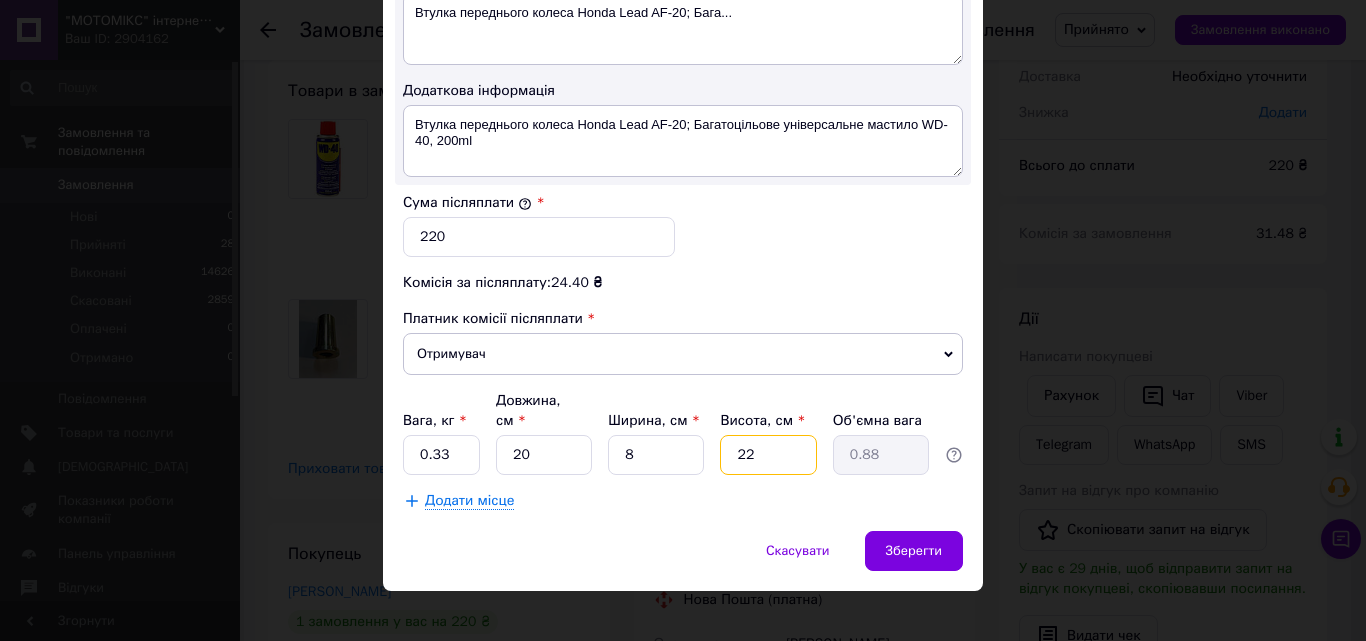 drag, startPoint x: 775, startPoint y: 432, endPoint x: 711, endPoint y: 432, distance: 64 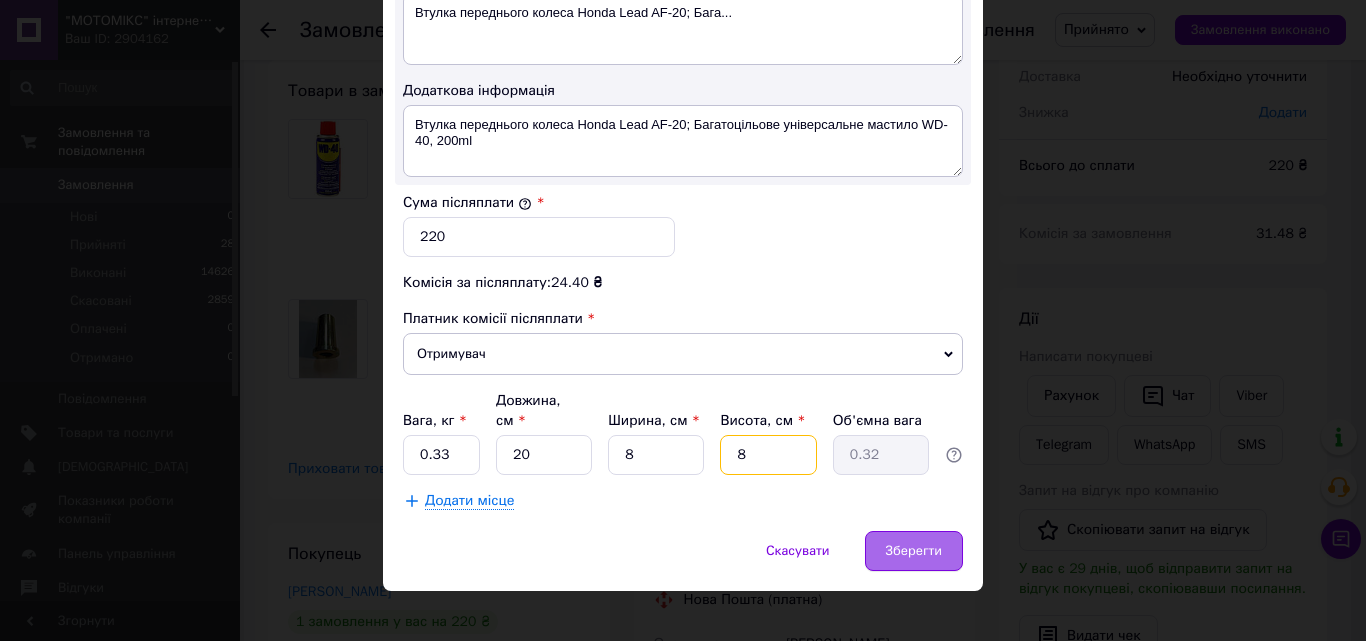 type on "8" 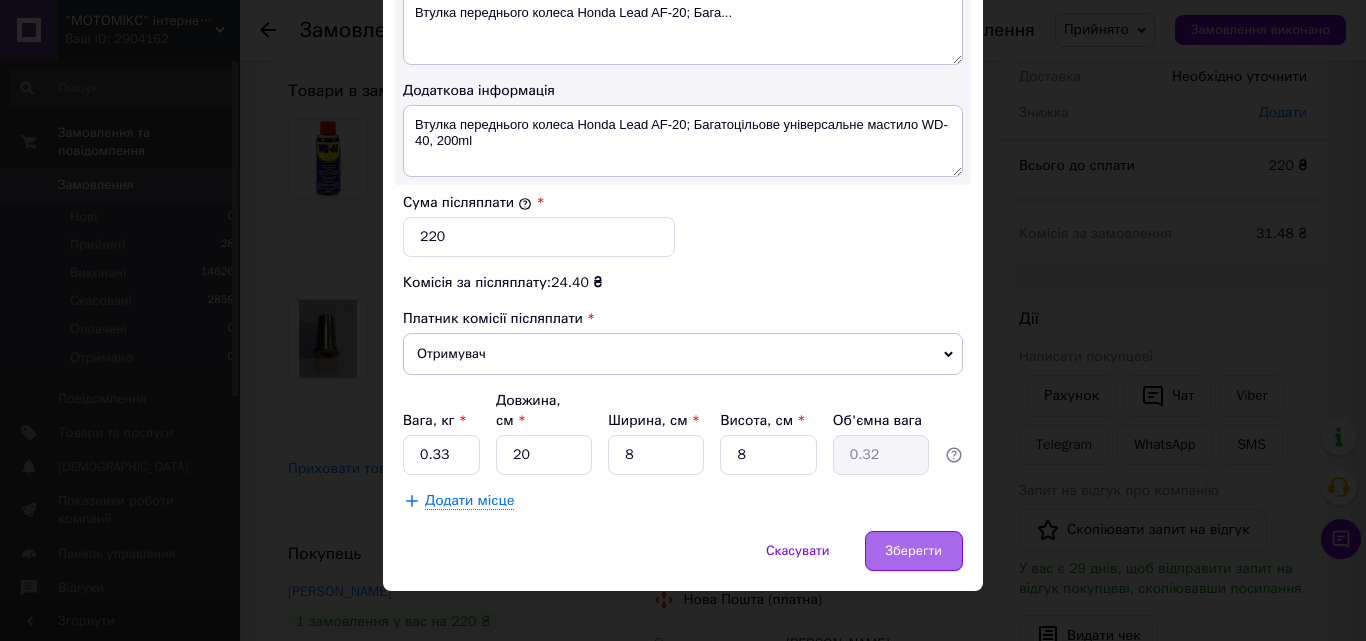 click on "Зберегти" at bounding box center (914, 551) 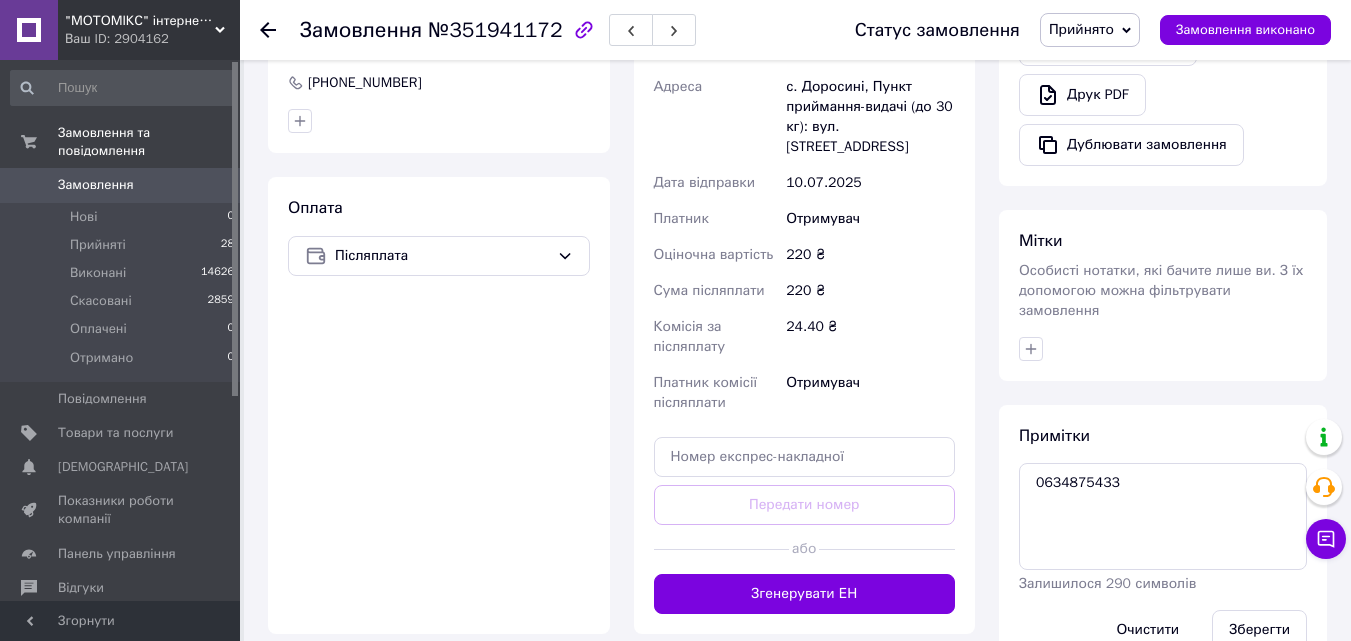scroll, scrollTop: 767, scrollLeft: 0, axis: vertical 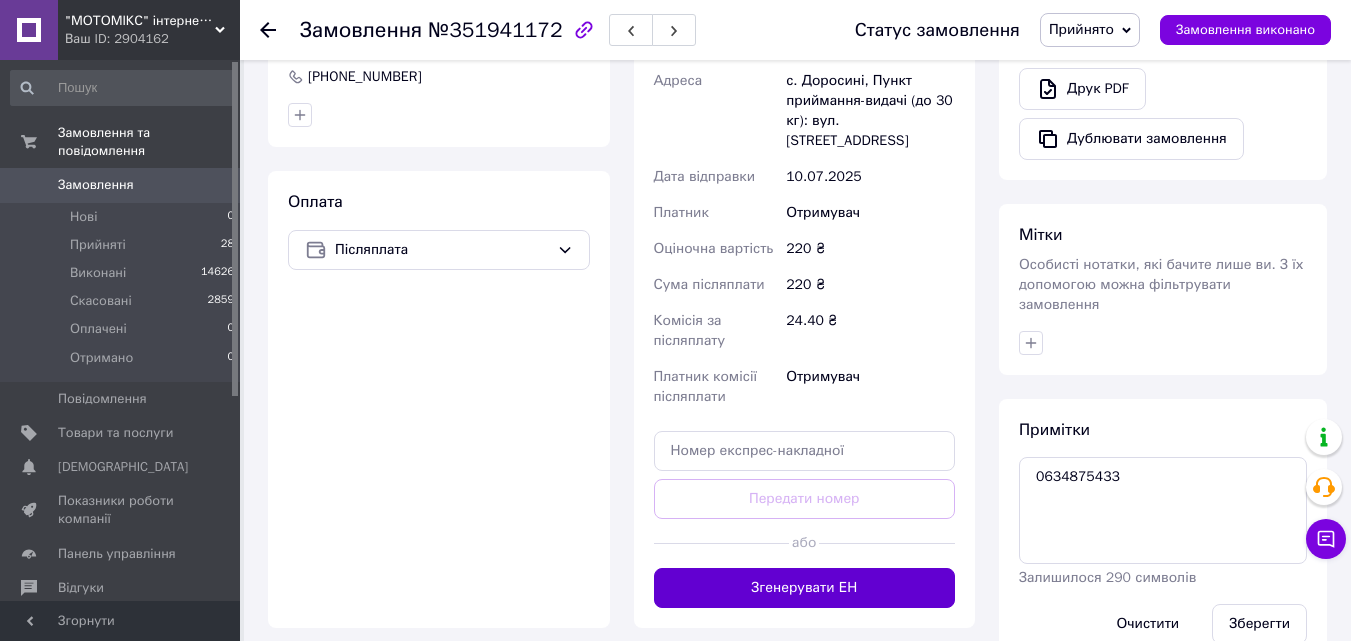 click on "Згенерувати ЕН" at bounding box center [805, 588] 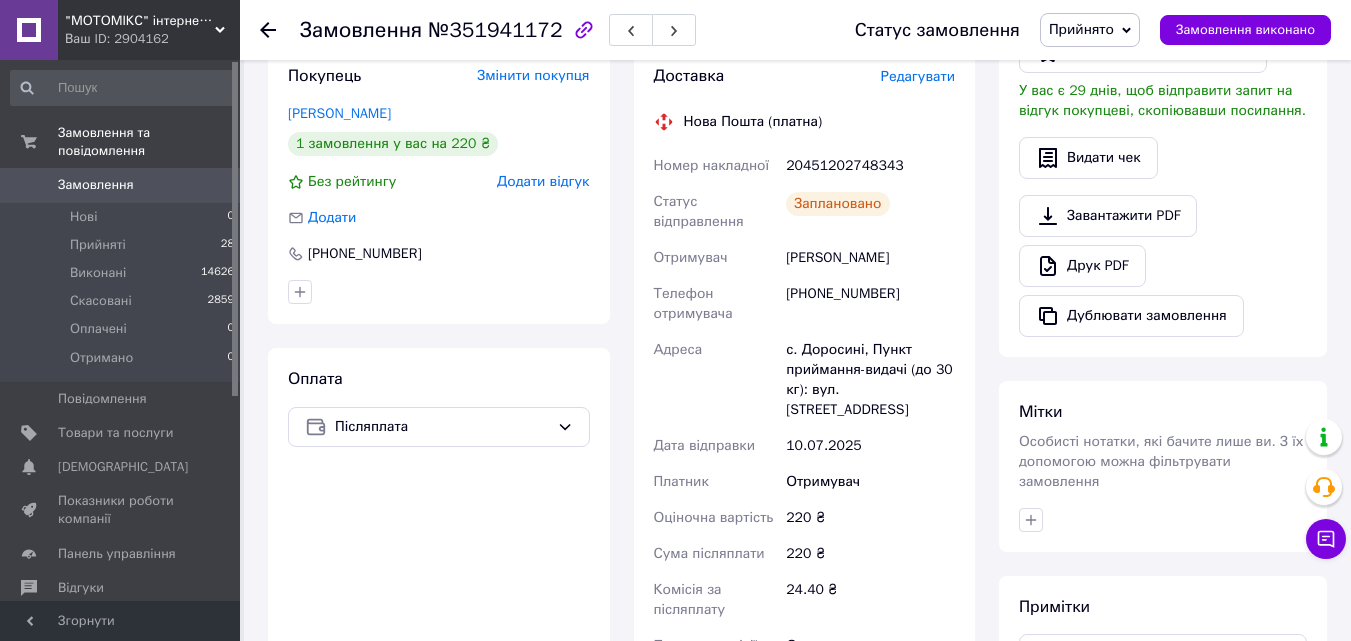 scroll, scrollTop: 594, scrollLeft: 0, axis: vertical 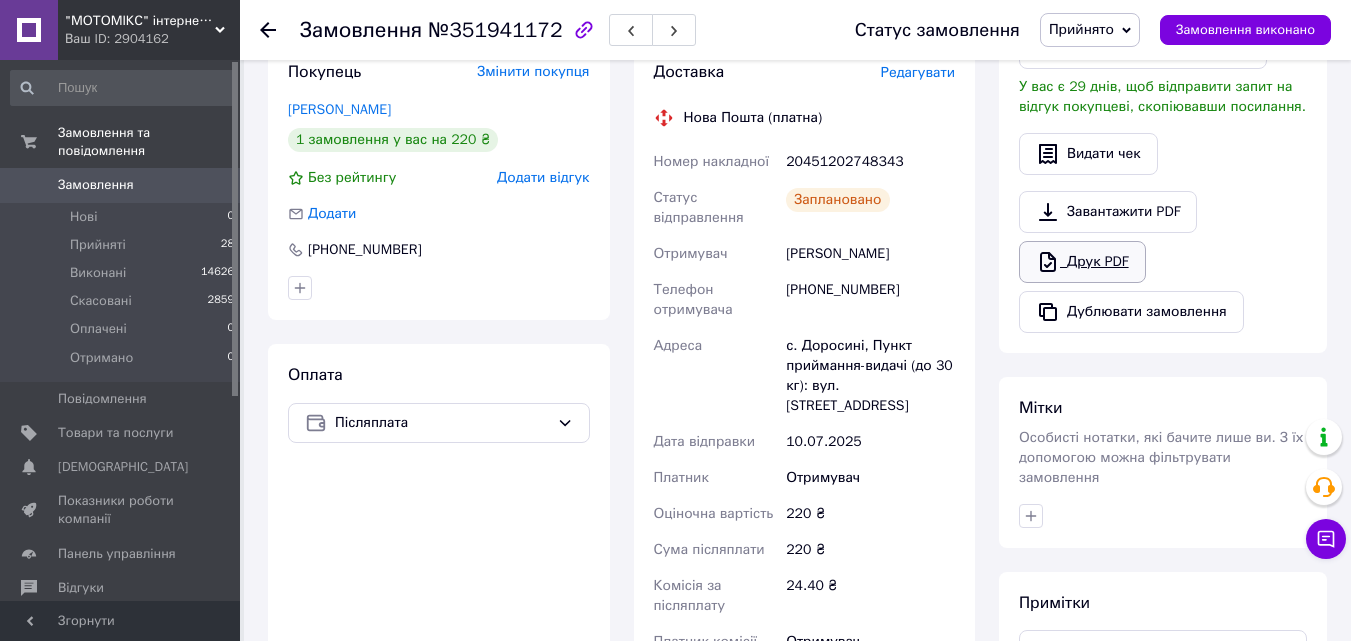 click on "Друк PDF" at bounding box center [1082, 262] 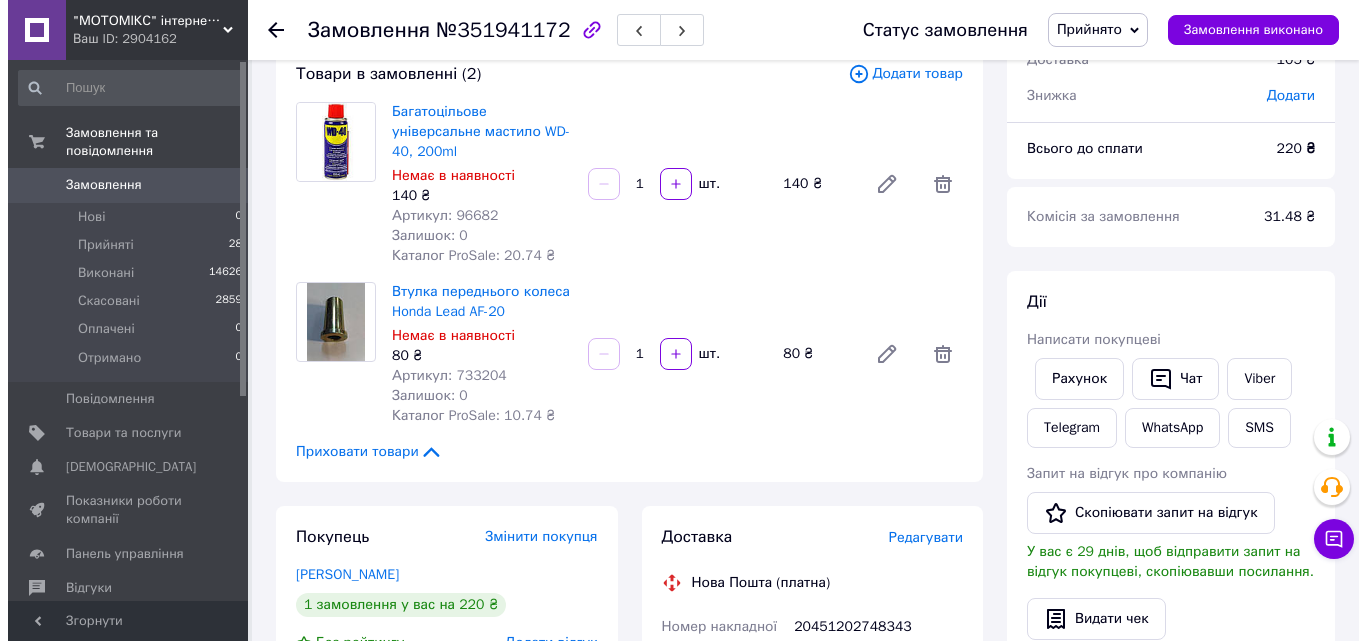 scroll, scrollTop: 132, scrollLeft: 0, axis: vertical 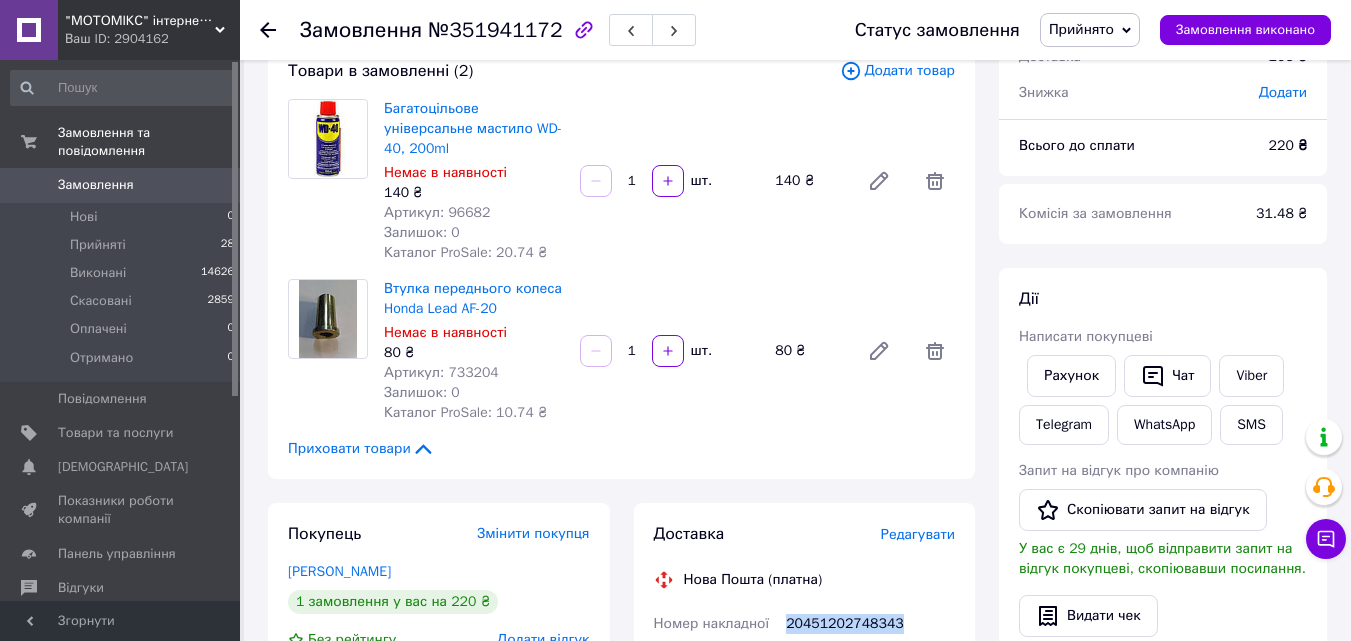 drag, startPoint x: 788, startPoint y: 603, endPoint x: 897, endPoint y: 603, distance: 109 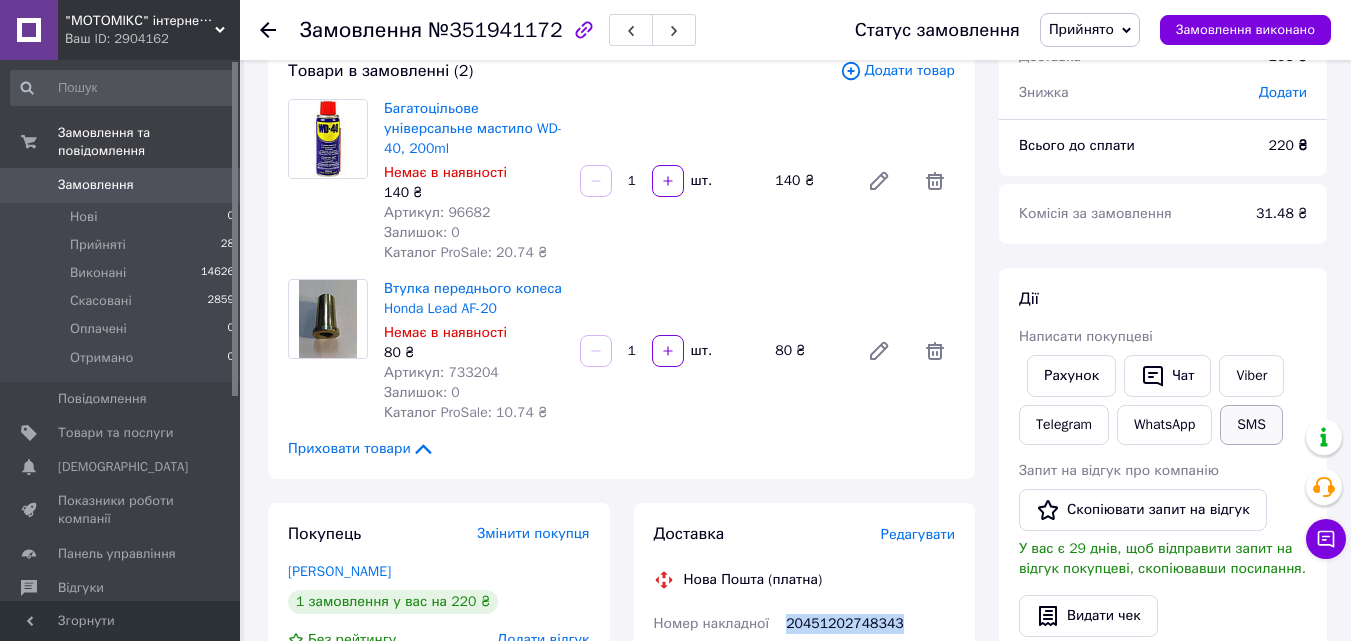 click on "SMS" at bounding box center (1251, 425) 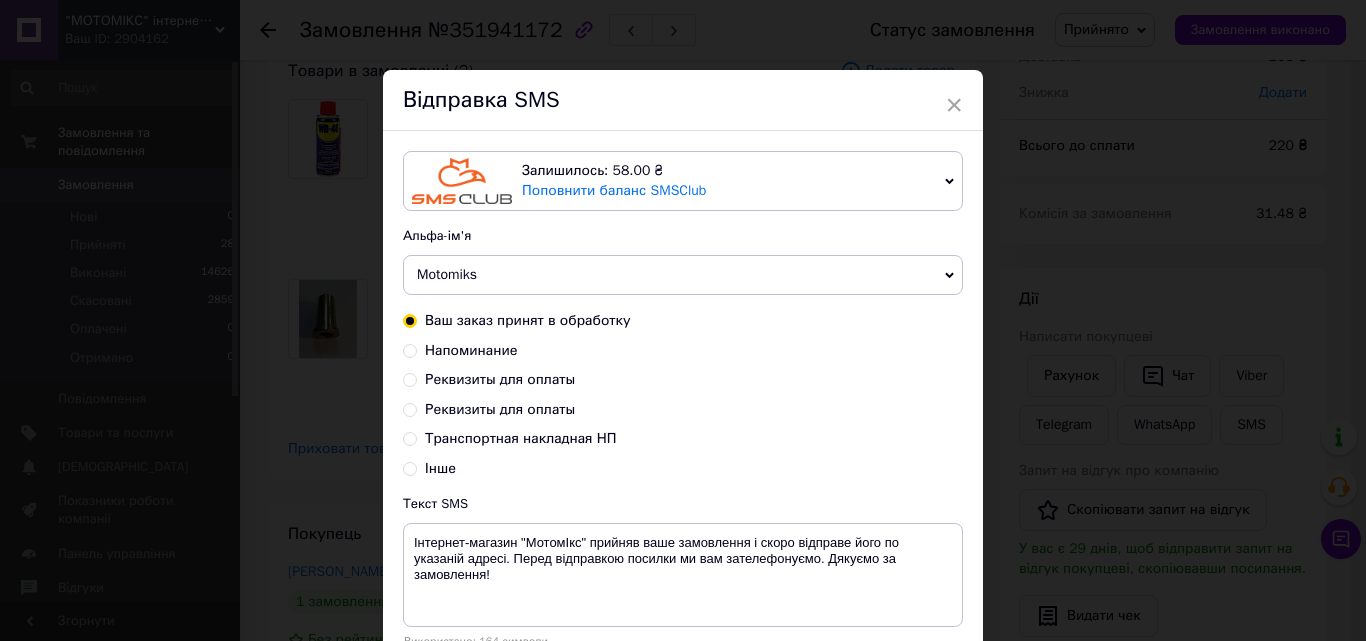 click on "Транспортная накладная НП" at bounding box center (410, 437) 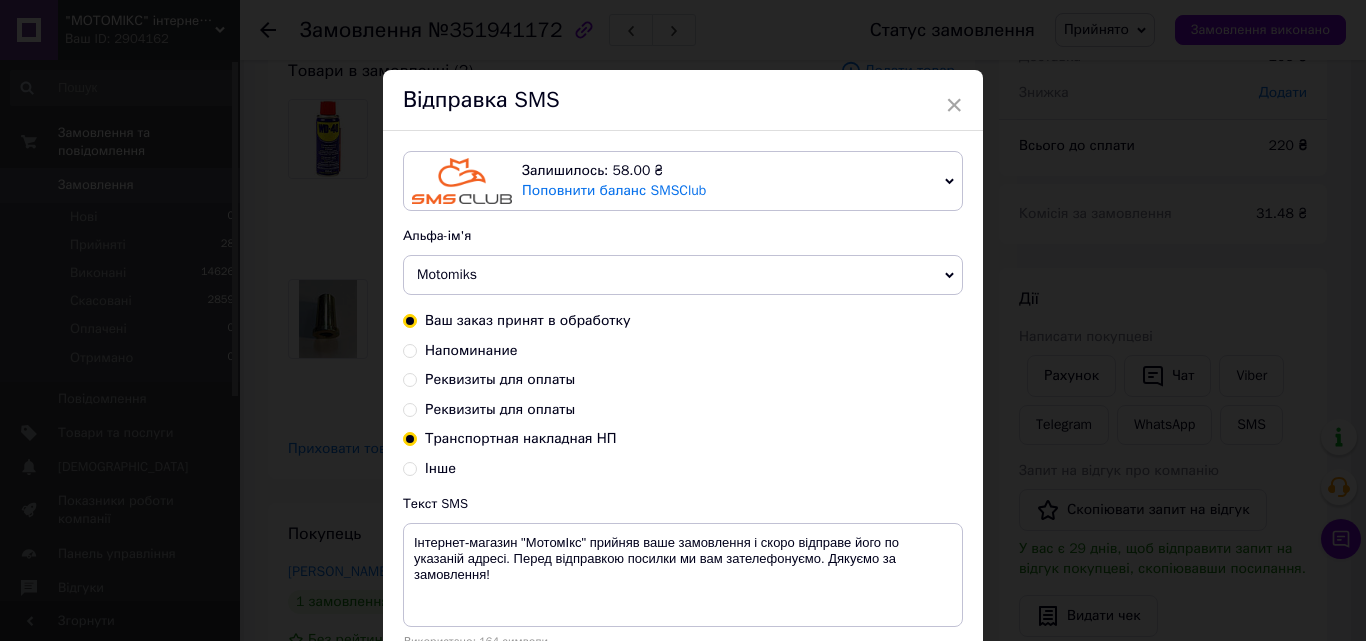 radio on "true" 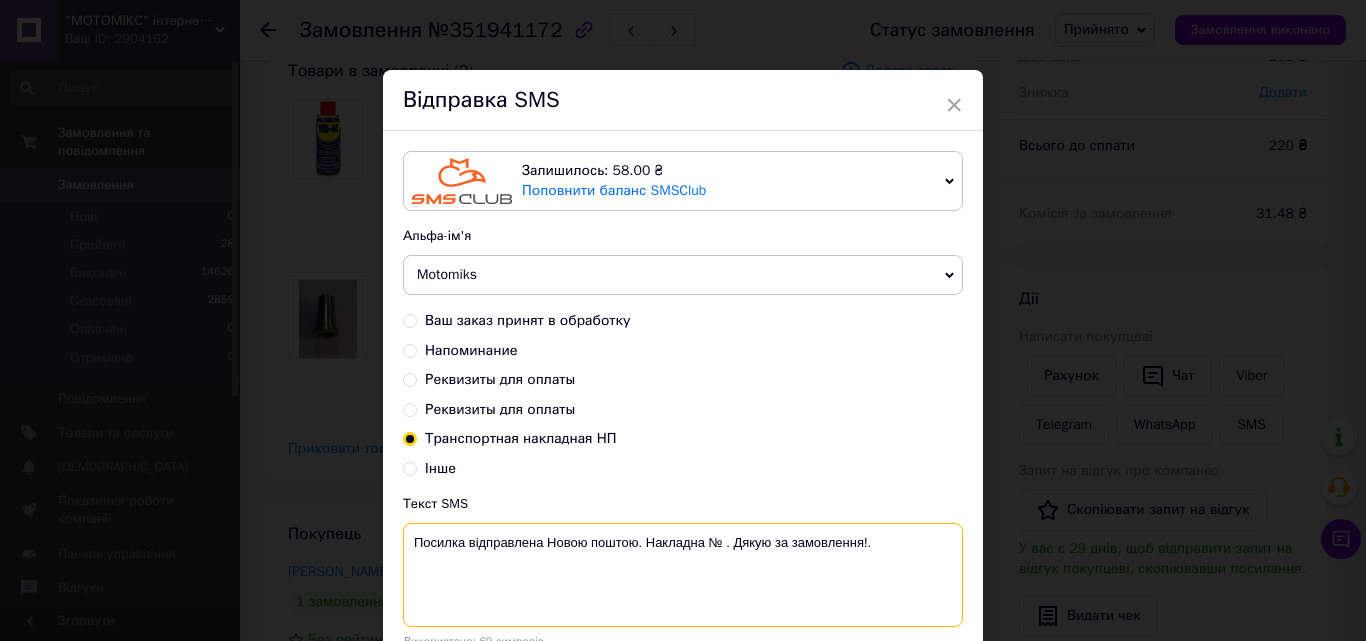 click on "Посилка відправлена Новою поштою. Накладна № . Дякую за замовлення!." at bounding box center (683, 575) 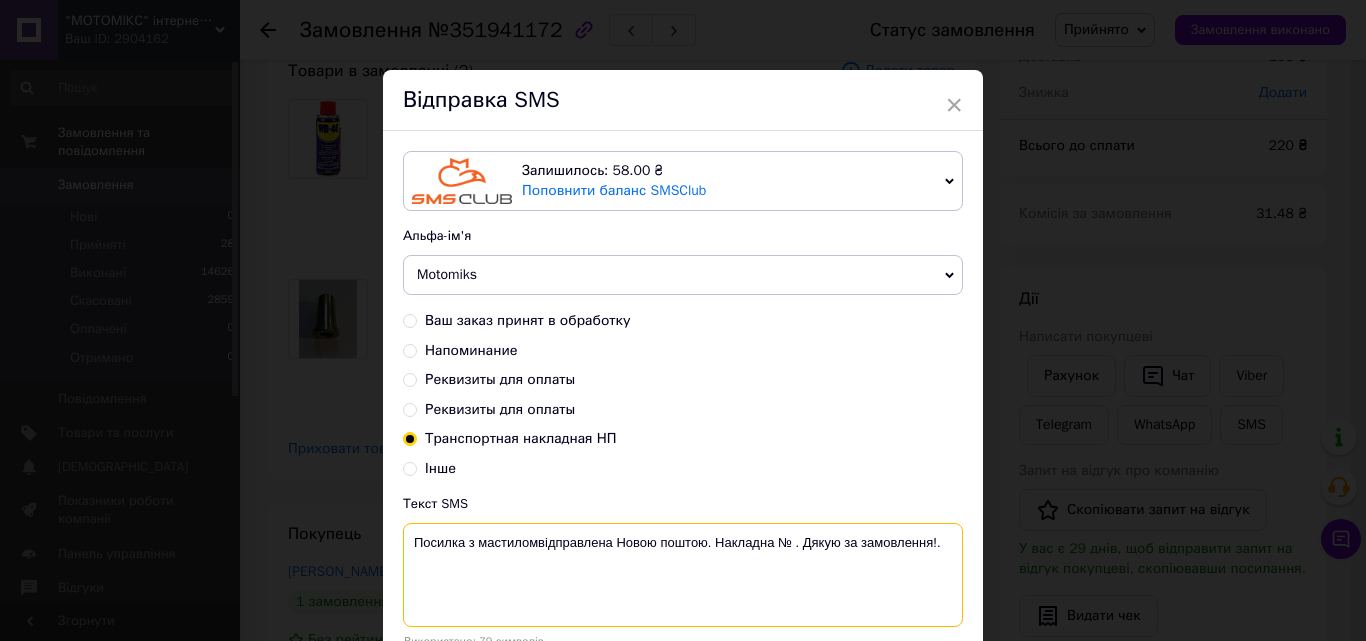 click on "Посилка з мастиломвідправлена Новою поштою. Накладна № . Дякую за замовлення!." at bounding box center (683, 575) 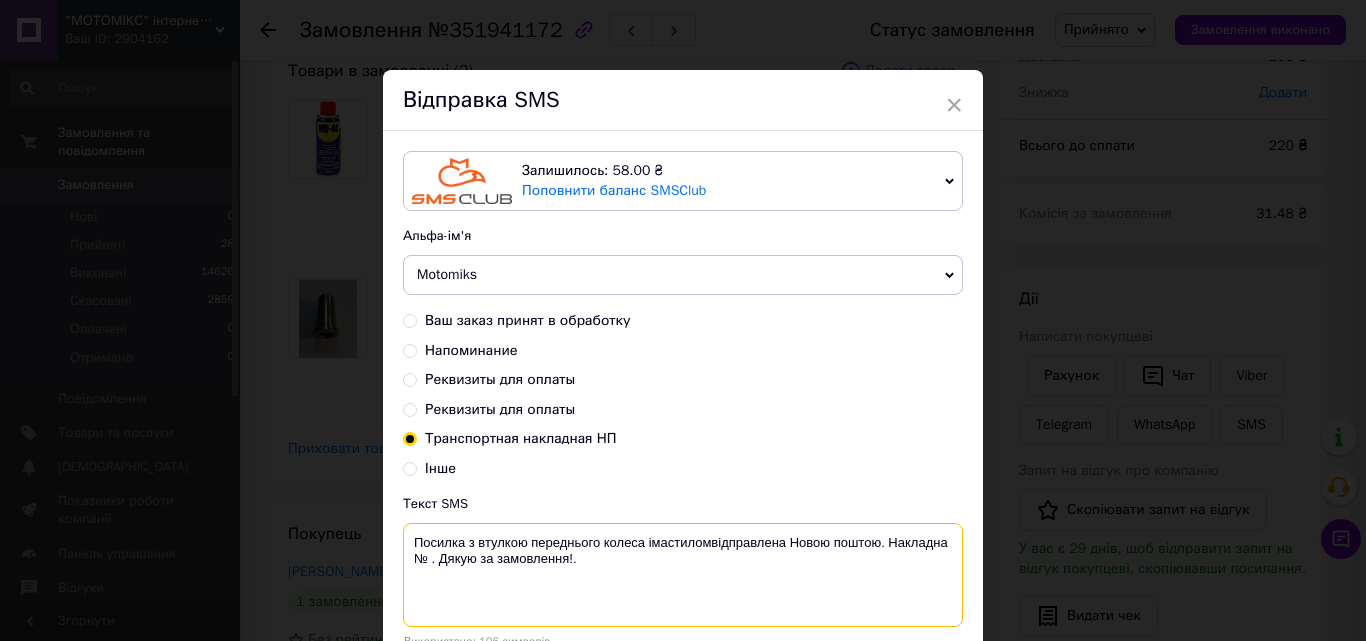 click on "Посилка з втулкою переднього колеса імастиломвідправлена Новою поштою. Накладна № . Дякую за замовлення!." at bounding box center (683, 575) 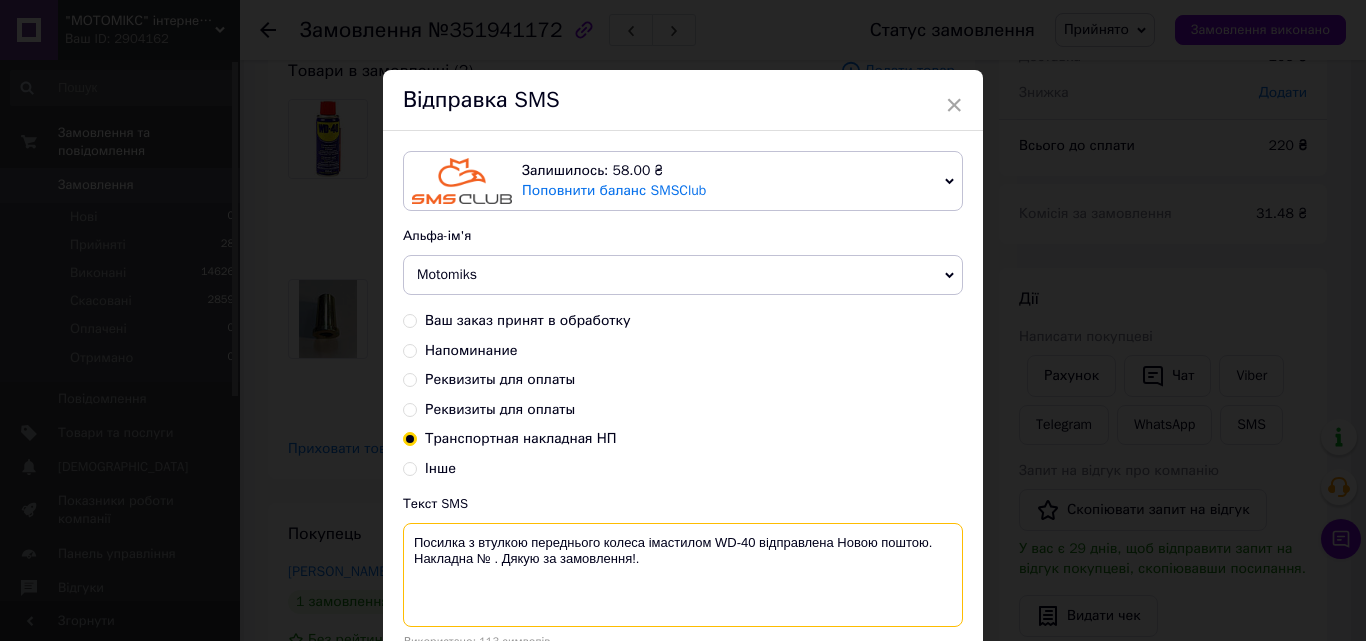 click on "Посилка з втулкою переднього колеса імастилом WD-40 відправлена Новою поштою. Накладна № . Дякую за замовлення!." at bounding box center [683, 575] 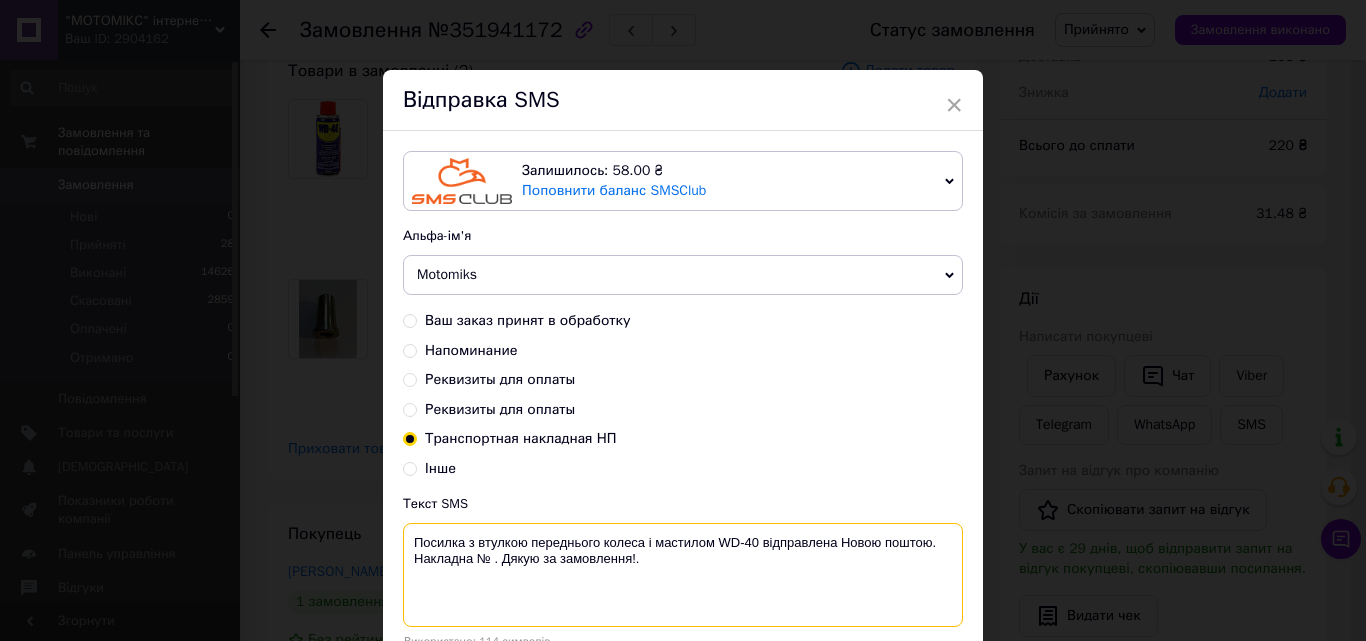 click on "Посилка з втулкою переднього колеса і мастилом WD-40 відправлена Новою поштою. Накладна № . Дякую за замовлення!." at bounding box center [683, 575] 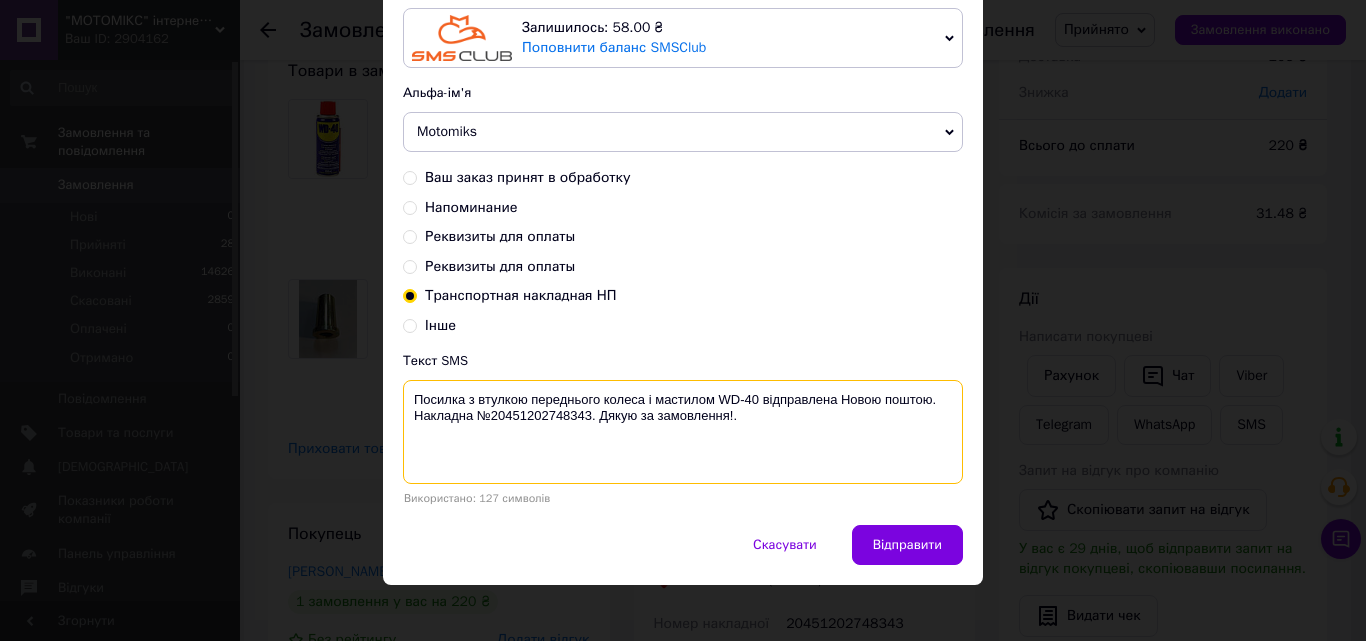 scroll, scrollTop: 155, scrollLeft: 0, axis: vertical 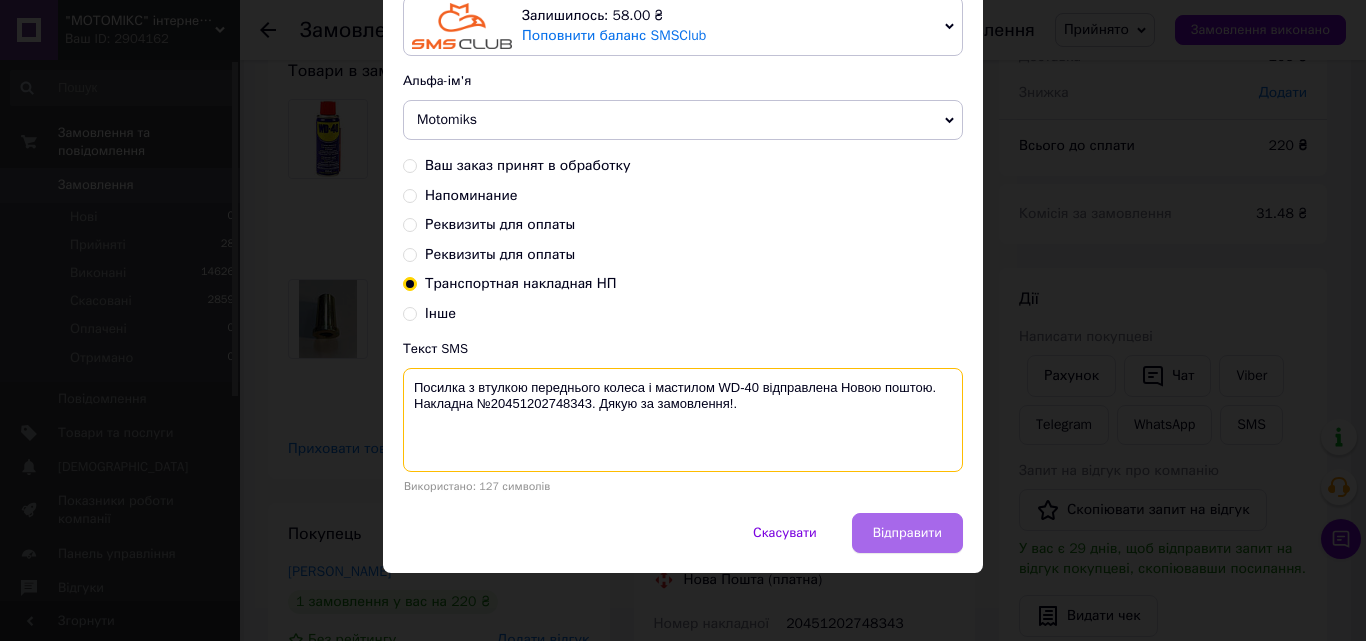 type on "Посилка з втулкою переднього колеса і мастилом WD-40 відправлена Новою поштою. Накладна №20451202748343. Дякую за замовлення!." 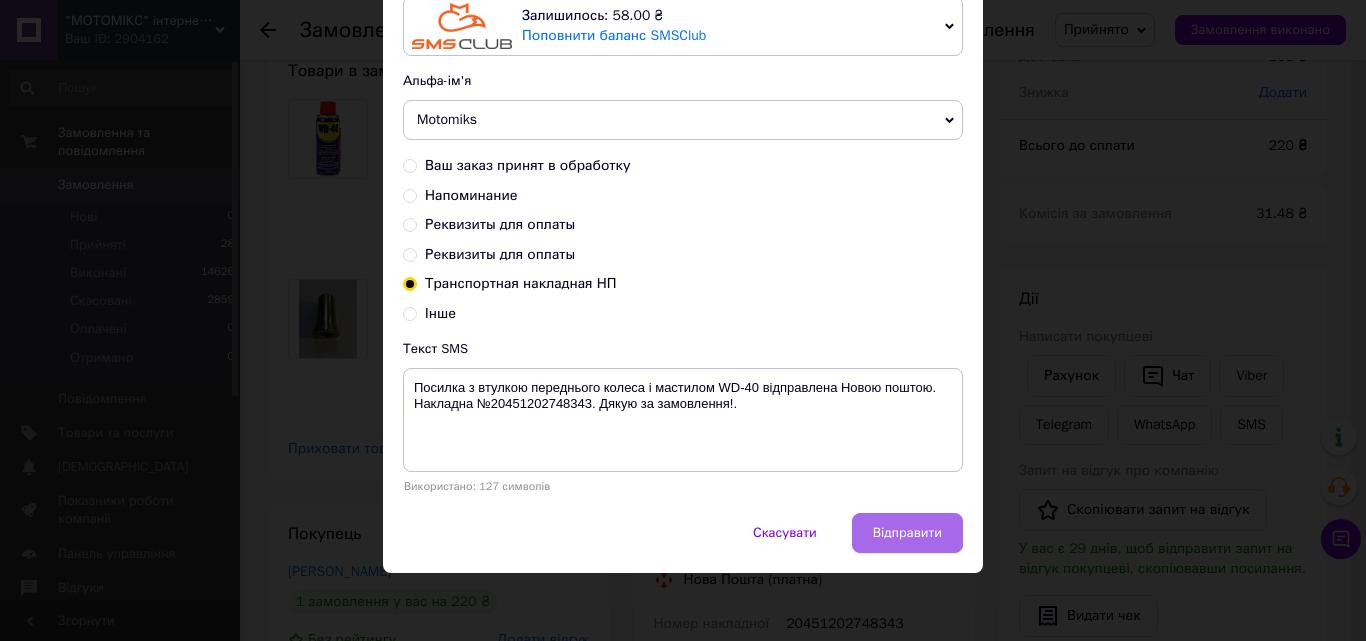 click on "Відправити" at bounding box center (907, 533) 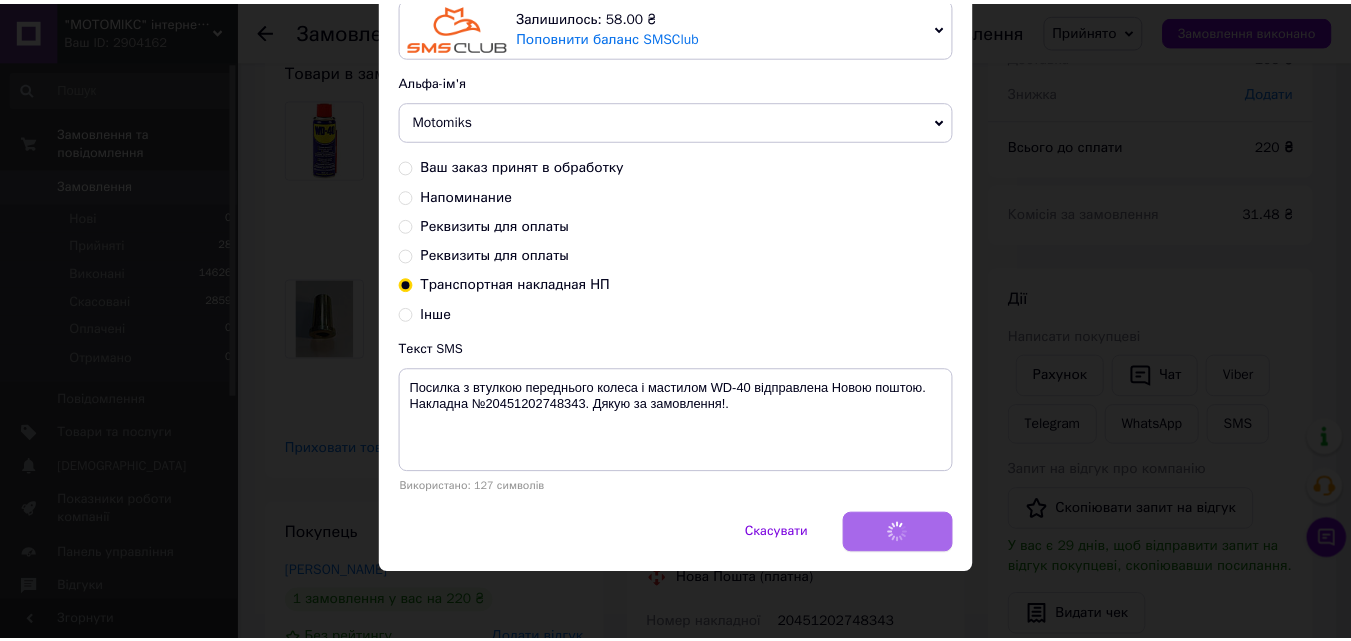 scroll, scrollTop: 0, scrollLeft: 0, axis: both 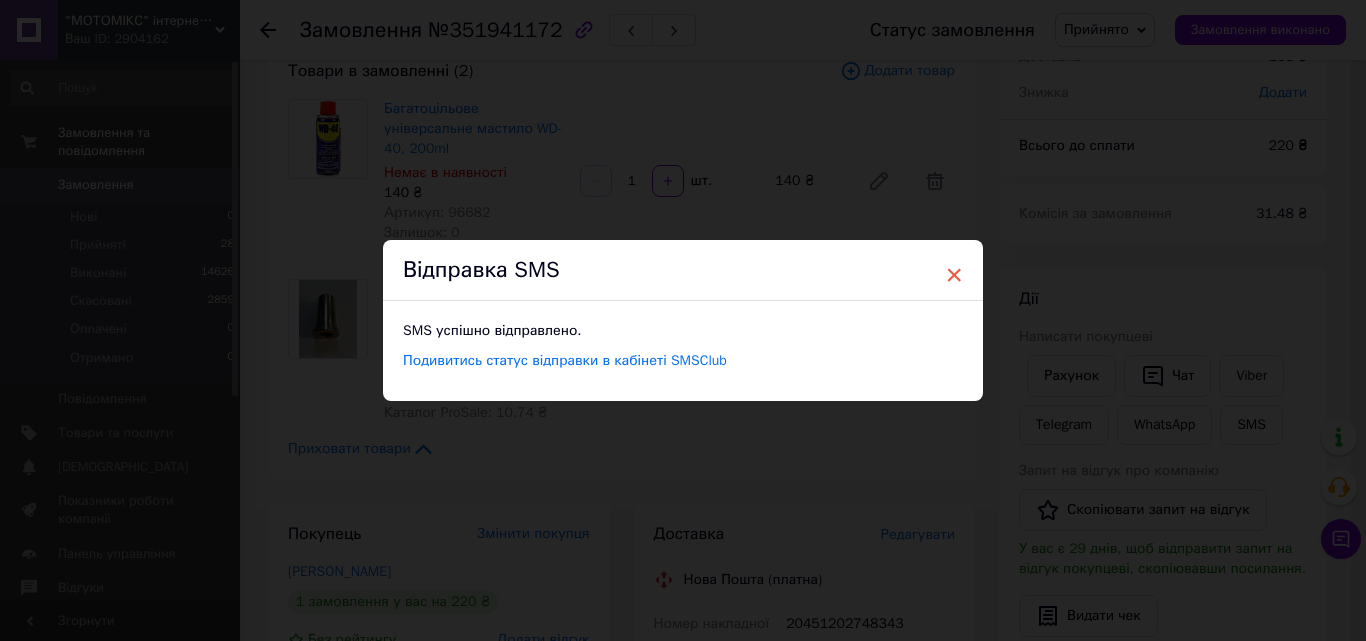 click on "×" at bounding box center (954, 275) 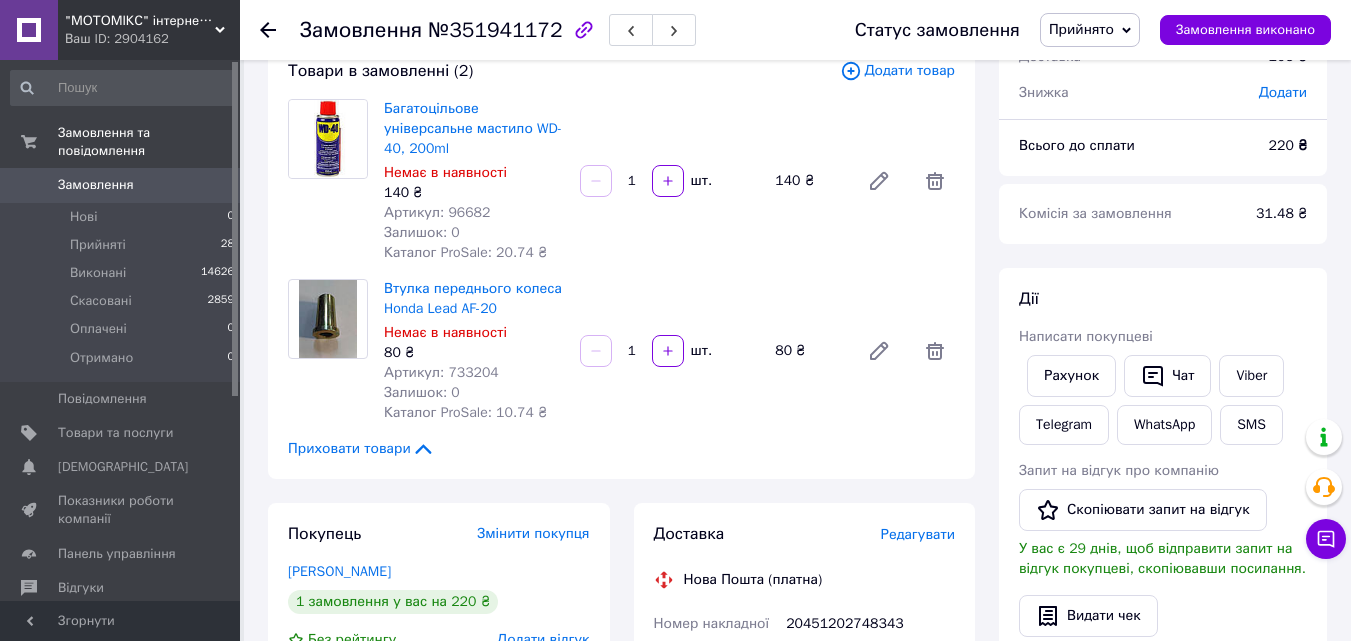 click 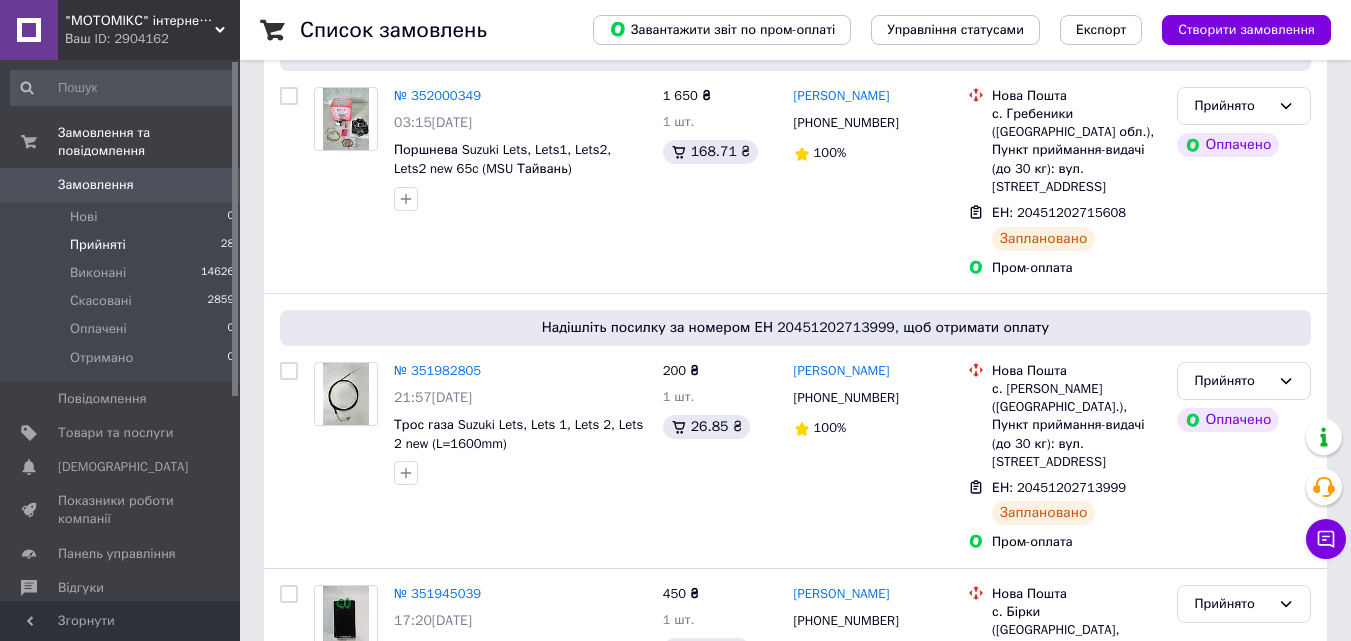 scroll, scrollTop: 560, scrollLeft: 0, axis: vertical 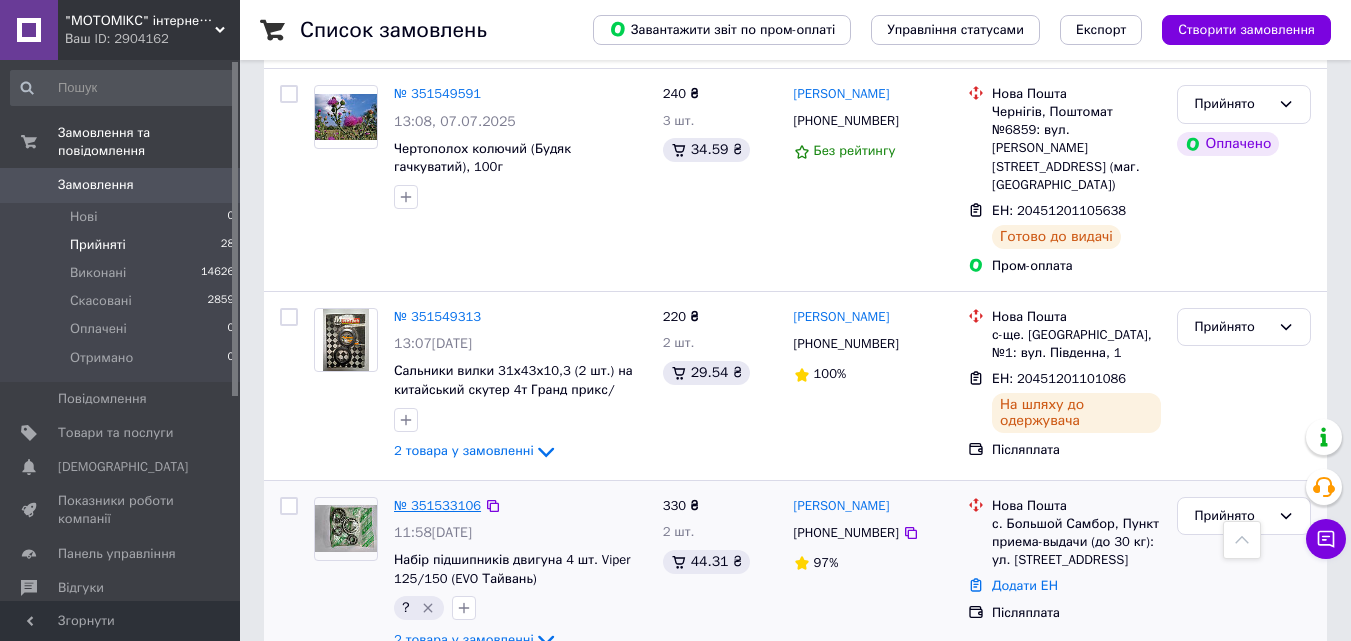 click on "№ 351533106" at bounding box center (437, 505) 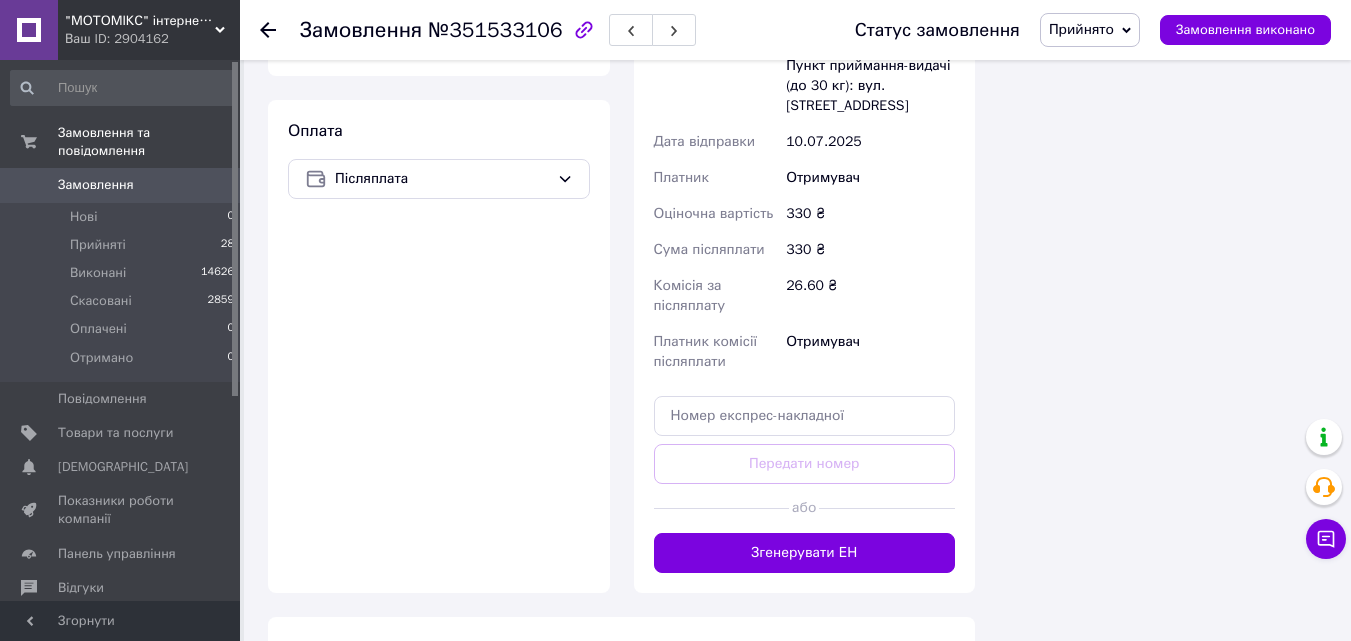 scroll, scrollTop: 1093, scrollLeft: 0, axis: vertical 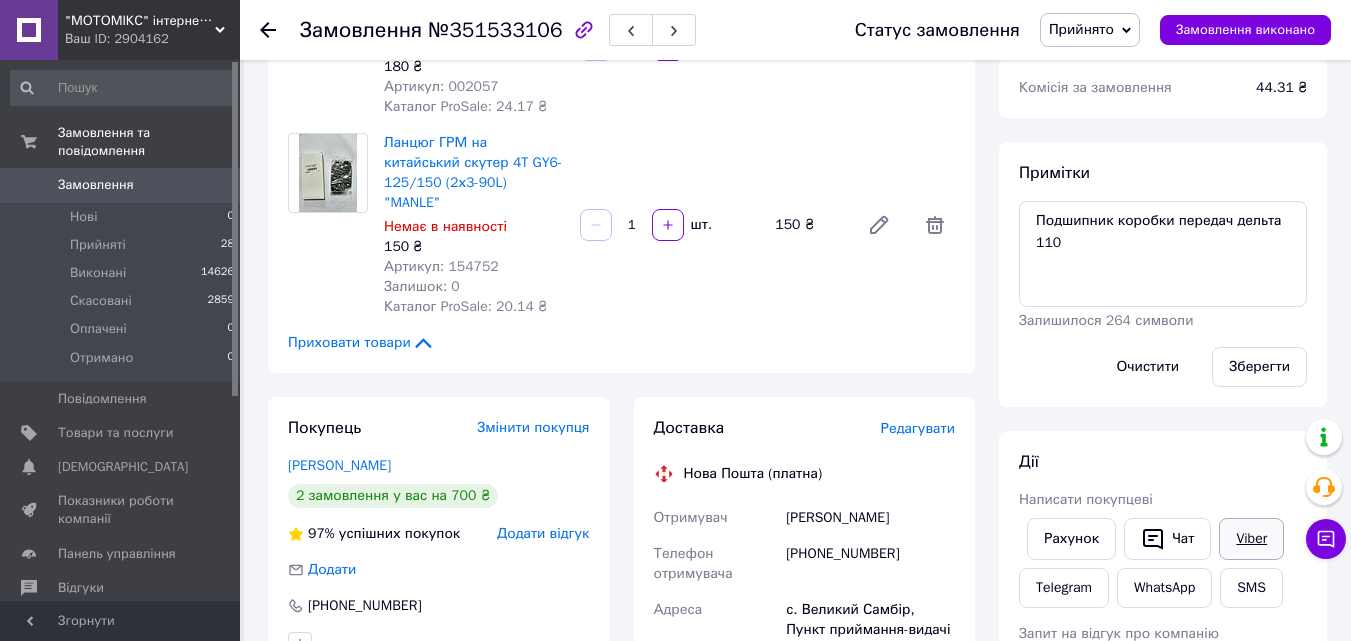 click on "Viber" at bounding box center (1251, 539) 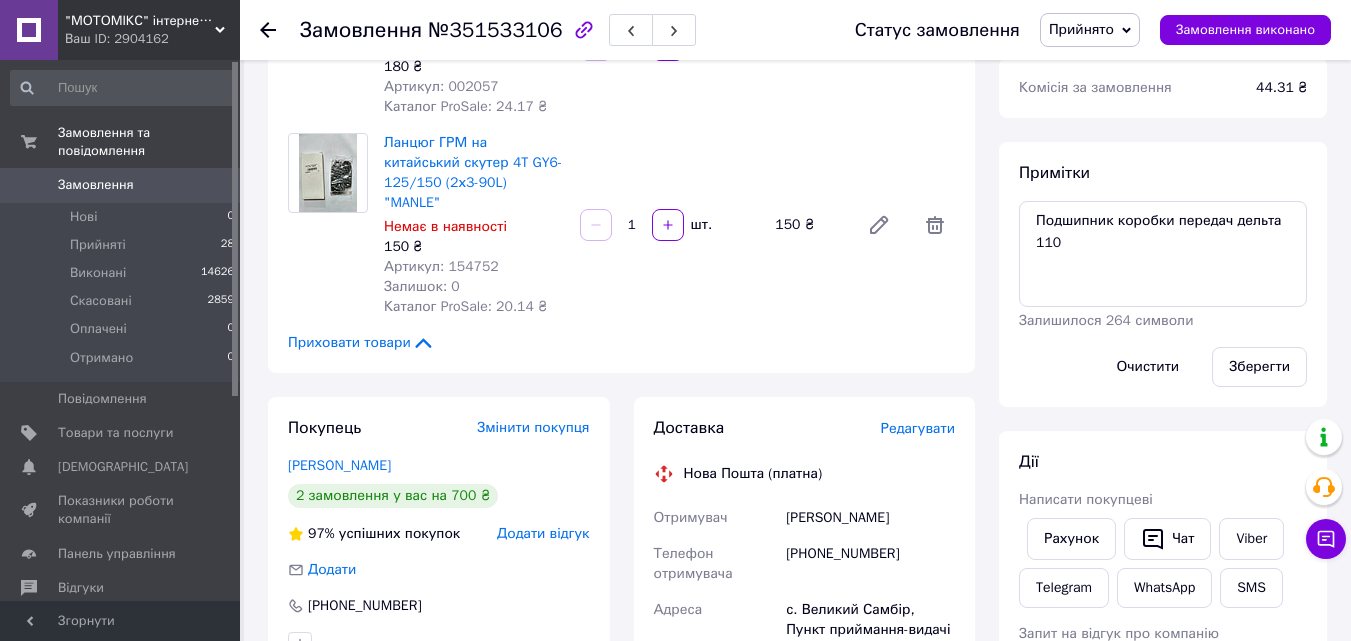 click 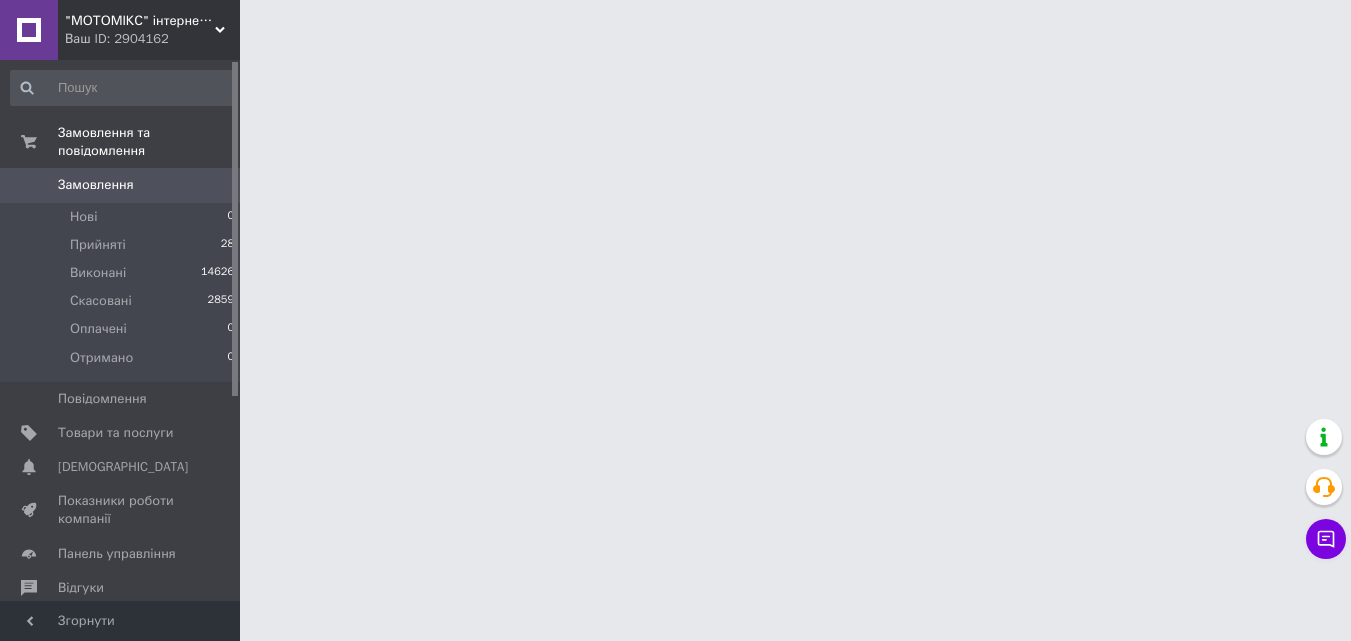 scroll, scrollTop: 0, scrollLeft: 0, axis: both 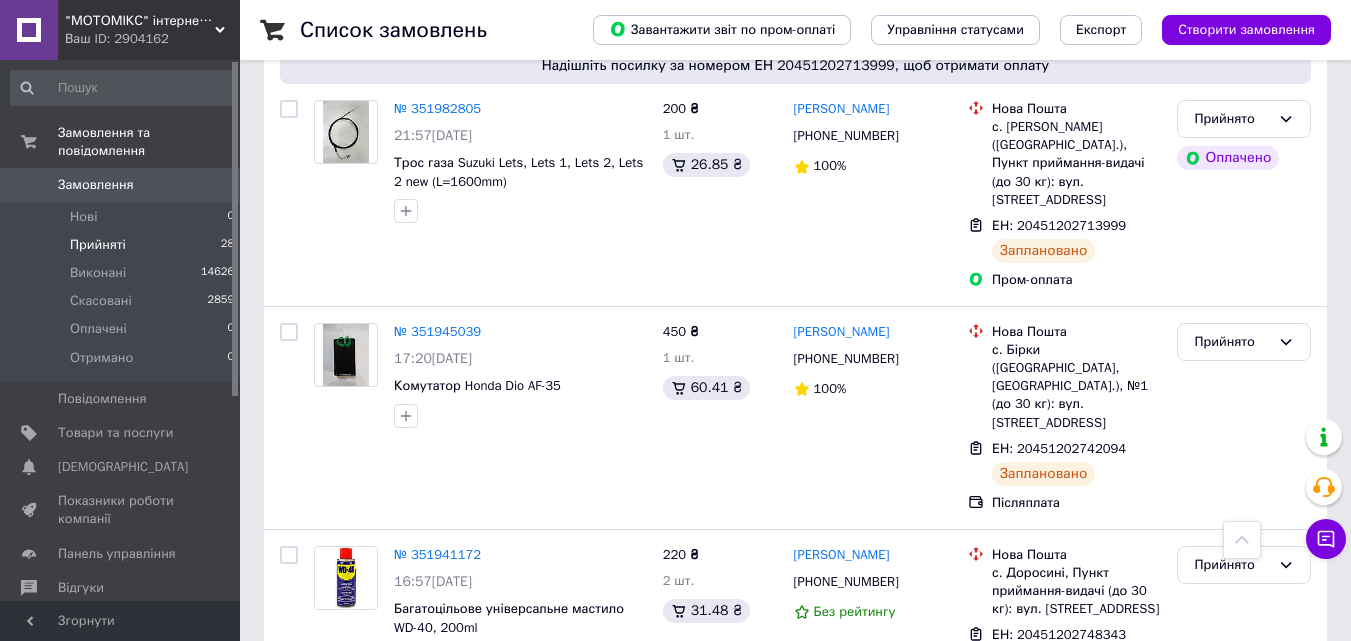click 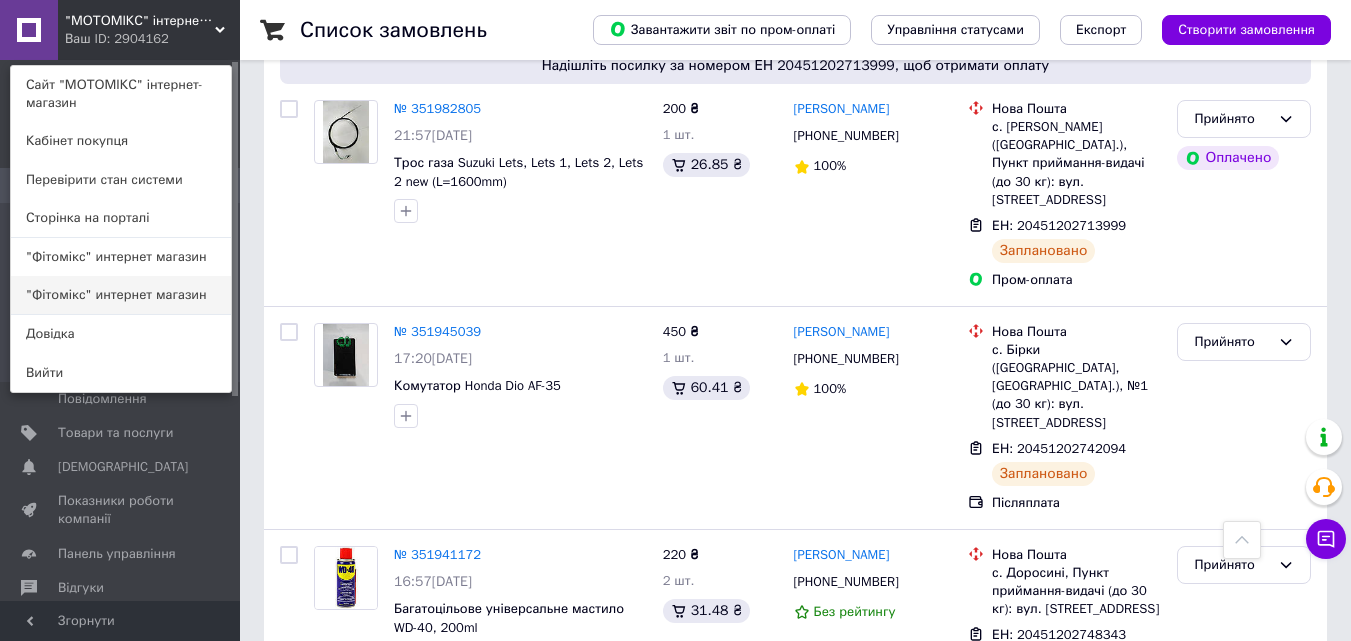 click on ""Фітомікс" интернет магазин" at bounding box center (121, 295) 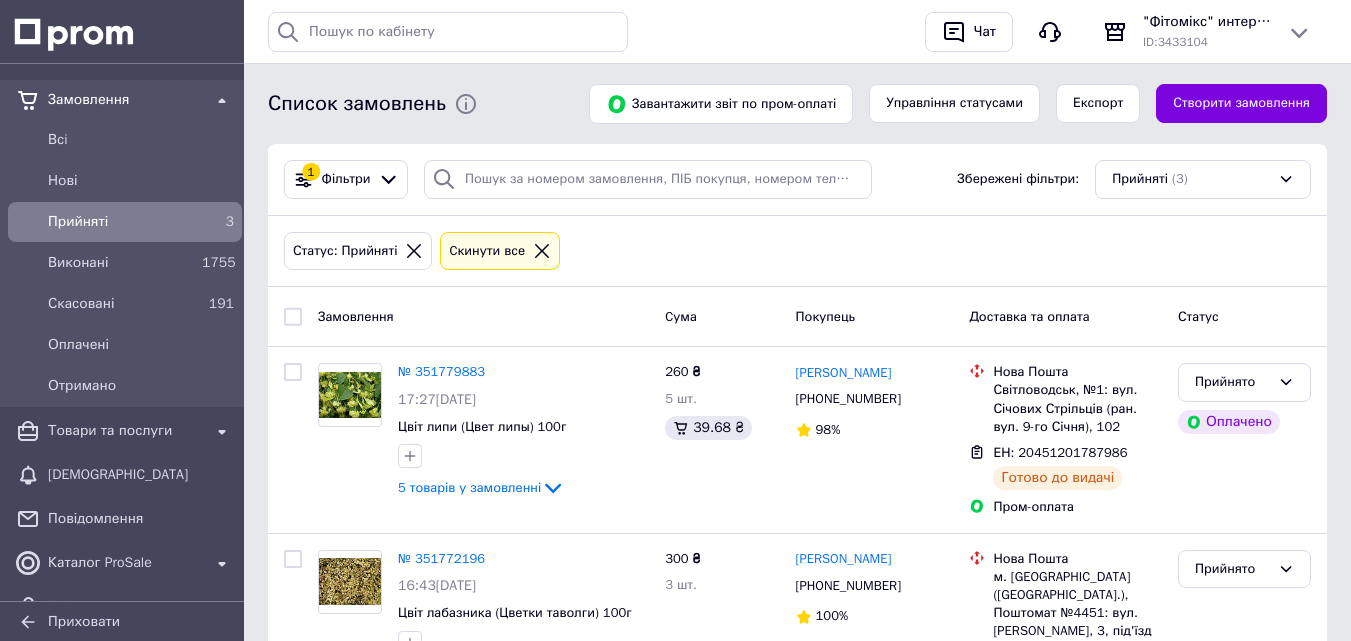 scroll, scrollTop: 0, scrollLeft: 0, axis: both 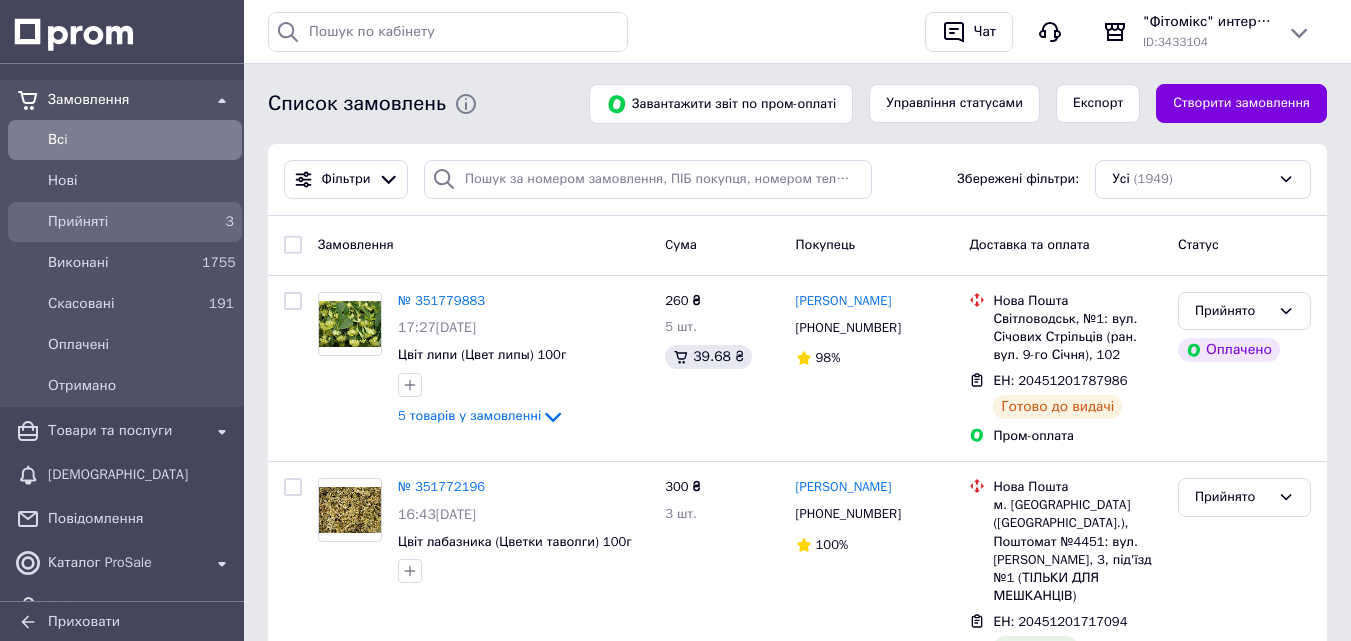 click on "Виконані" at bounding box center [121, 263] 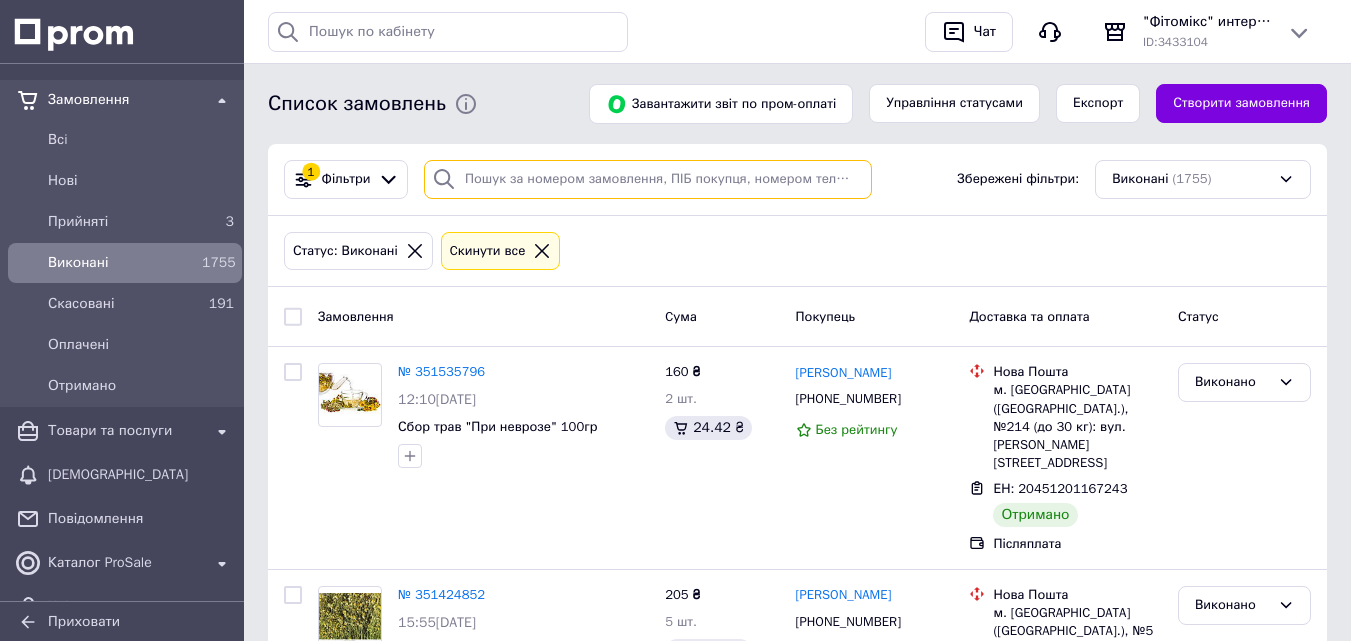 click at bounding box center (648, 179) 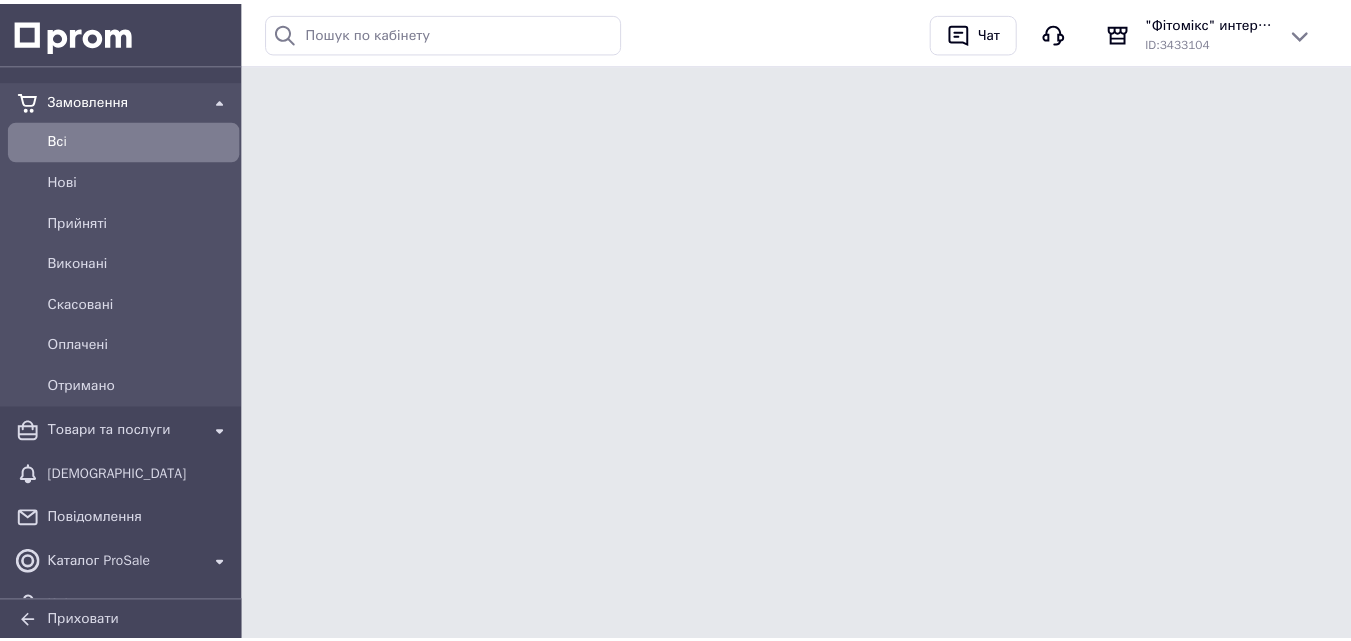scroll, scrollTop: 0, scrollLeft: 0, axis: both 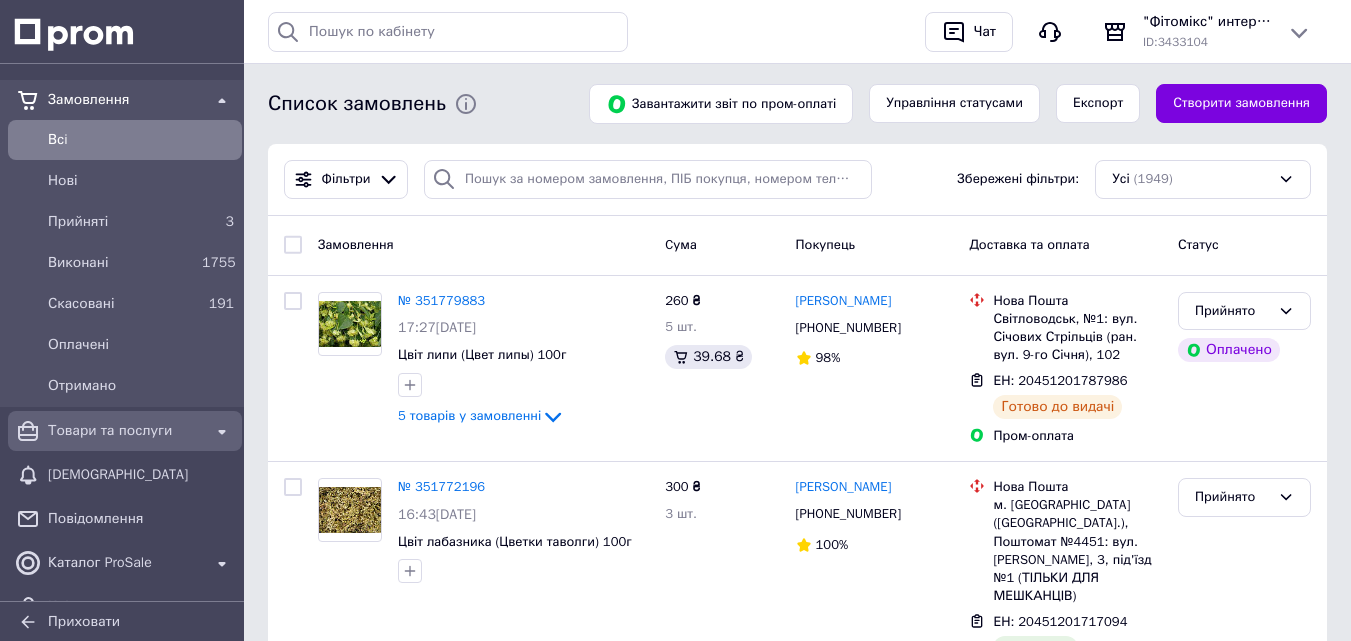 click on "Товари та послуги" at bounding box center [125, 431] 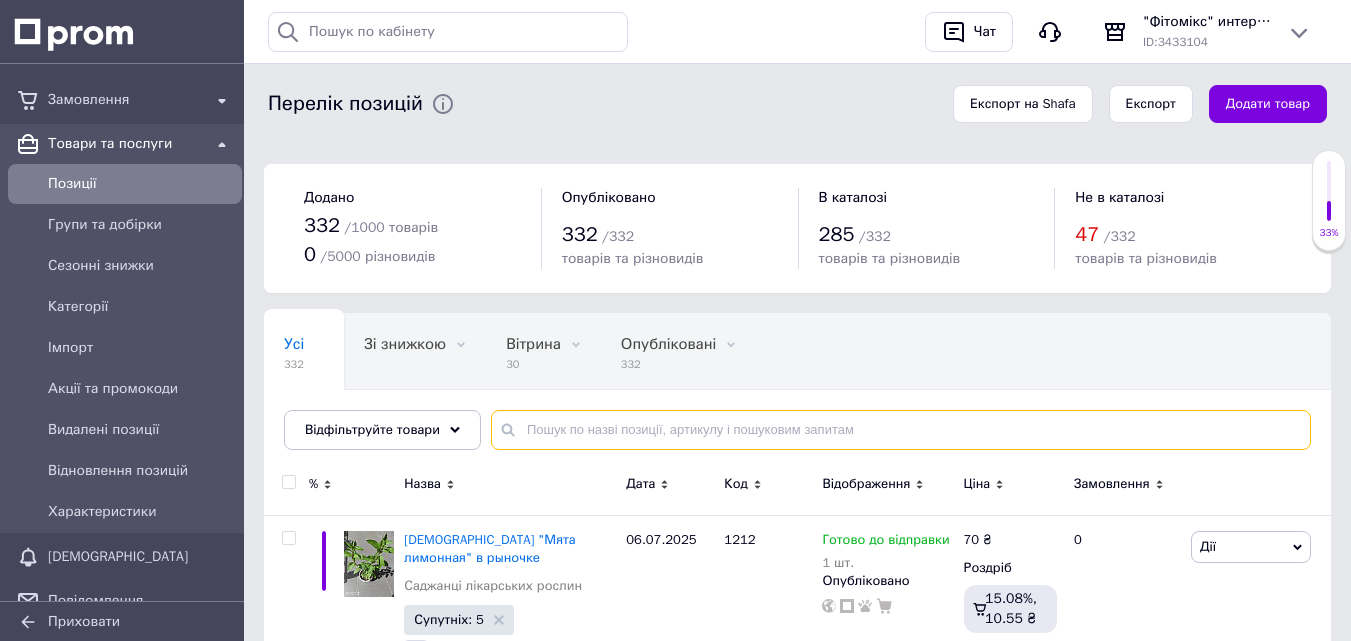 click at bounding box center [901, 430] 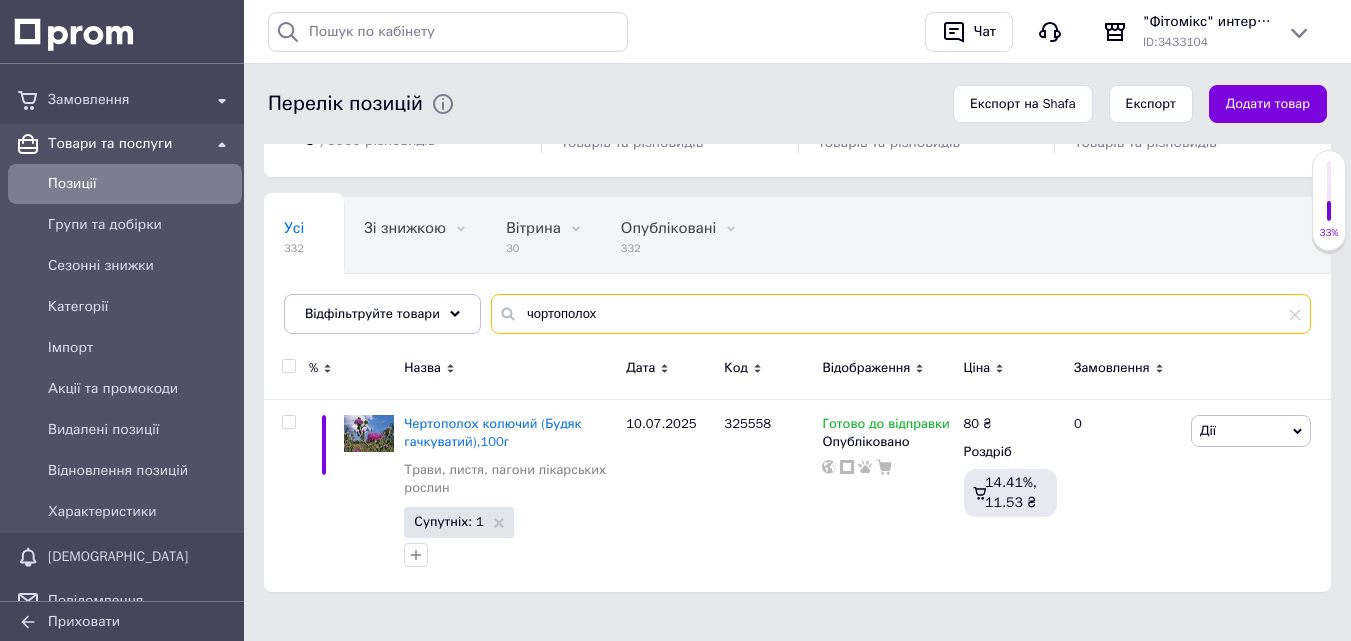 scroll, scrollTop: 127, scrollLeft: 0, axis: vertical 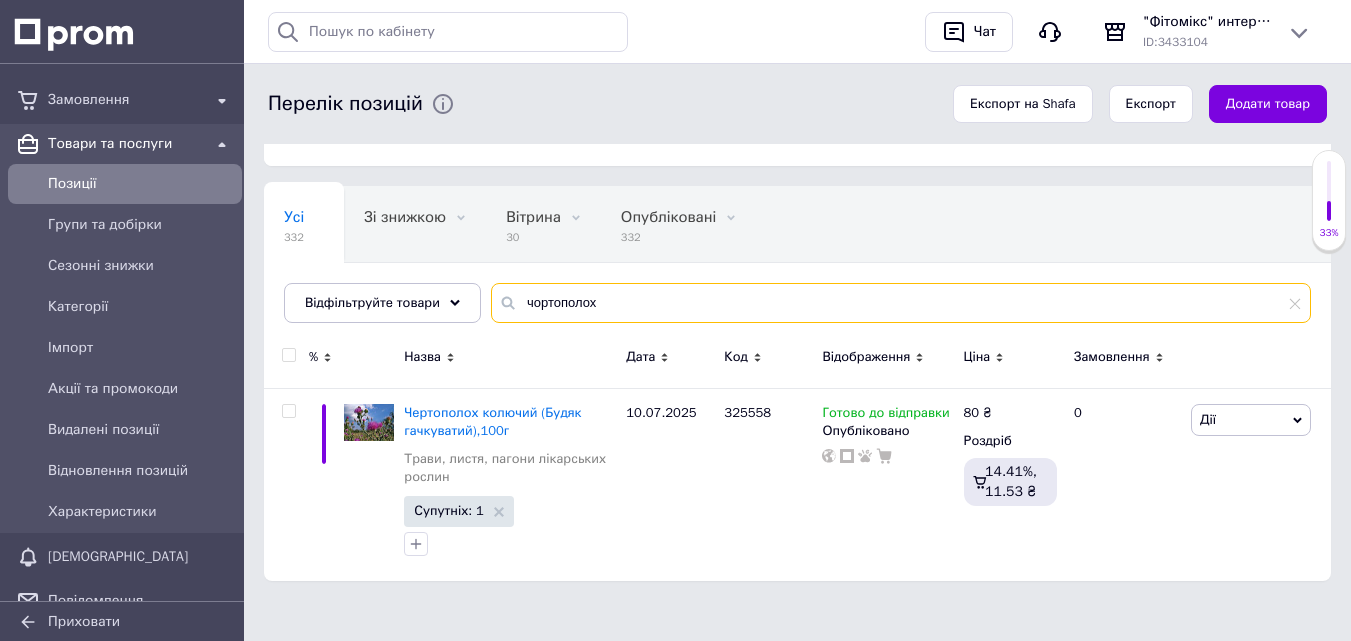 click on "чортополох" at bounding box center (901, 303) 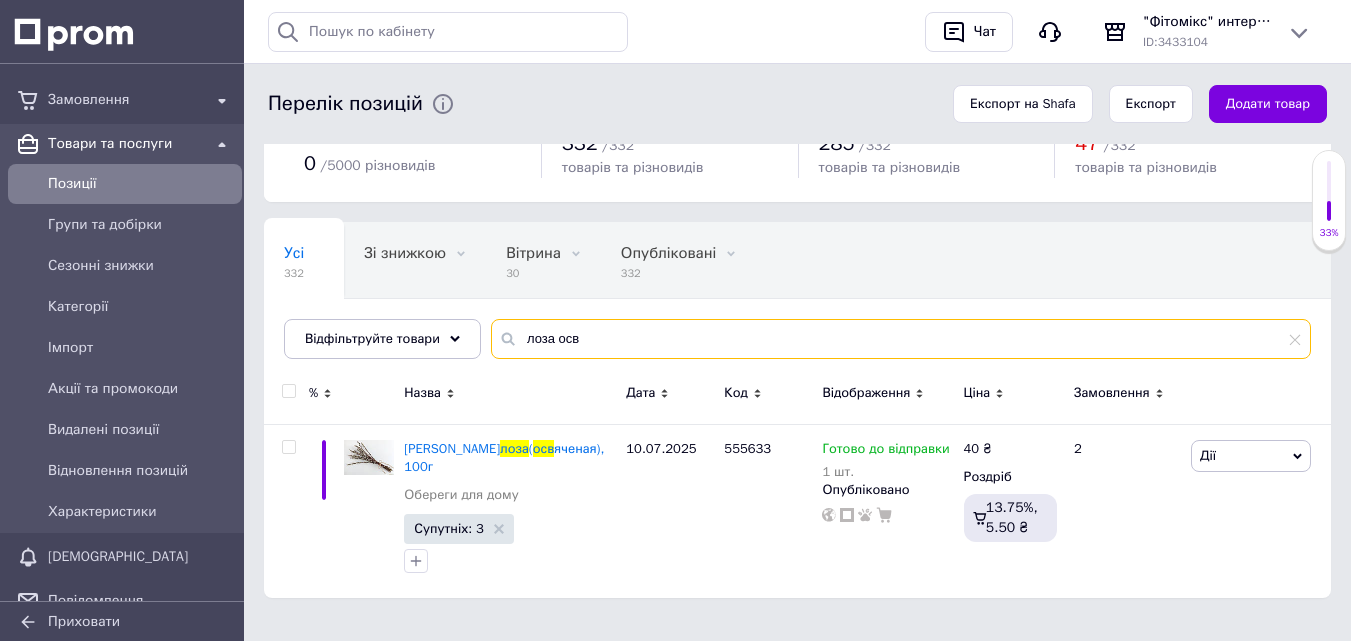 scroll, scrollTop: 90, scrollLeft: 0, axis: vertical 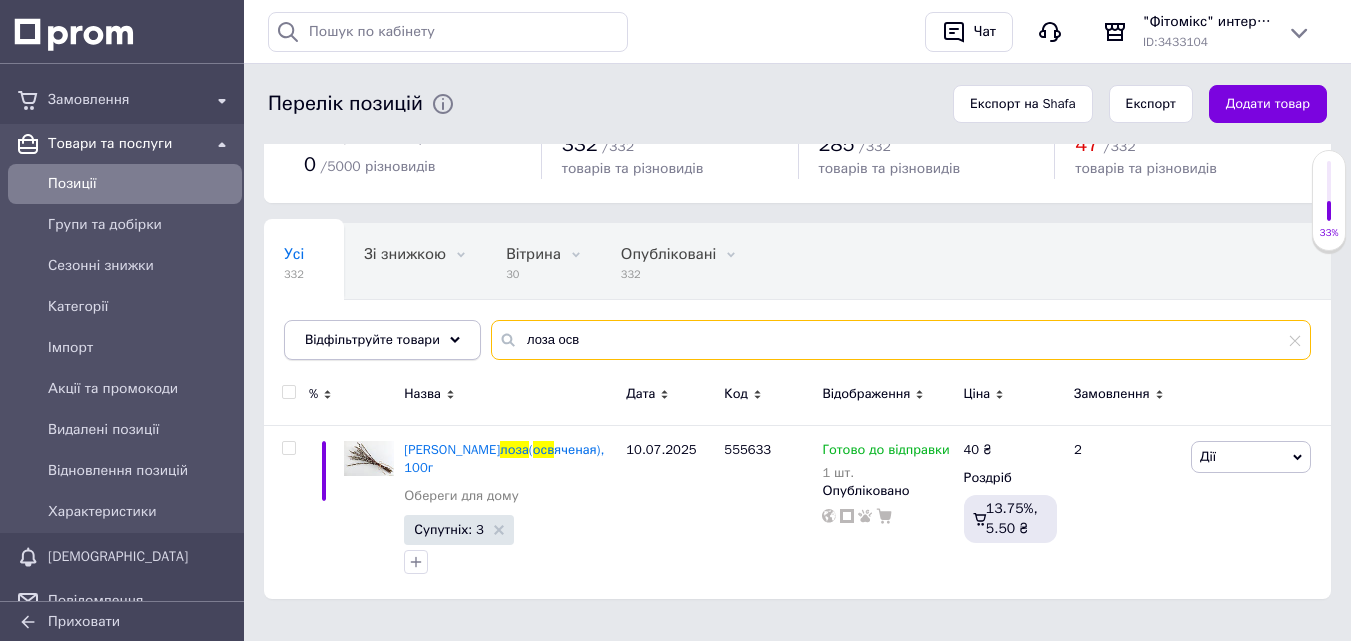 drag, startPoint x: 584, startPoint y: 346, endPoint x: 456, endPoint y: 340, distance: 128.14055 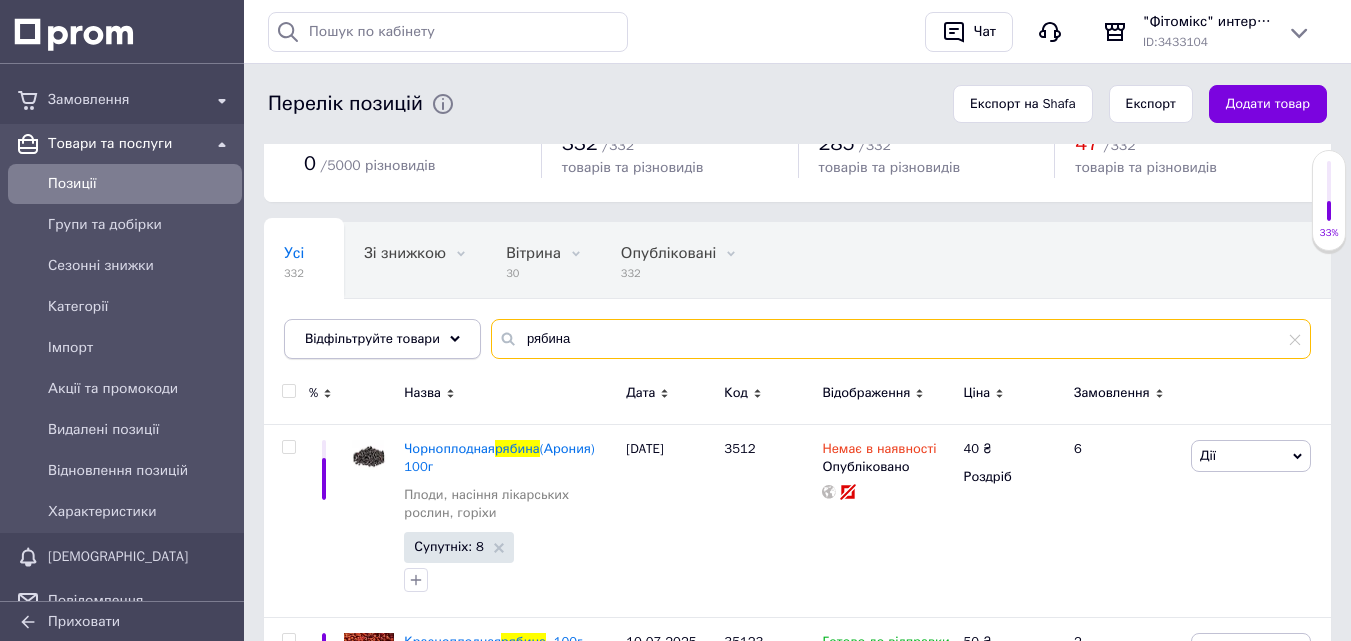 scroll, scrollTop: 127, scrollLeft: 0, axis: vertical 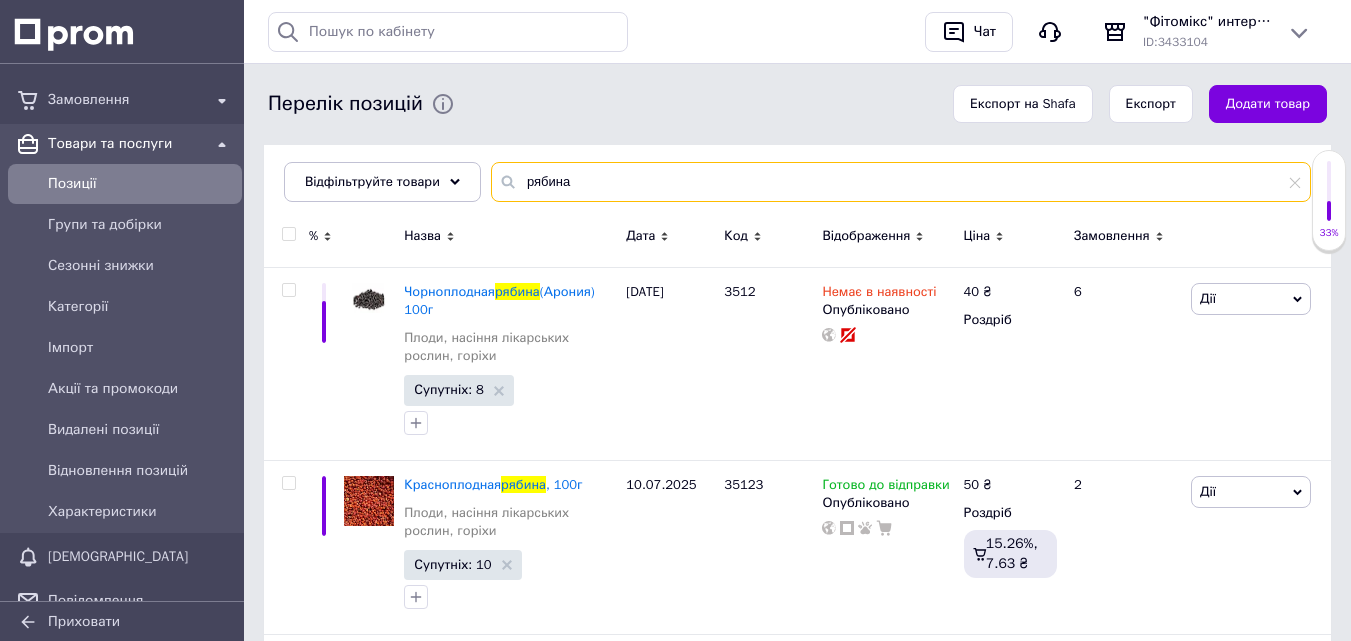 drag, startPoint x: 565, startPoint y: 174, endPoint x: 501, endPoint y: 175, distance: 64.00781 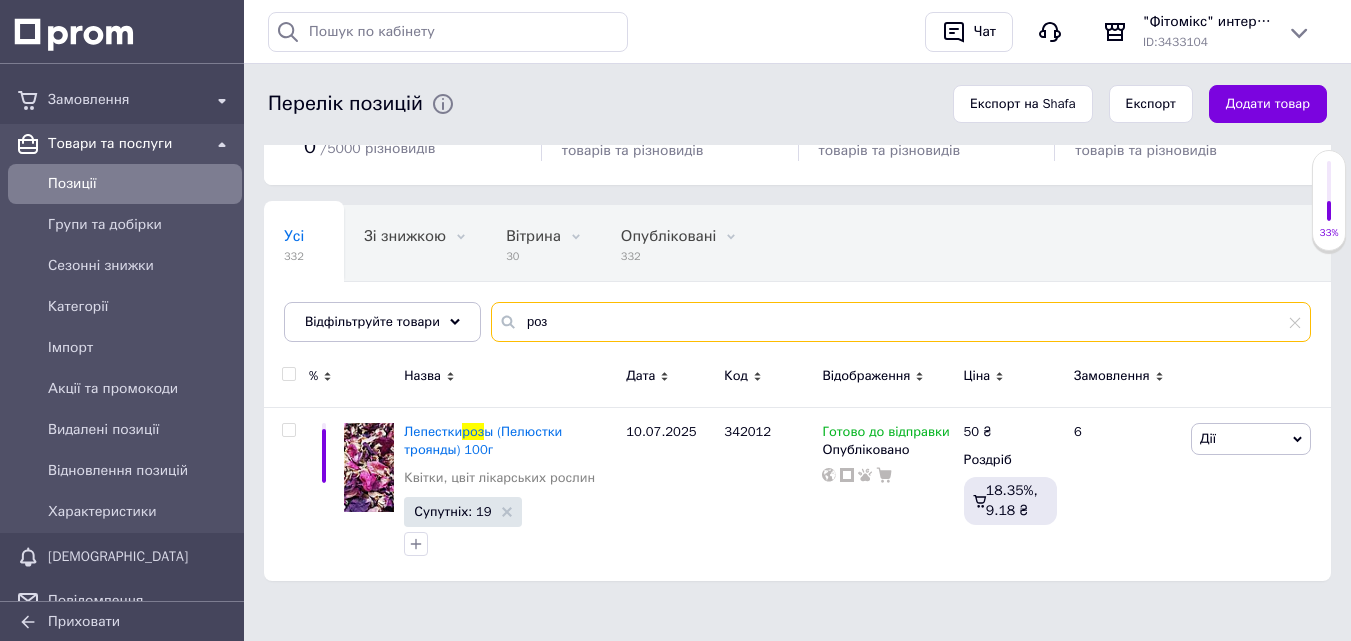 scroll, scrollTop: 108, scrollLeft: 0, axis: vertical 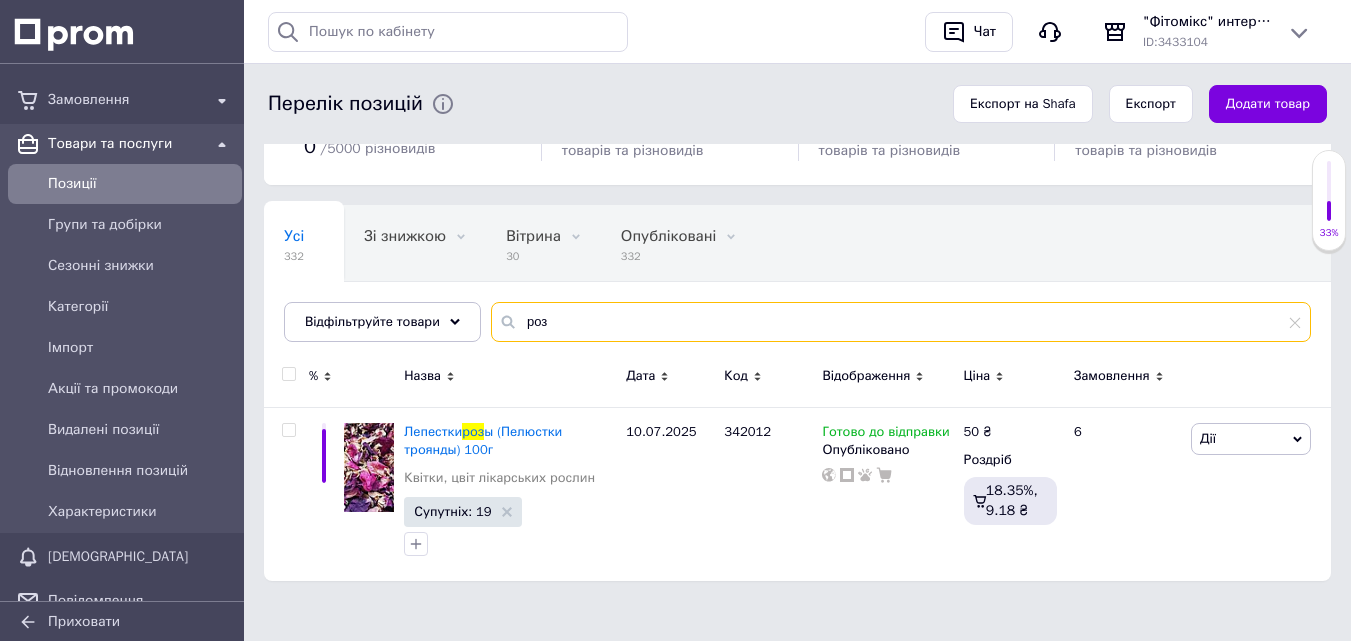 drag, startPoint x: 555, startPoint y: 317, endPoint x: 487, endPoint y: 316, distance: 68.007355 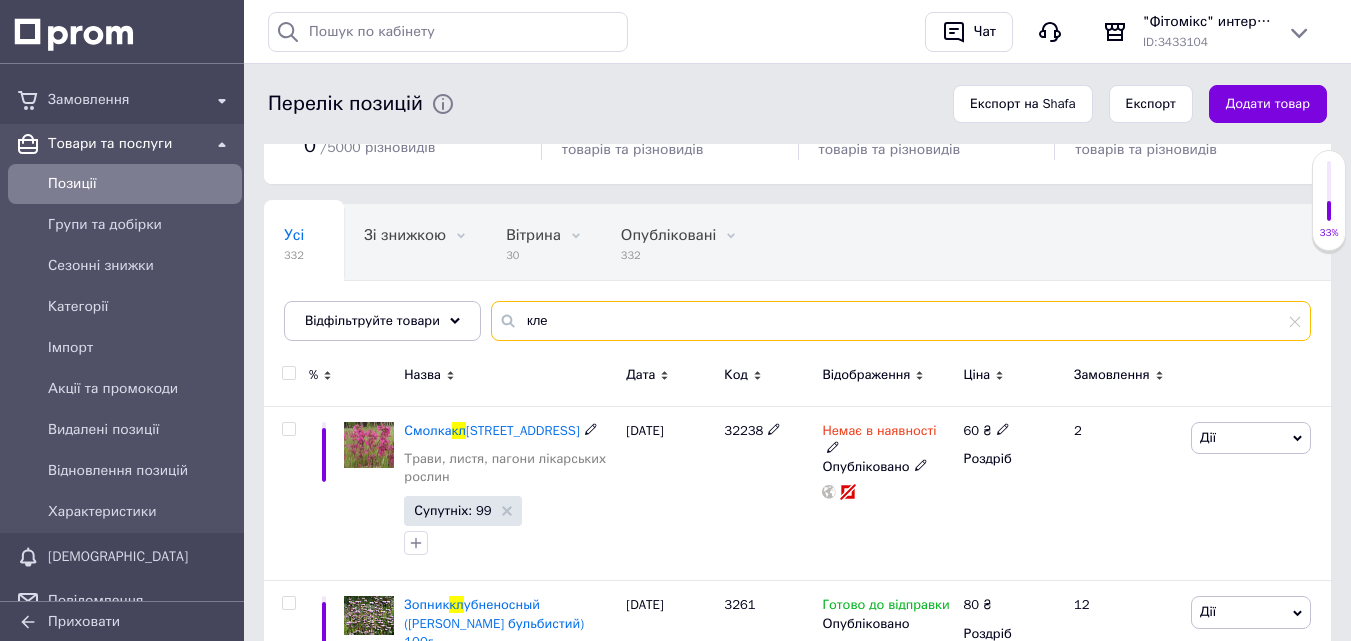 scroll, scrollTop: 248, scrollLeft: 0, axis: vertical 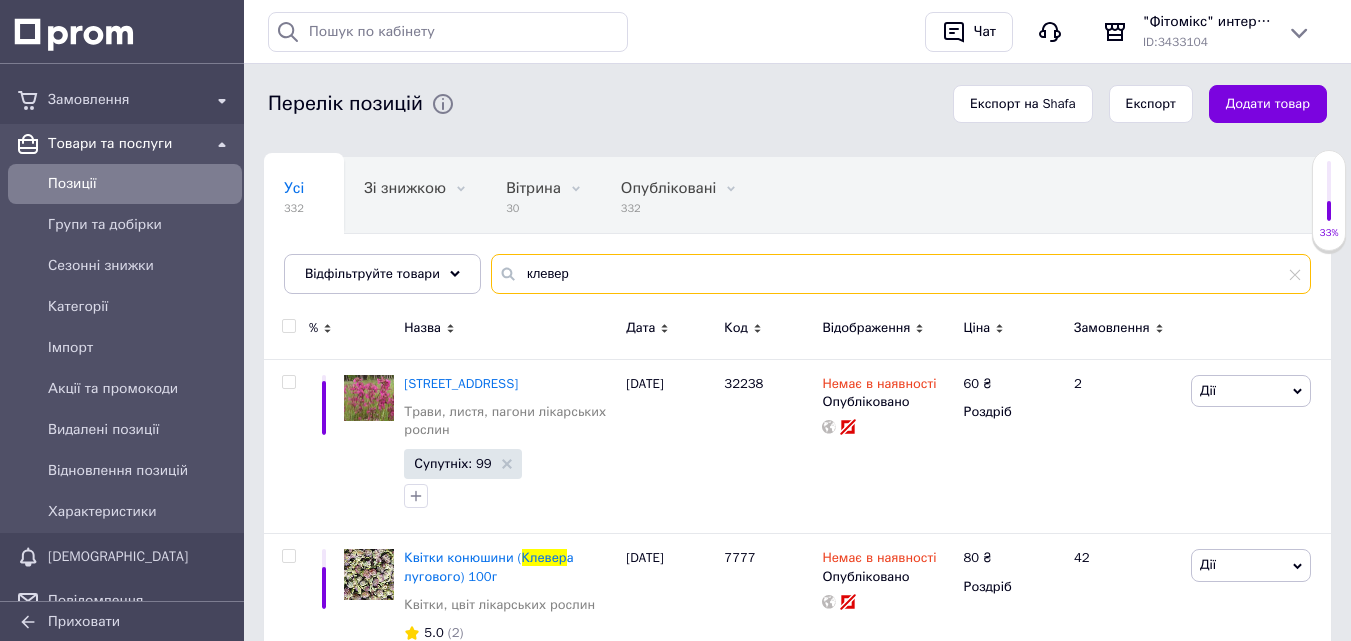 drag, startPoint x: 582, startPoint y: 282, endPoint x: 491, endPoint y: 262, distance: 93.17188 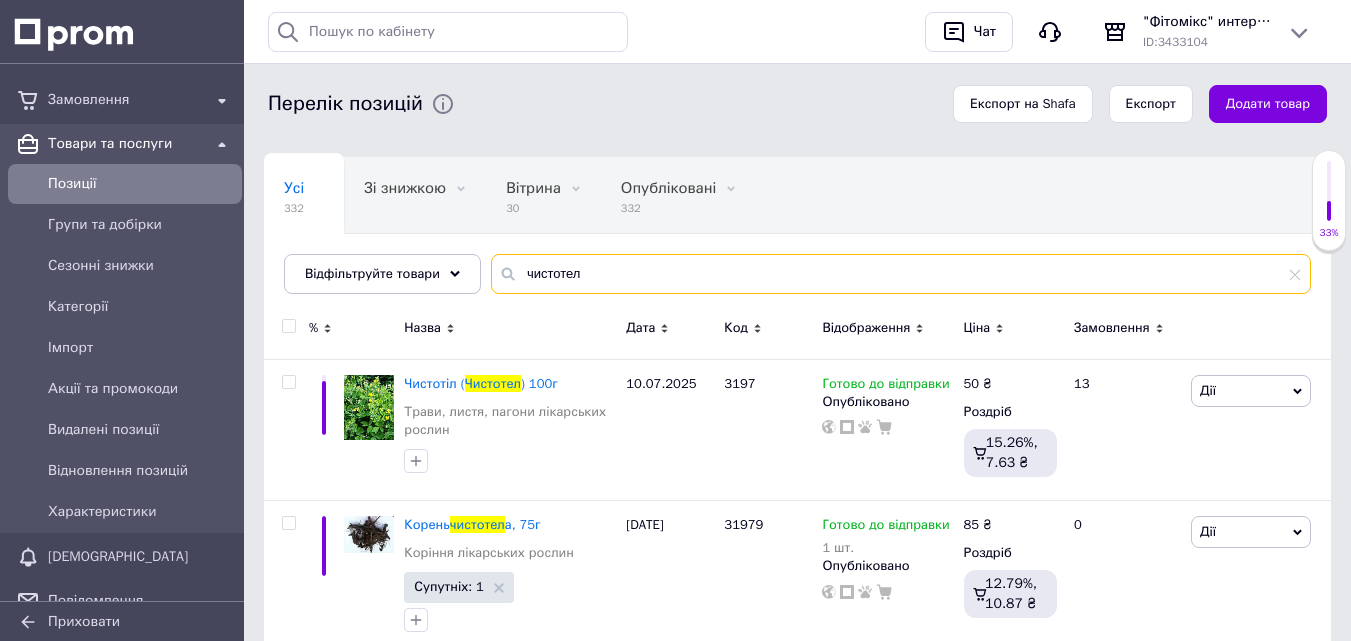 drag, startPoint x: 589, startPoint y: 280, endPoint x: 495, endPoint y: 271, distance: 94.42987 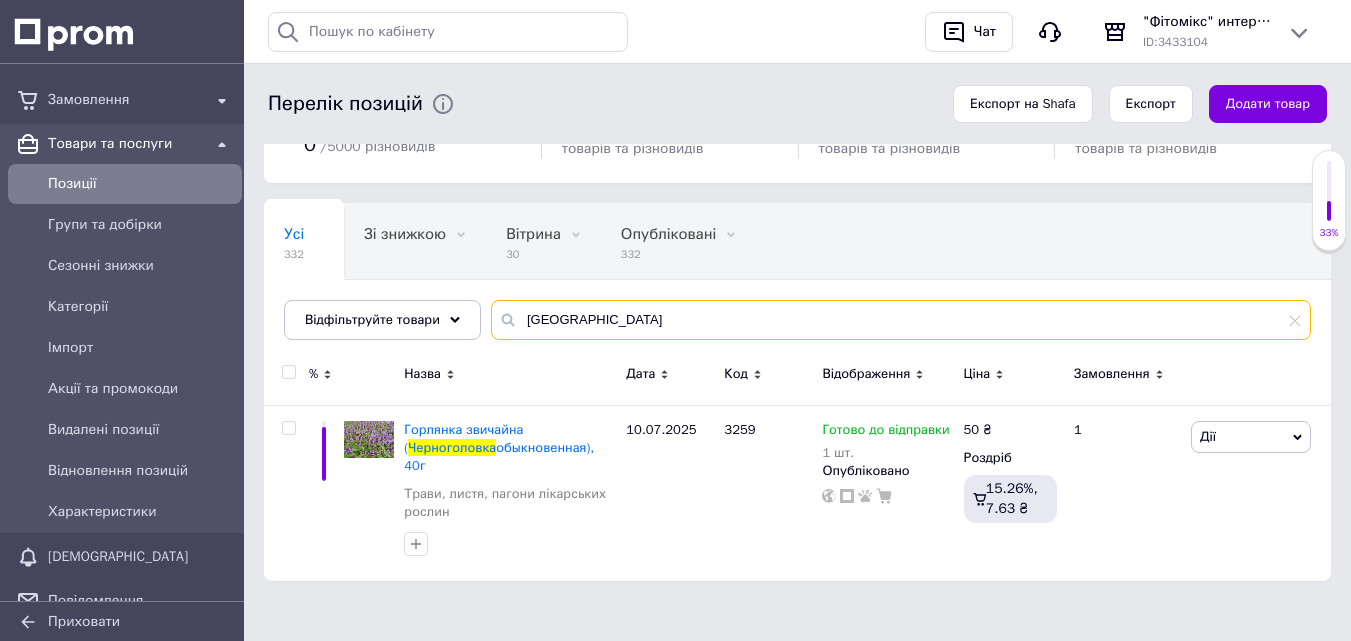 scroll, scrollTop: 91, scrollLeft: 0, axis: vertical 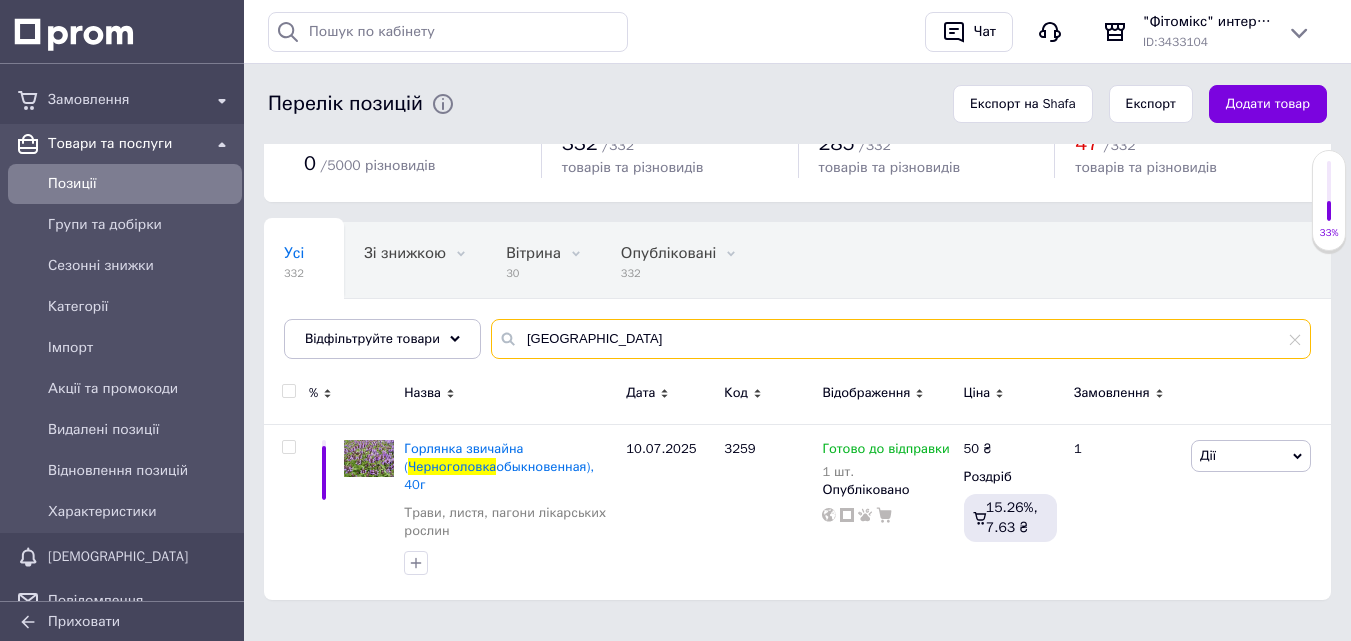 drag, startPoint x: 607, startPoint y: 336, endPoint x: 485, endPoint y: 337, distance: 122.0041 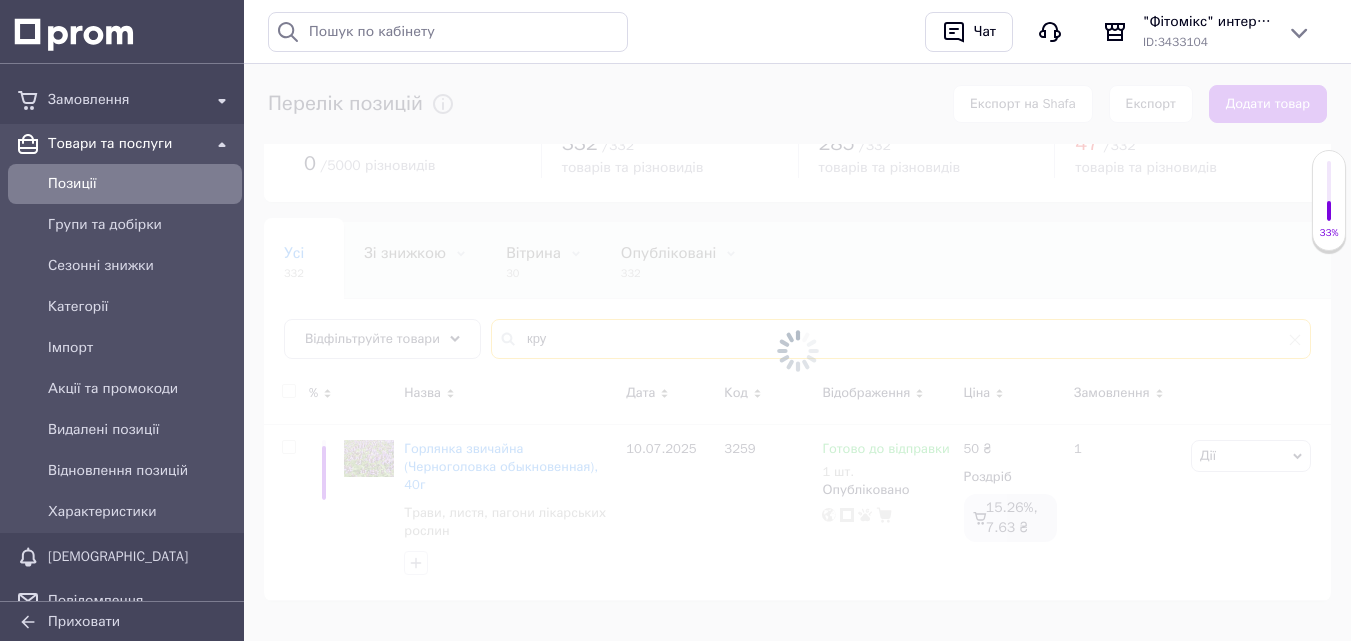 scroll, scrollTop: 92, scrollLeft: 0, axis: vertical 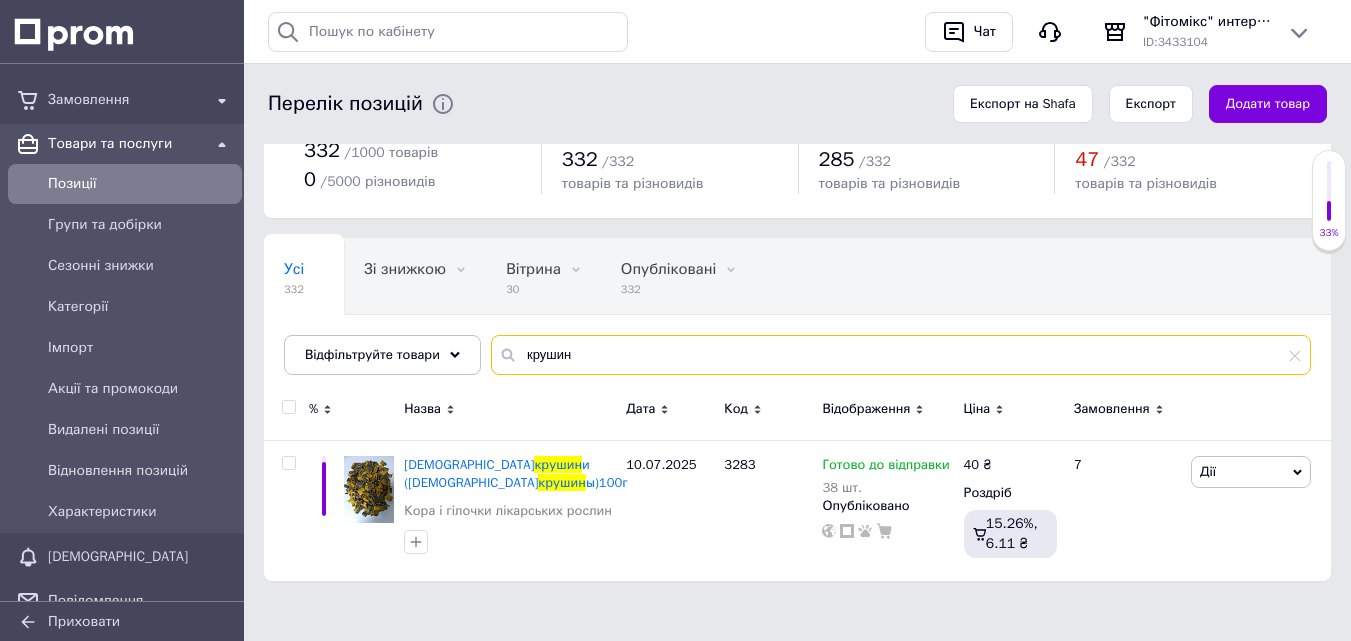 drag, startPoint x: 574, startPoint y: 351, endPoint x: 503, endPoint y: 348, distance: 71.063354 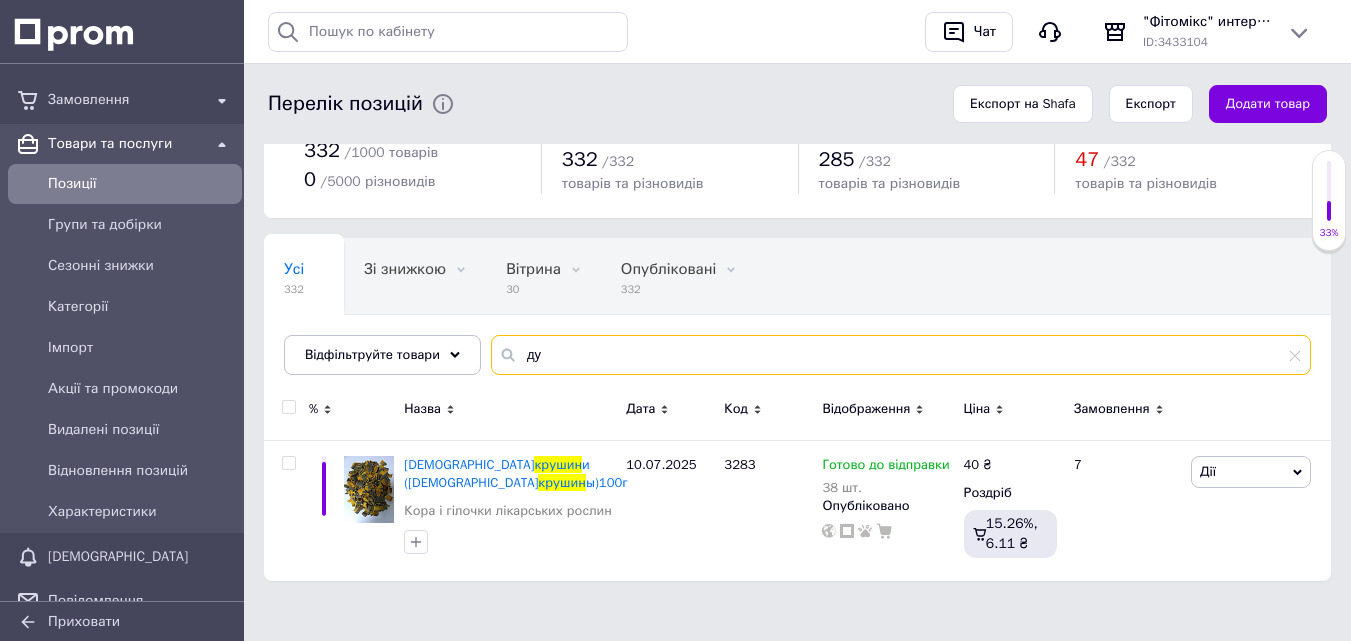 scroll, scrollTop: 76, scrollLeft: 0, axis: vertical 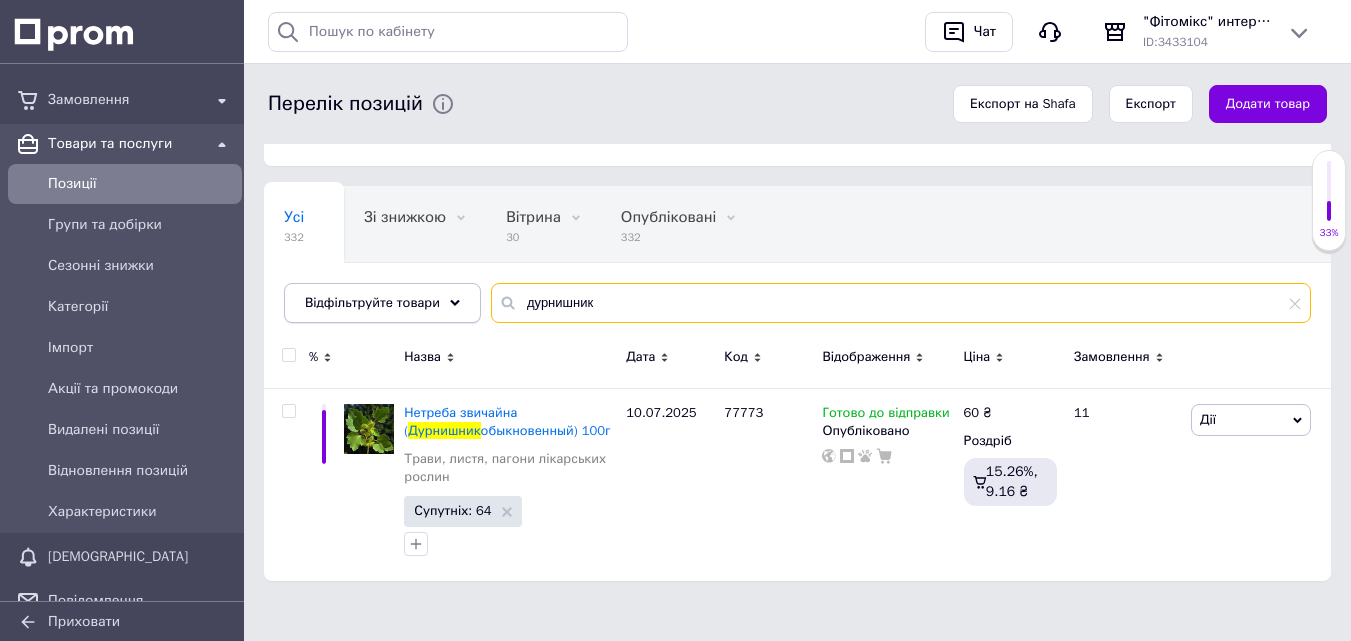drag, startPoint x: 590, startPoint y: 297, endPoint x: 443, endPoint y: 305, distance: 147.21753 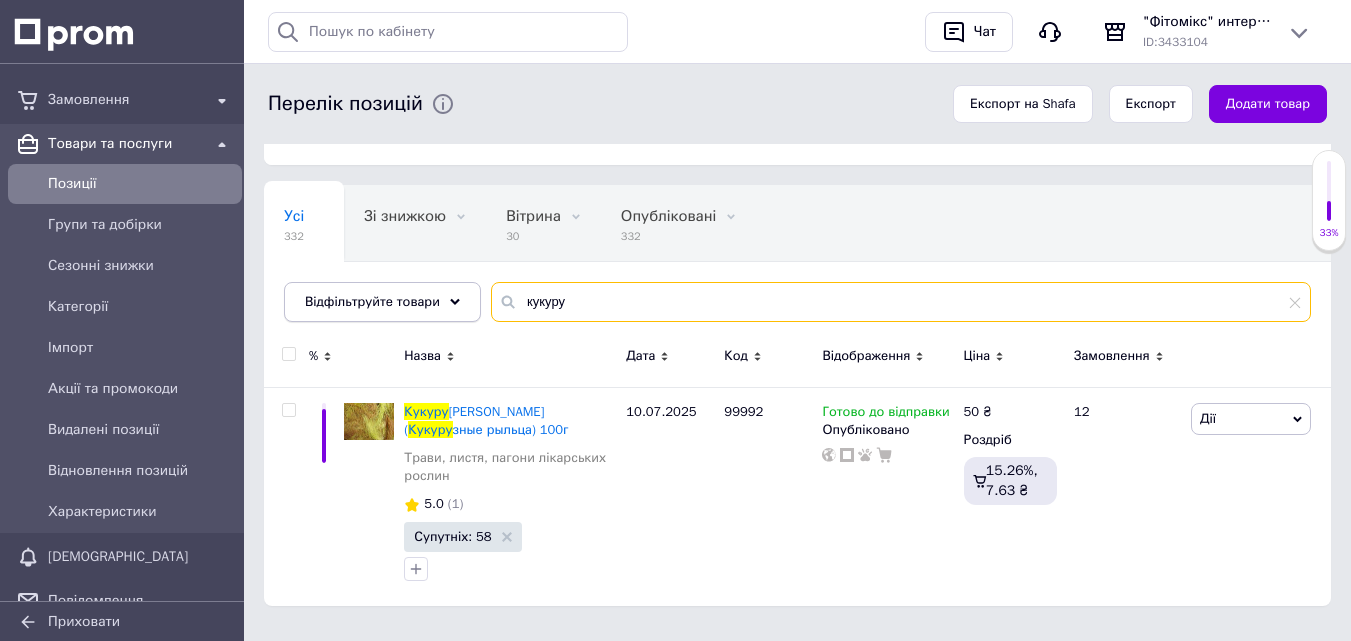 scroll, scrollTop: 153, scrollLeft: 0, axis: vertical 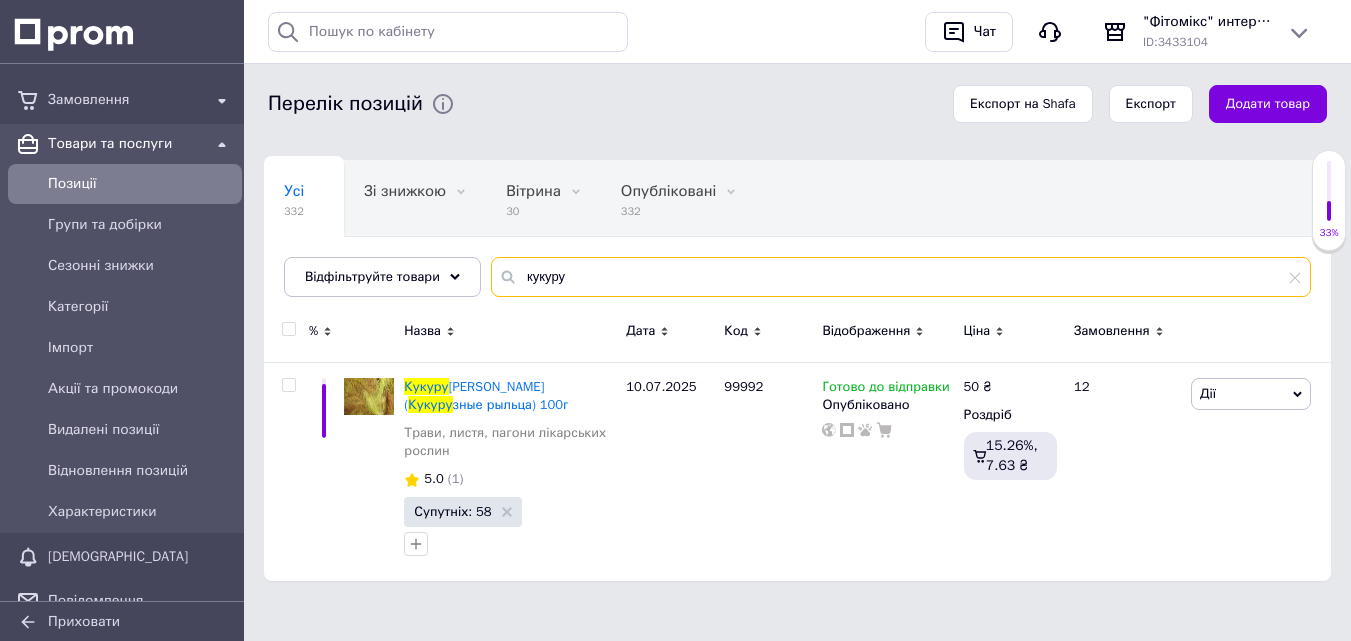 drag, startPoint x: 582, startPoint y: 274, endPoint x: 503, endPoint y: 272, distance: 79.025314 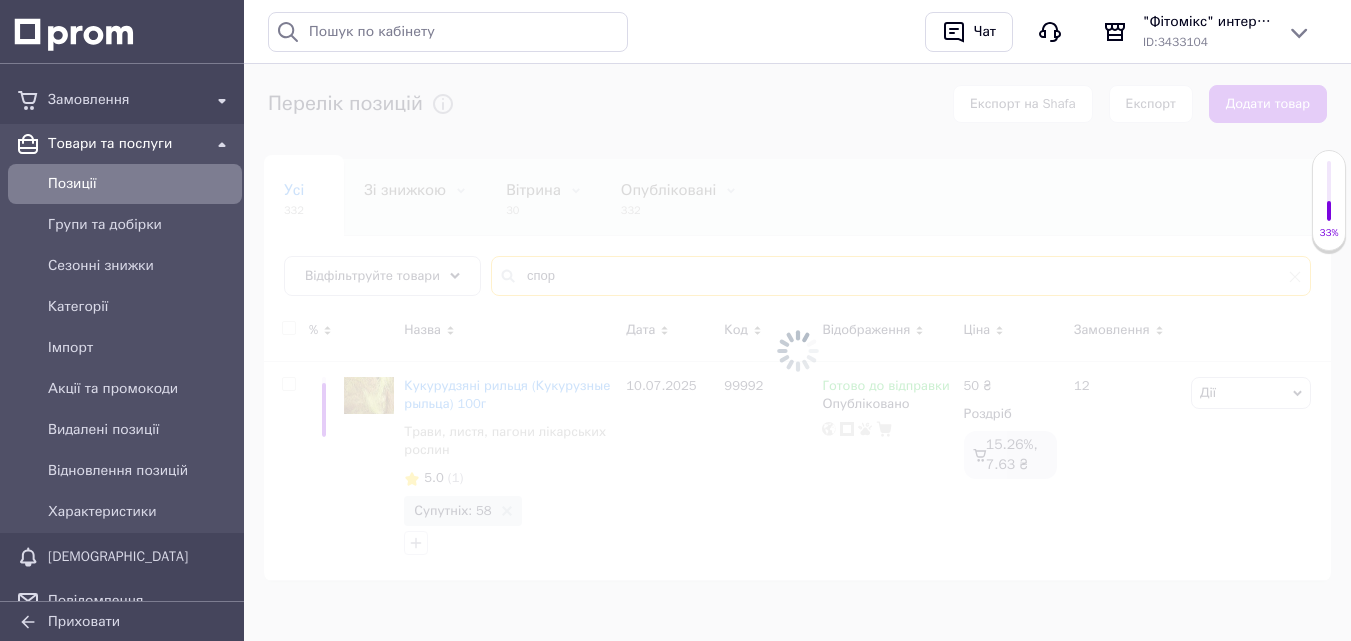scroll, scrollTop: 156, scrollLeft: 0, axis: vertical 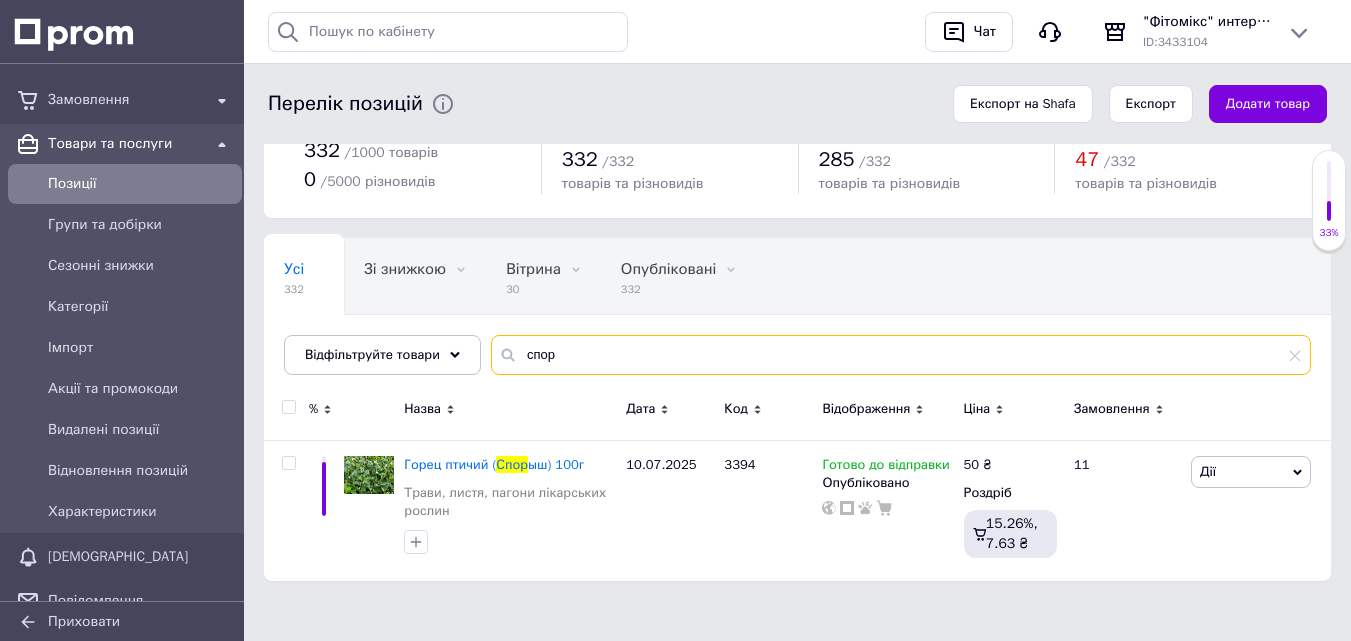 drag, startPoint x: 573, startPoint y: 348, endPoint x: 491, endPoint y: 343, distance: 82.1523 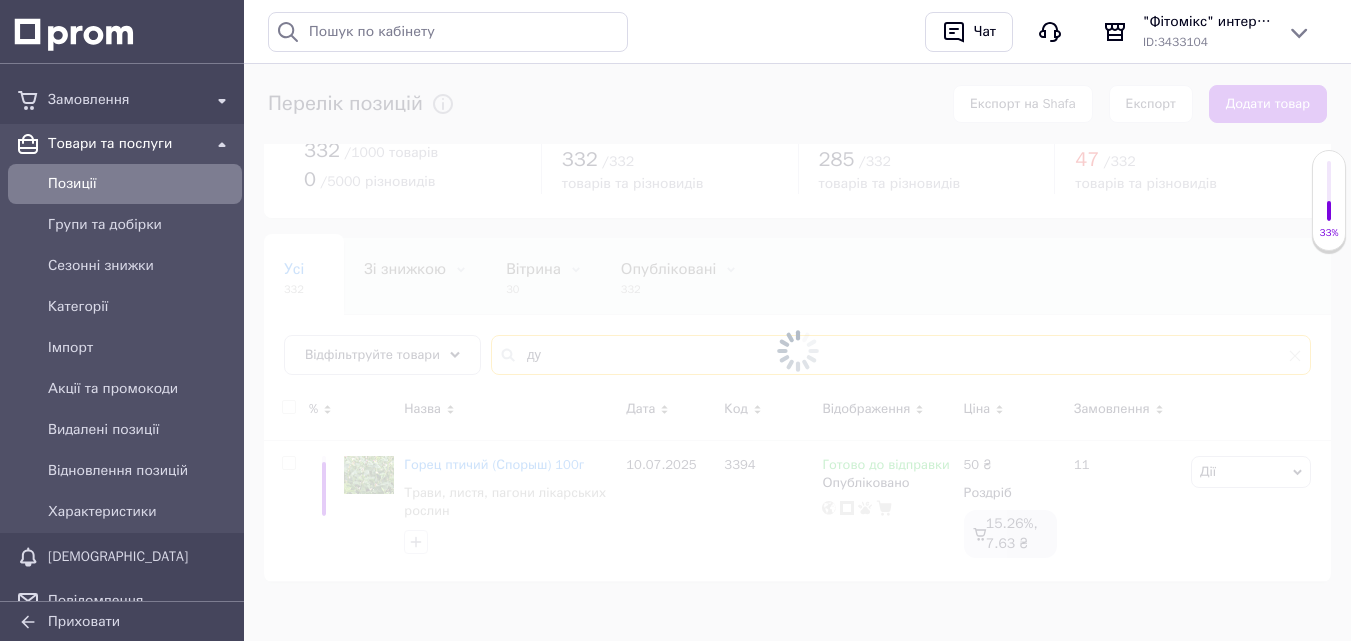 scroll, scrollTop: 76, scrollLeft: 0, axis: vertical 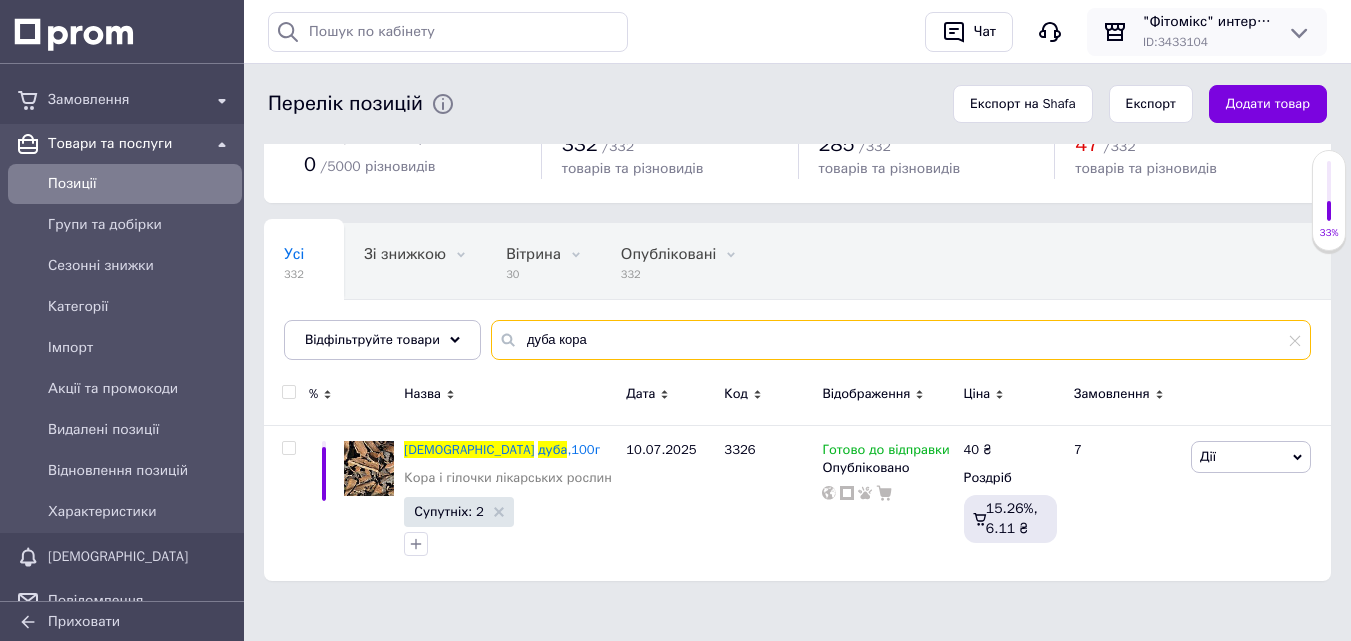 type on "дуба кора" 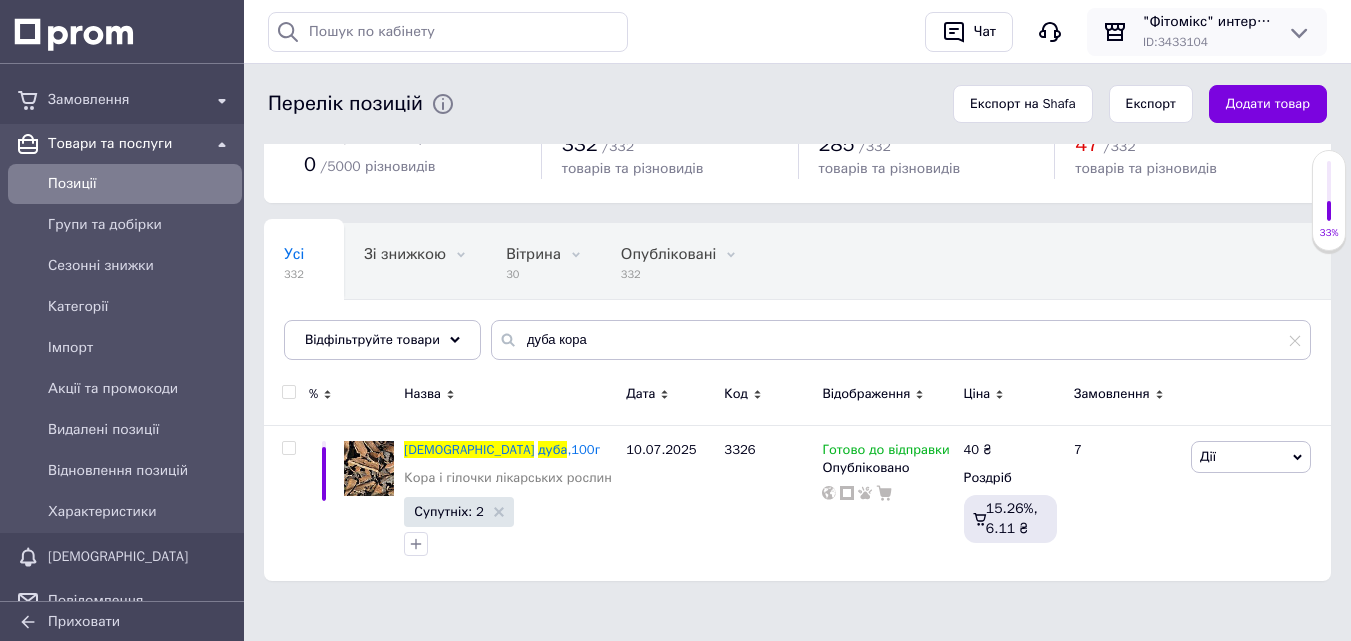 click 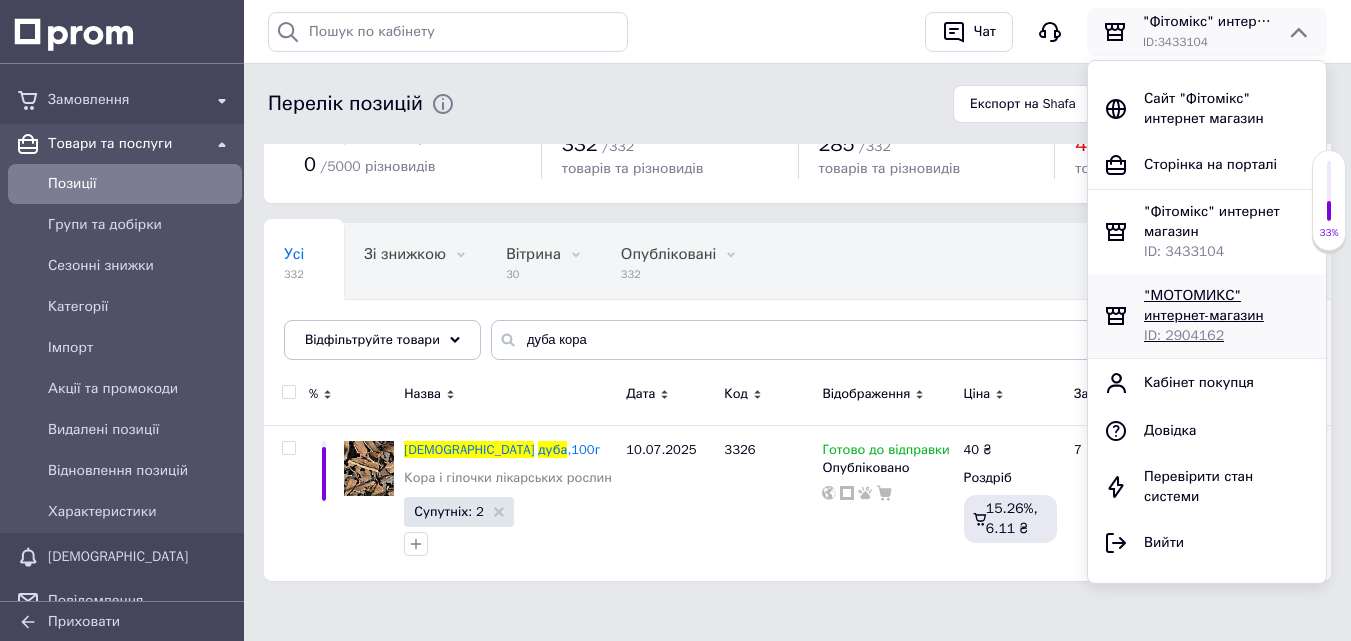 click on "ID: 2904162" at bounding box center [1184, 335] 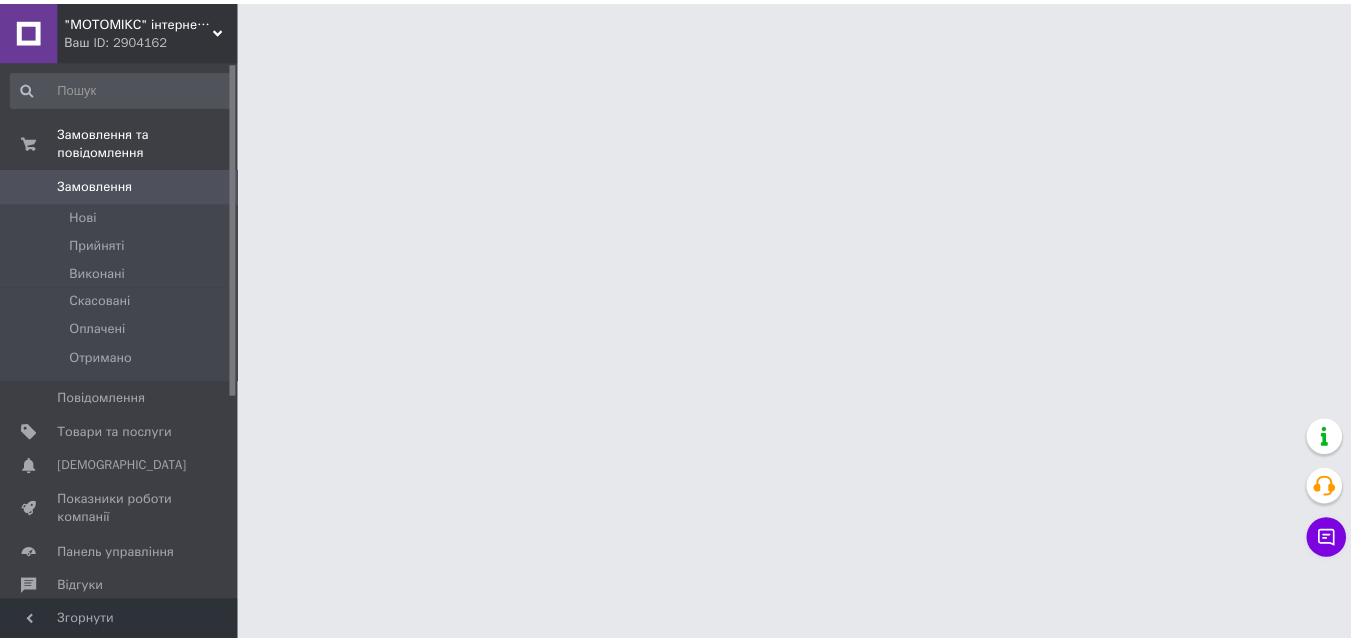 scroll, scrollTop: 0, scrollLeft: 0, axis: both 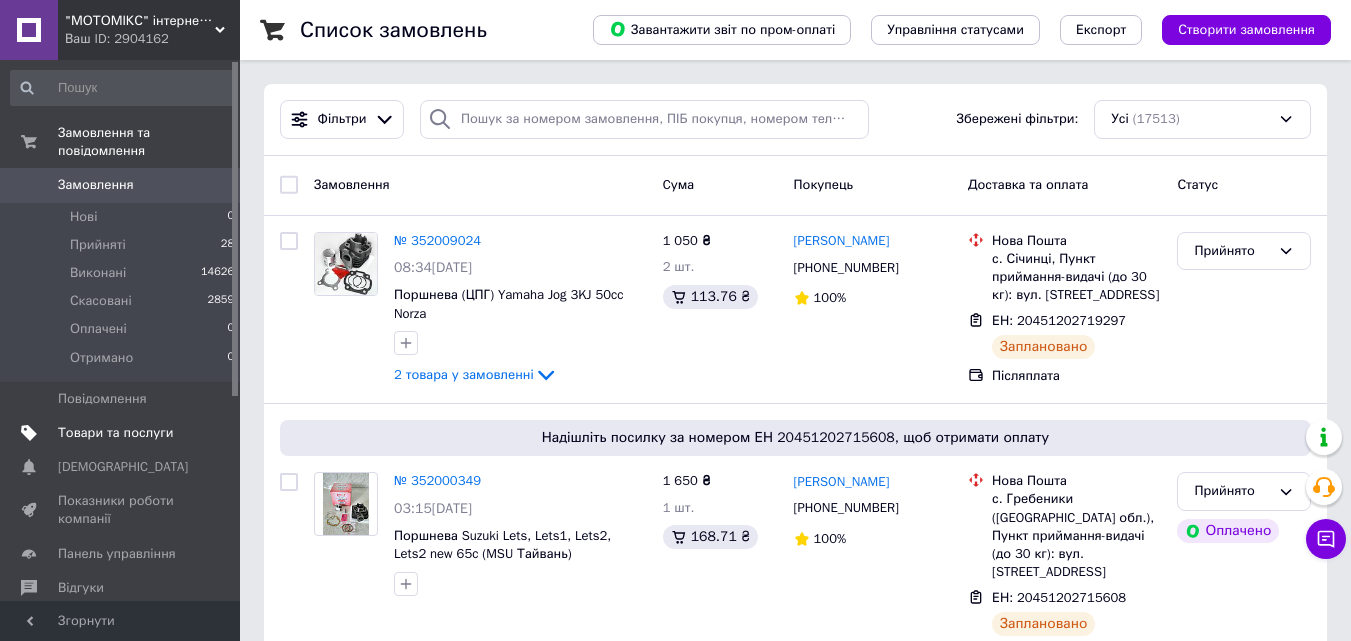 click on "Товари та послуги" at bounding box center [115, 433] 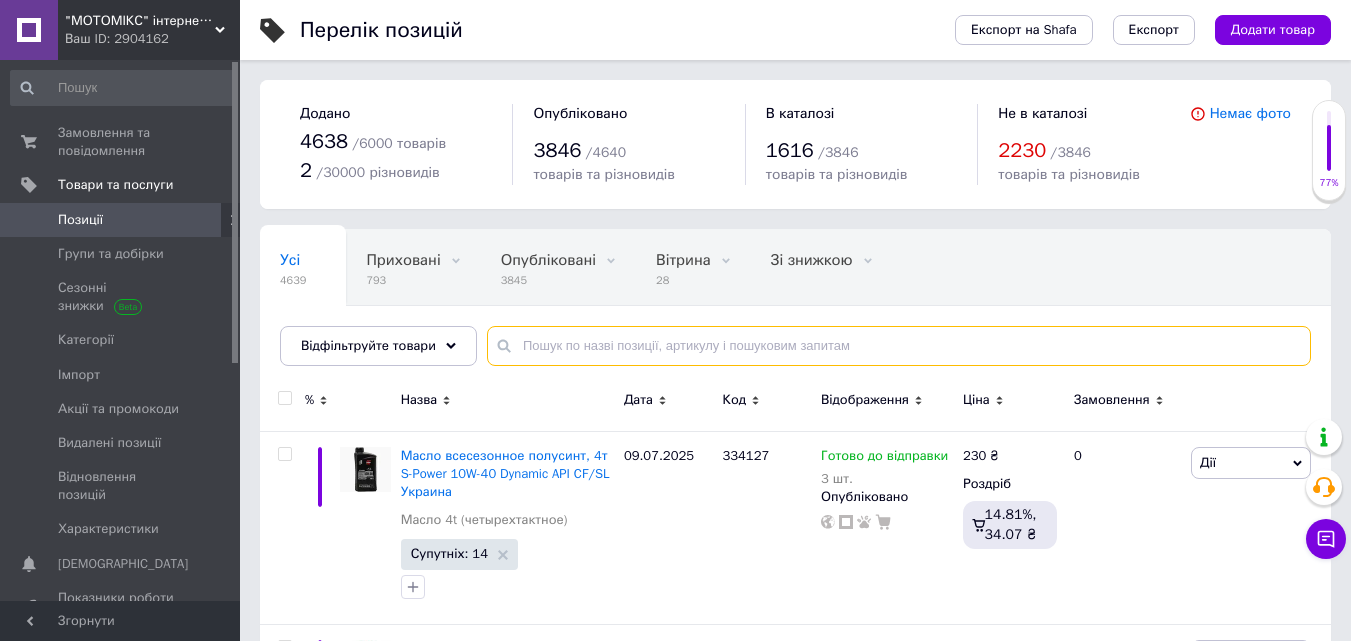 click at bounding box center [899, 346] 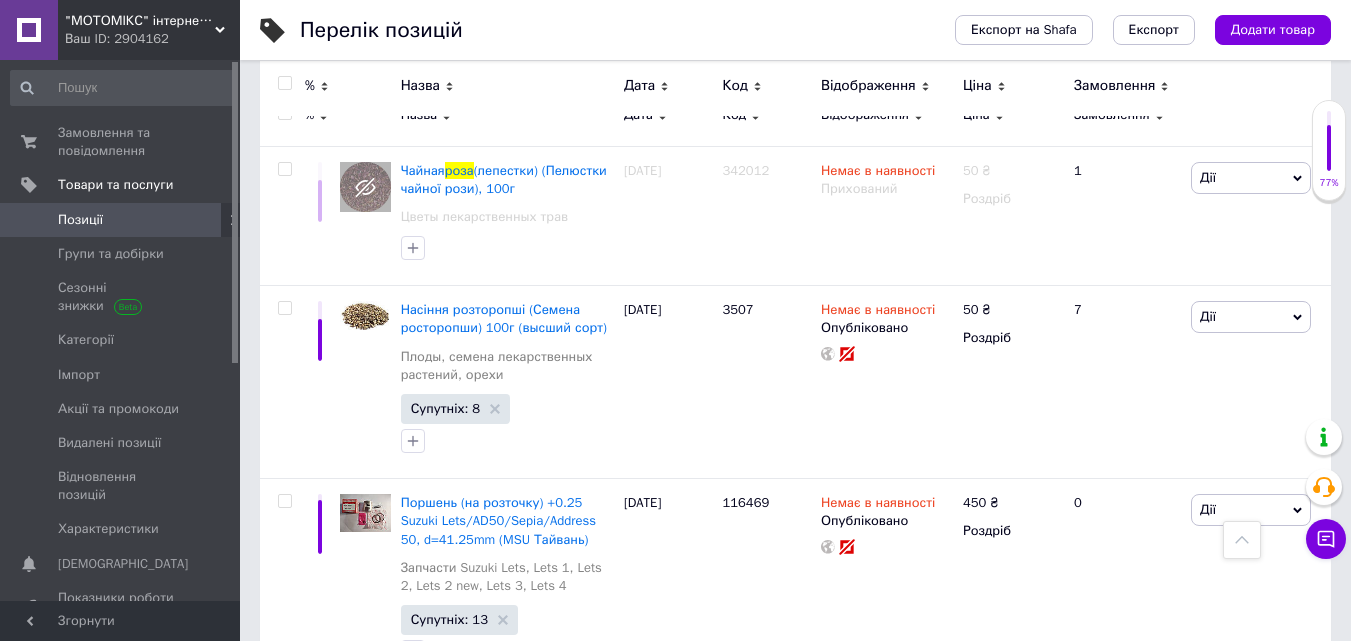 scroll, scrollTop: 0, scrollLeft: 0, axis: both 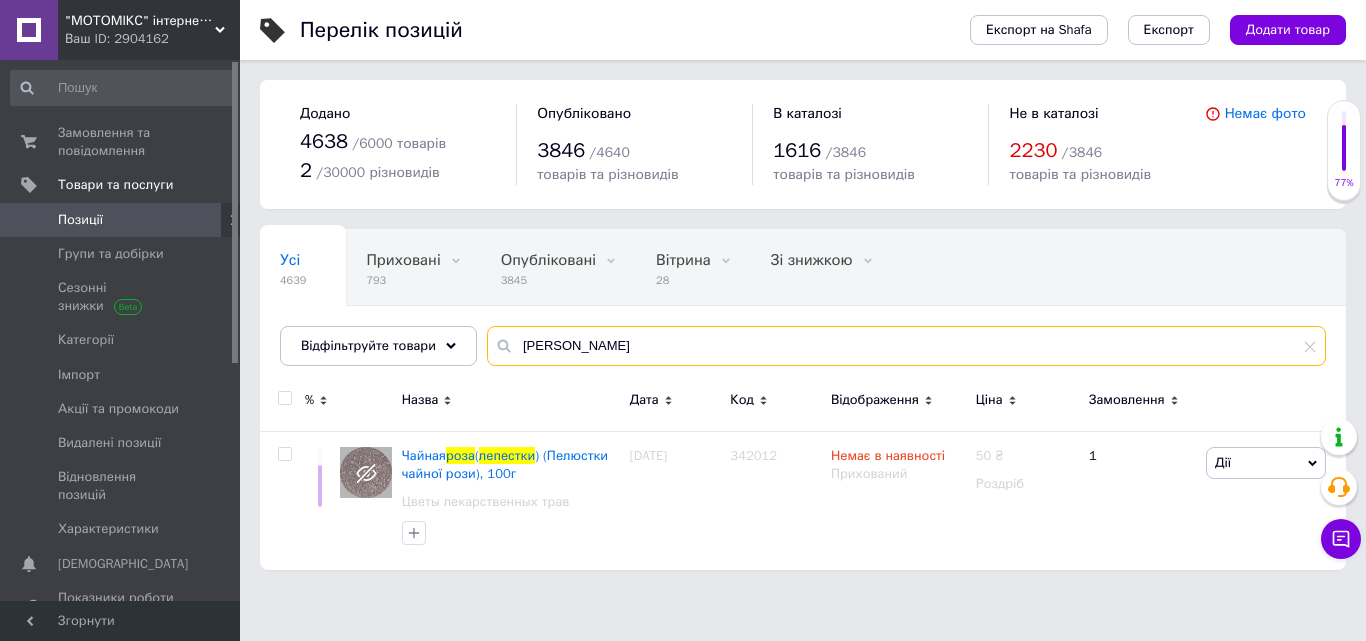 drag, startPoint x: 622, startPoint y: 341, endPoint x: 500, endPoint y: 336, distance: 122.10242 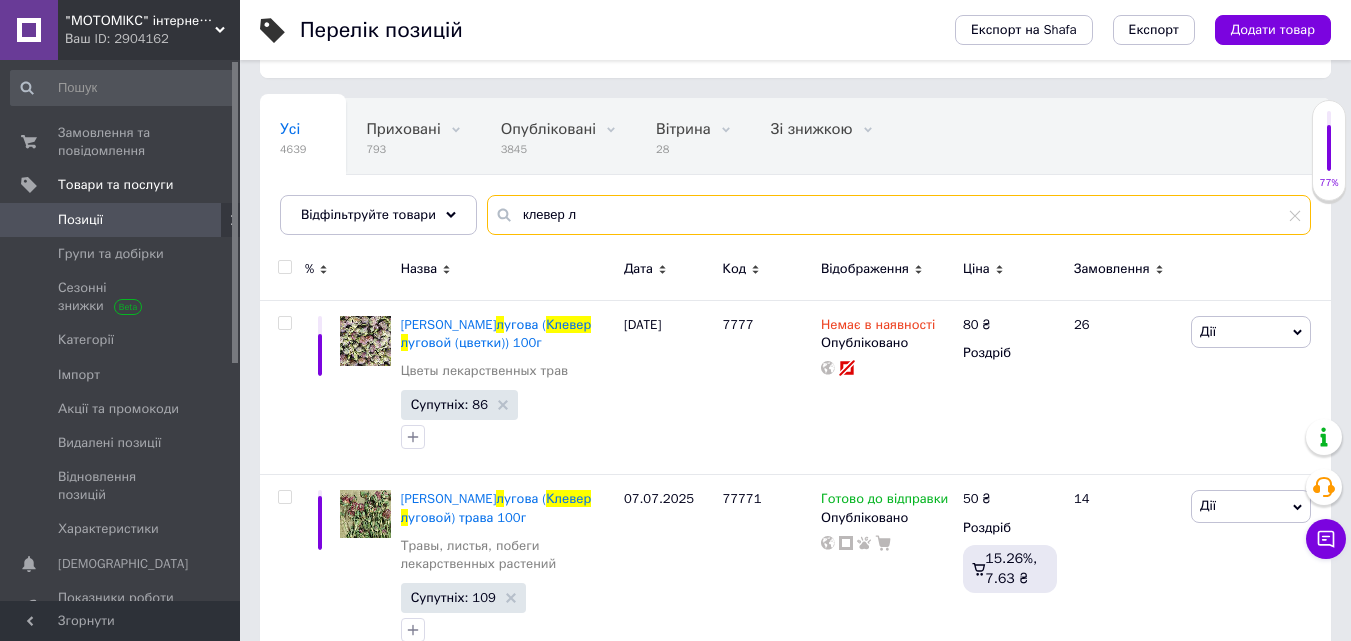 scroll, scrollTop: 130, scrollLeft: 0, axis: vertical 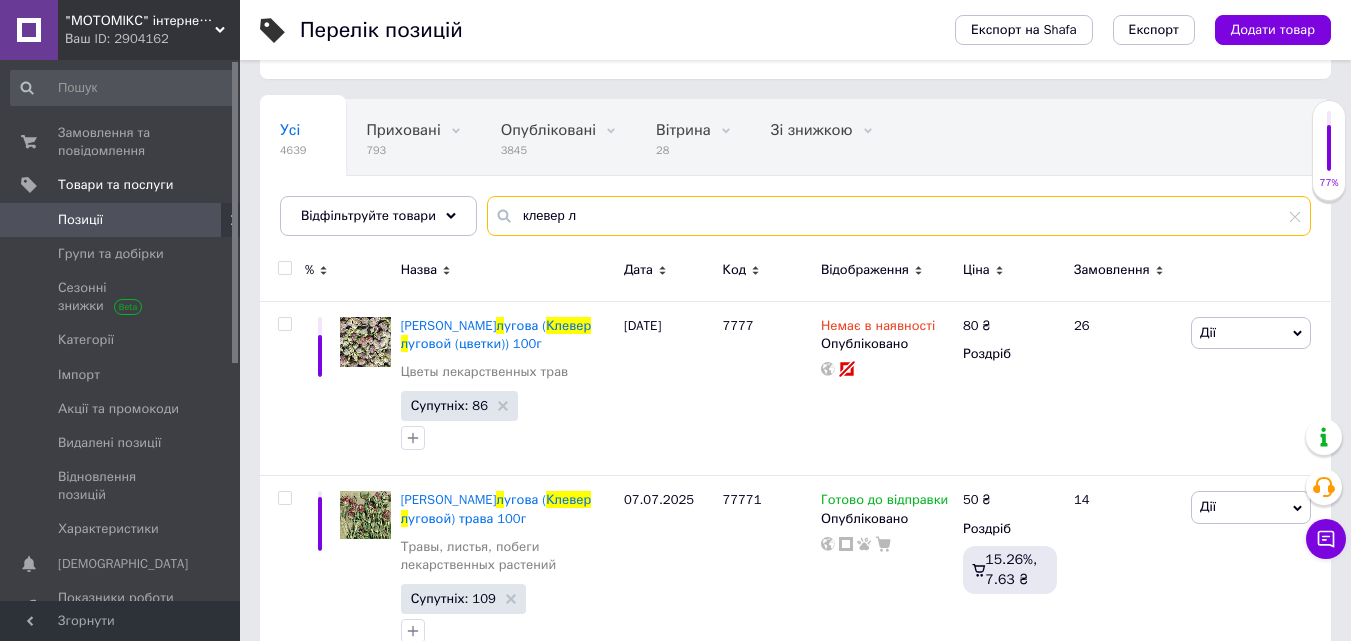 click on "клевер л" at bounding box center (899, 216) 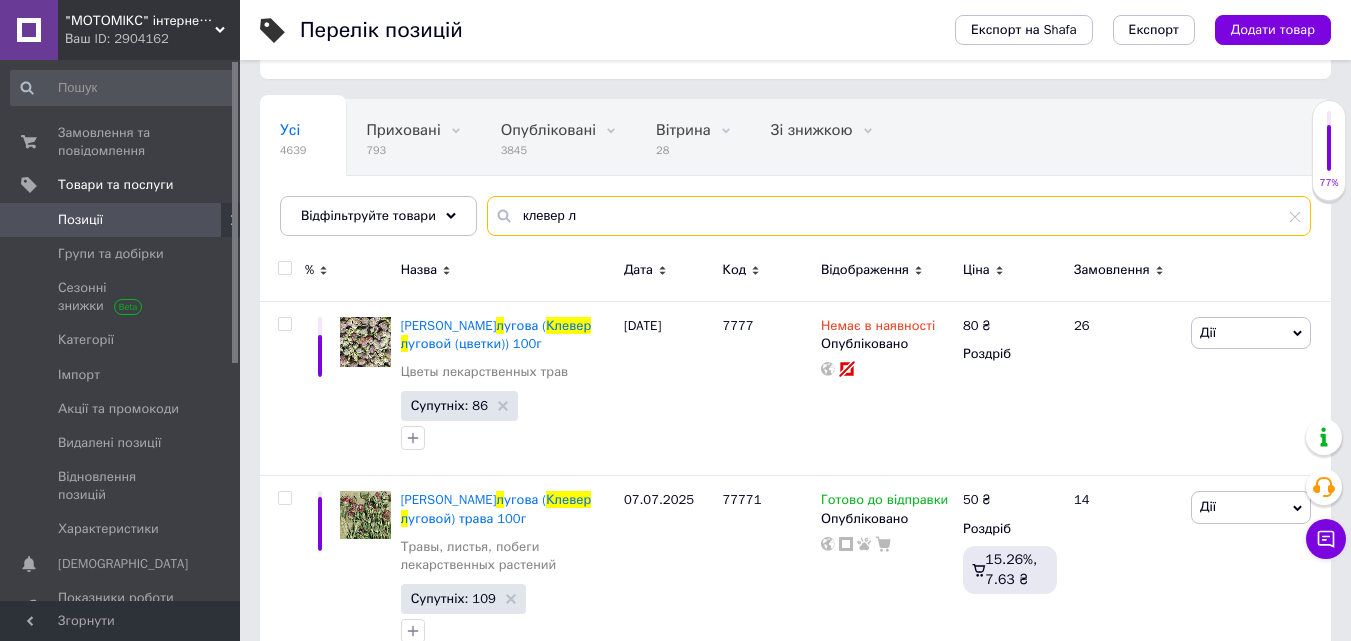 drag, startPoint x: 567, startPoint y: 215, endPoint x: 471, endPoint y: 214, distance: 96.00521 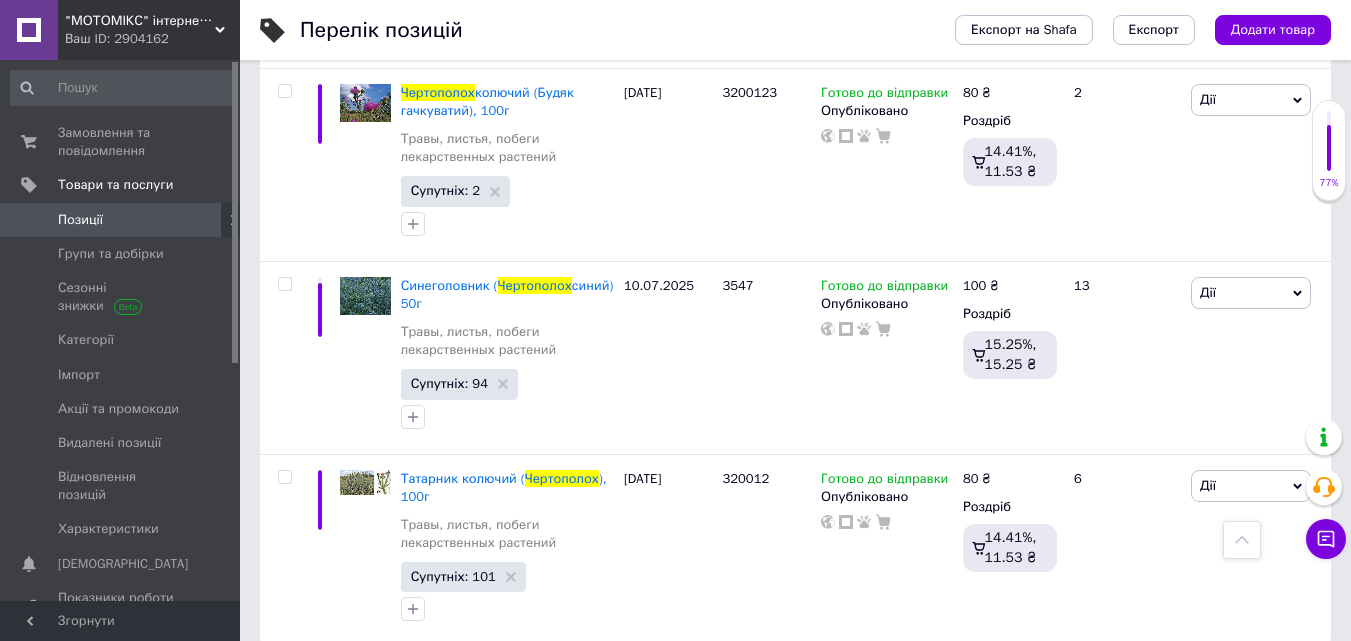 scroll, scrollTop: 388, scrollLeft: 0, axis: vertical 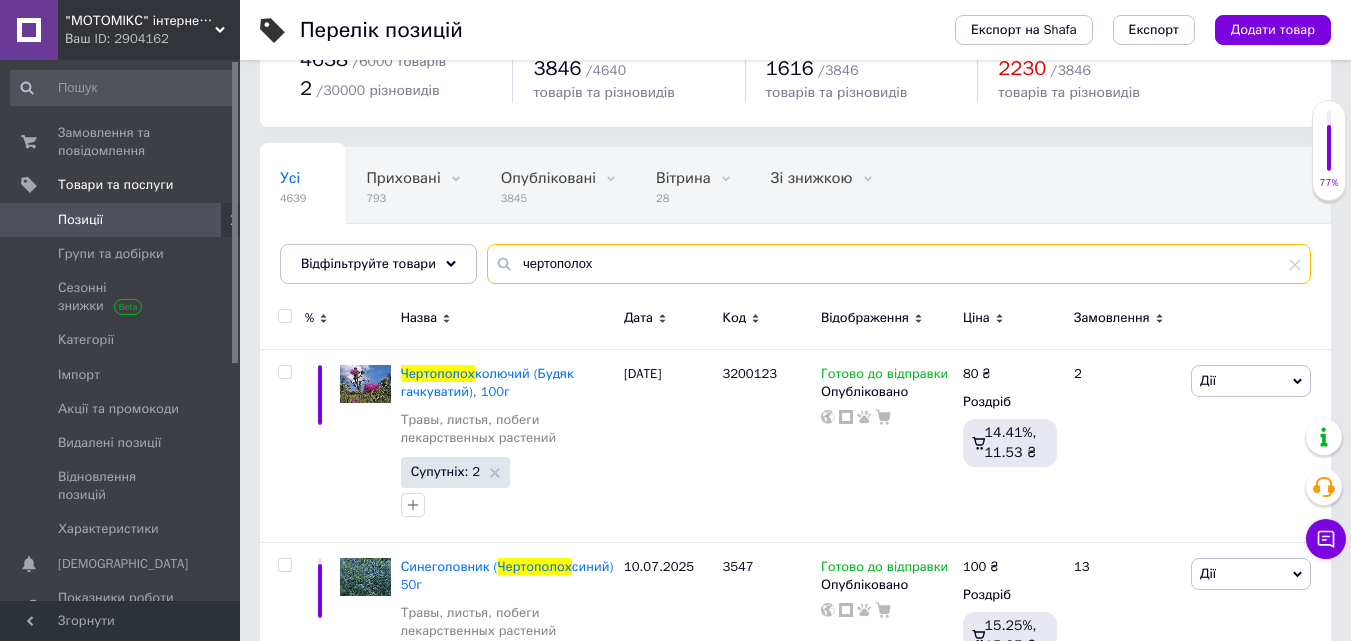 drag, startPoint x: 590, startPoint y: 274, endPoint x: 495, endPoint y: 262, distance: 95.7549 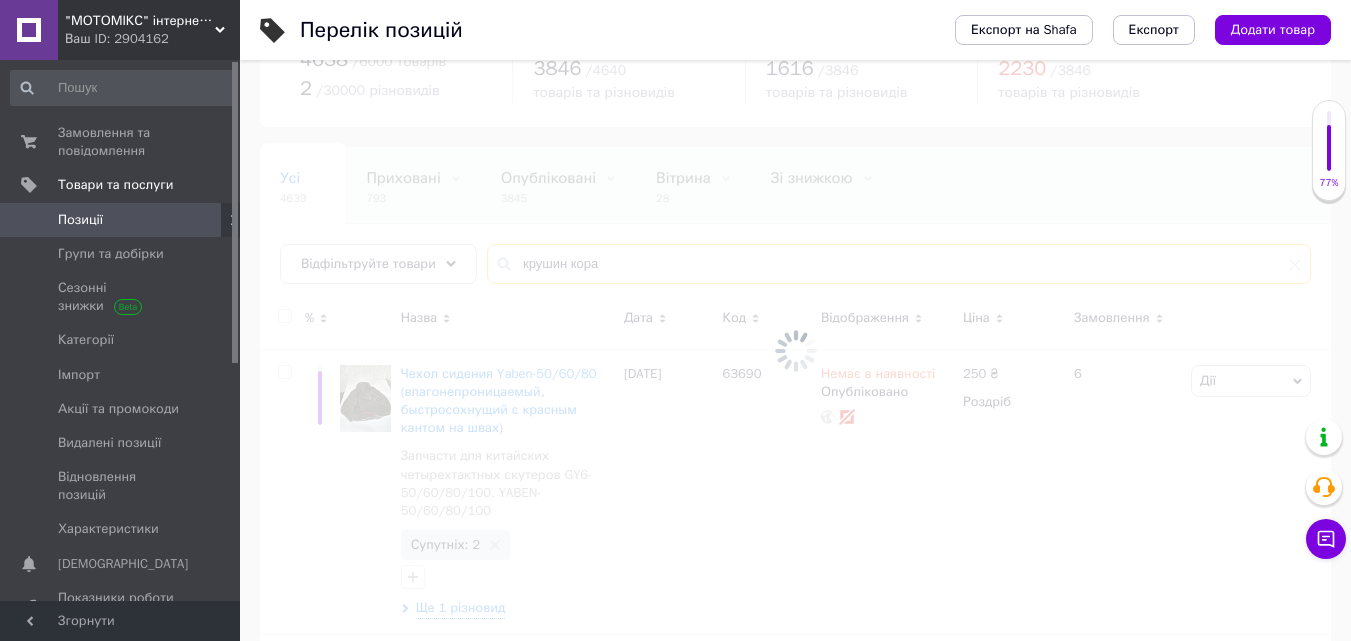 scroll, scrollTop: 3, scrollLeft: 0, axis: vertical 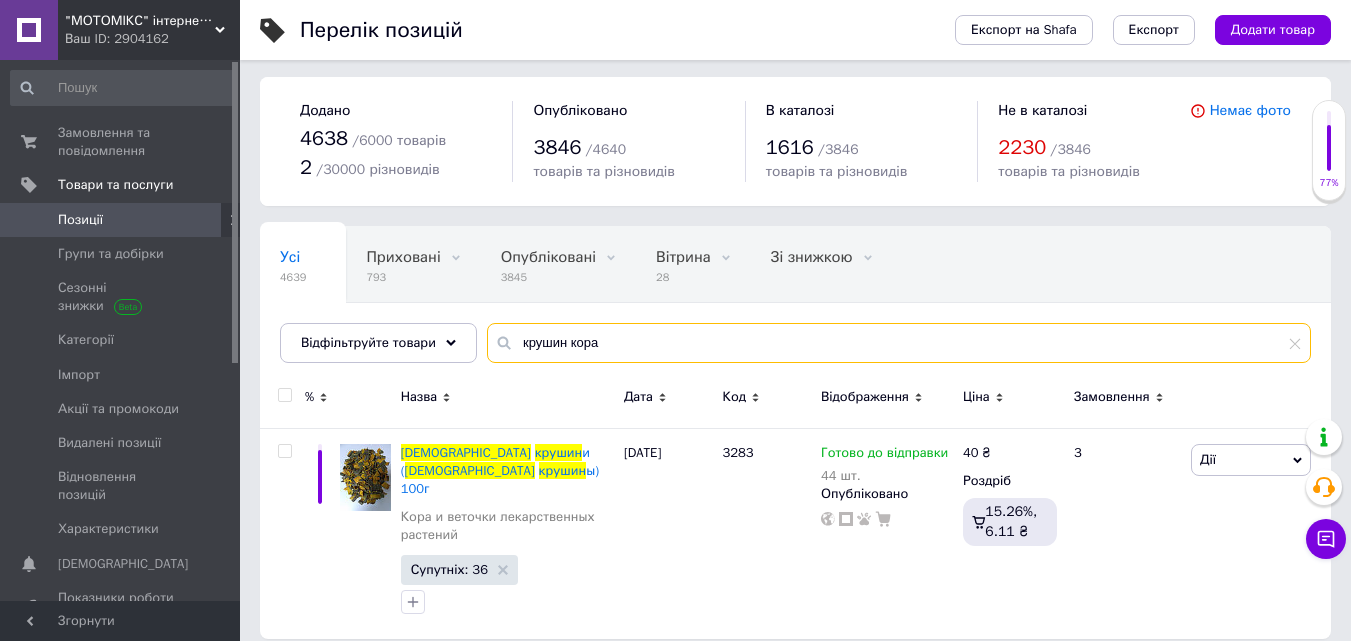 drag, startPoint x: 595, startPoint y: 346, endPoint x: 493, endPoint y: 343, distance: 102.044106 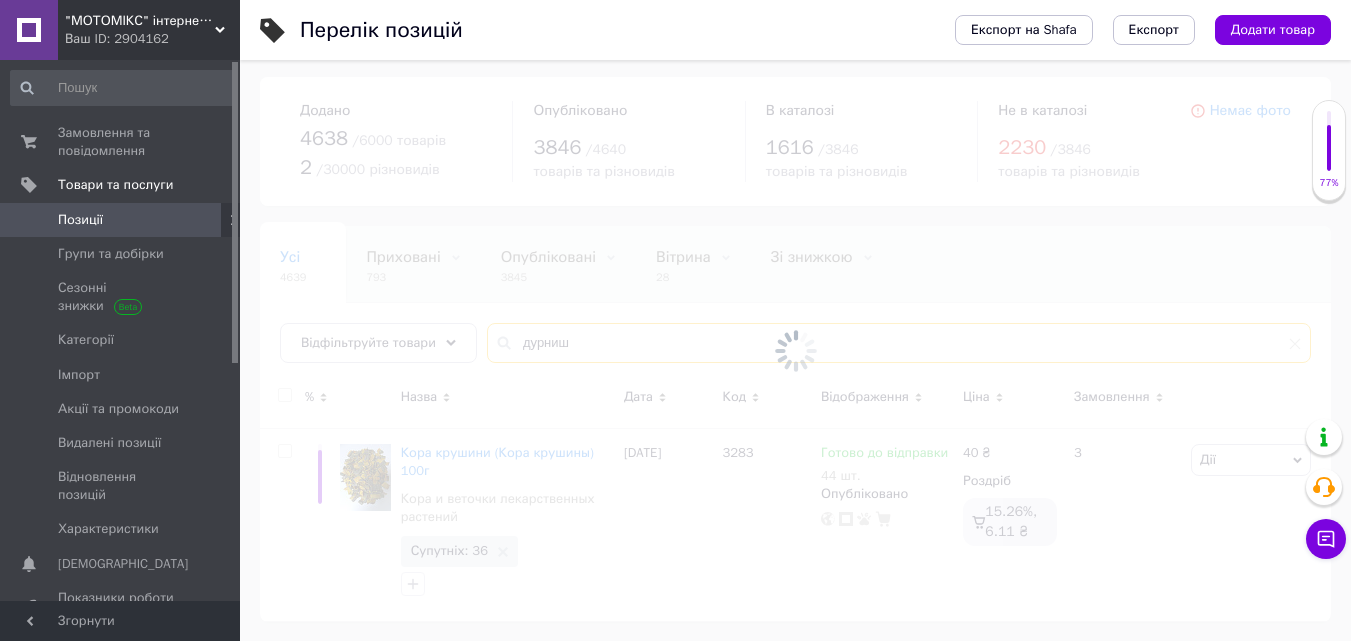 scroll, scrollTop: 4, scrollLeft: 0, axis: vertical 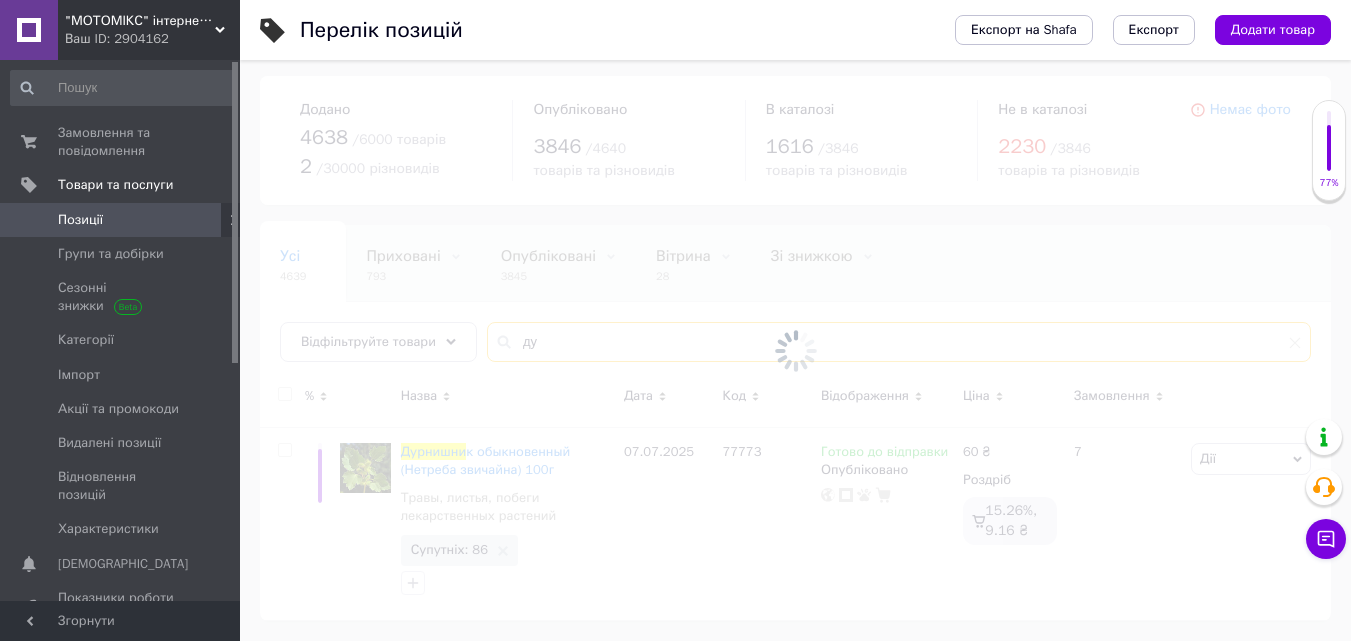 type on "д" 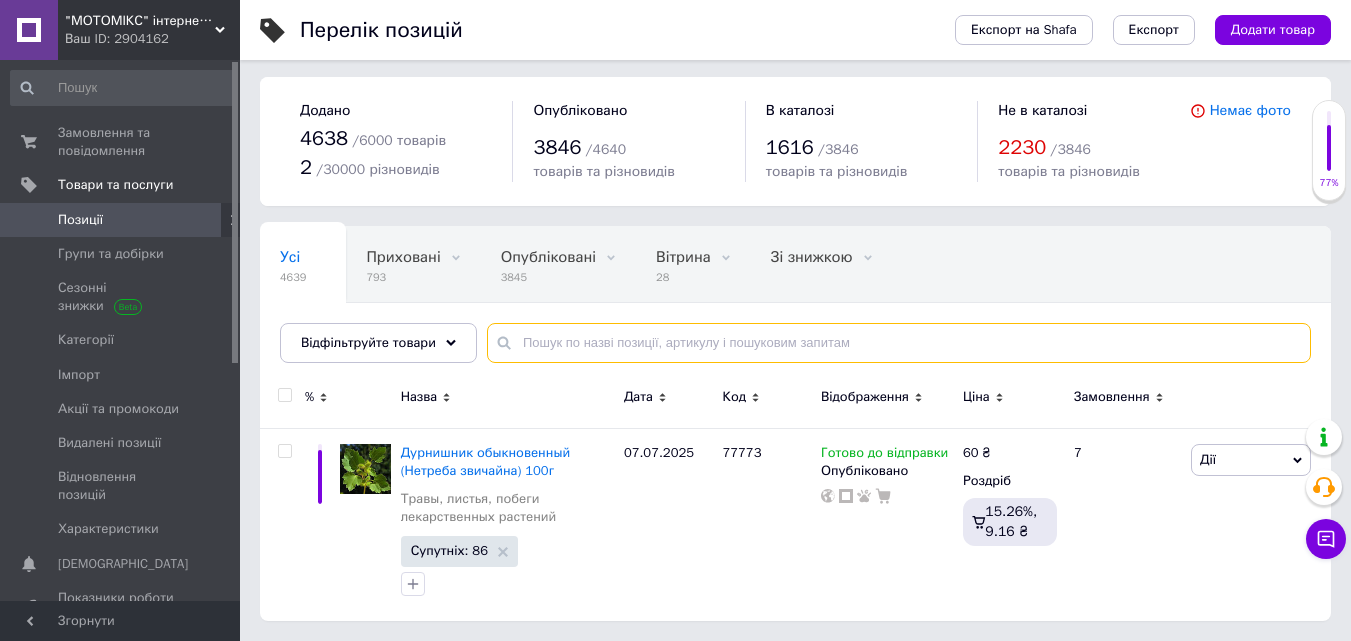 scroll, scrollTop: 3, scrollLeft: 0, axis: vertical 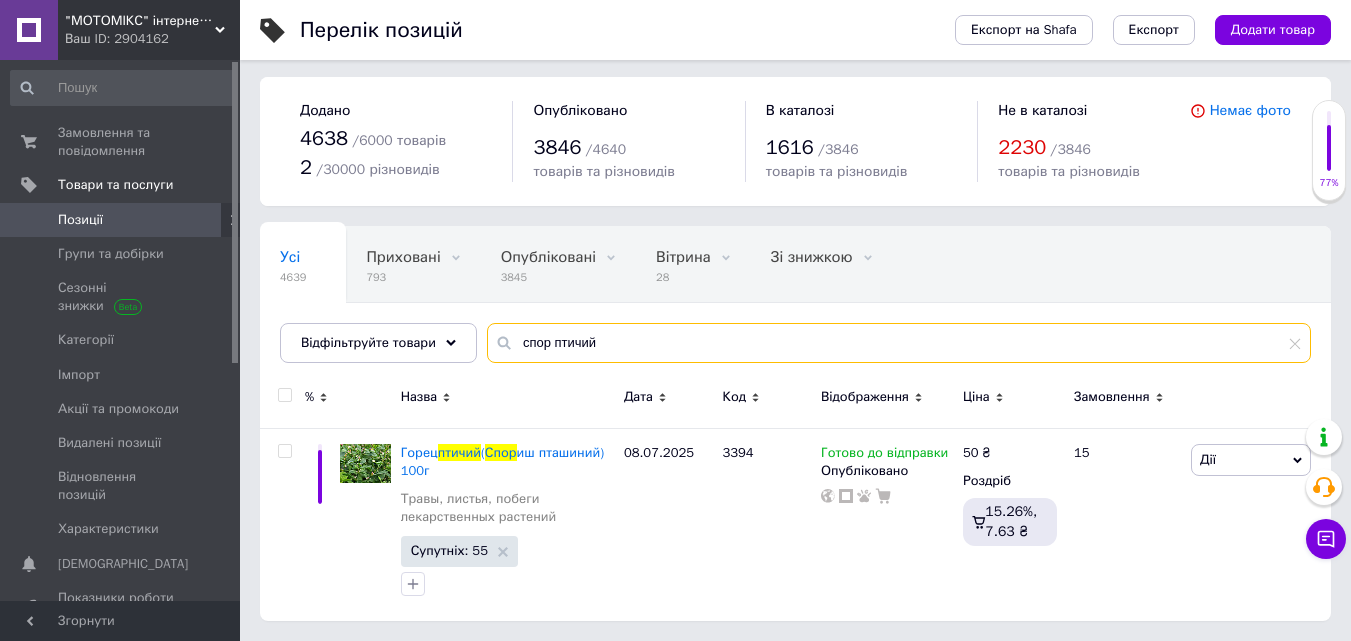 drag, startPoint x: 604, startPoint y: 343, endPoint x: 504, endPoint y: 336, distance: 100.2447 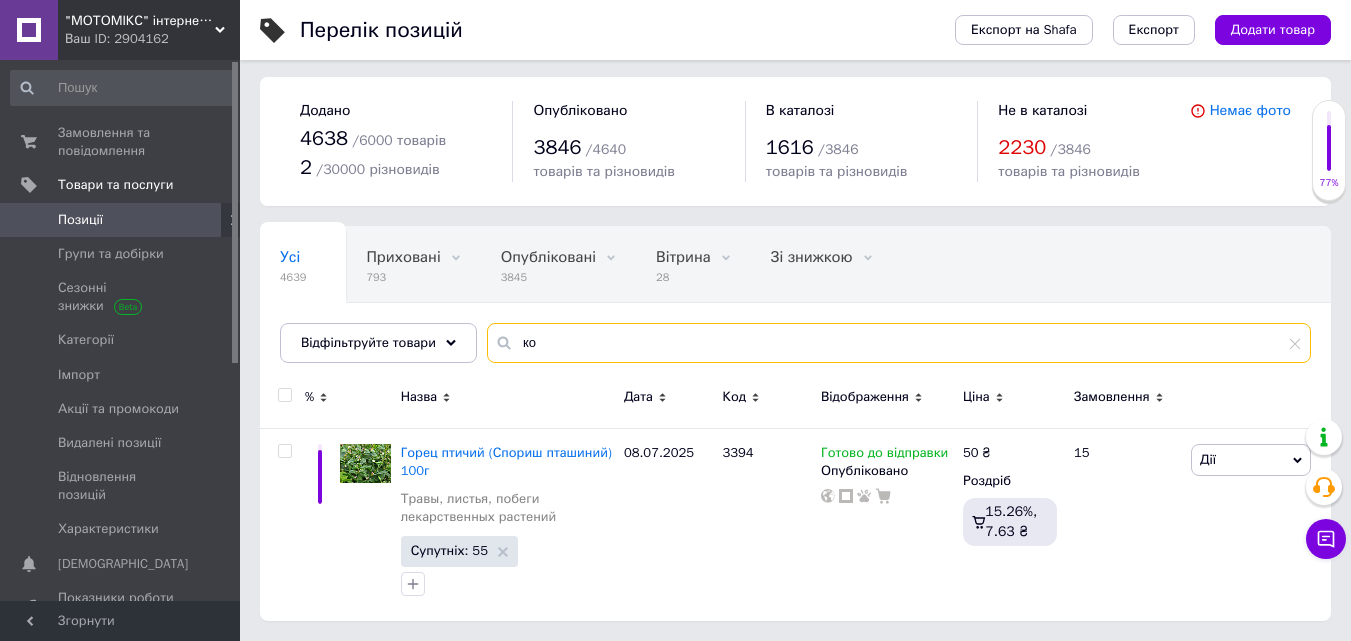 scroll, scrollTop: 4, scrollLeft: 0, axis: vertical 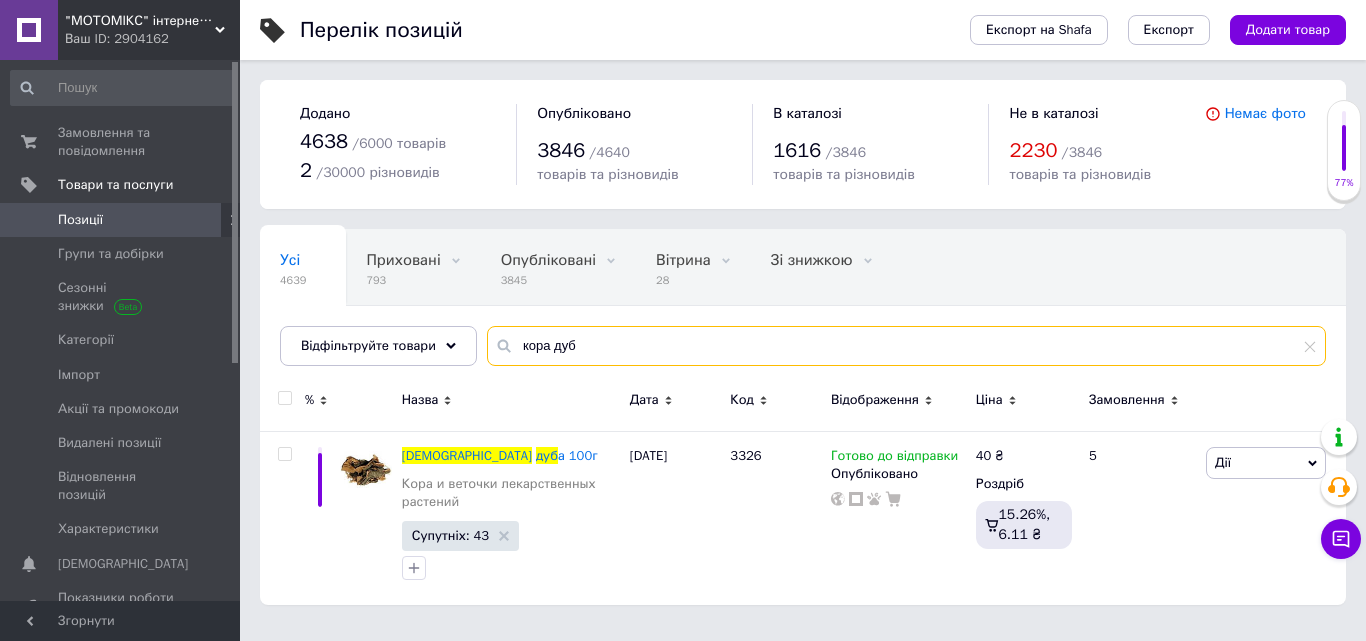 drag, startPoint x: 574, startPoint y: 341, endPoint x: 507, endPoint y: 338, distance: 67.06713 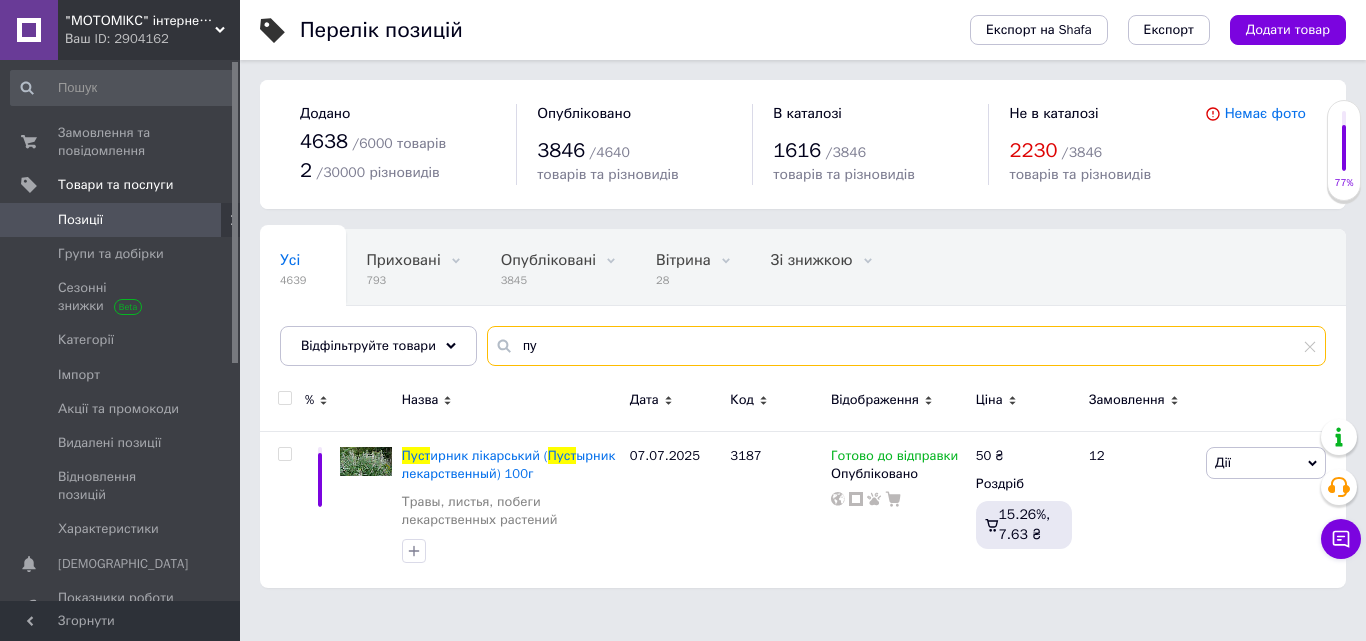 type on "п" 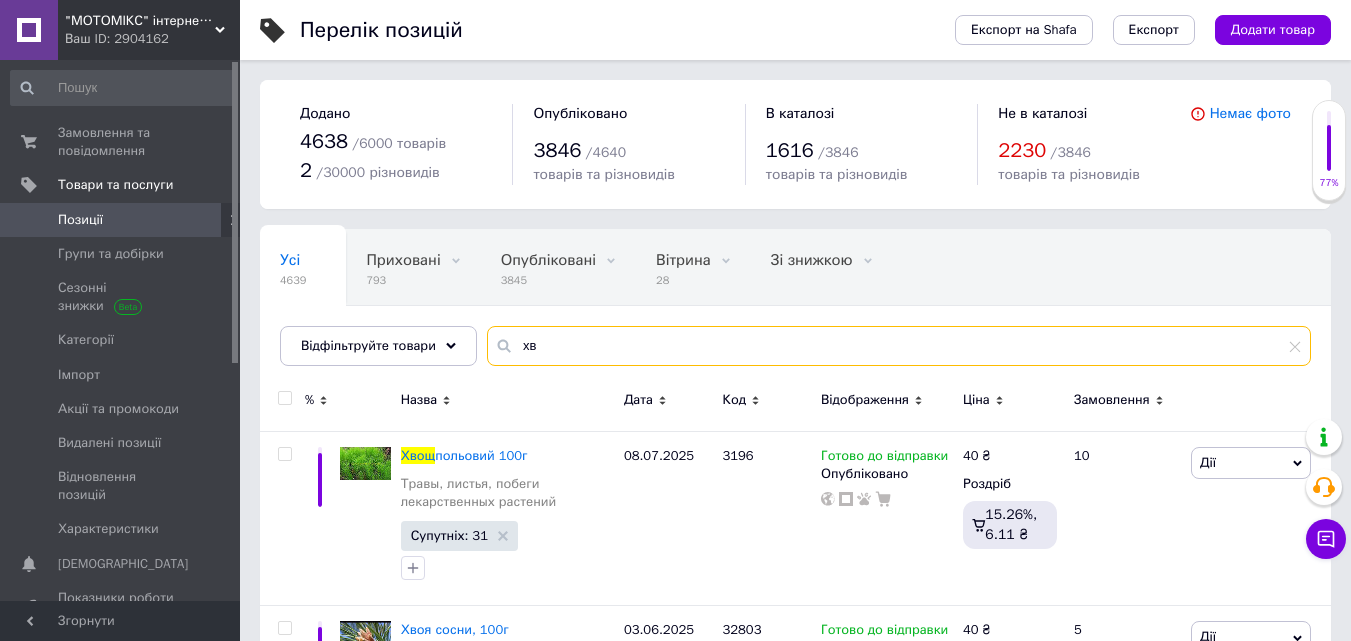 type on "х" 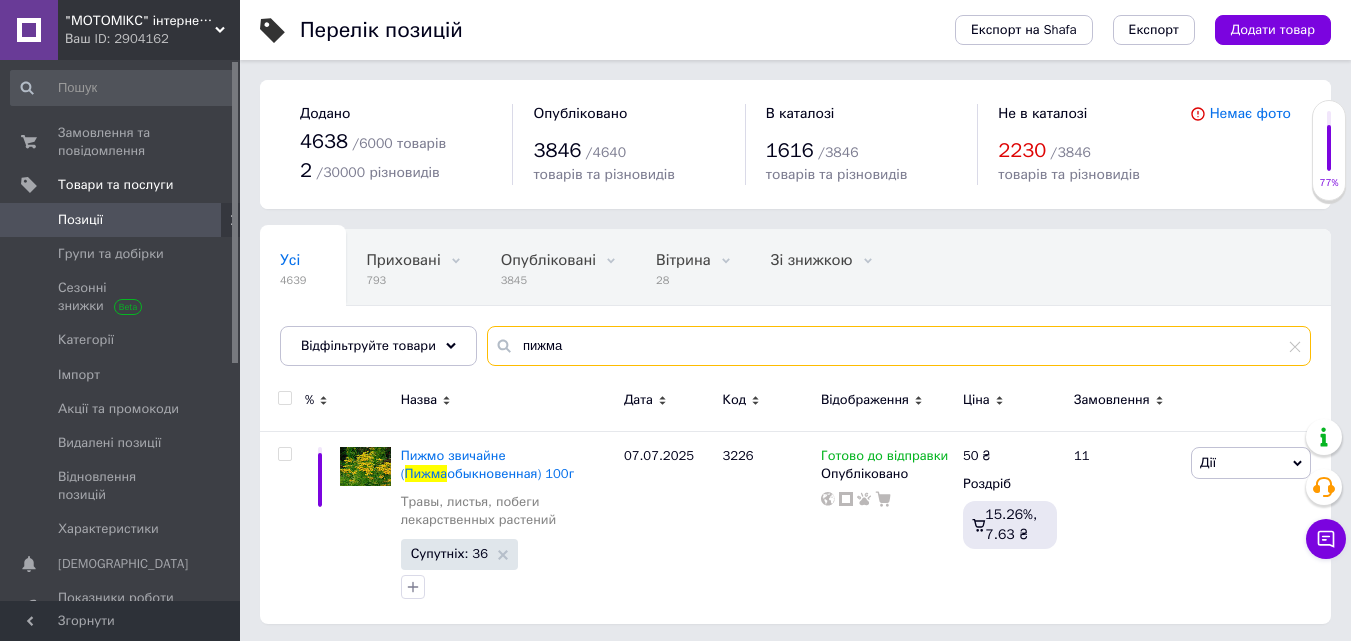 drag, startPoint x: 560, startPoint y: 347, endPoint x: 497, endPoint y: 344, distance: 63.07139 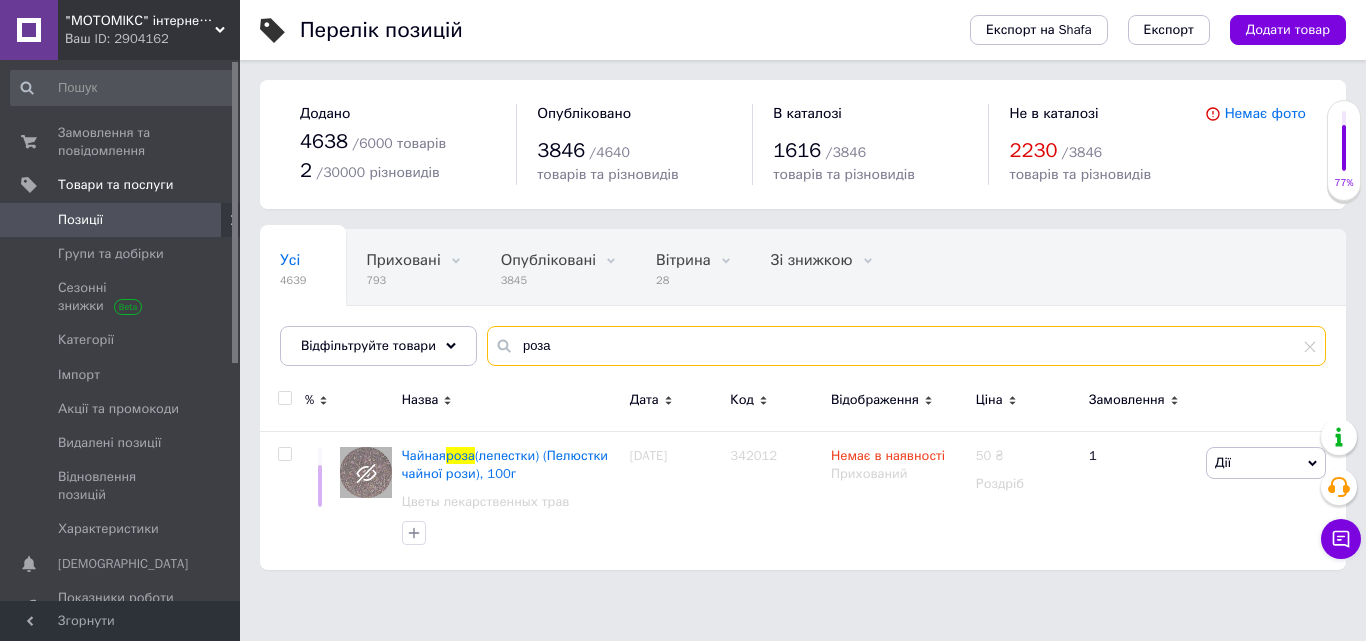 type on "роза" 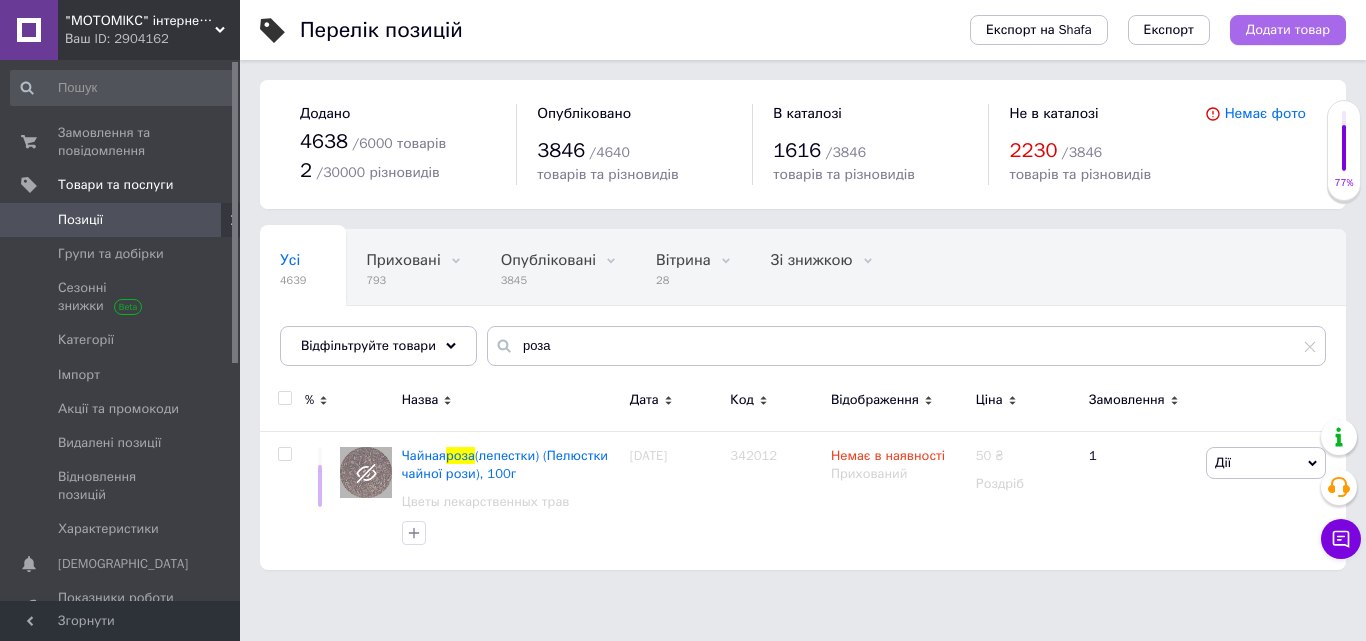 click on "Додати товар" at bounding box center (1288, 30) 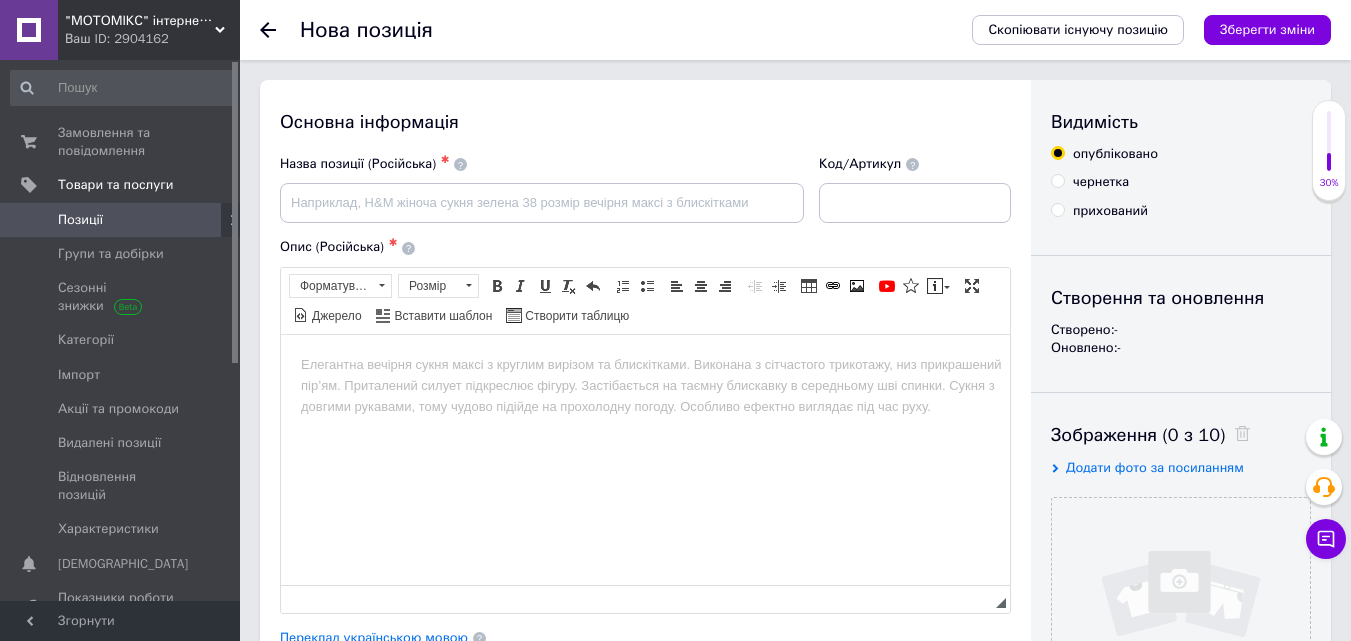 scroll, scrollTop: 0, scrollLeft: 0, axis: both 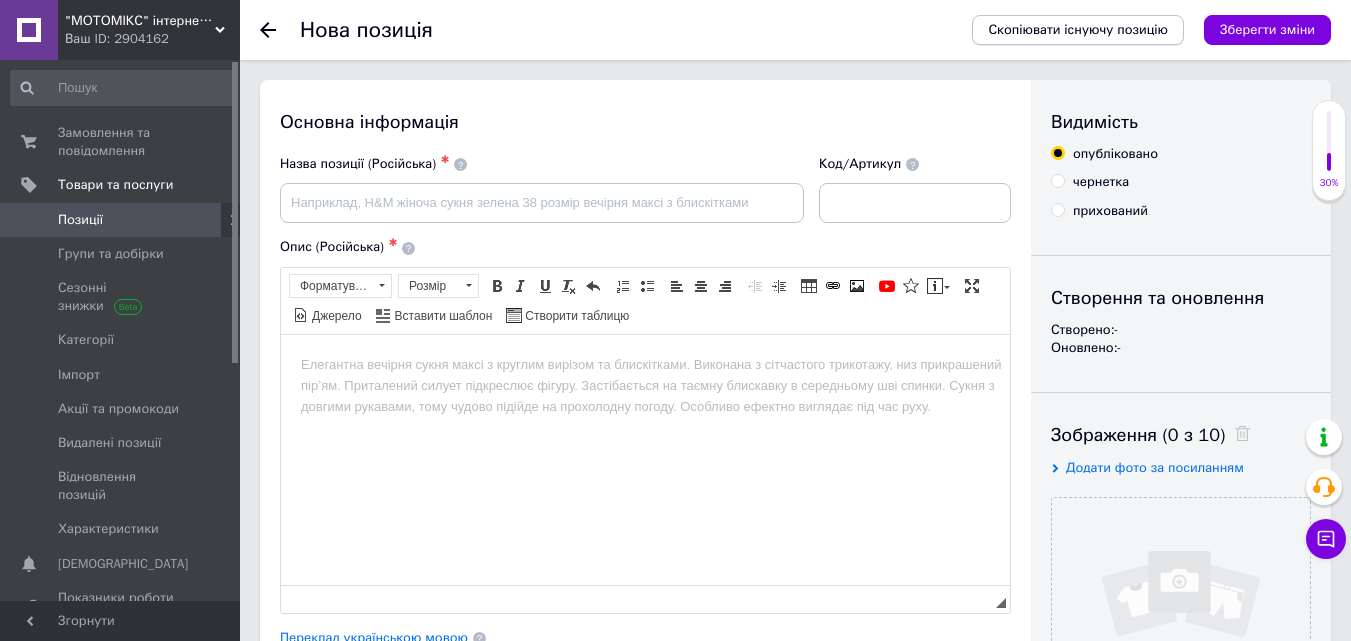 click on "Скопіювати існуючу позицію" at bounding box center [1078, 30] 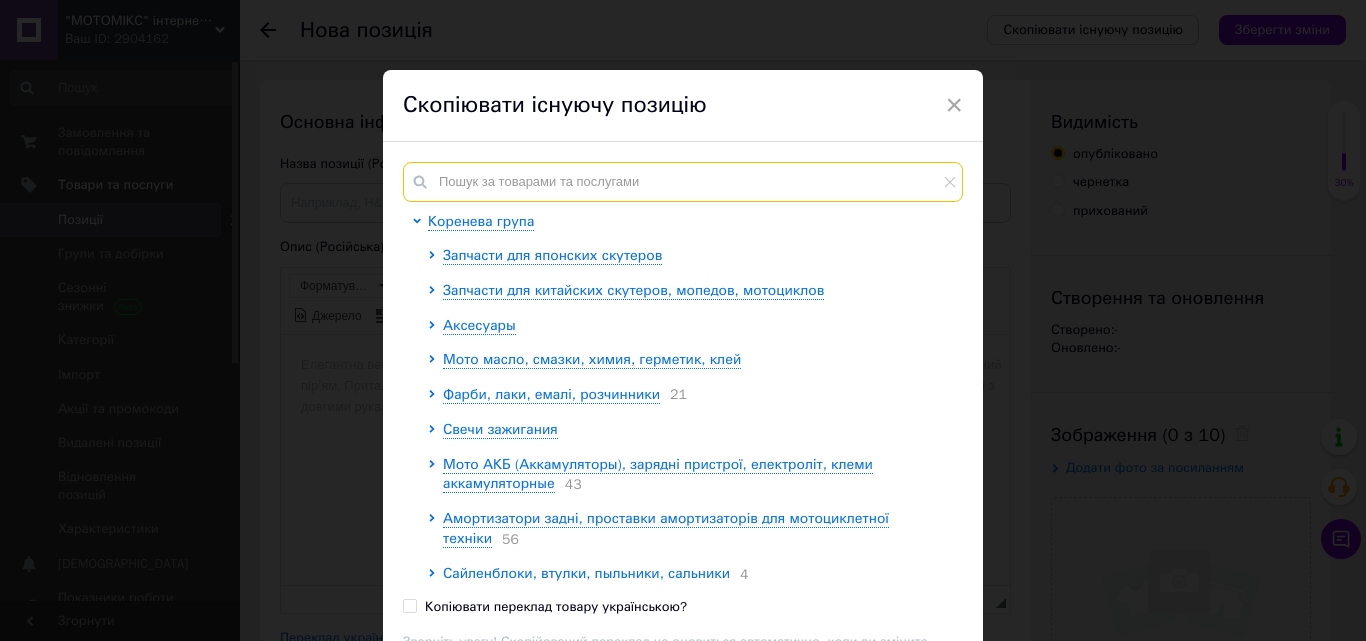click at bounding box center [683, 182] 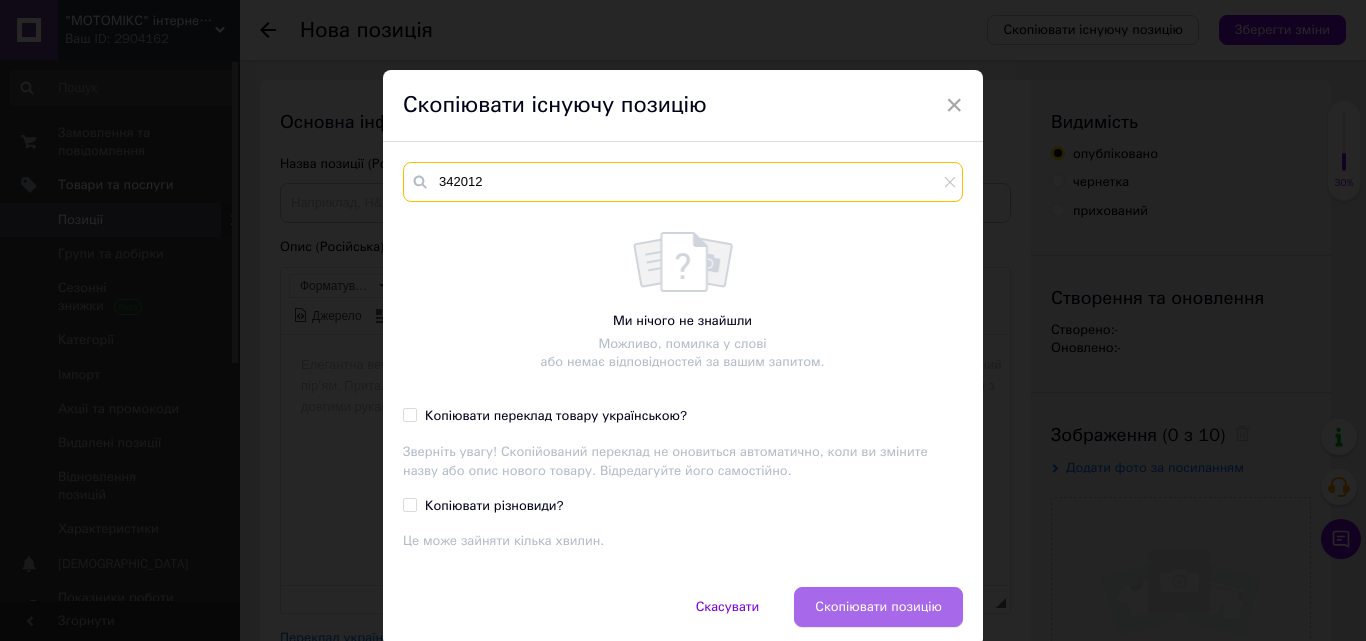 type on "342012" 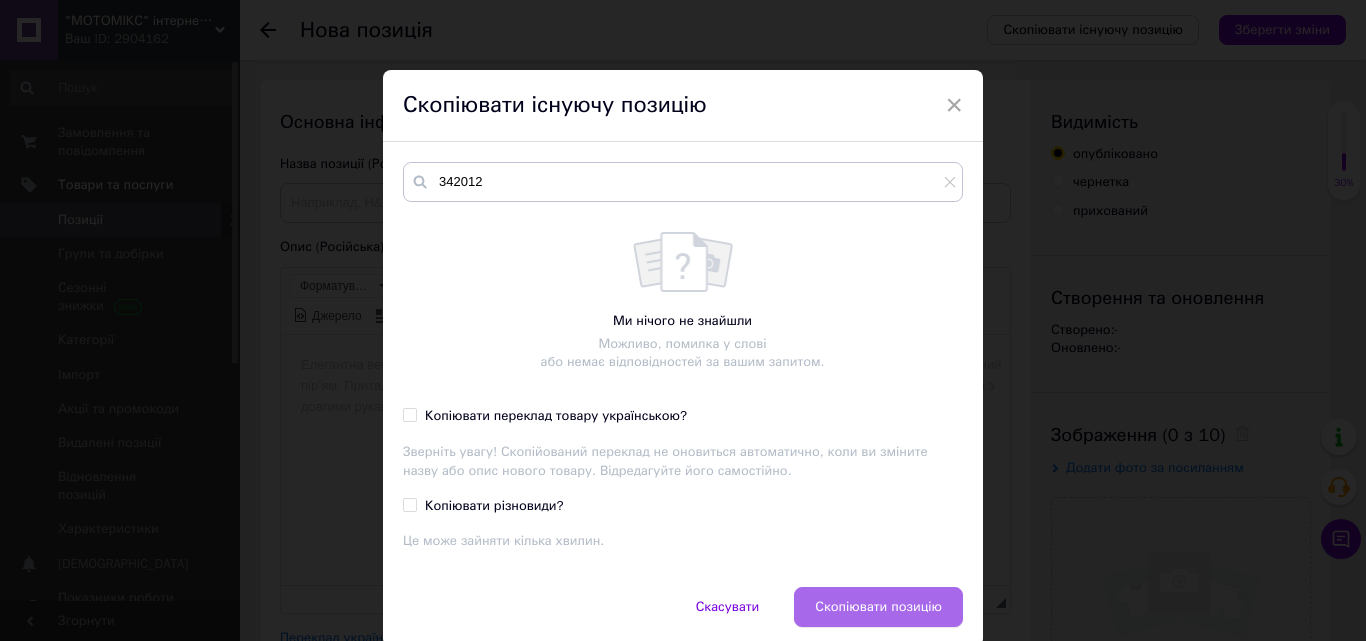 click on "Скопіювати позицію" at bounding box center (878, 607) 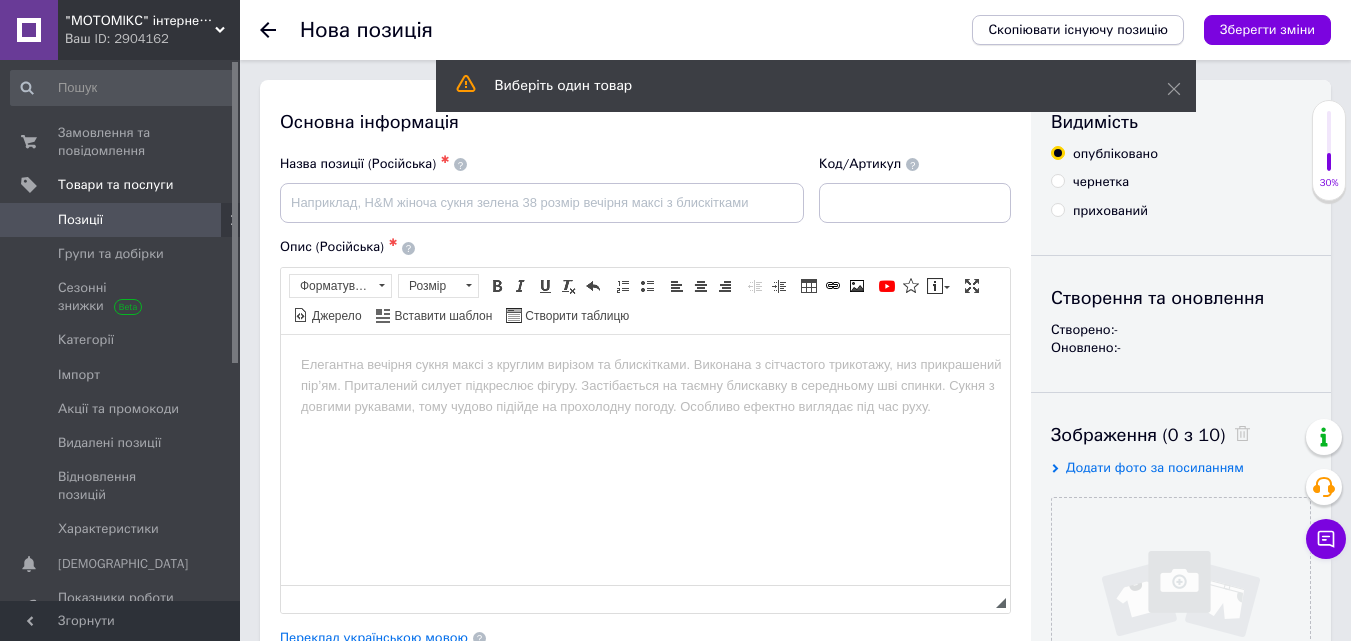 click on "Скопіювати існуючу позицію" at bounding box center (1078, 30) 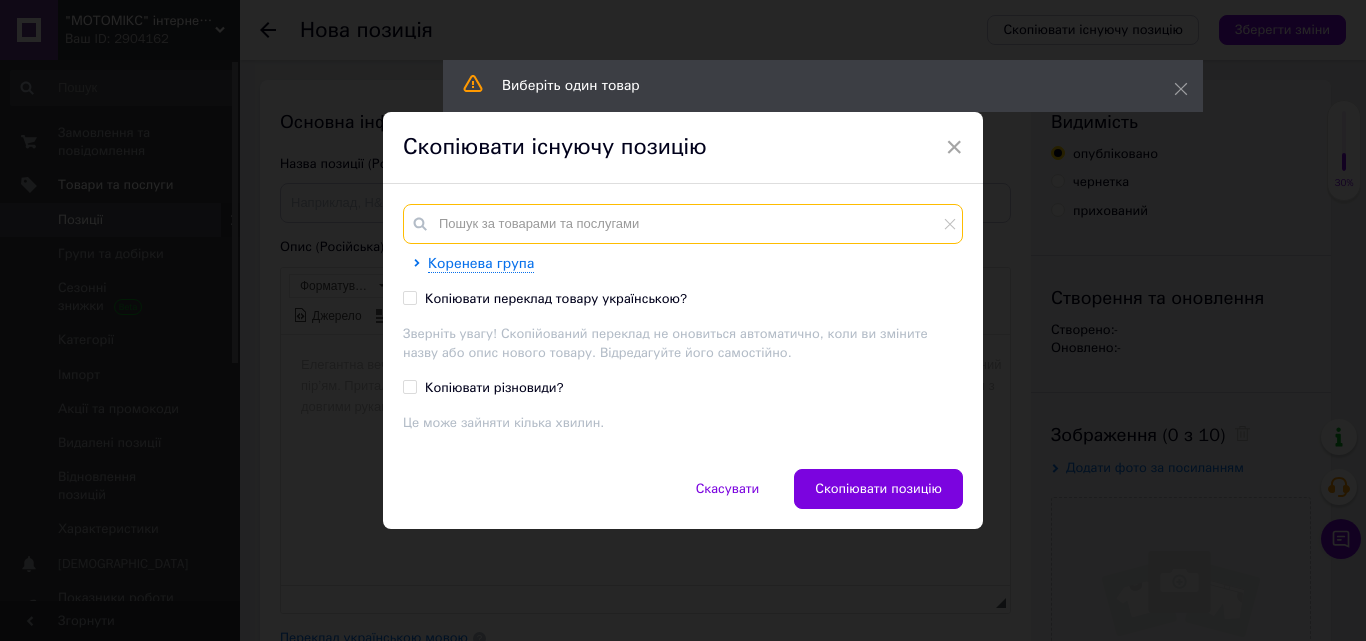 click at bounding box center [683, 224] 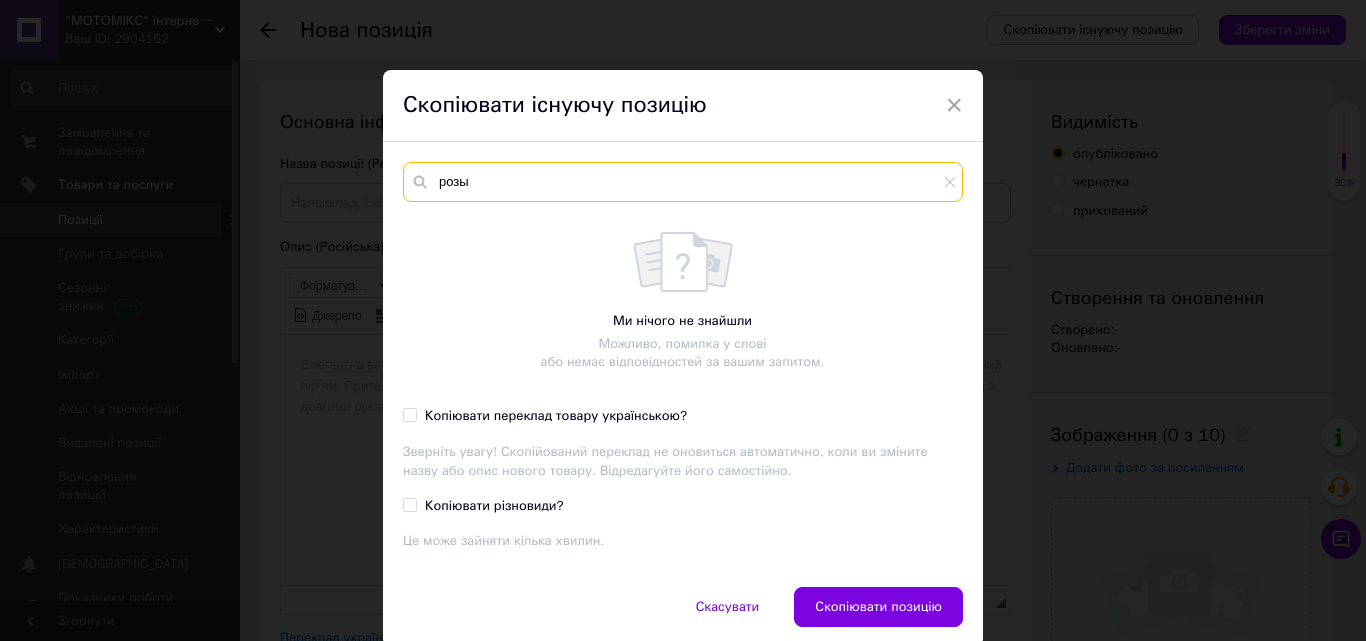 type on "розы" 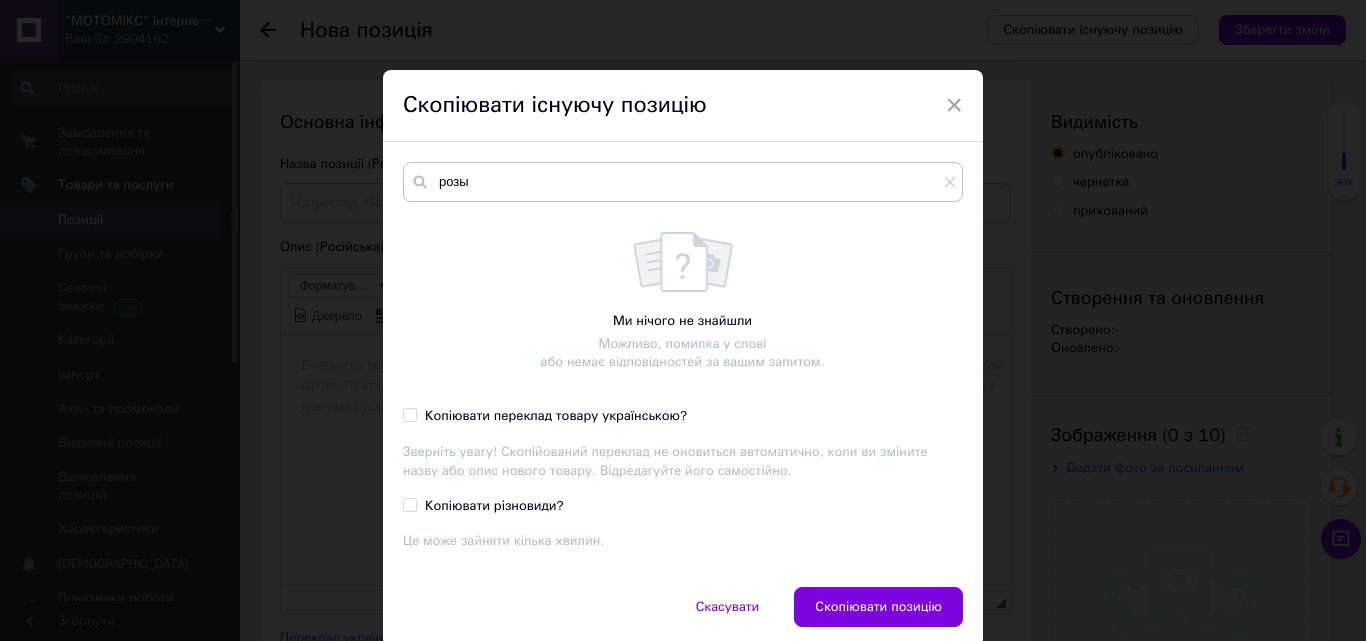 click on "Скопіювати існуючу позицію" at bounding box center (683, 106) 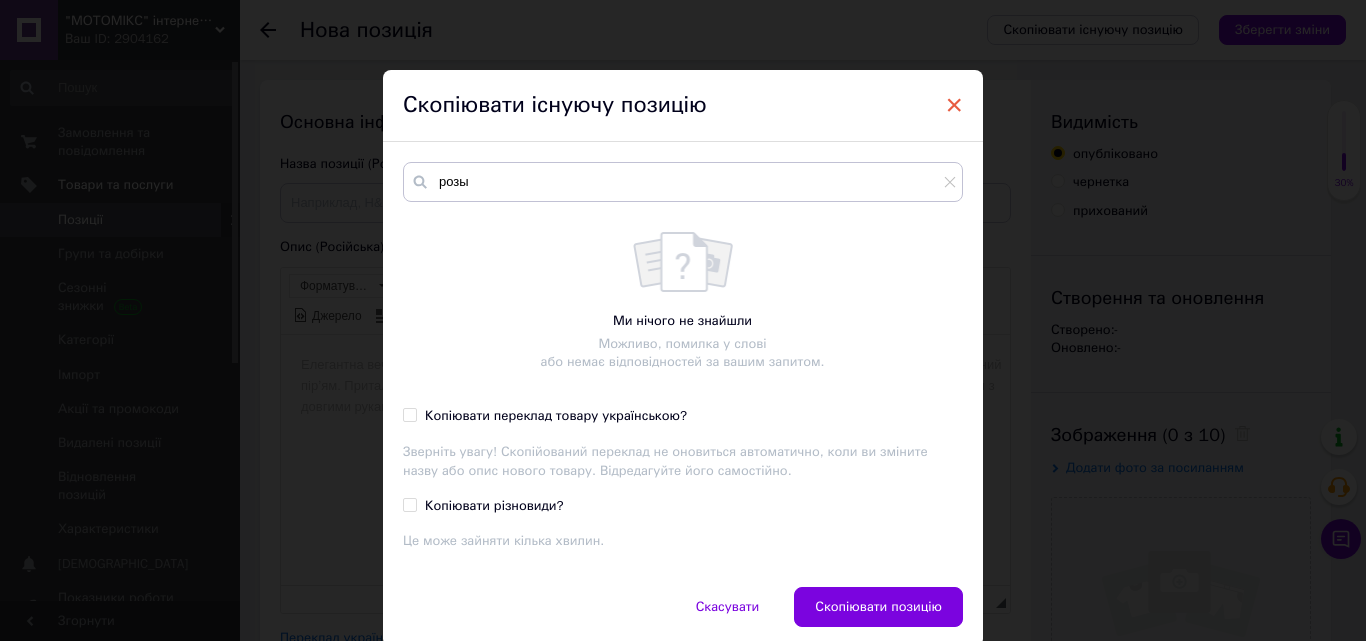 click on "×" at bounding box center (954, 105) 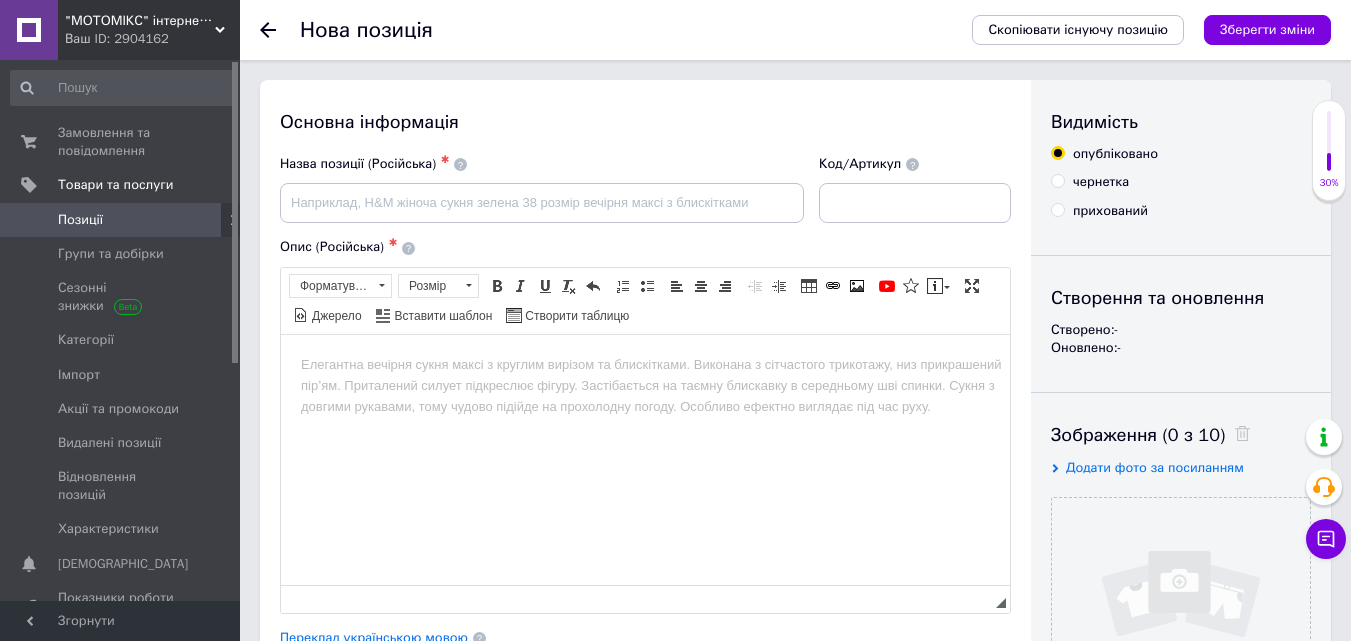 click 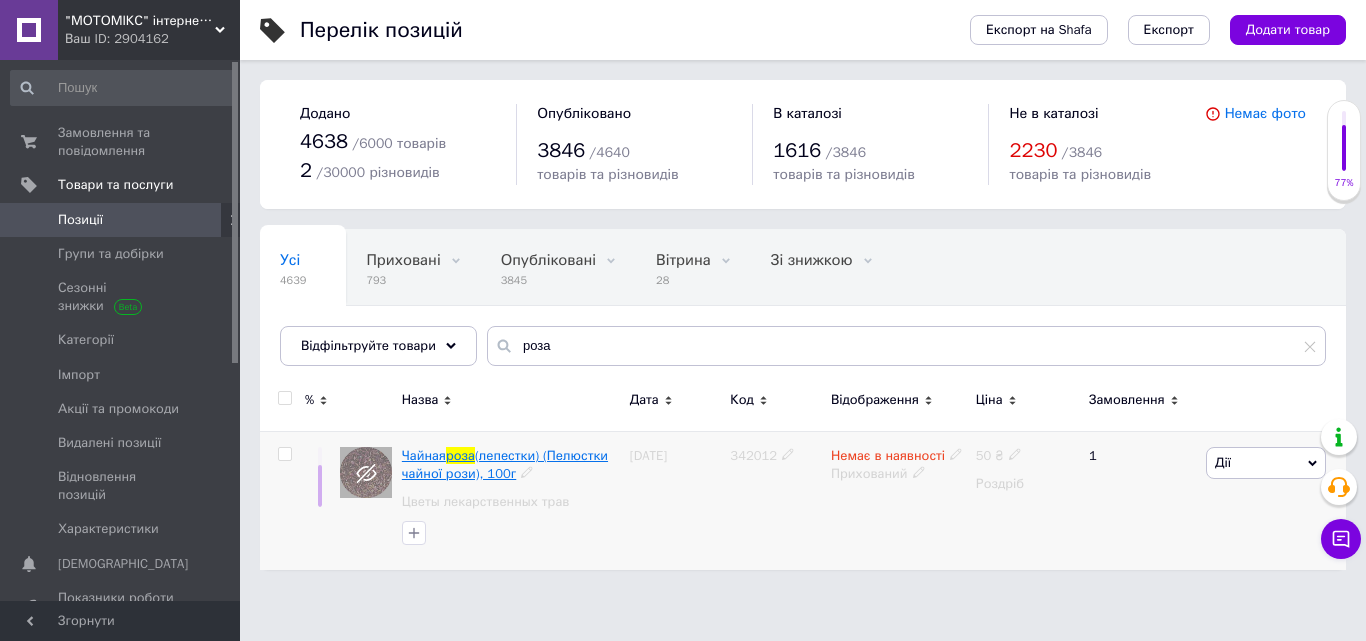 click on "роза" at bounding box center (460, 455) 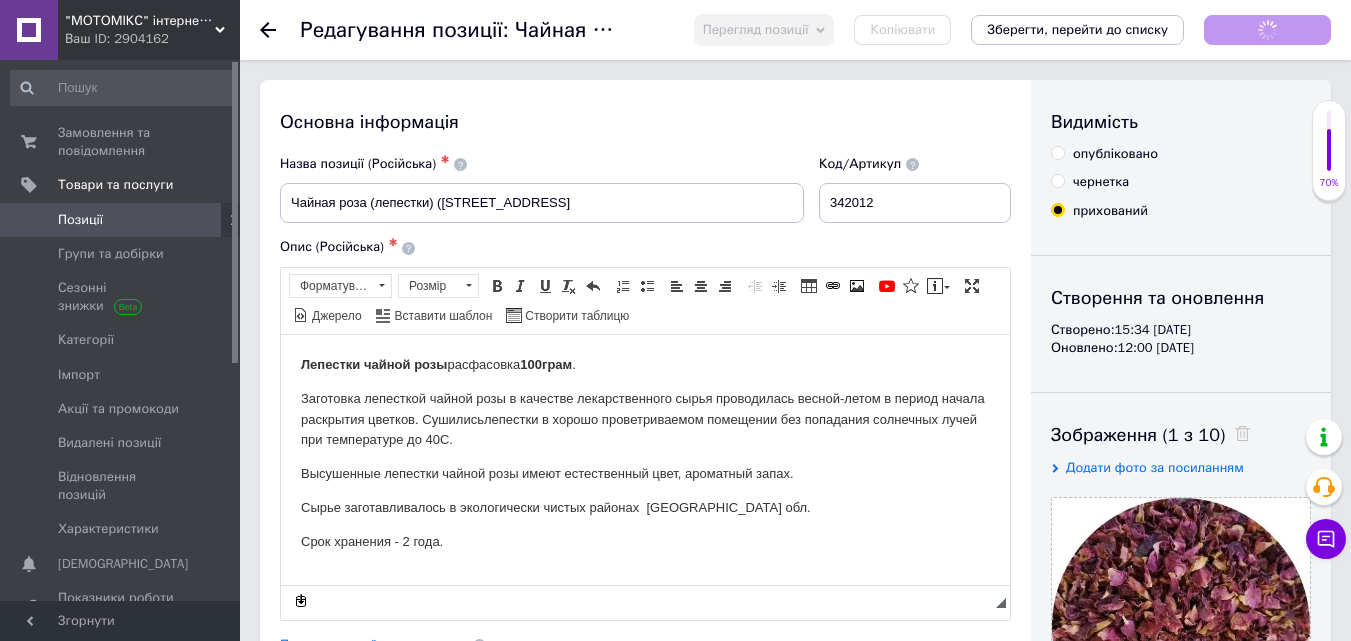 scroll, scrollTop: 0, scrollLeft: 0, axis: both 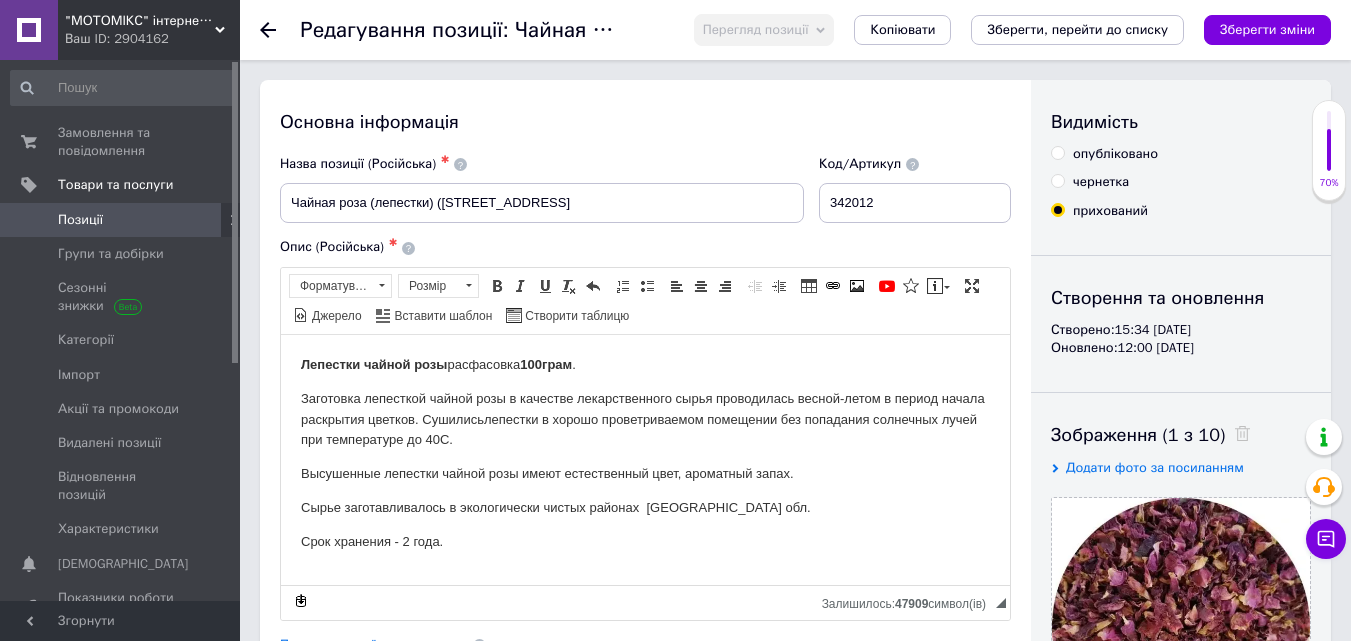 click on "опубліковано" at bounding box center (1057, 152) 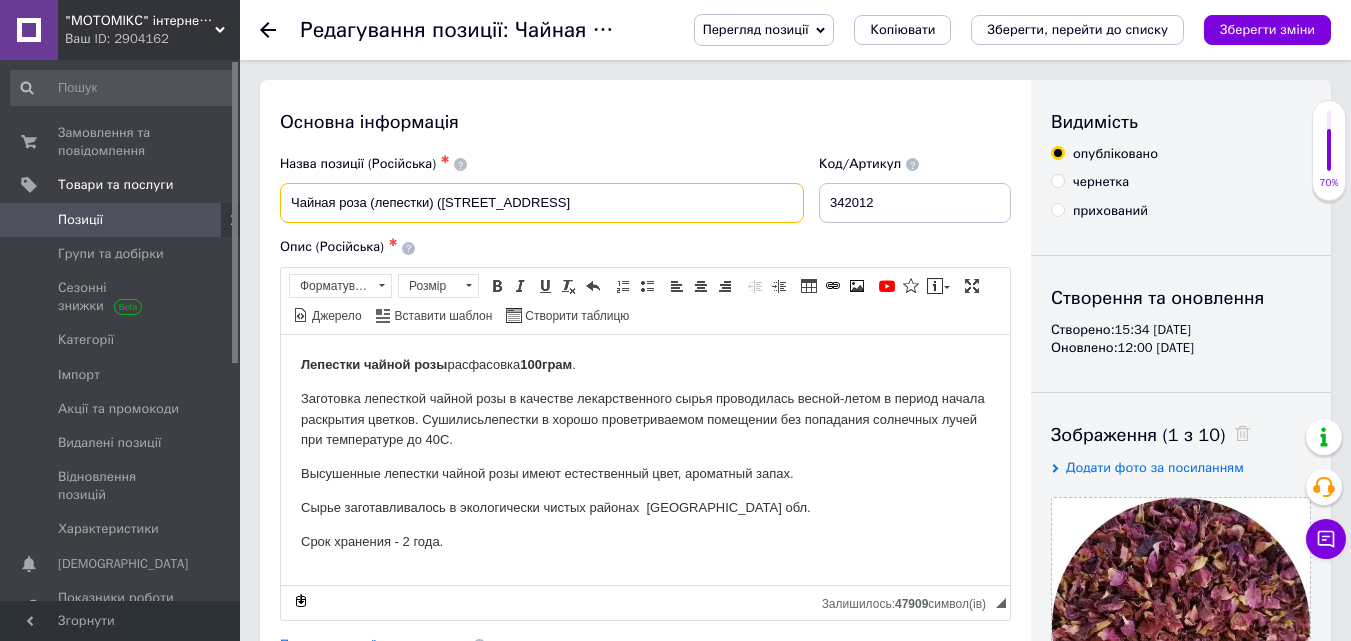 click on "Чайная роза (лепестки) ([STREET_ADDRESS]" at bounding box center [542, 203] 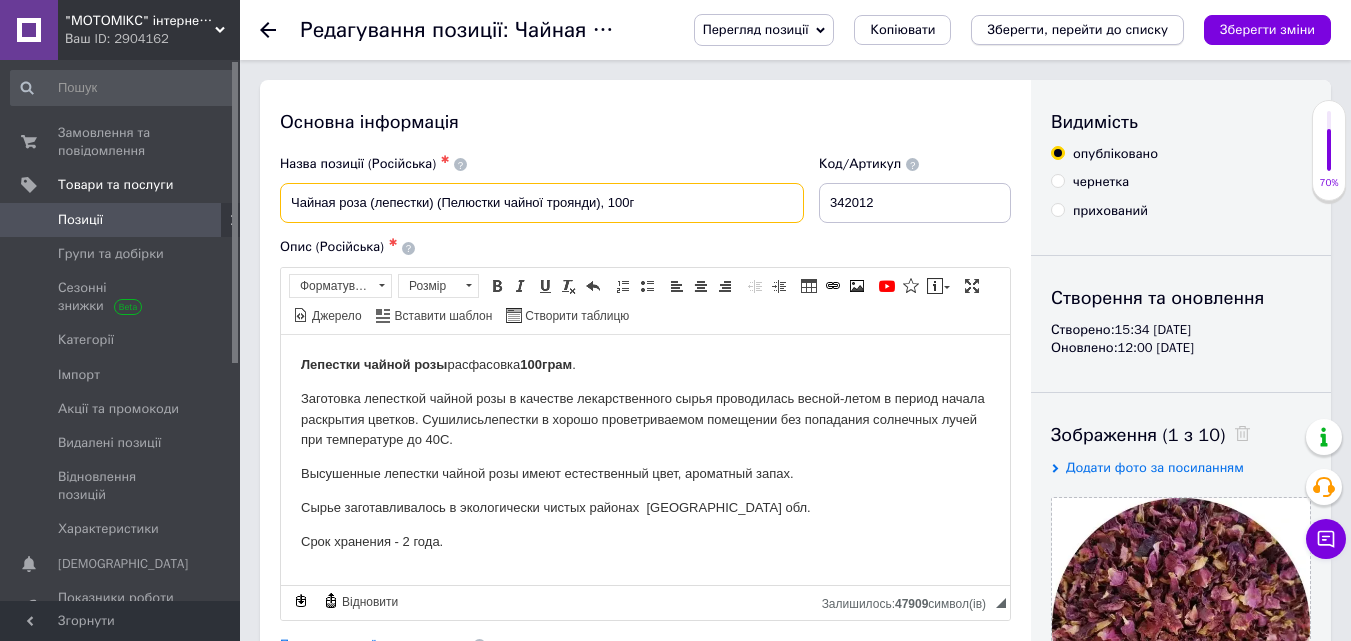 type on "Чайная роза (лепестки) (Пелюстки чайної троянди), 100г" 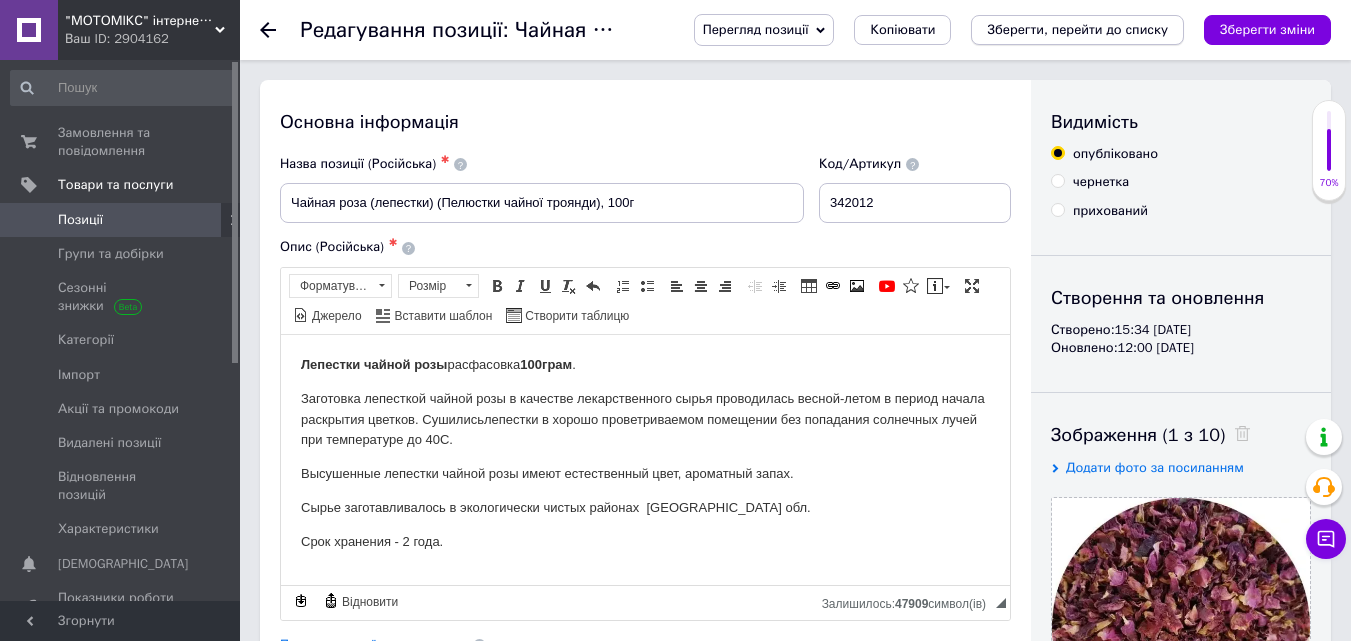 click on "Зберегти, перейти до списку" at bounding box center [1077, 29] 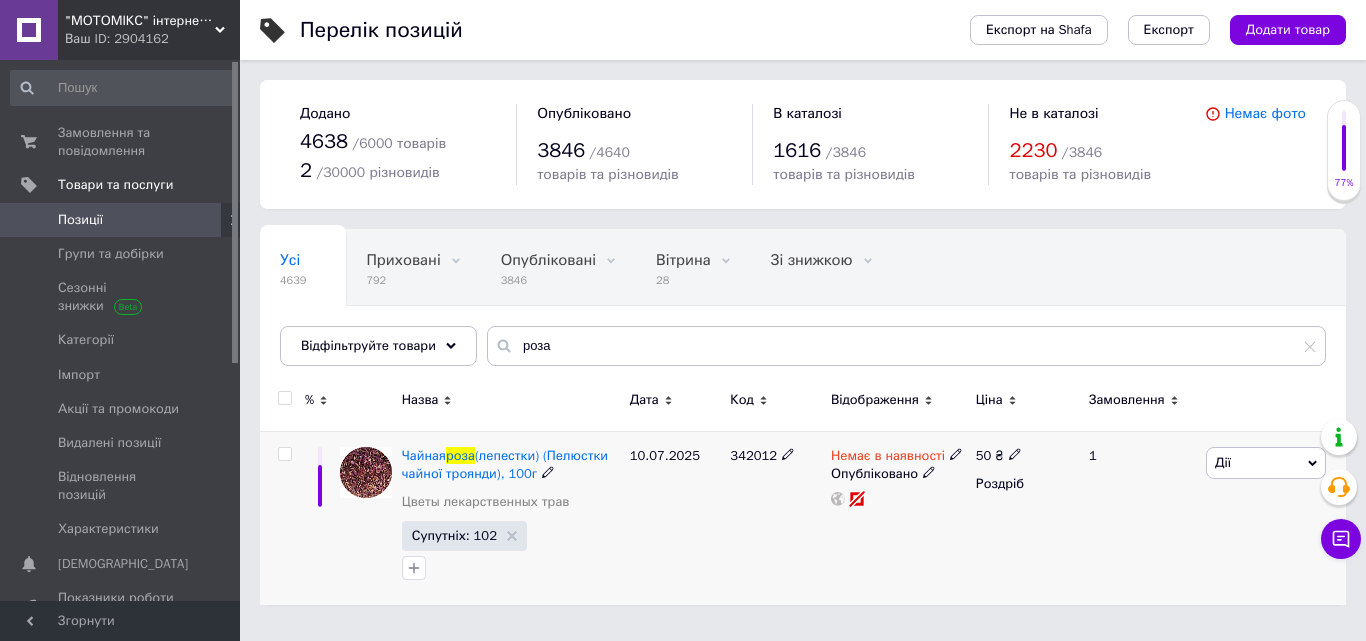 click 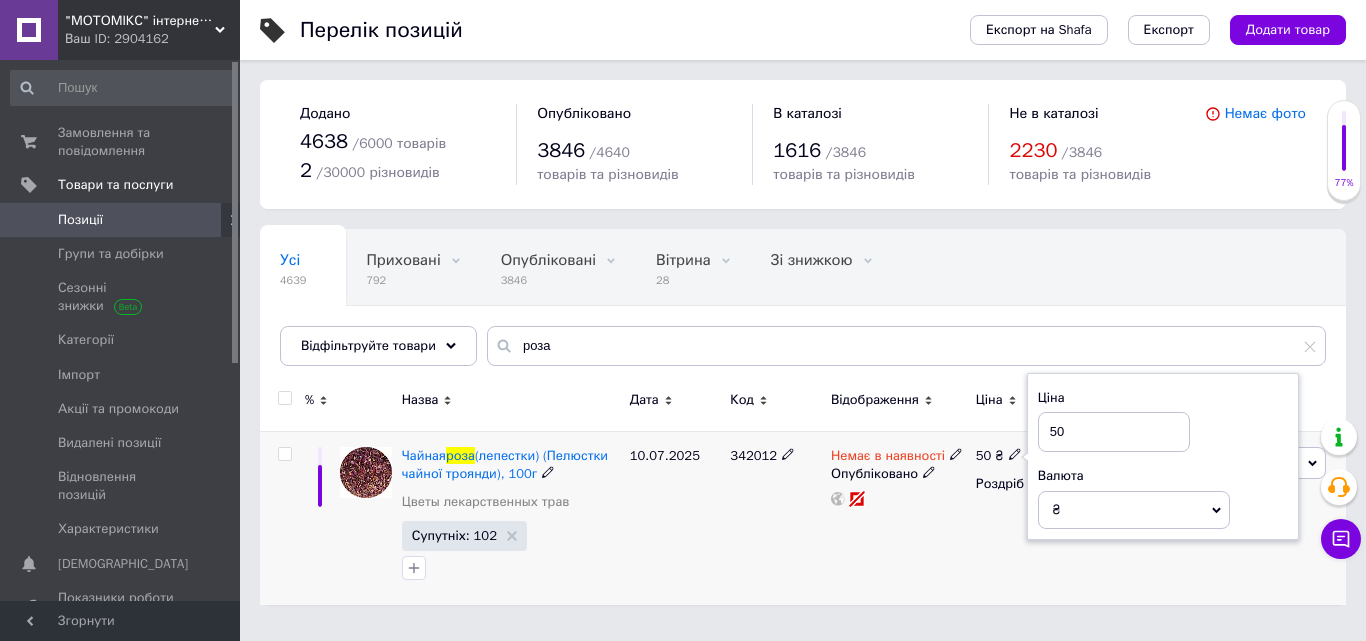 type on "5" 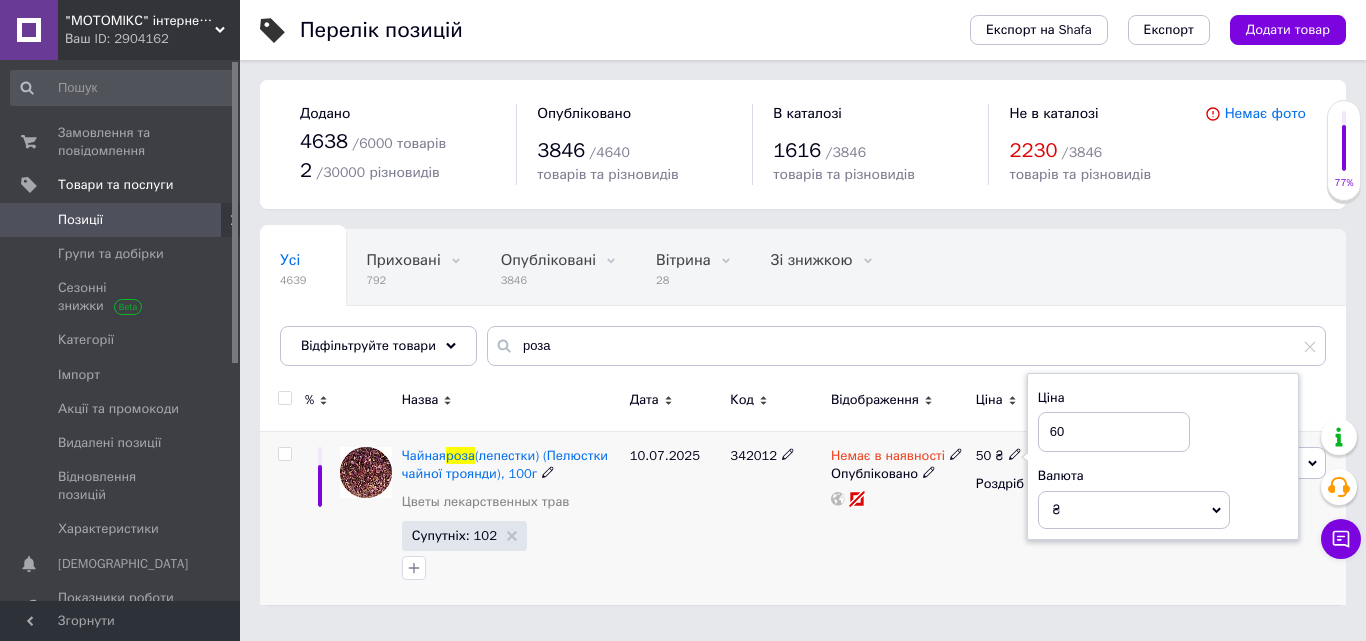 type on "60" 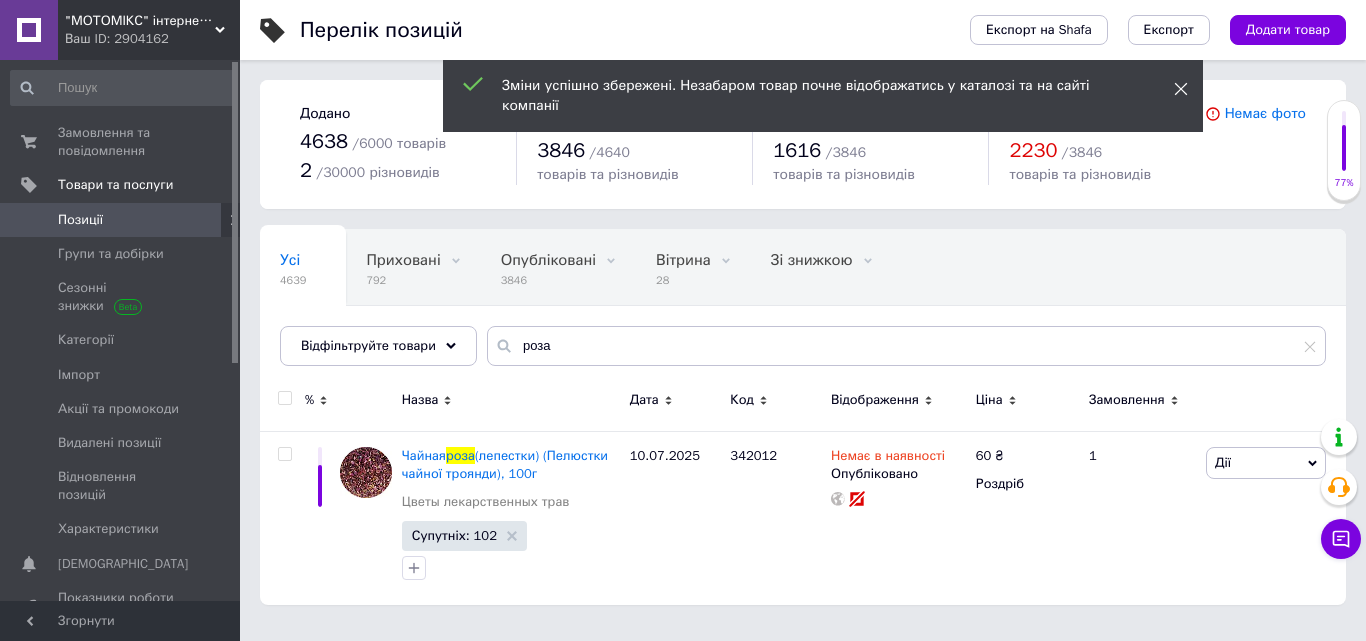 click 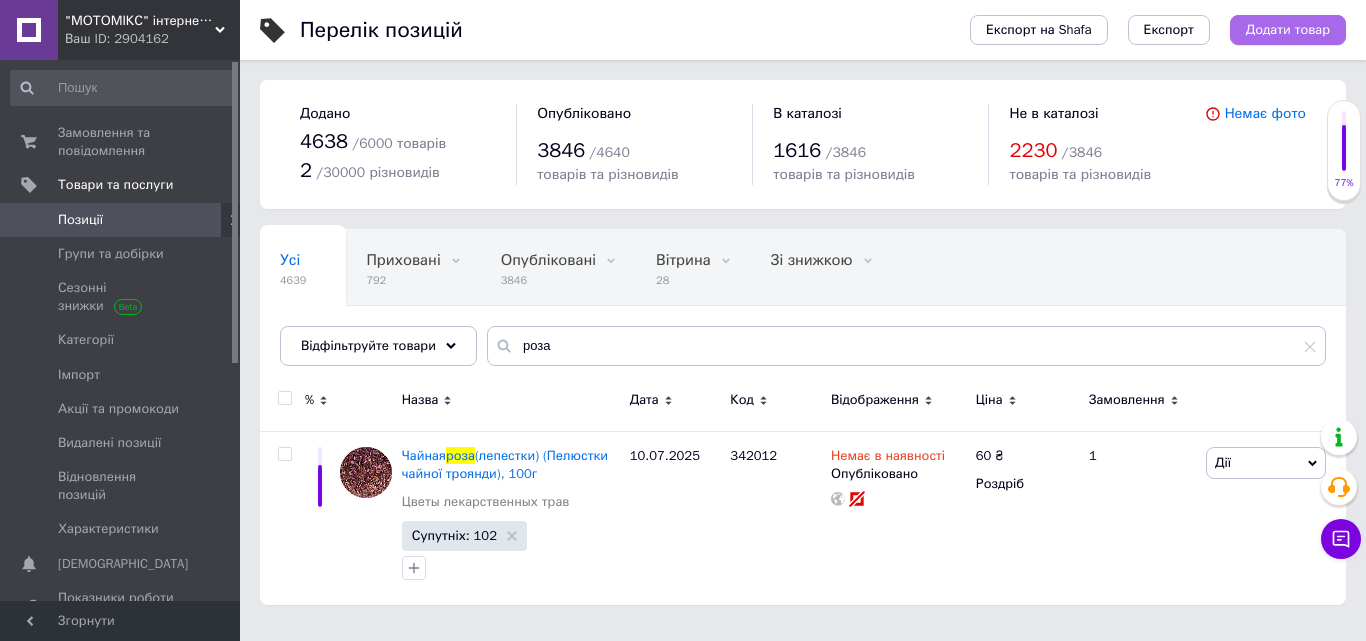 click on "Додати товар" at bounding box center (1288, 30) 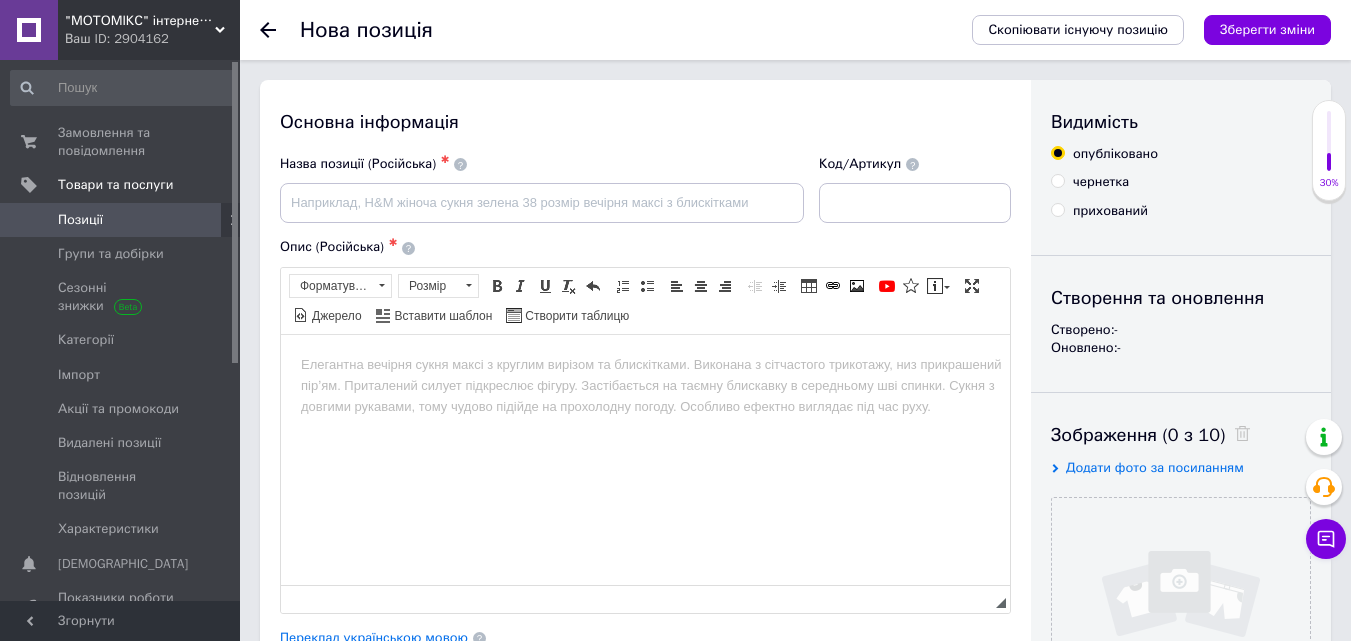 scroll, scrollTop: 0, scrollLeft: 0, axis: both 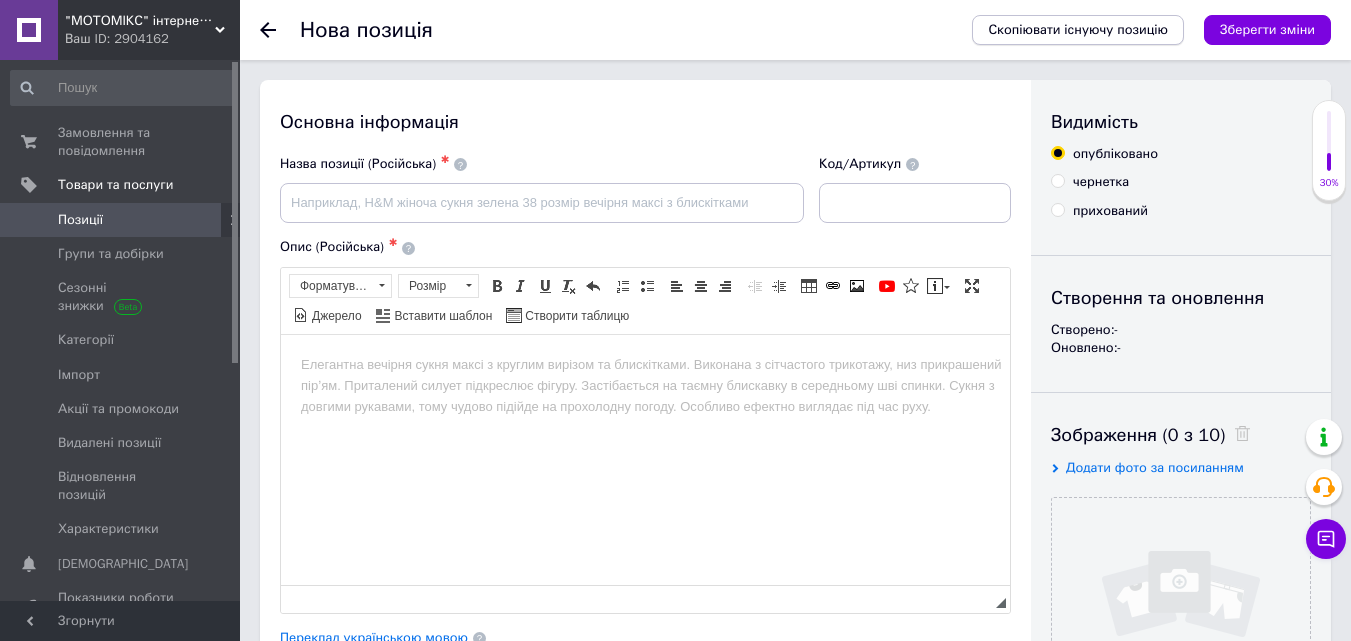 click on "Скопіювати існуючу позицію" at bounding box center [1078, 30] 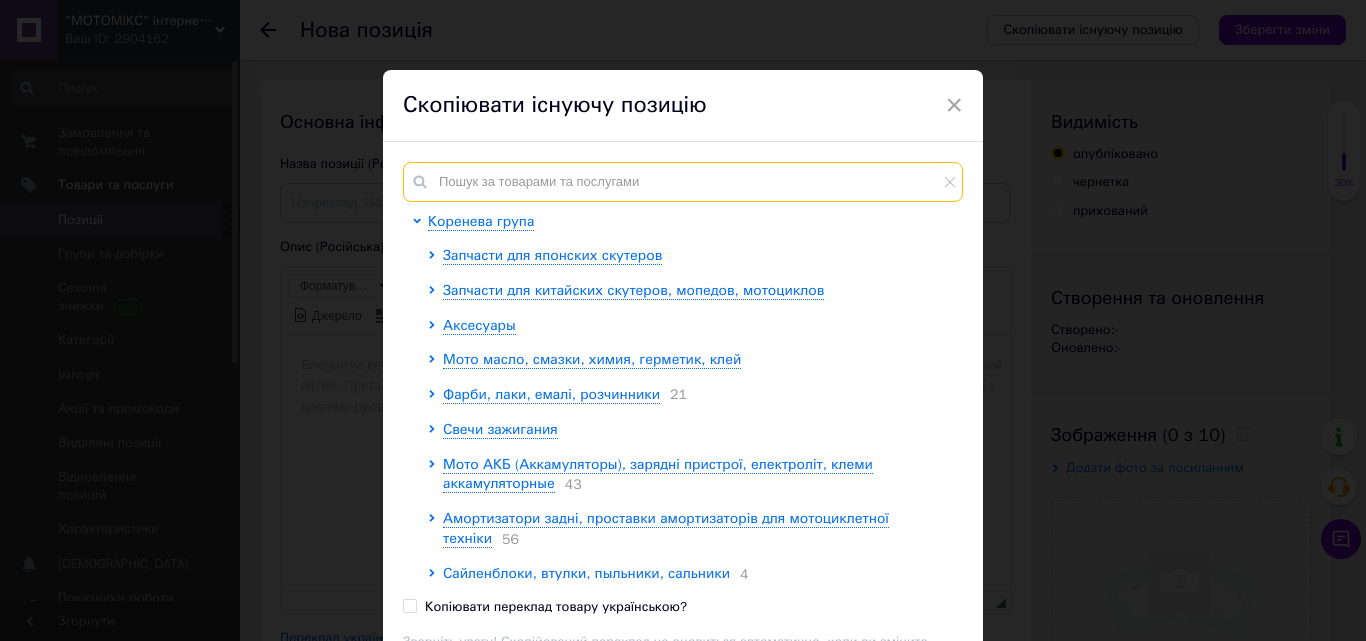 click at bounding box center [683, 182] 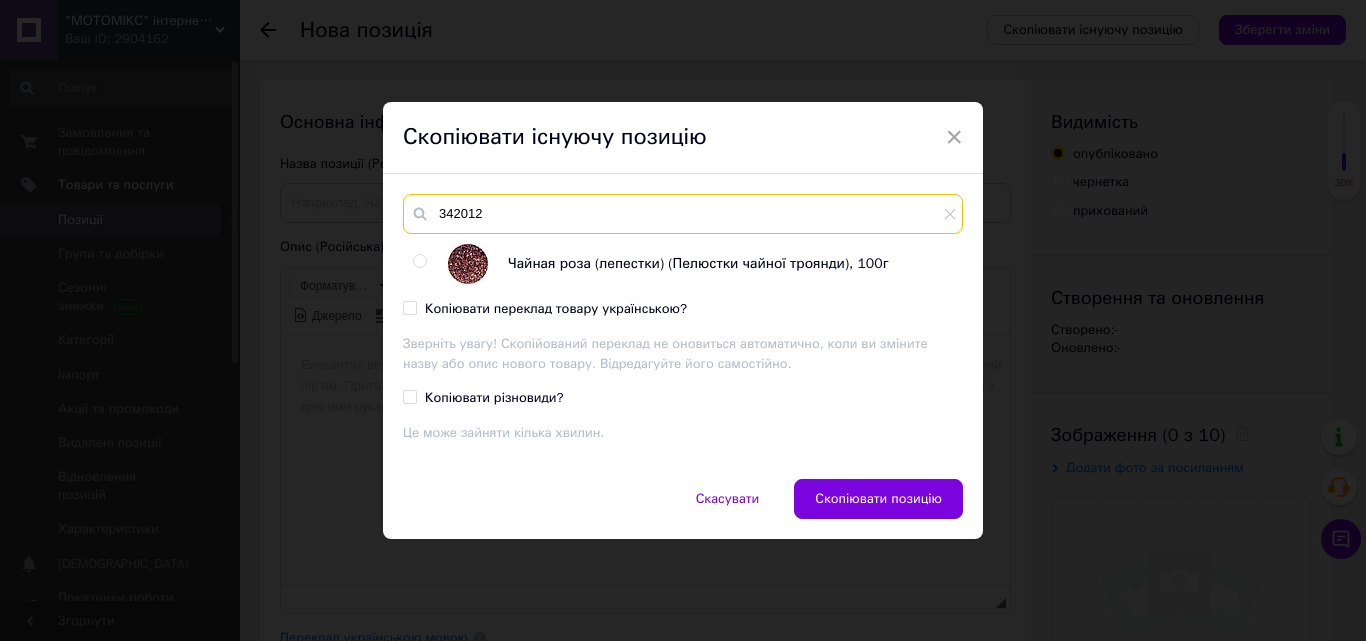 type on "342012" 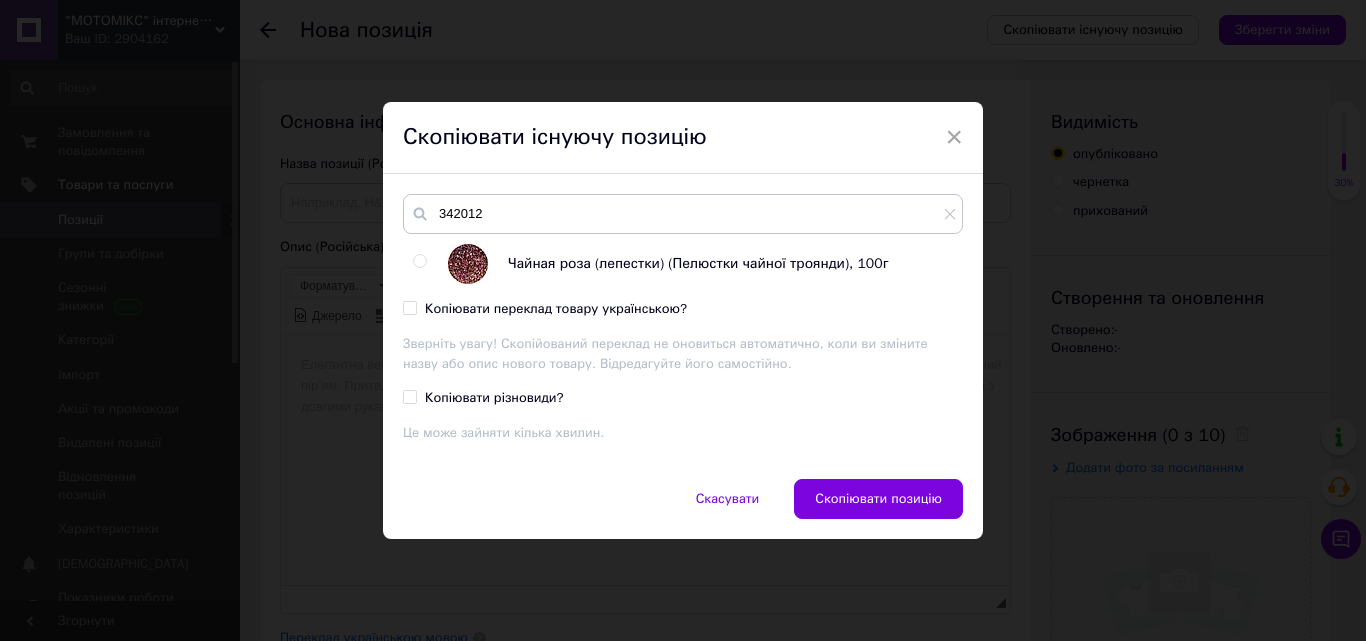 click at bounding box center (419, 261) 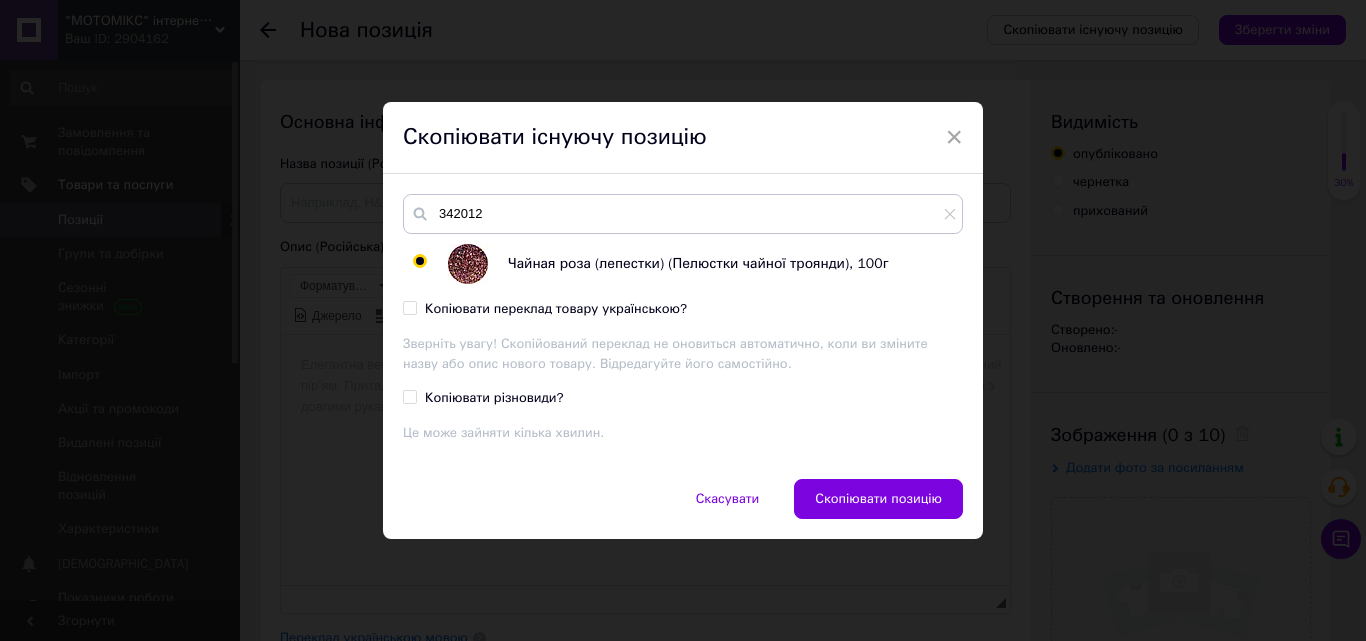 radio on "true" 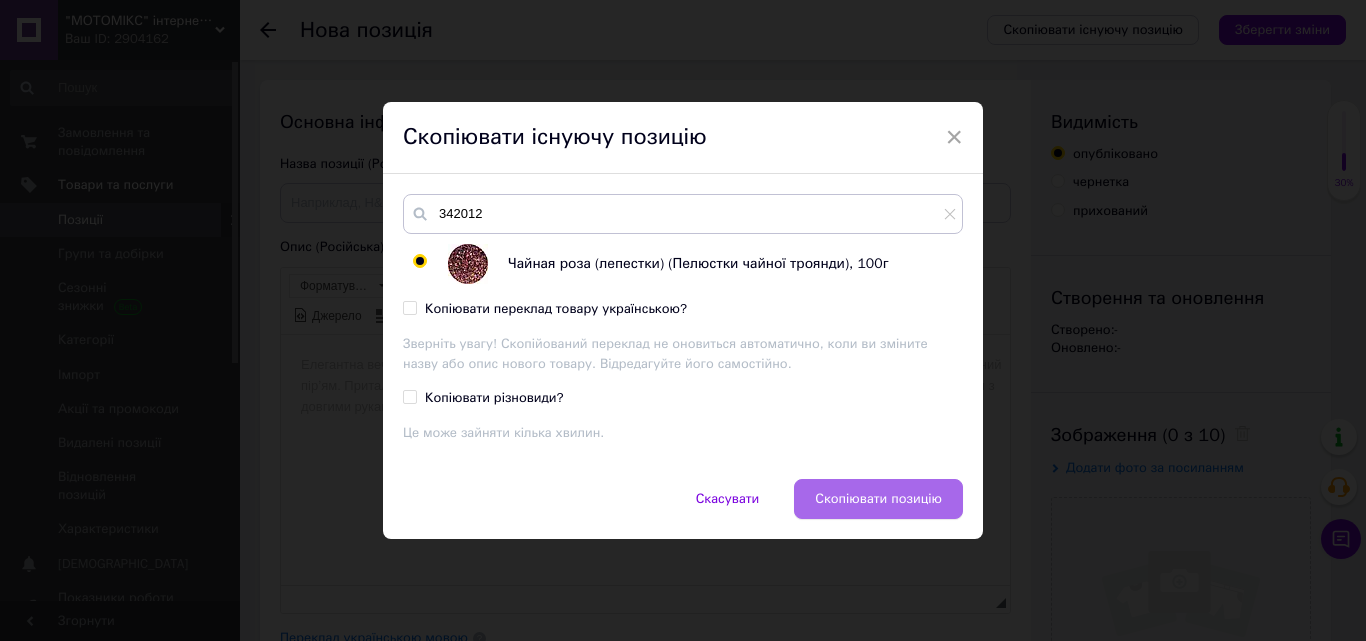 click on "Скопіювати позицію" at bounding box center [878, 499] 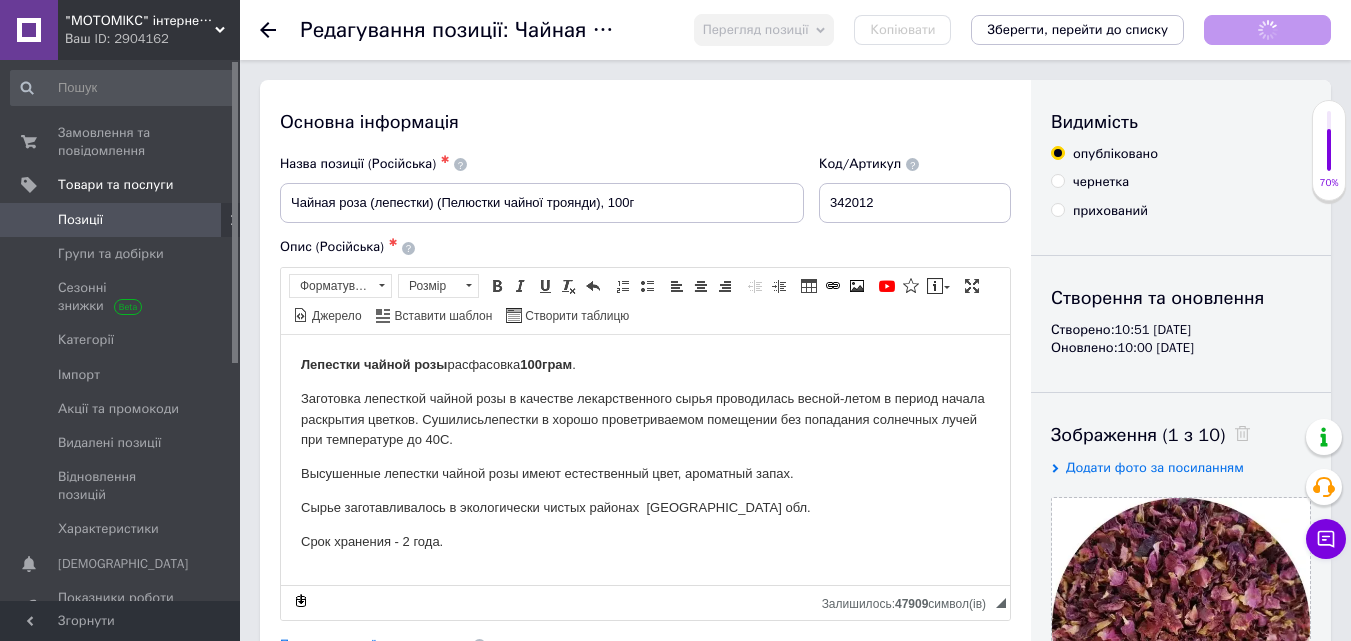 scroll, scrollTop: 0, scrollLeft: 0, axis: both 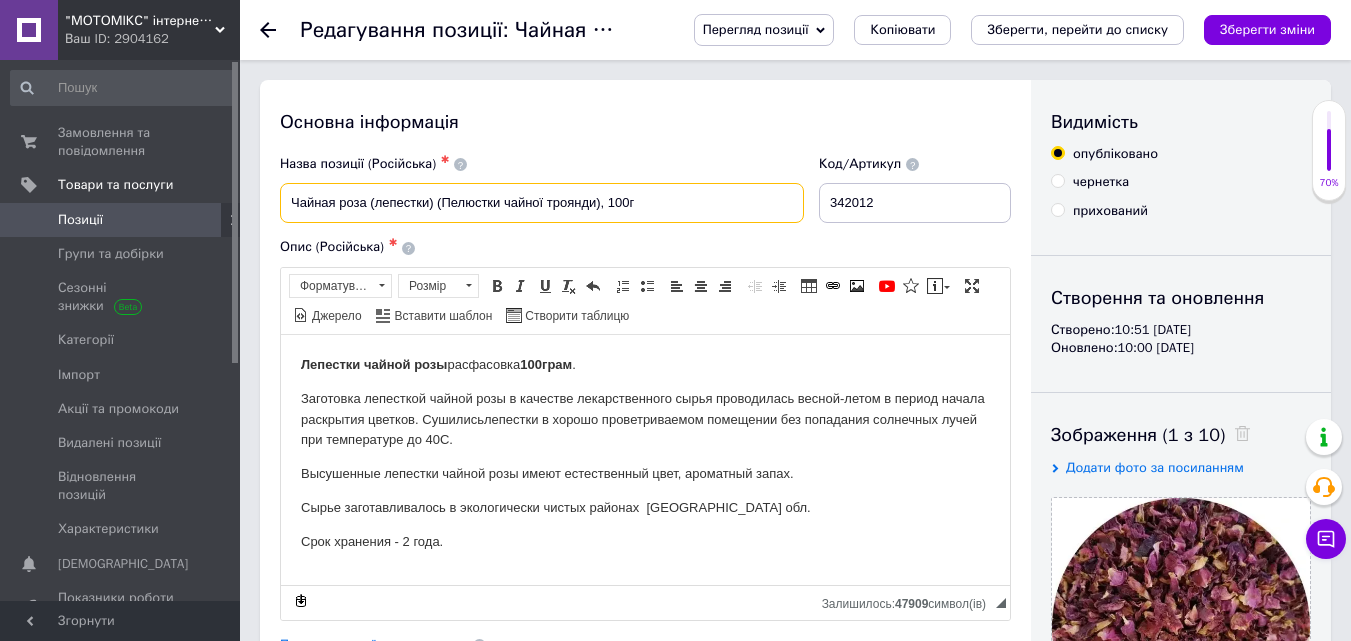 drag, startPoint x: 435, startPoint y: 202, endPoint x: 288, endPoint y: 196, distance: 147.12239 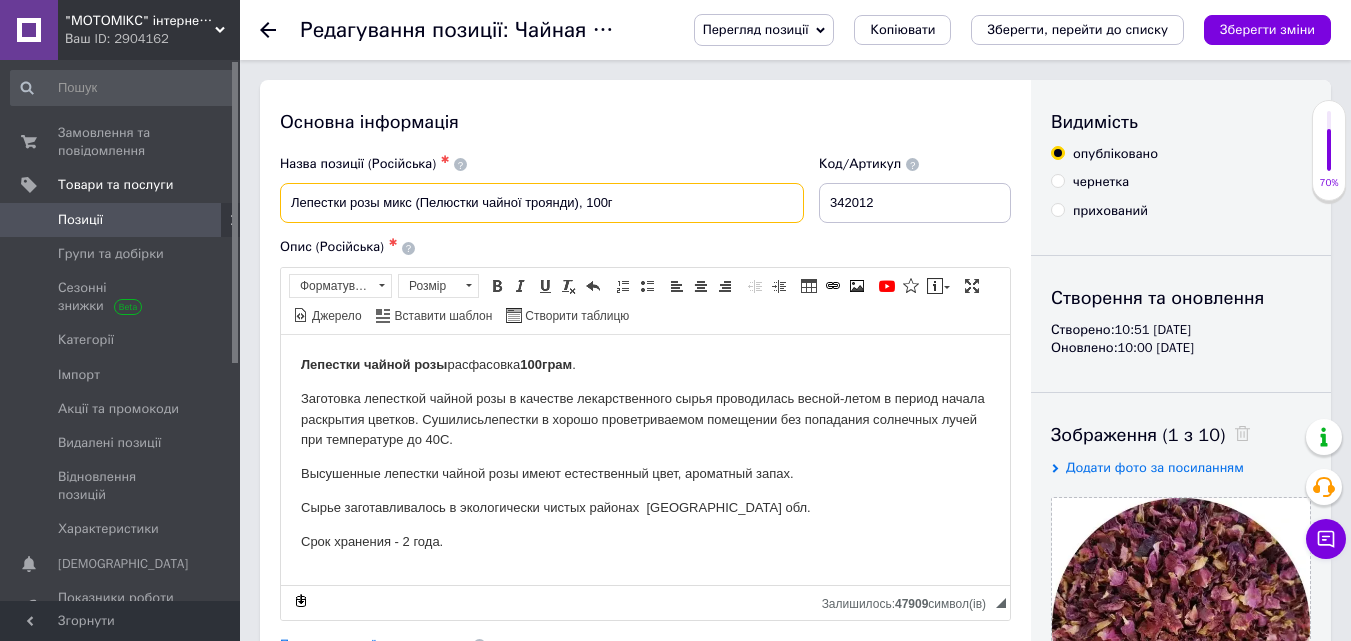 drag, startPoint x: 525, startPoint y: 203, endPoint x: 485, endPoint y: 198, distance: 40.311287 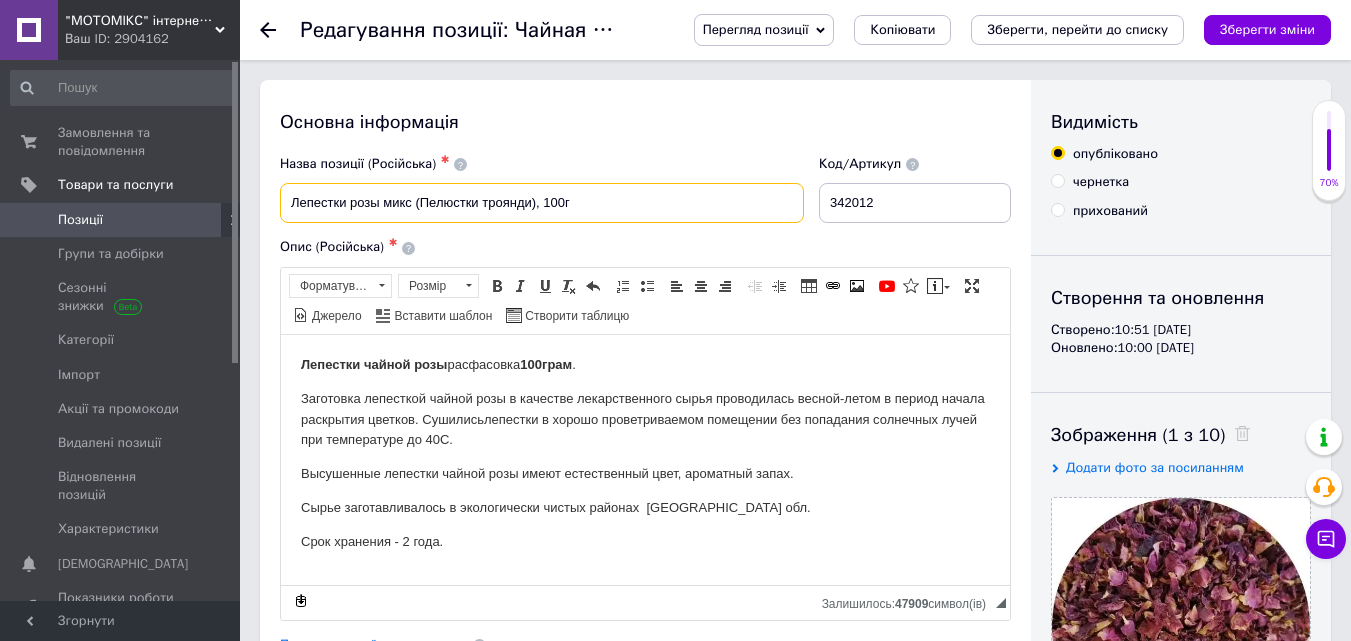 click on "Лепестки розы микс (Пелюстки троянди), 100г" at bounding box center (542, 203) 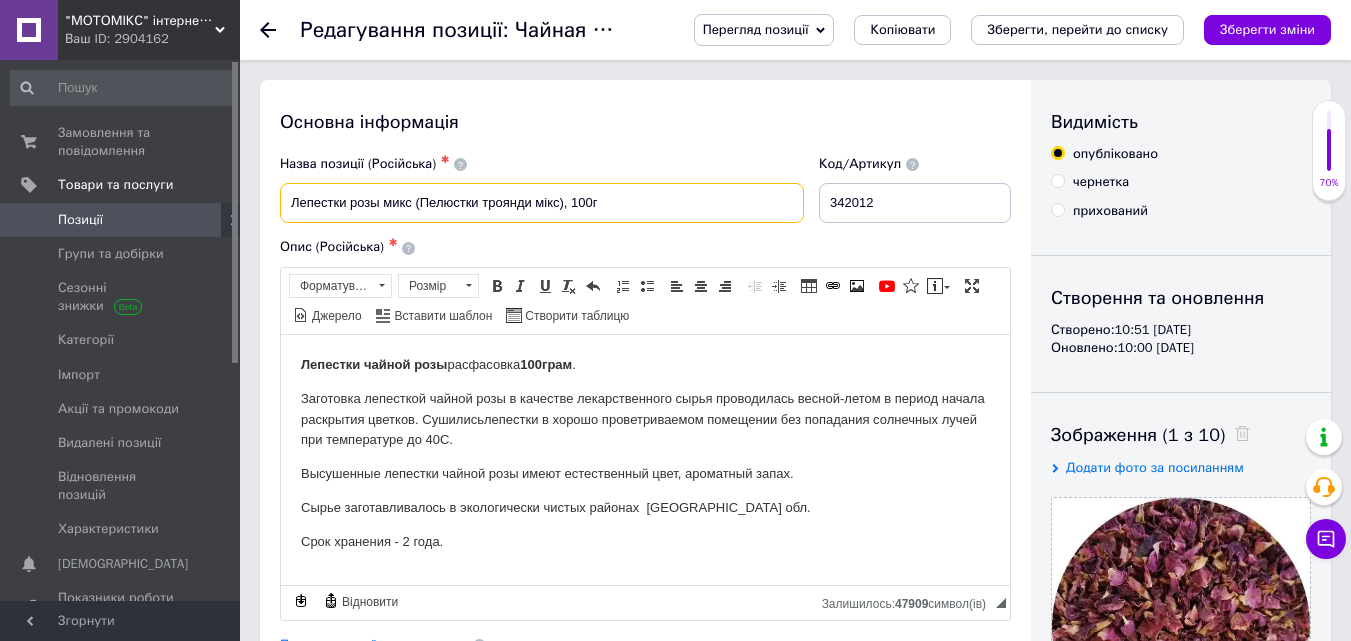 type on "Лепестки розы микс (Пелюстки троянди мікс), 100г" 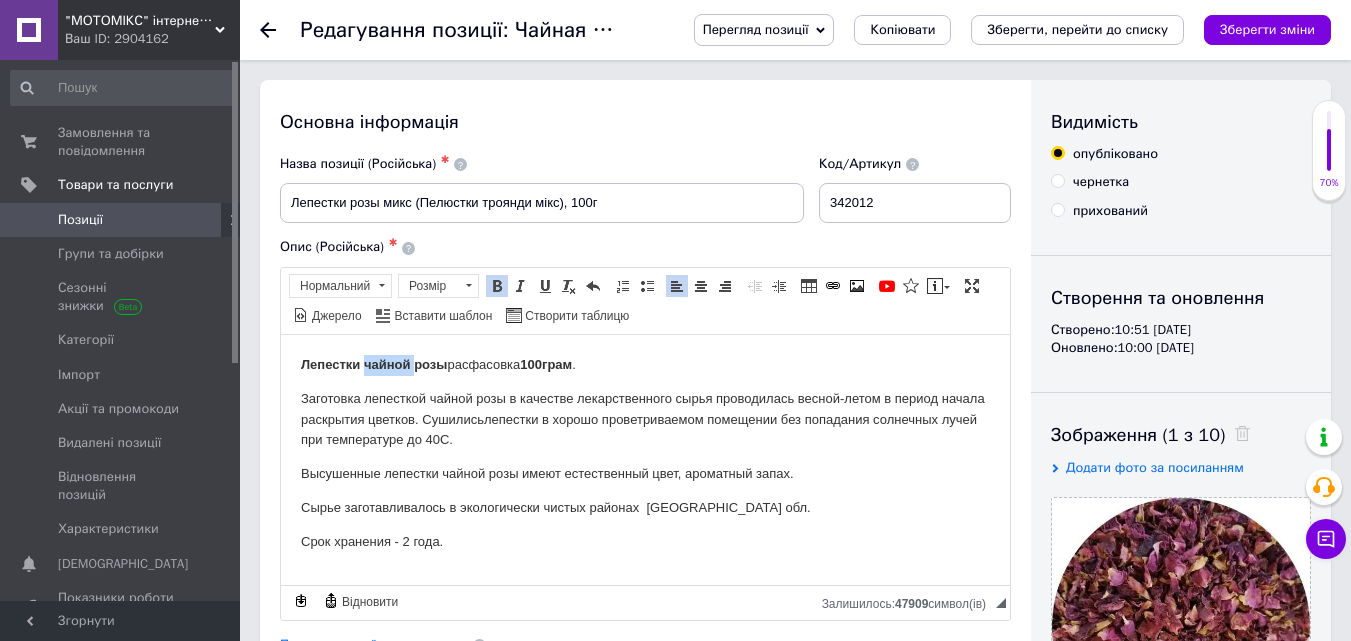 drag, startPoint x: 413, startPoint y: 361, endPoint x: 366, endPoint y: 357, distance: 47.169907 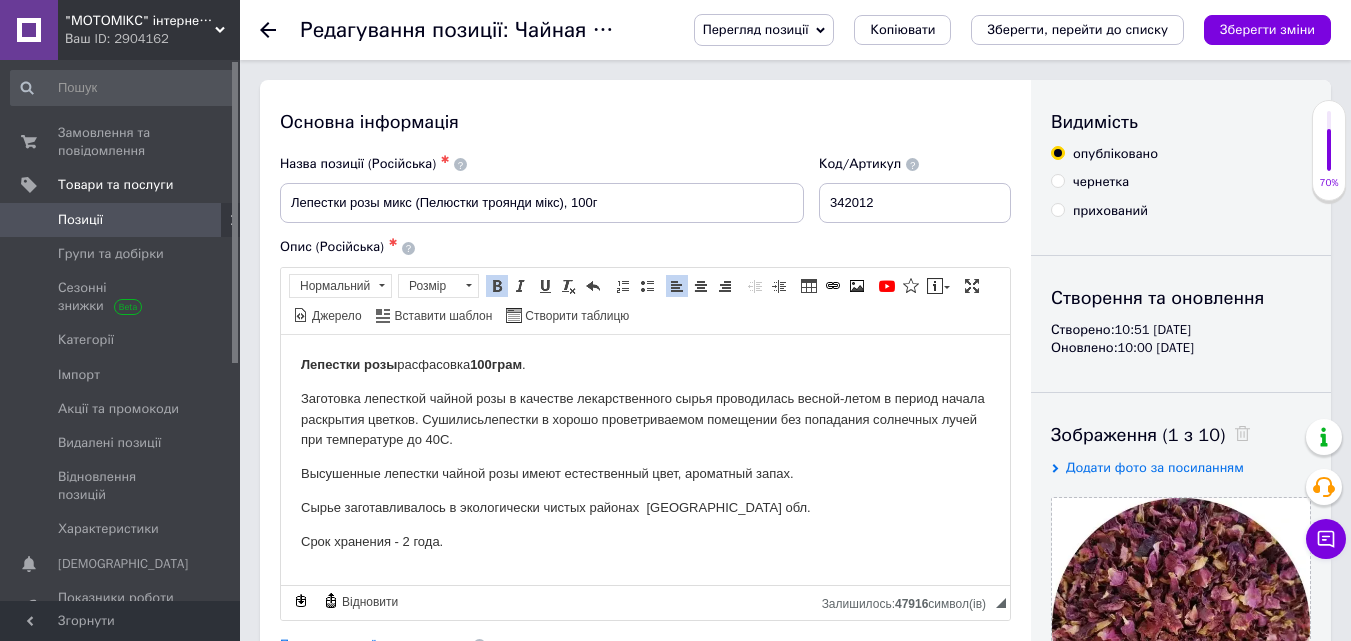 click on "Лепестки розы" at bounding box center (349, 363) 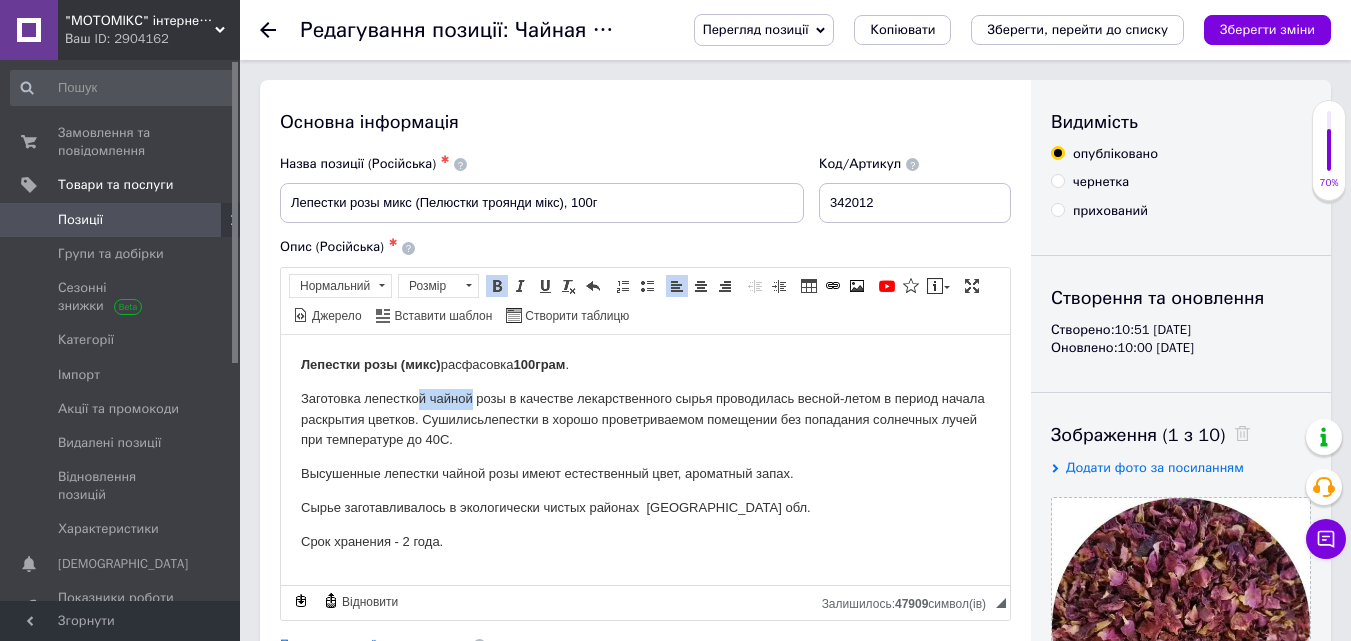 drag, startPoint x: 474, startPoint y: 395, endPoint x: 423, endPoint y: 387, distance: 51.62364 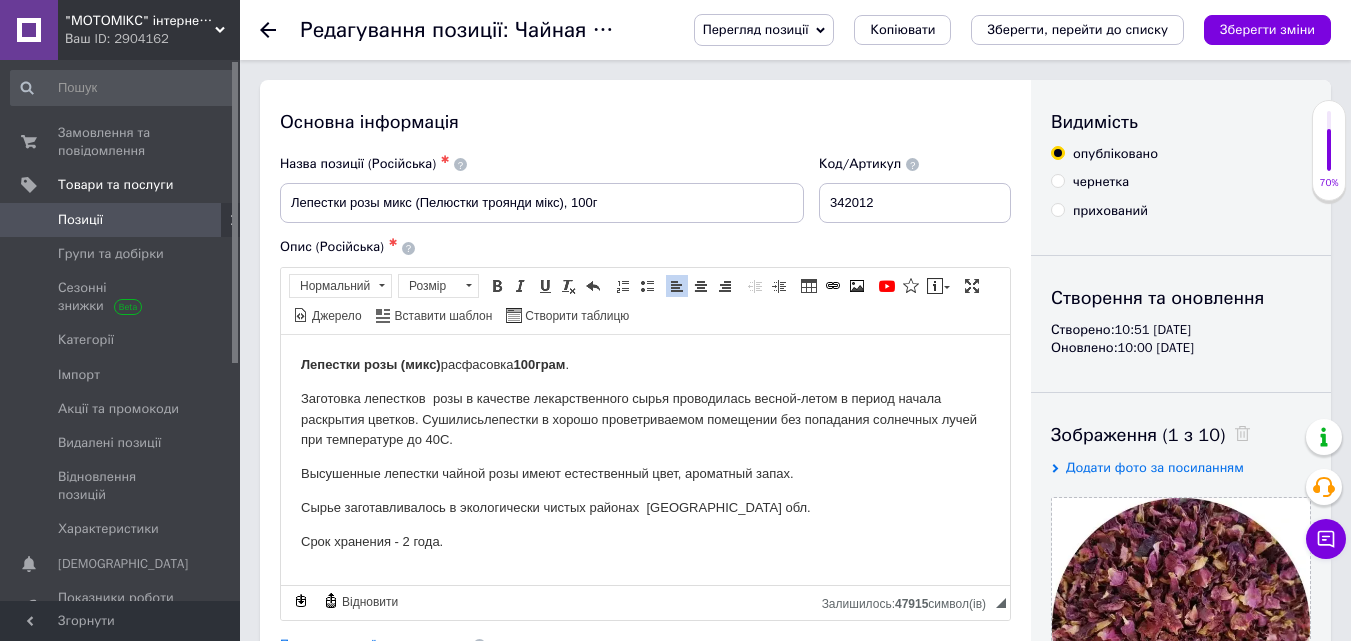 click on "Заготовка лепестков  розы в качестве лекарственного сырья проводилась весной-летом в период начала раскрытия цветков. Сушилисьлепестки в хорошо проветриваемом помещении без попадания солнечных лучей при температуре до 40С." at bounding box center [645, 419] 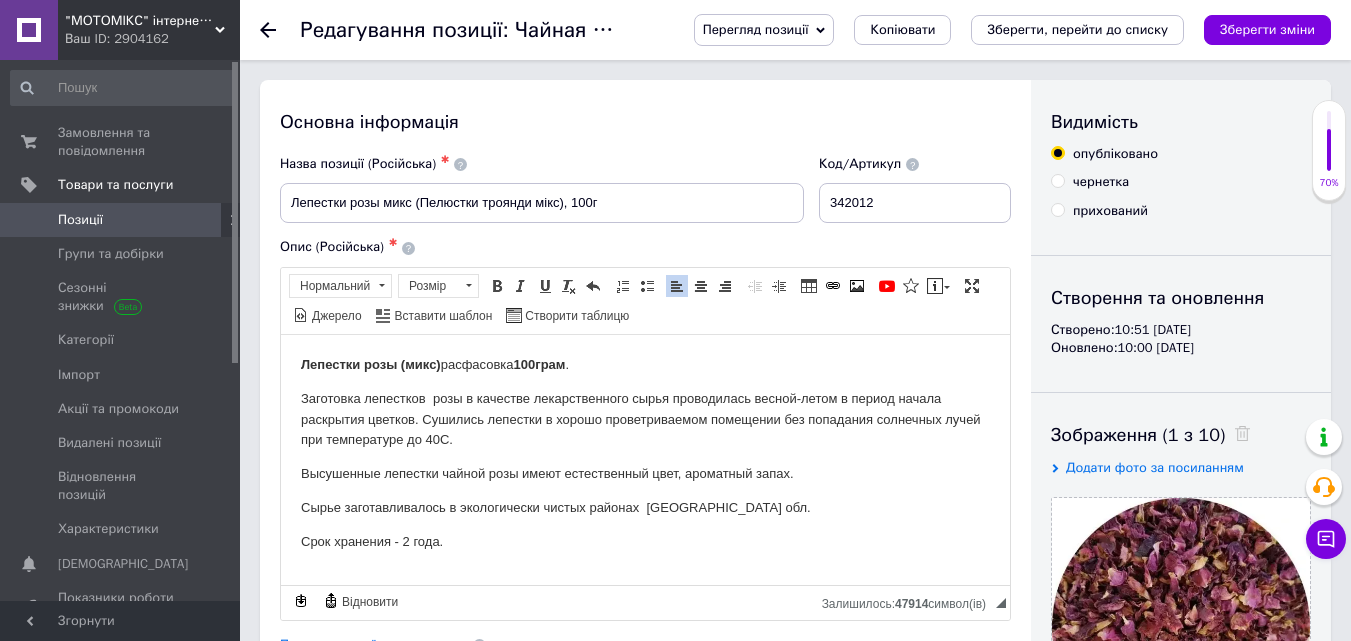 click on "Сырье заготавливалось в экологически чистых районах  [GEOGRAPHIC_DATA] обл." at bounding box center [645, 507] 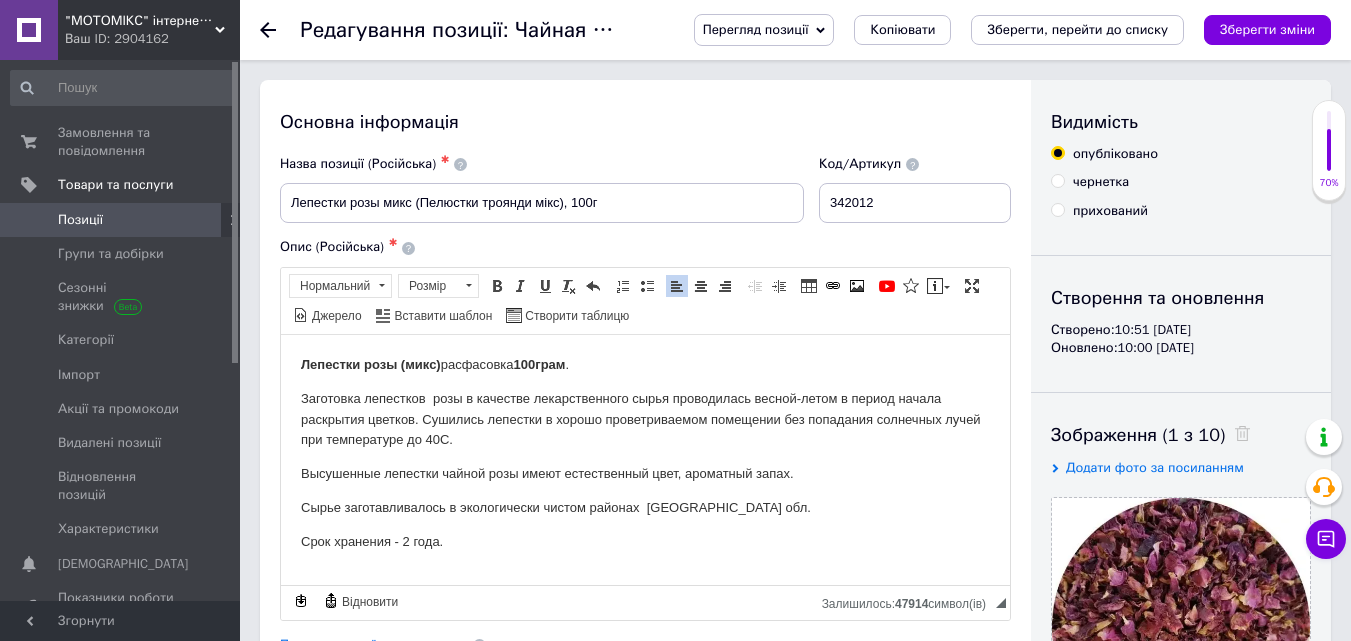 click on "Сырье заготавливалось в экологически чистом районах  [GEOGRAPHIC_DATA] обл." at bounding box center (645, 507) 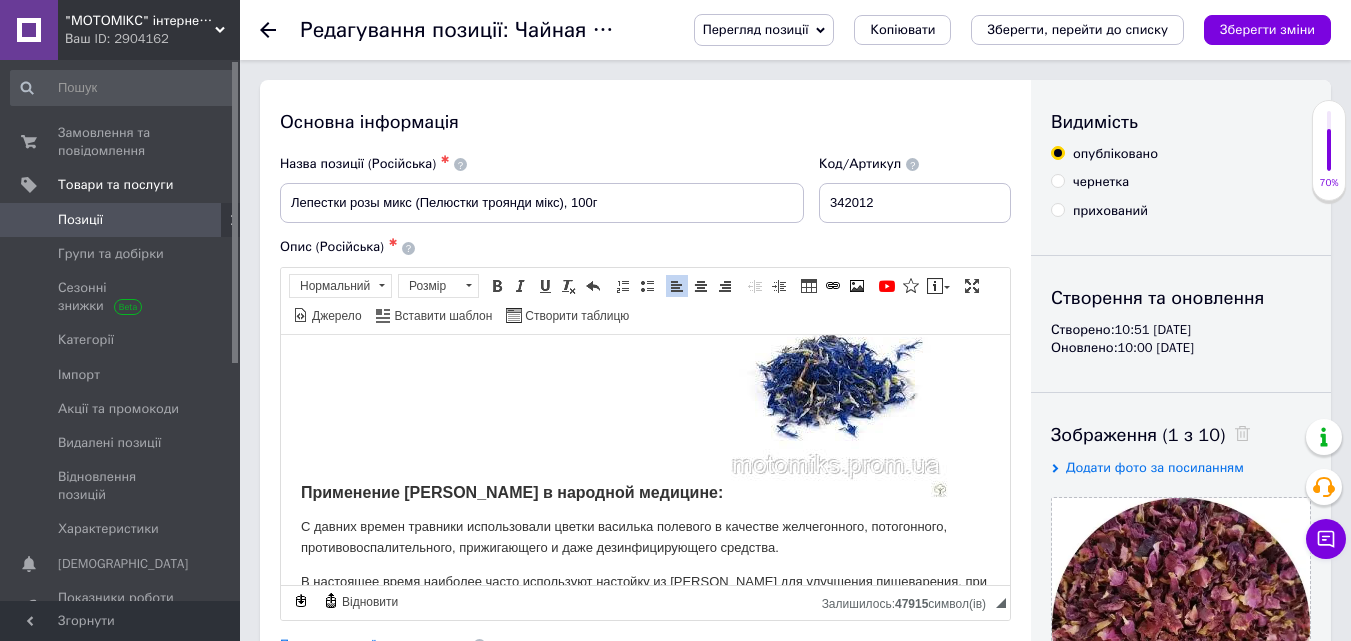 scroll, scrollTop: 298, scrollLeft: 0, axis: vertical 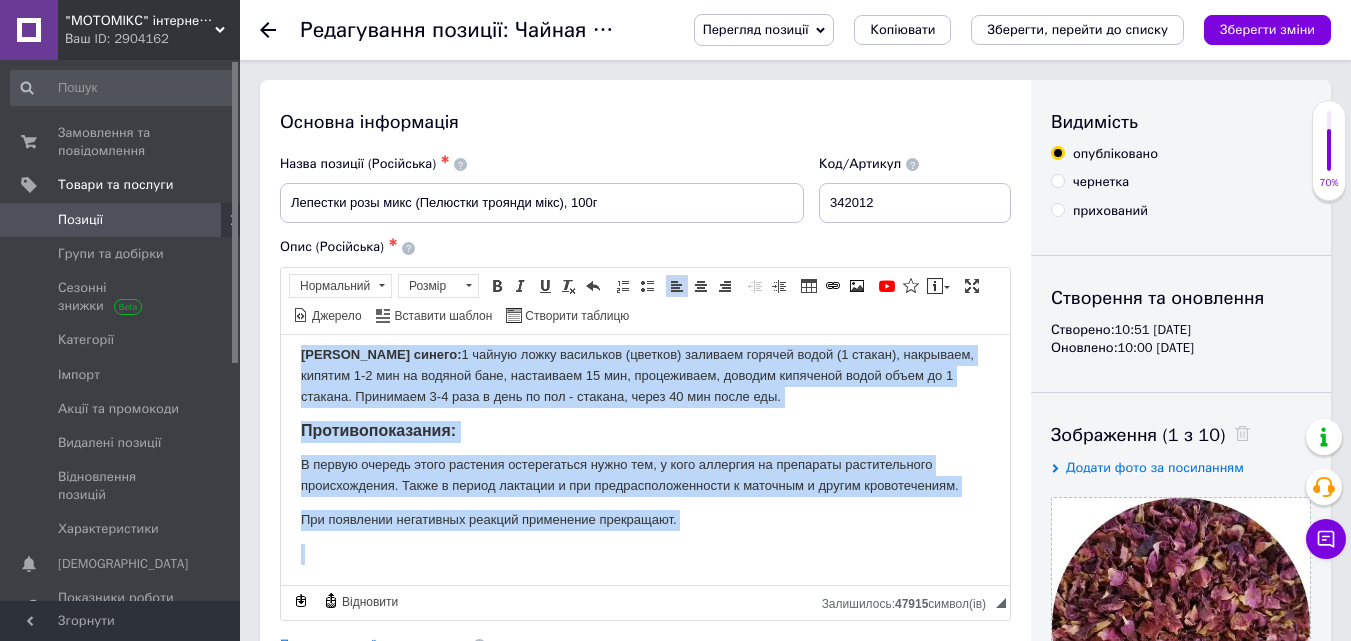 drag, startPoint x: 301, startPoint y: 488, endPoint x: 664, endPoint y: 922, distance: 565.7959 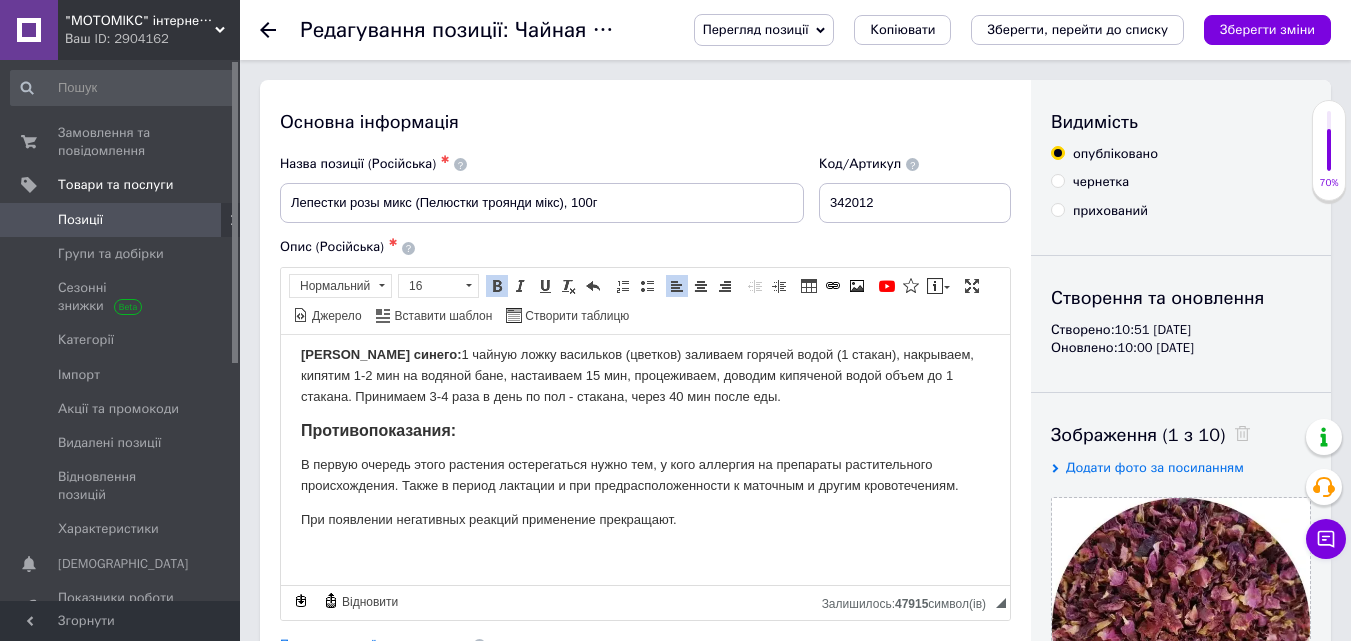 scroll, scrollTop: 55, scrollLeft: 0, axis: vertical 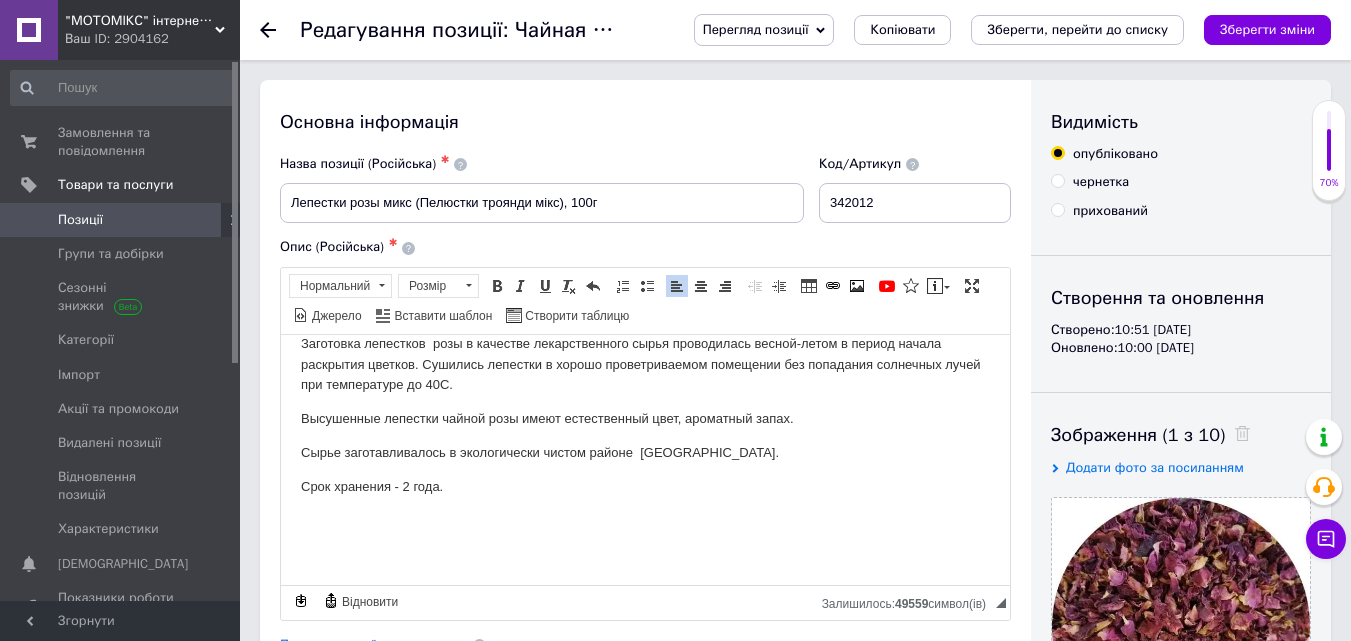 click at bounding box center [645, 553] 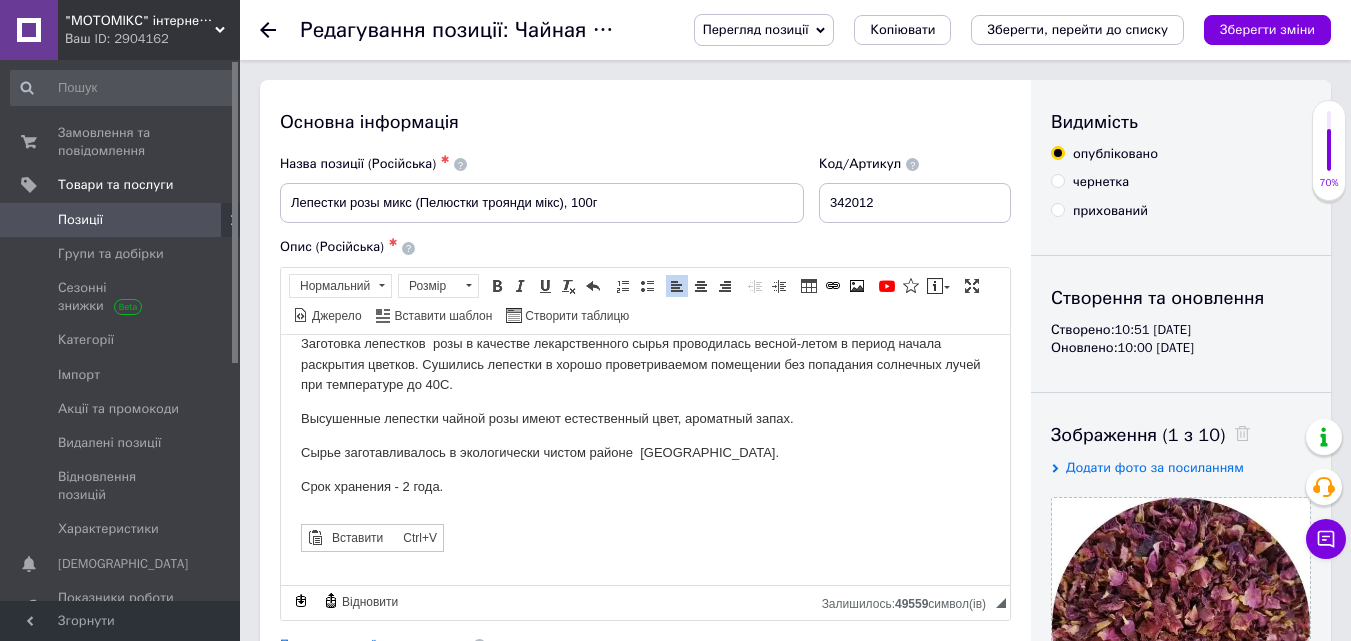 scroll, scrollTop: 0, scrollLeft: 0, axis: both 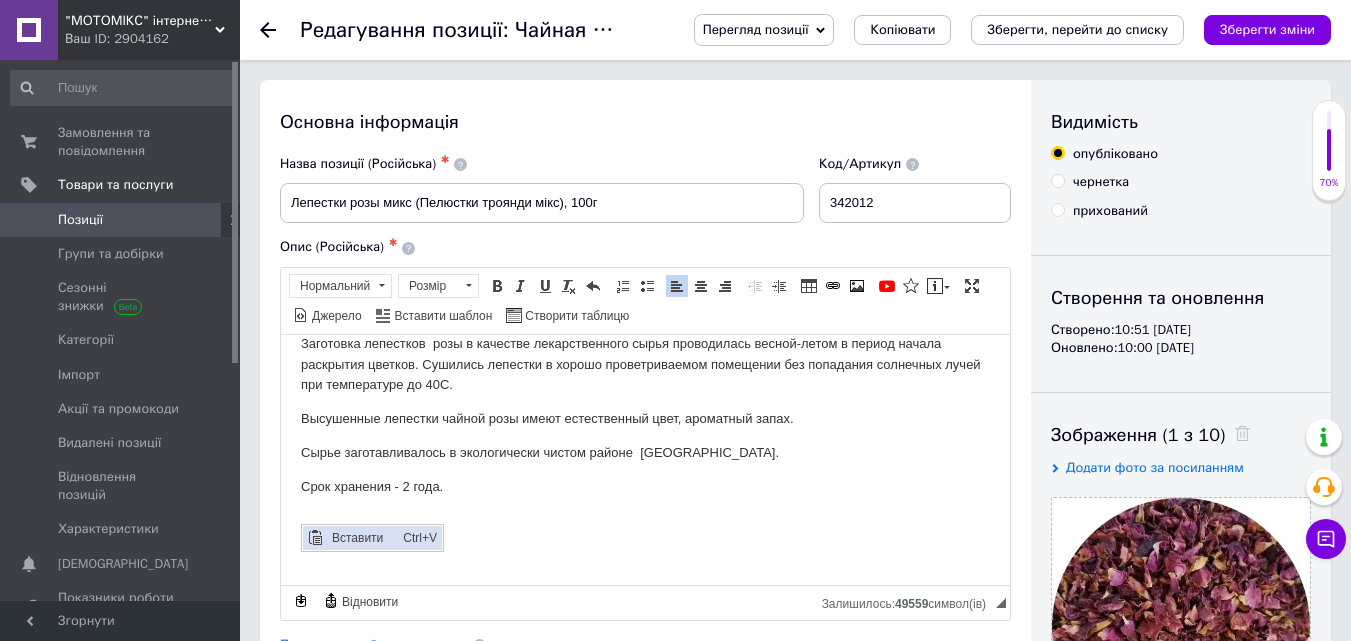 click on "Вставити" at bounding box center (362, 537) 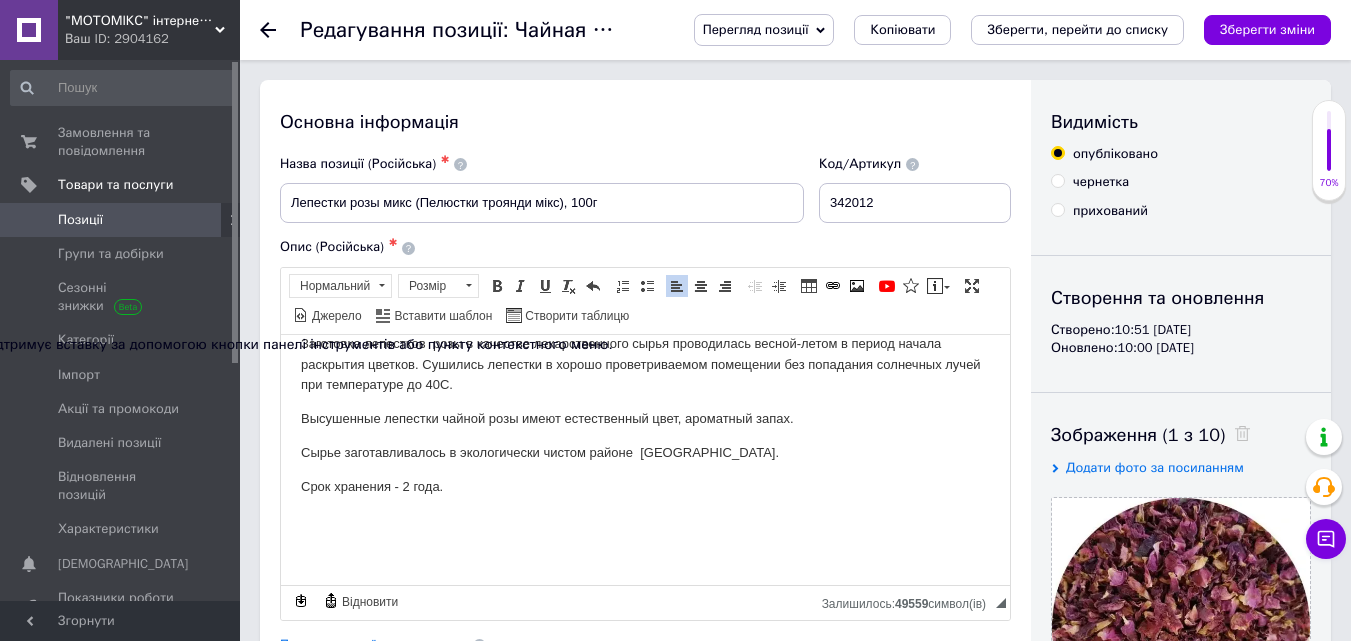scroll, scrollTop: 1915, scrollLeft: 0, axis: vertical 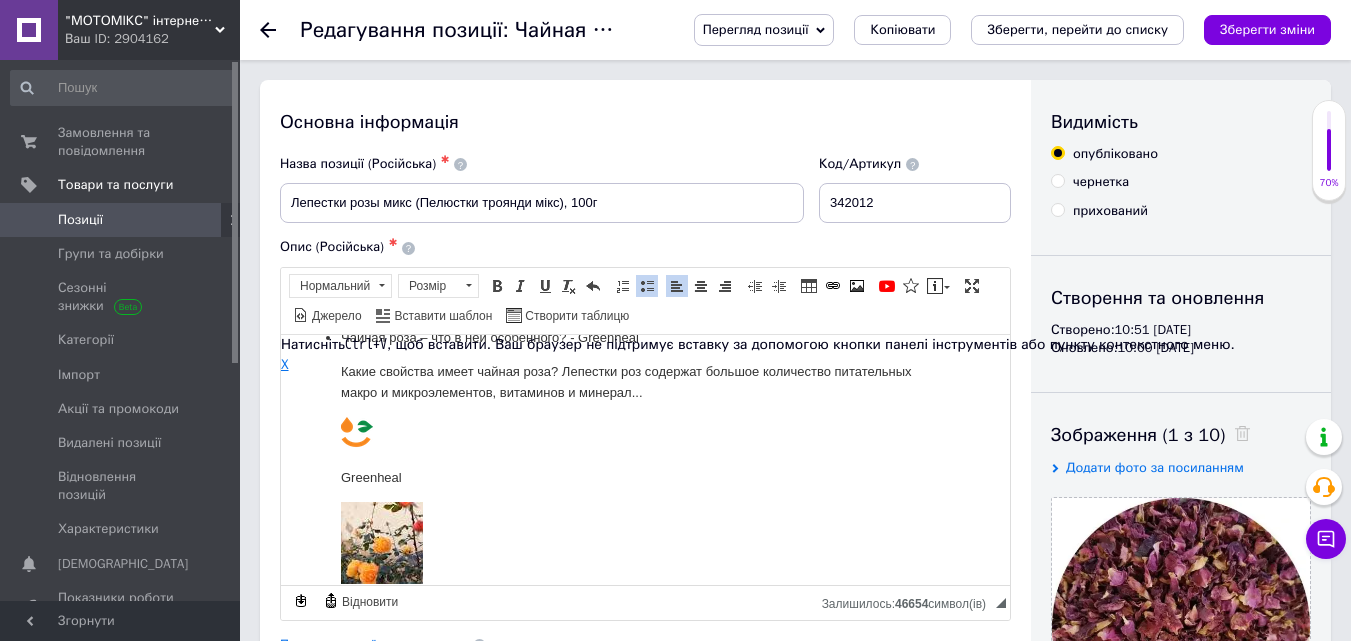 click on "X" at bounding box center [285, 364] 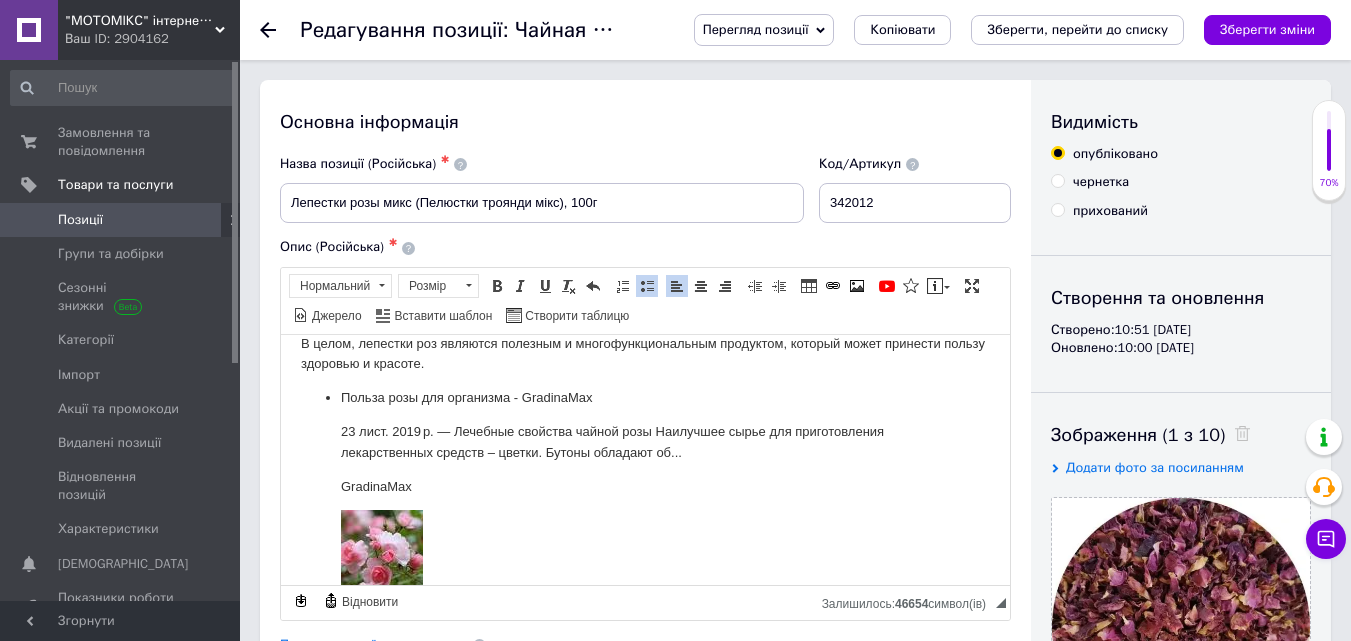 scroll, scrollTop: 1344, scrollLeft: 0, axis: vertical 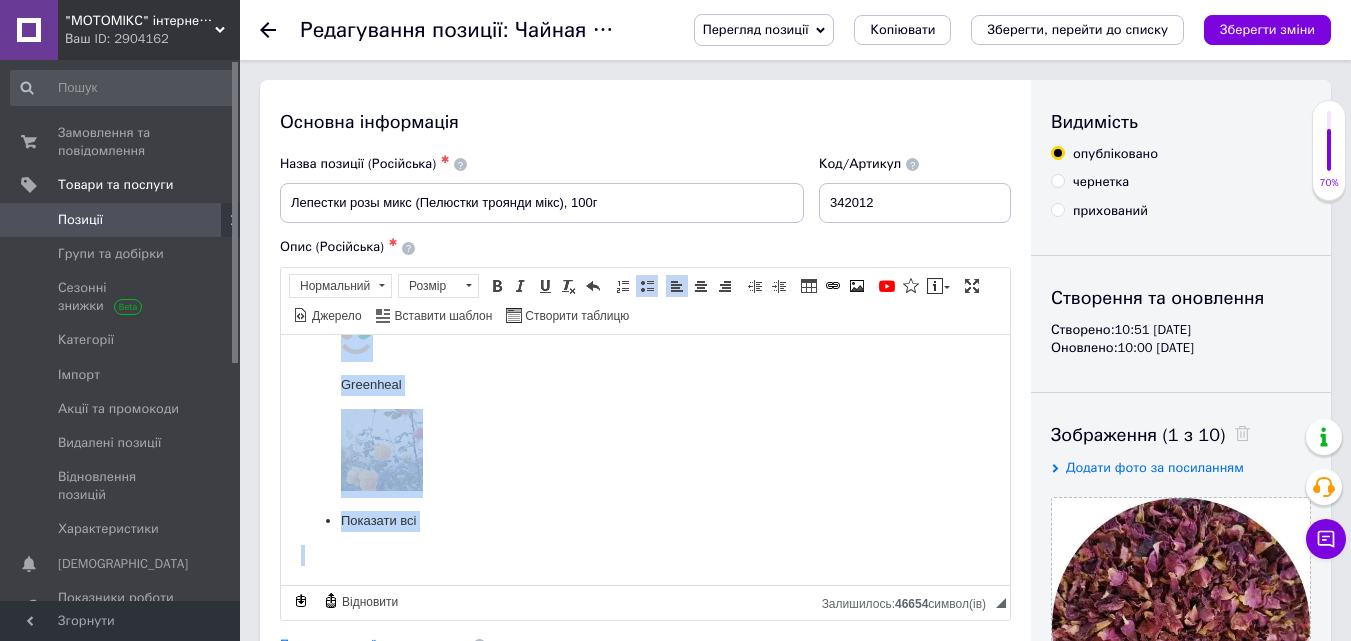 drag, startPoint x: 324, startPoint y: 407, endPoint x: 381, endPoint y: 575, distance: 177.40631 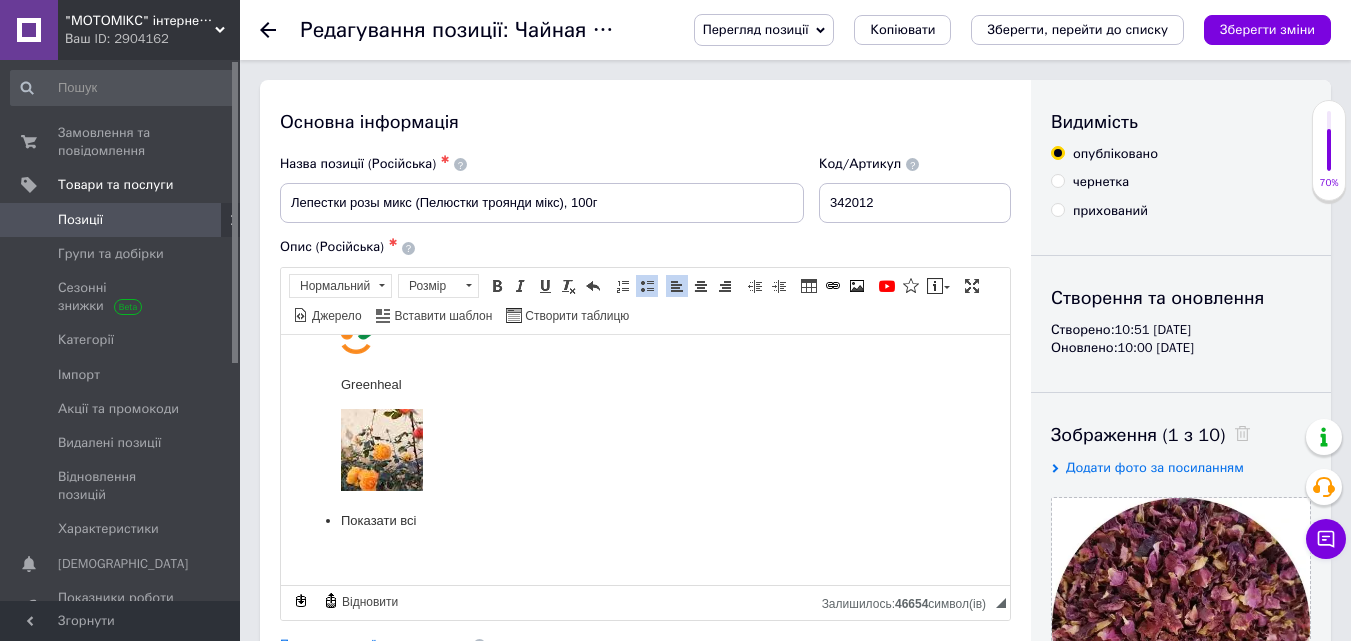 scroll, scrollTop: 1233, scrollLeft: 0, axis: vertical 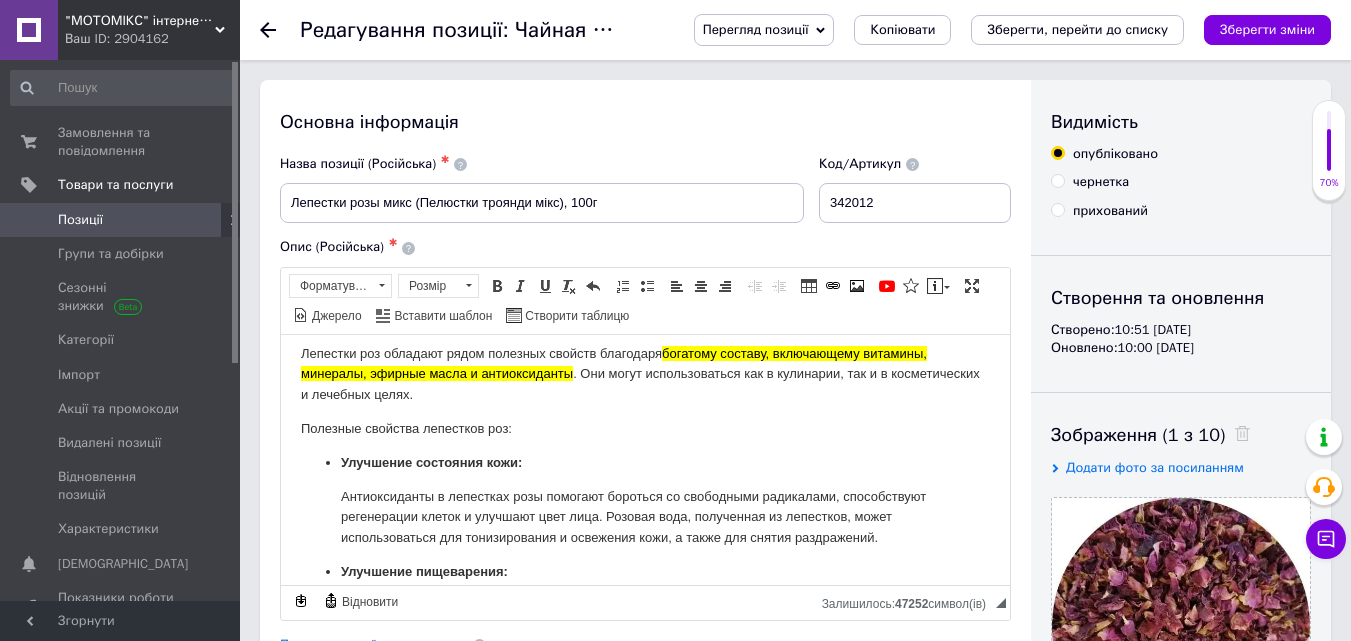 drag, startPoint x: 1004, startPoint y: 560, endPoint x: 1302, endPoint y: 749, distance: 352.881 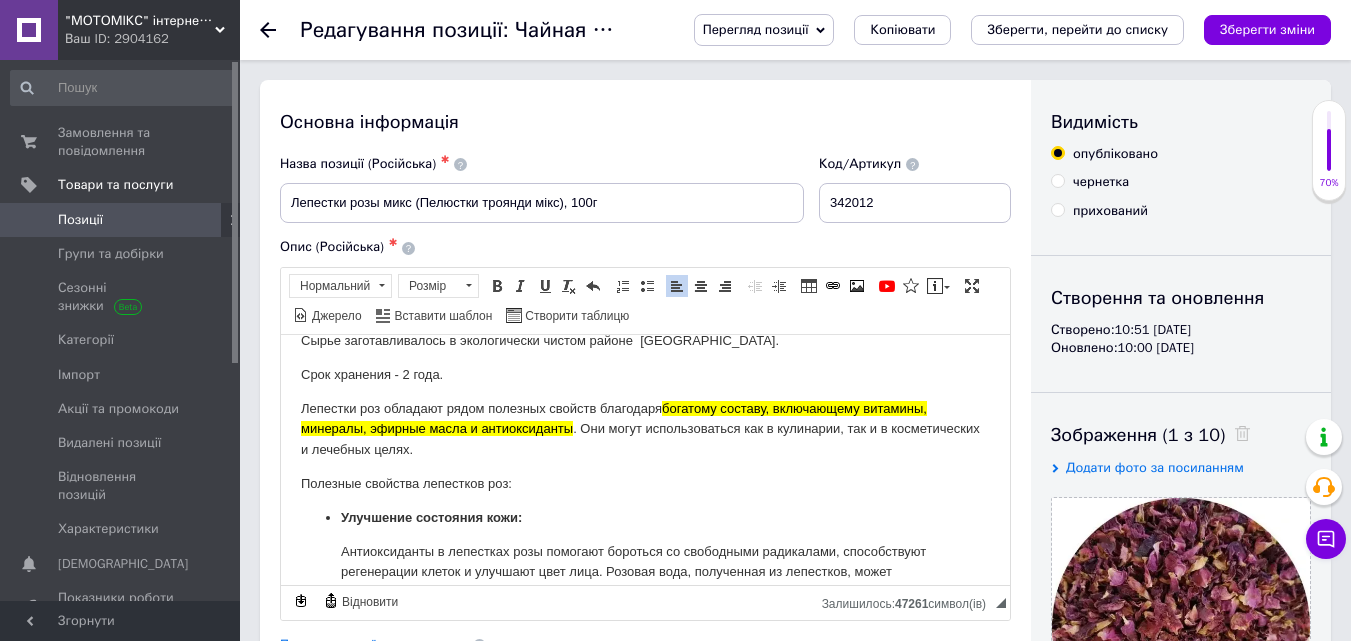 scroll, scrollTop: 159, scrollLeft: 0, axis: vertical 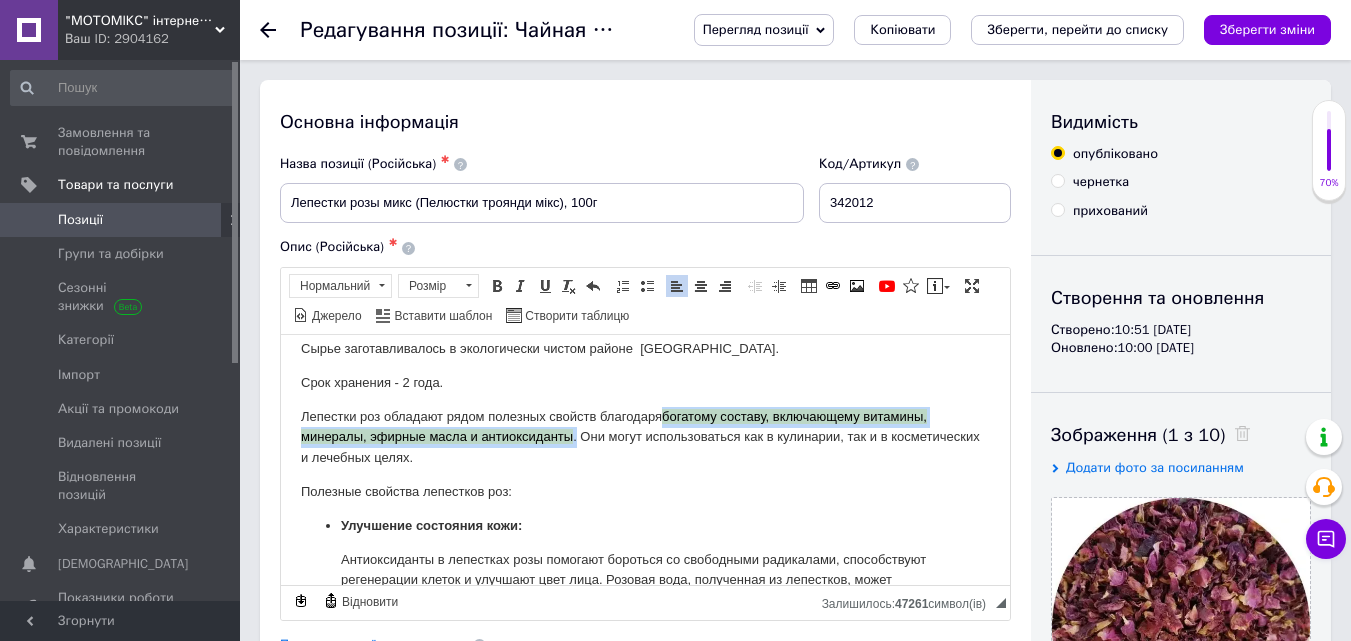 drag, startPoint x: 667, startPoint y: 346, endPoint x: 575, endPoint y: 434, distance: 127.310646 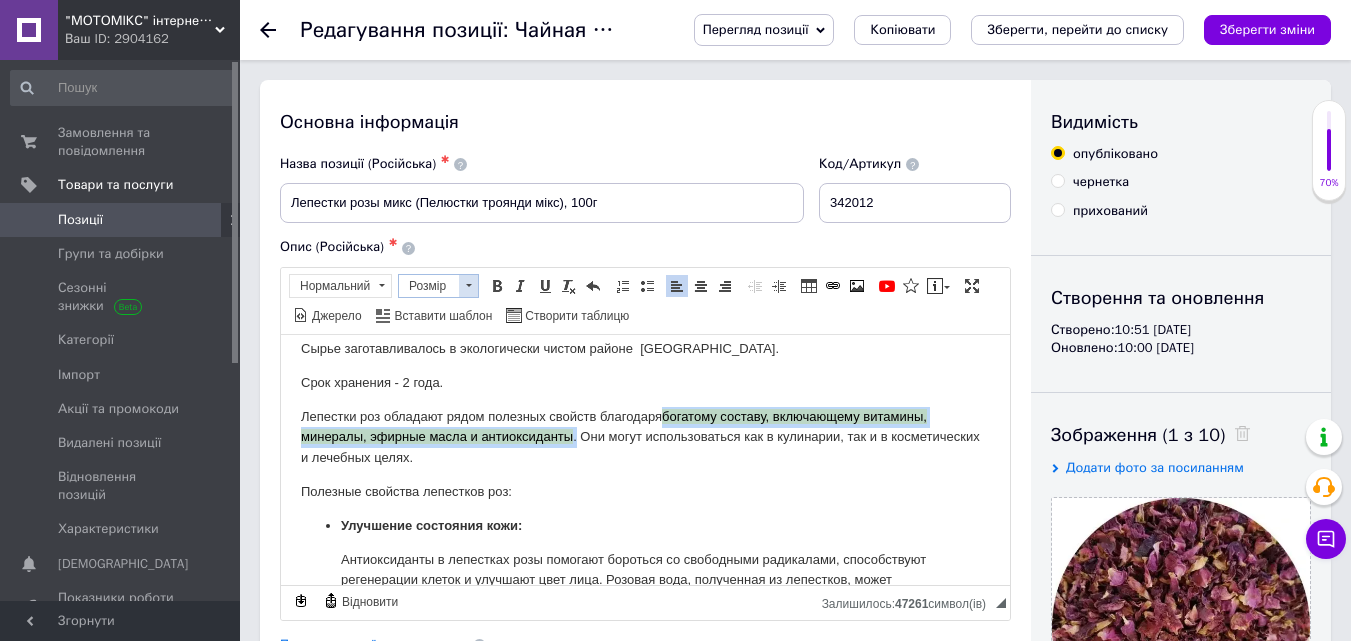 click at bounding box center (468, 286) 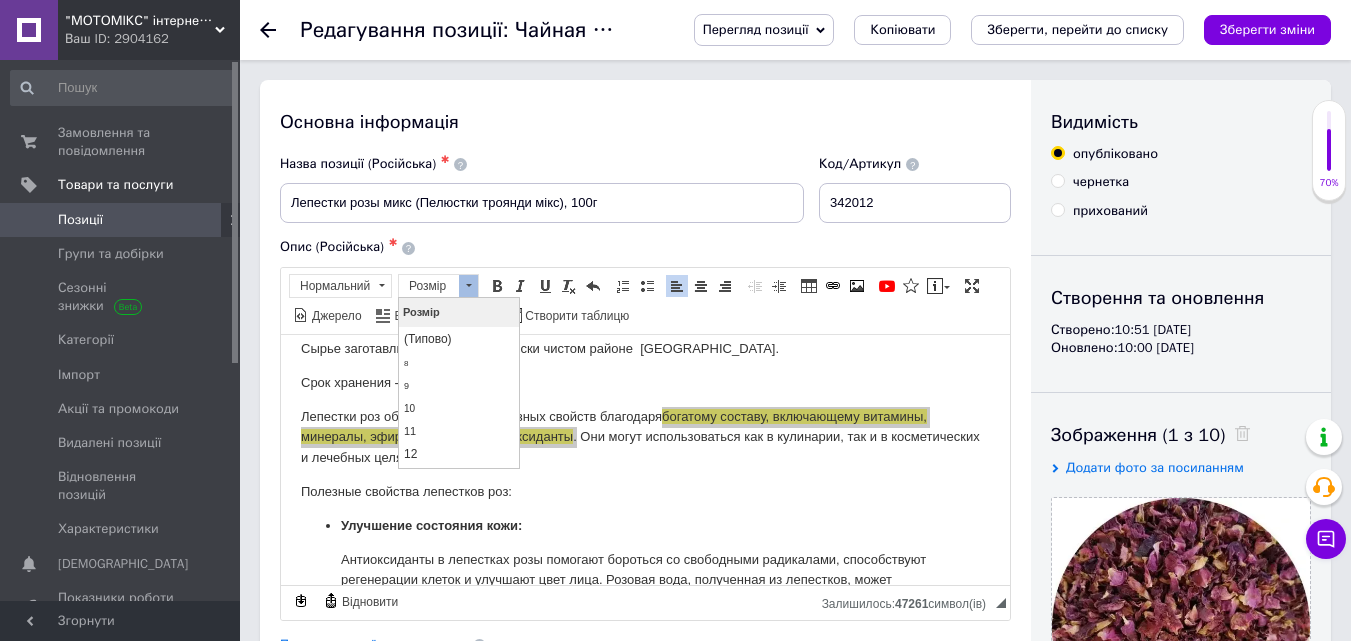 scroll, scrollTop: 0, scrollLeft: 0, axis: both 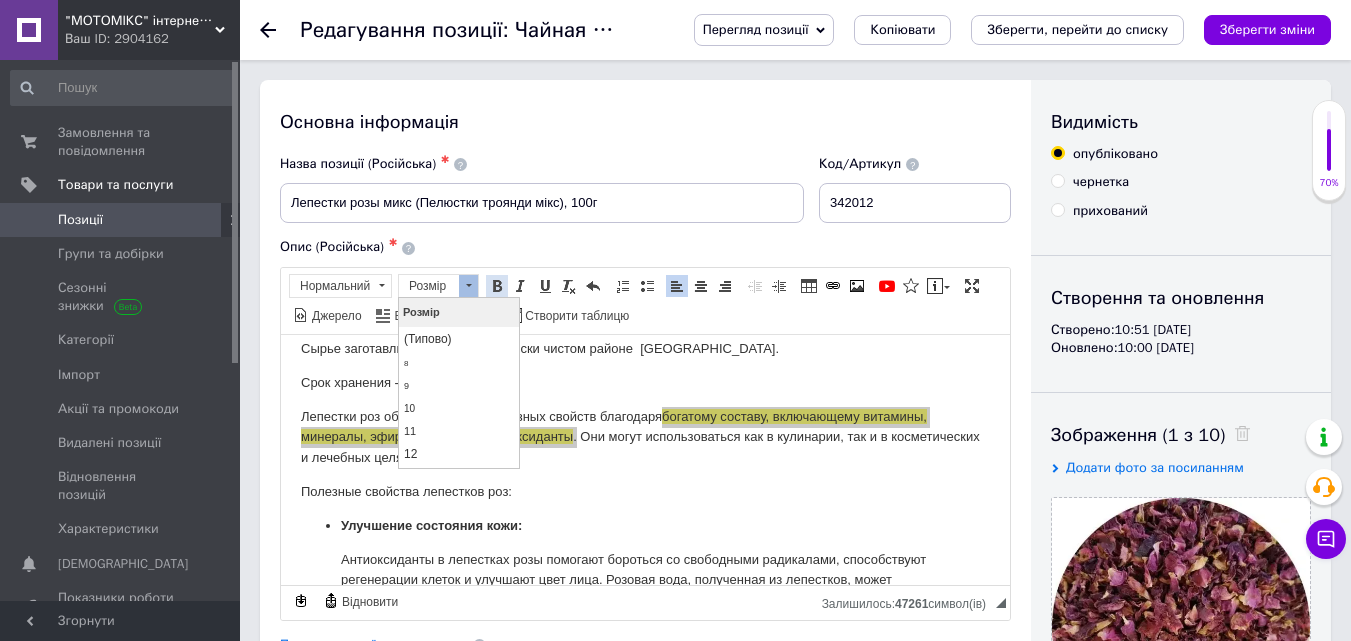 click at bounding box center (497, 286) 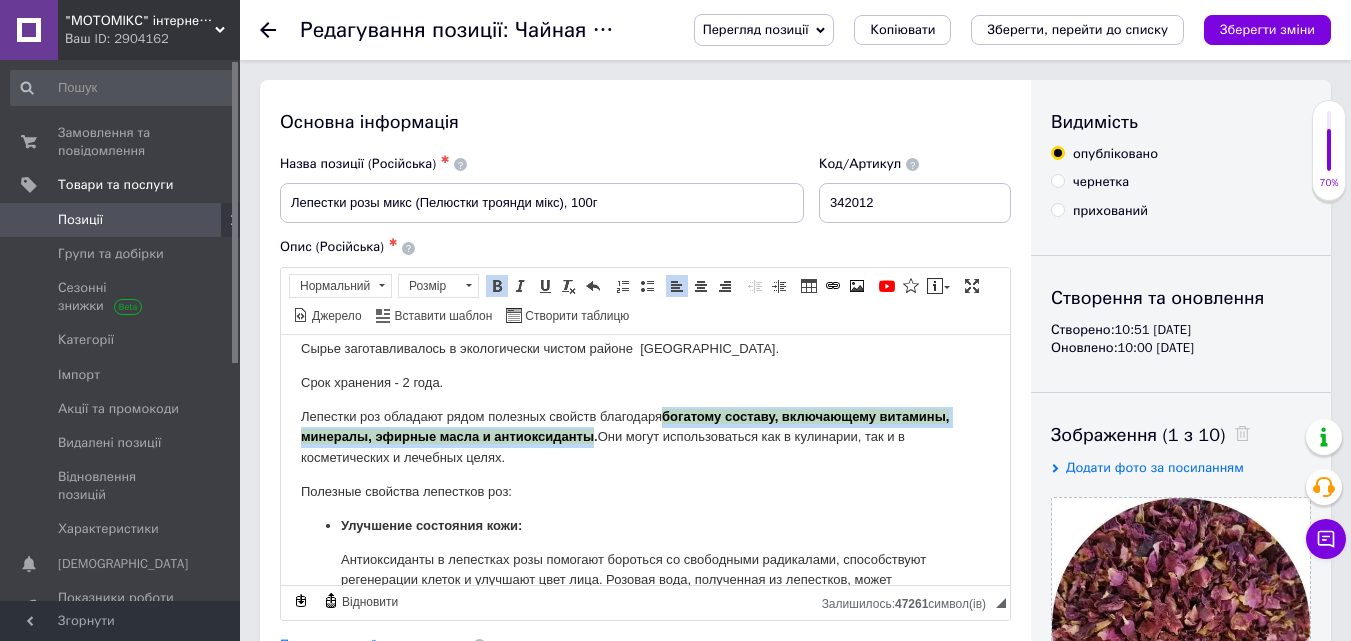 click at bounding box center [497, 286] 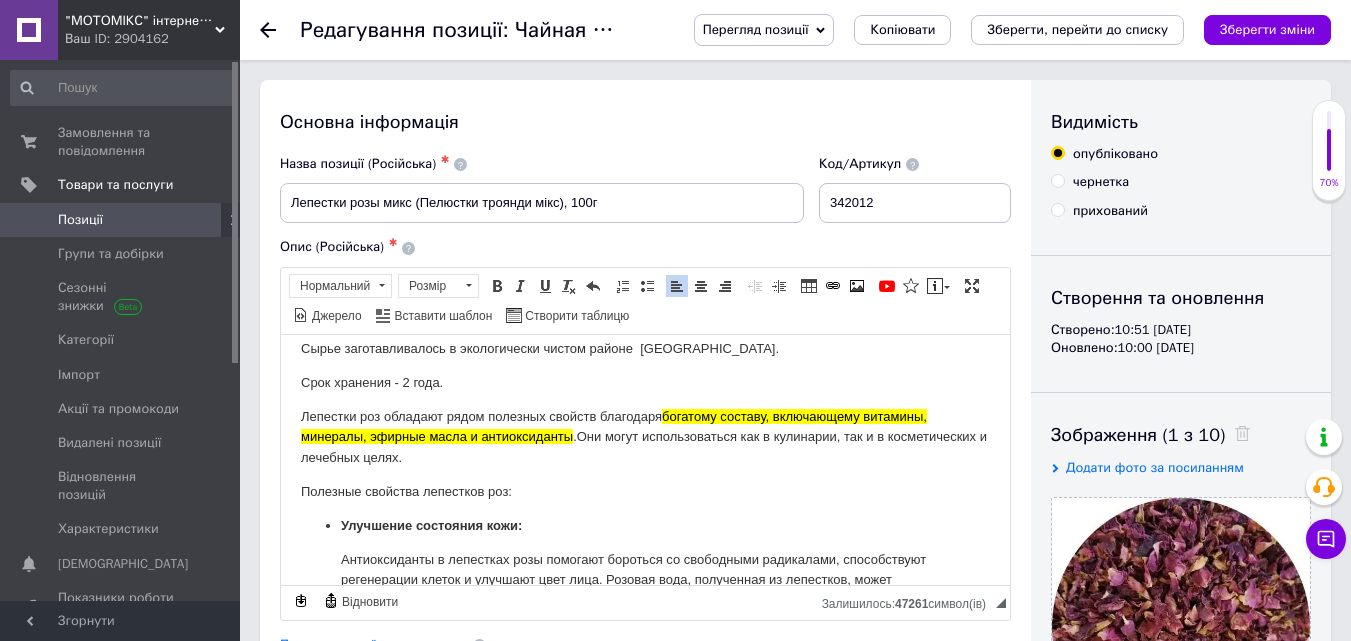 click on "Полезные свойства лепестков роз:" at bounding box center [645, 491] 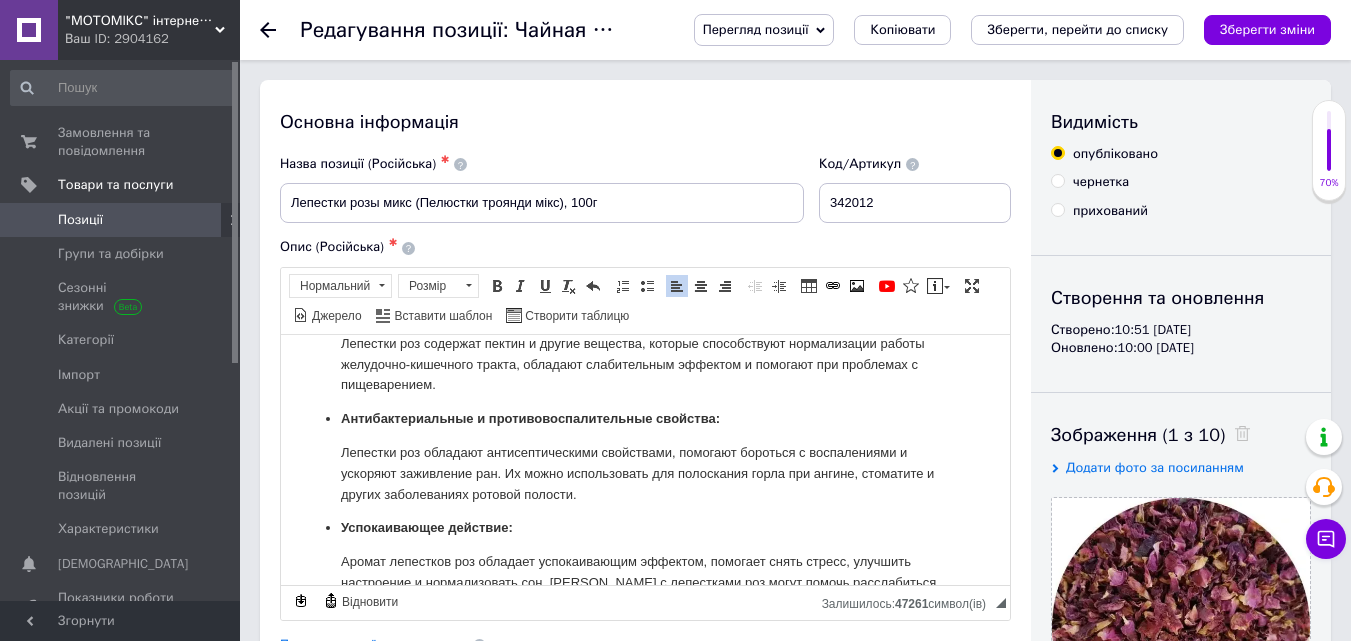 scroll, scrollTop: 491, scrollLeft: 0, axis: vertical 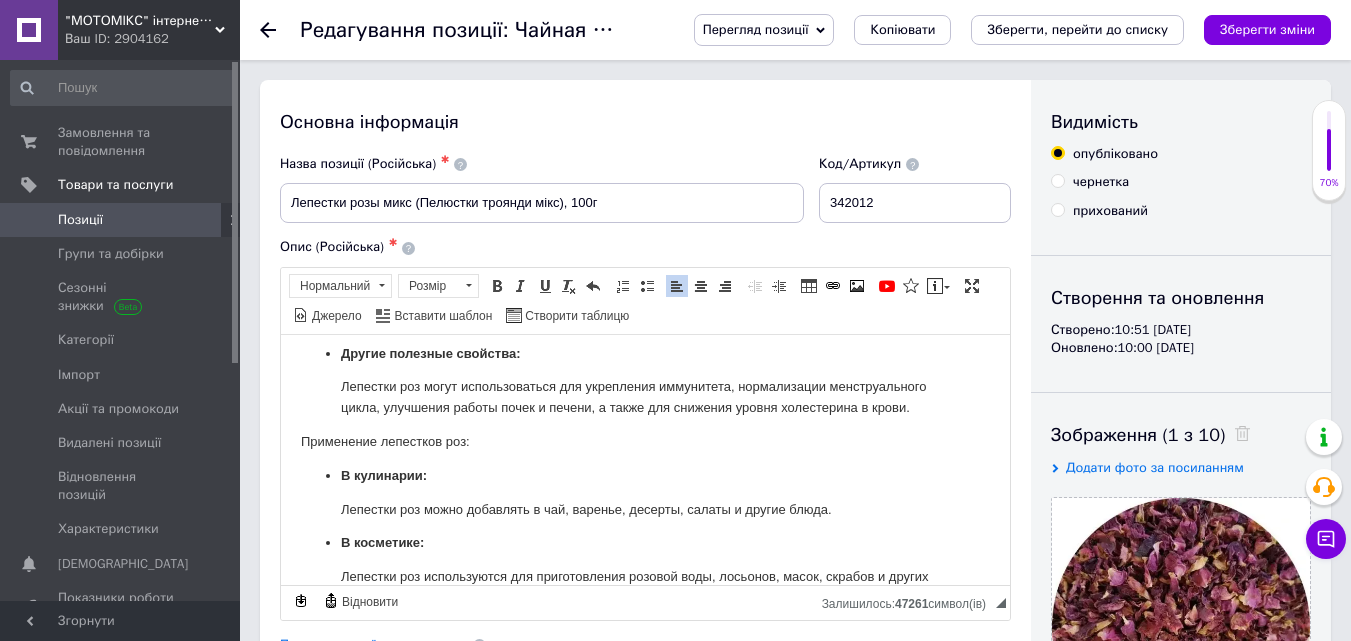 drag, startPoint x: 1016, startPoint y: 492, endPoint x: 1018, endPoint y: 502, distance: 10.198039 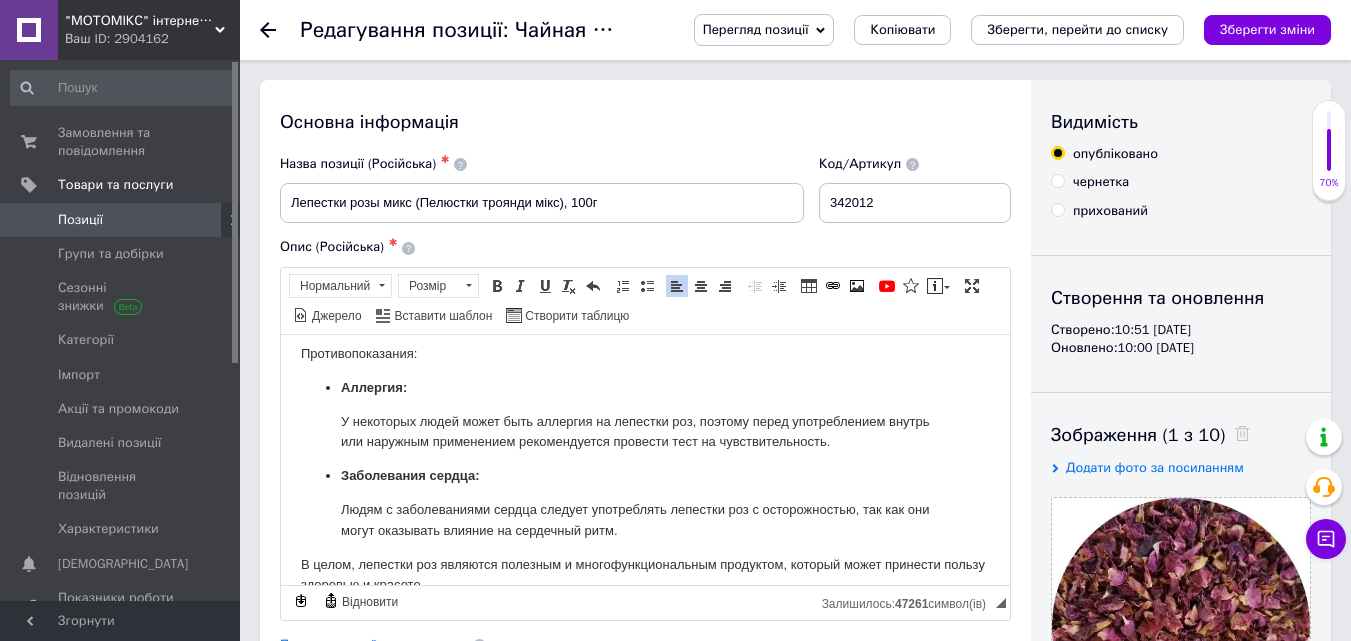 drag, startPoint x: 1004, startPoint y: 490, endPoint x: 1304, endPoint y: 880, distance: 492.0366 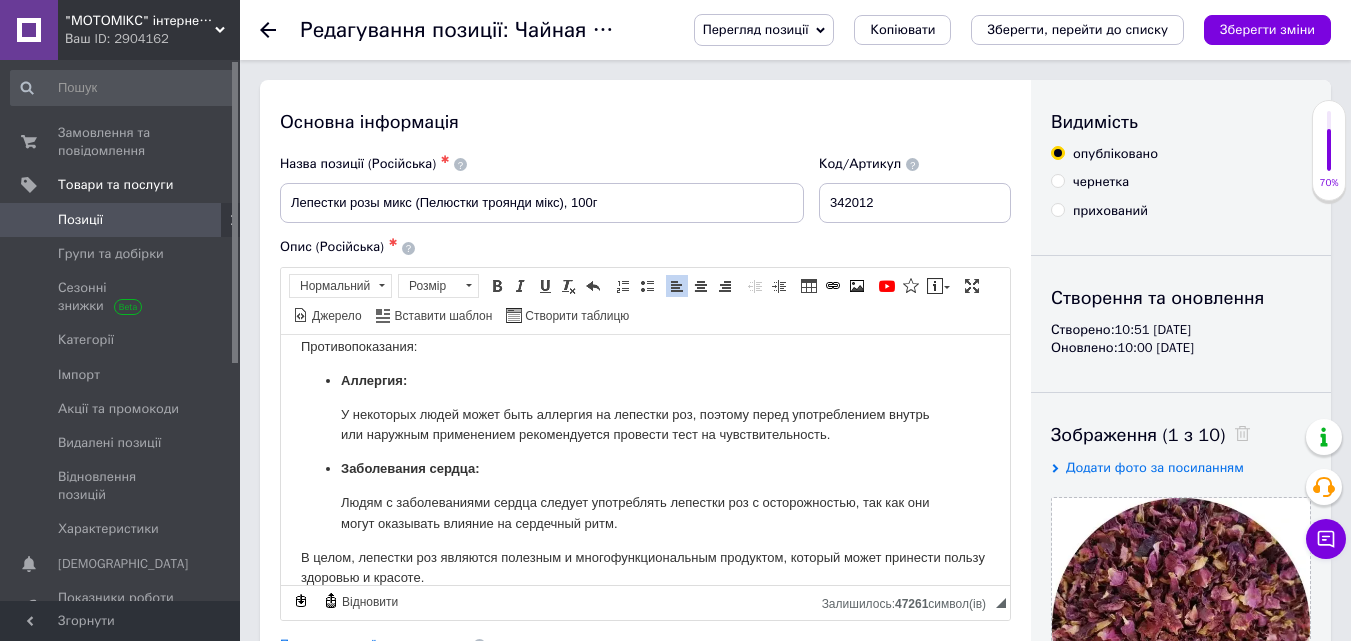 drag, startPoint x: 1023, startPoint y: 546, endPoint x: 1027, endPoint y: 558, distance: 12.649111 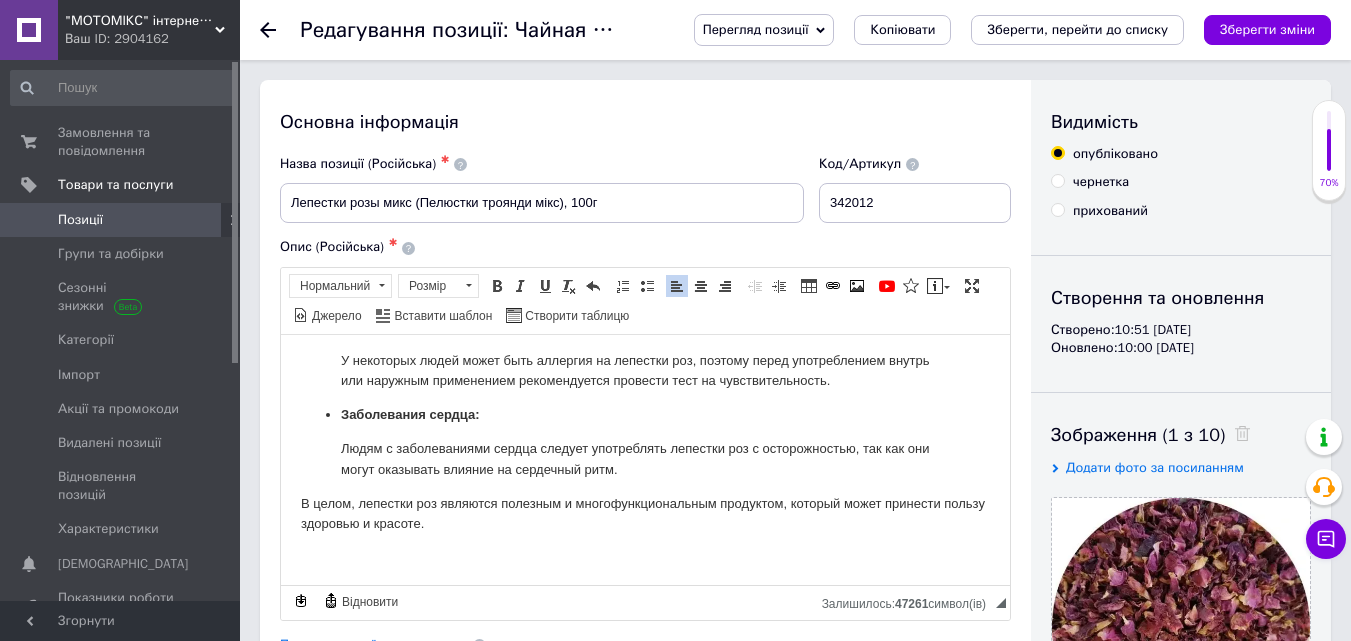 scroll, scrollTop: 1199, scrollLeft: 0, axis: vertical 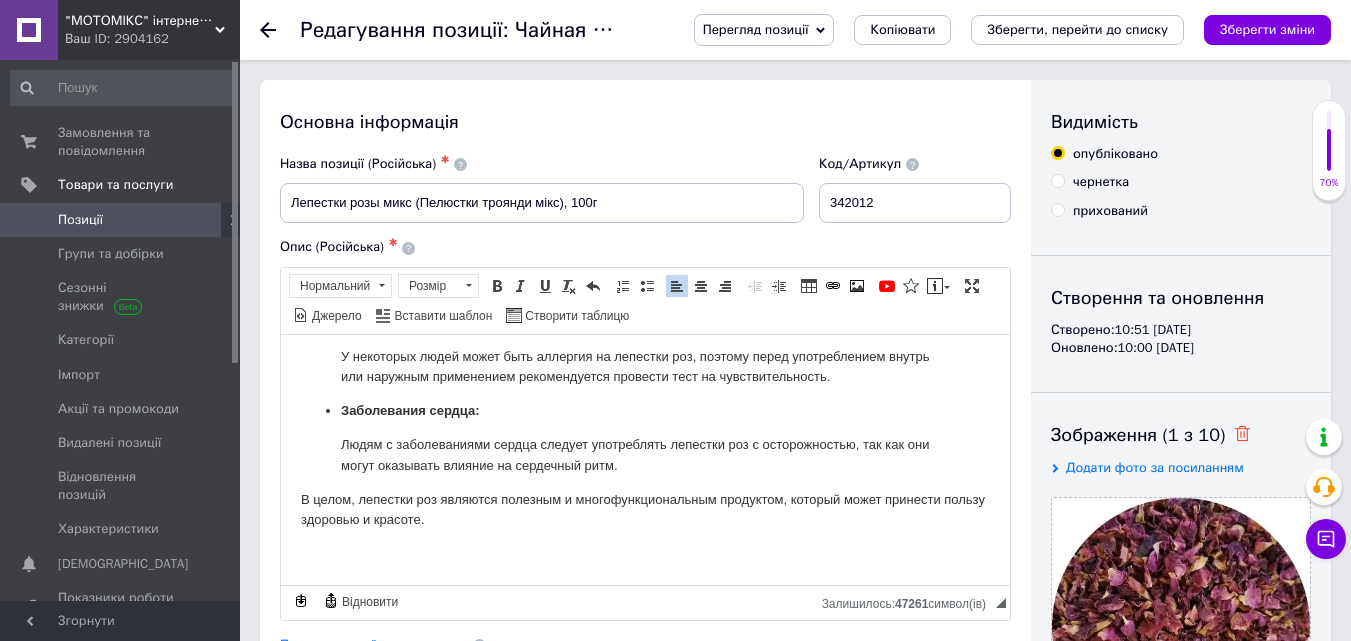 click at bounding box center (1237, 435) 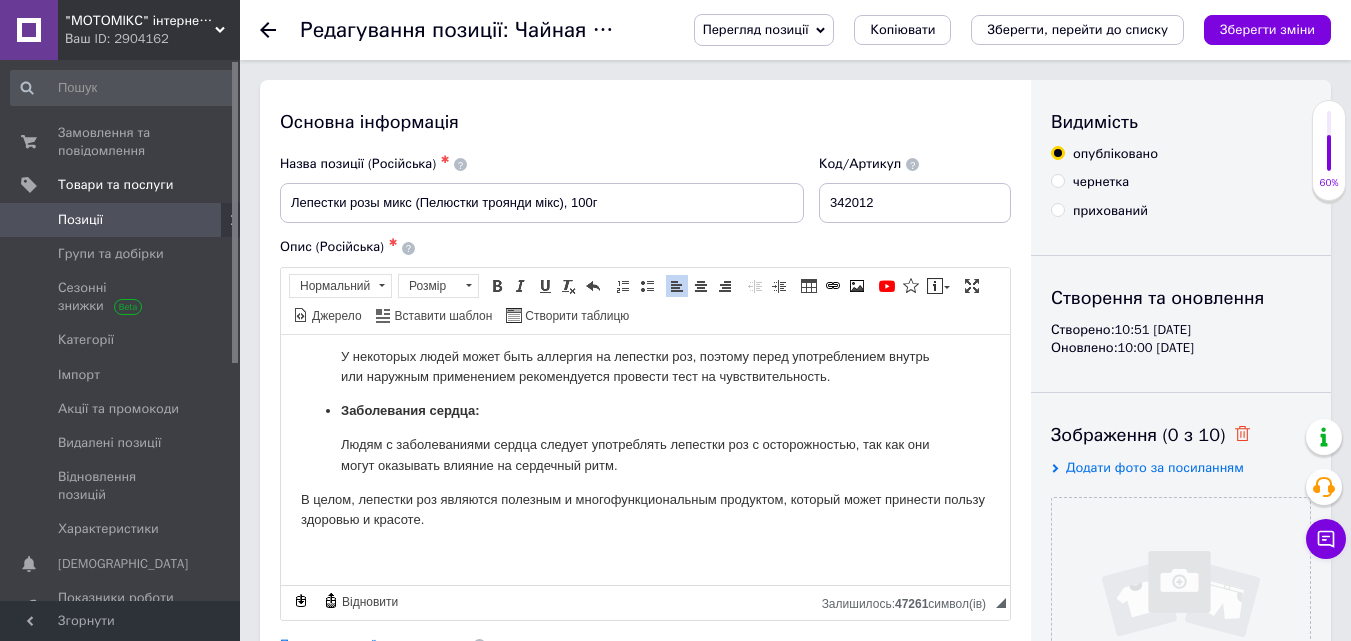 click 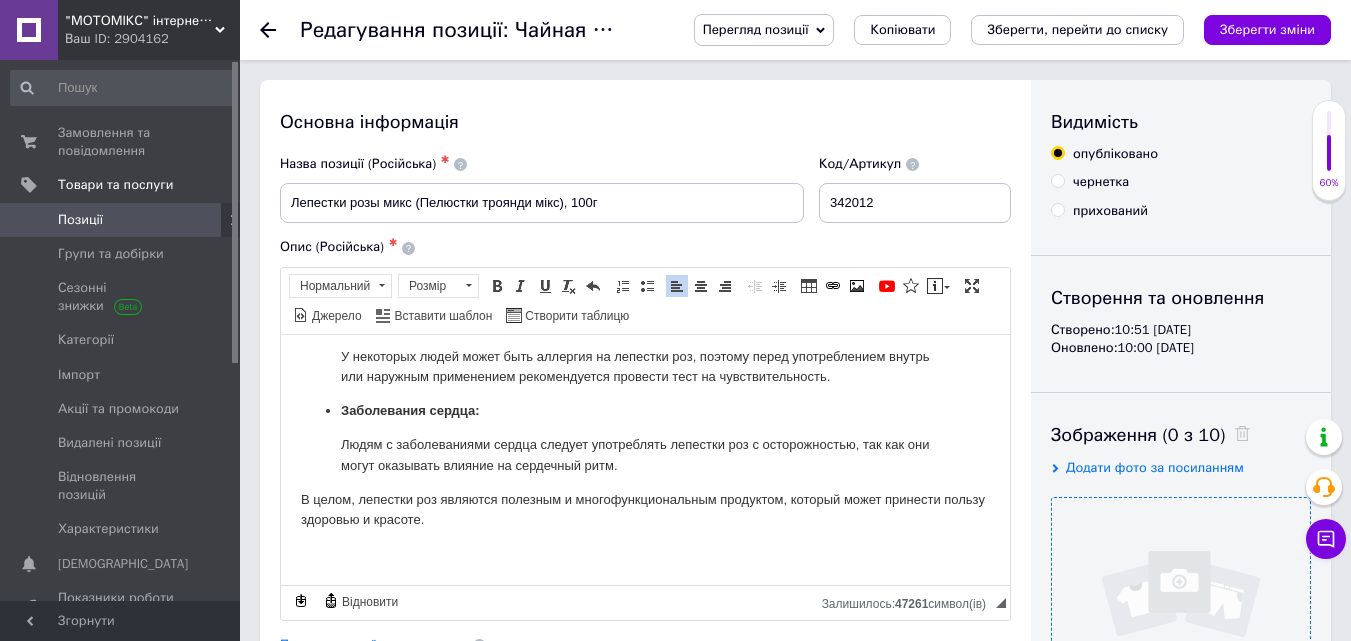 click at bounding box center [1181, 627] 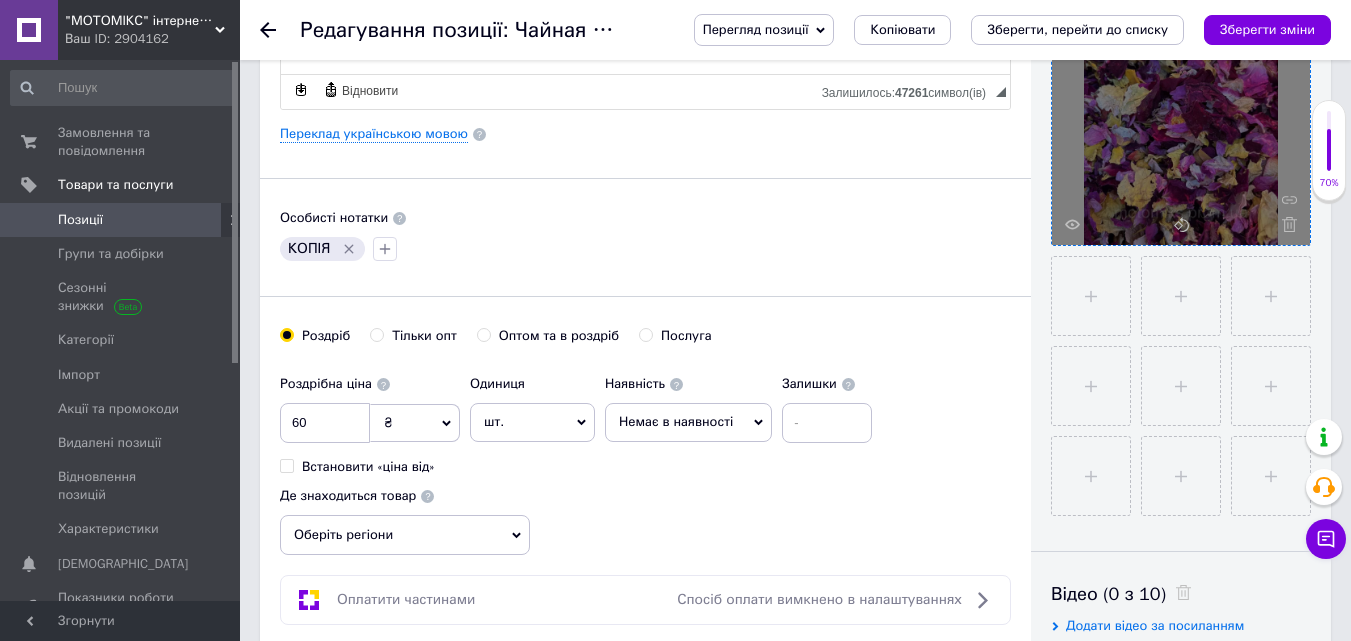 scroll, scrollTop: 516, scrollLeft: 0, axis: vertical 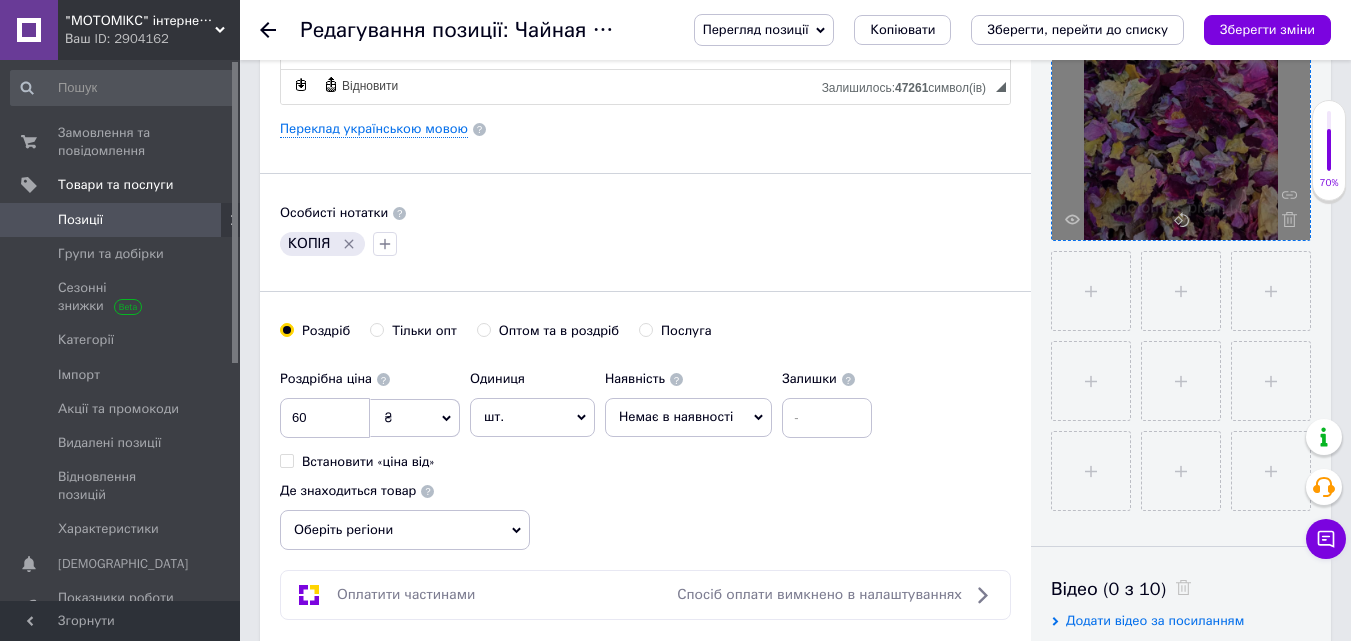 click on "КОПІЯ" at bounding box center (322, 244) 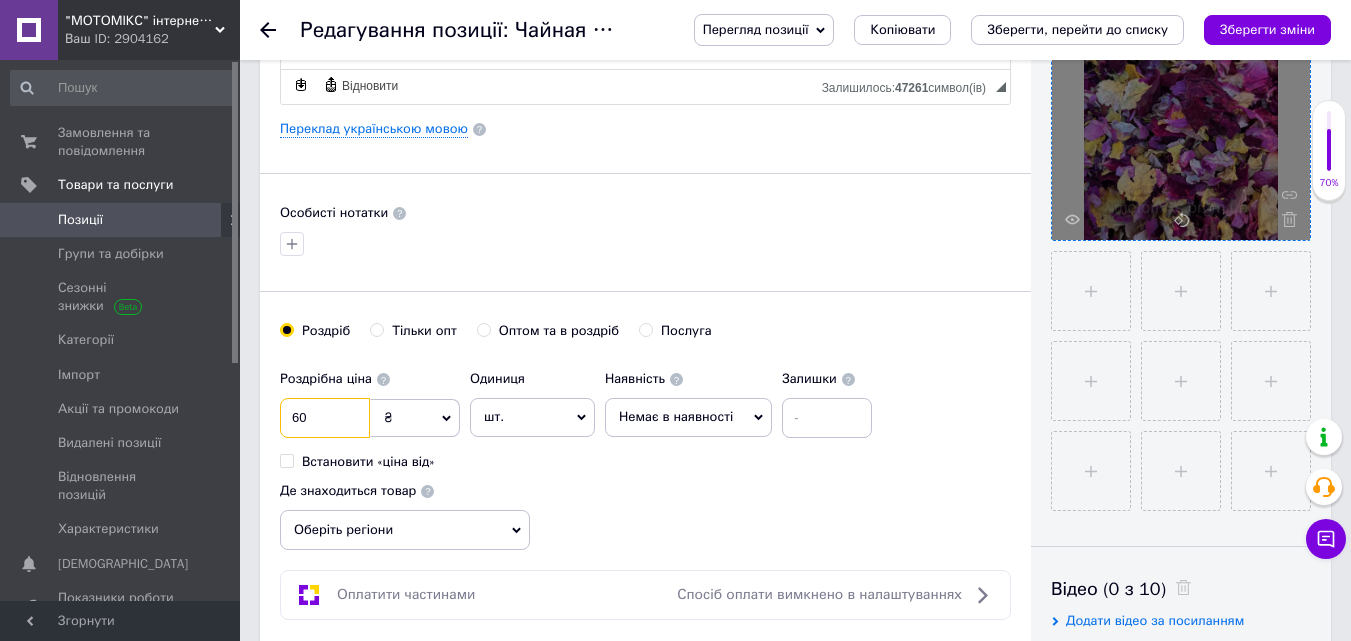 click on "60" at bounding box center (325, 418) 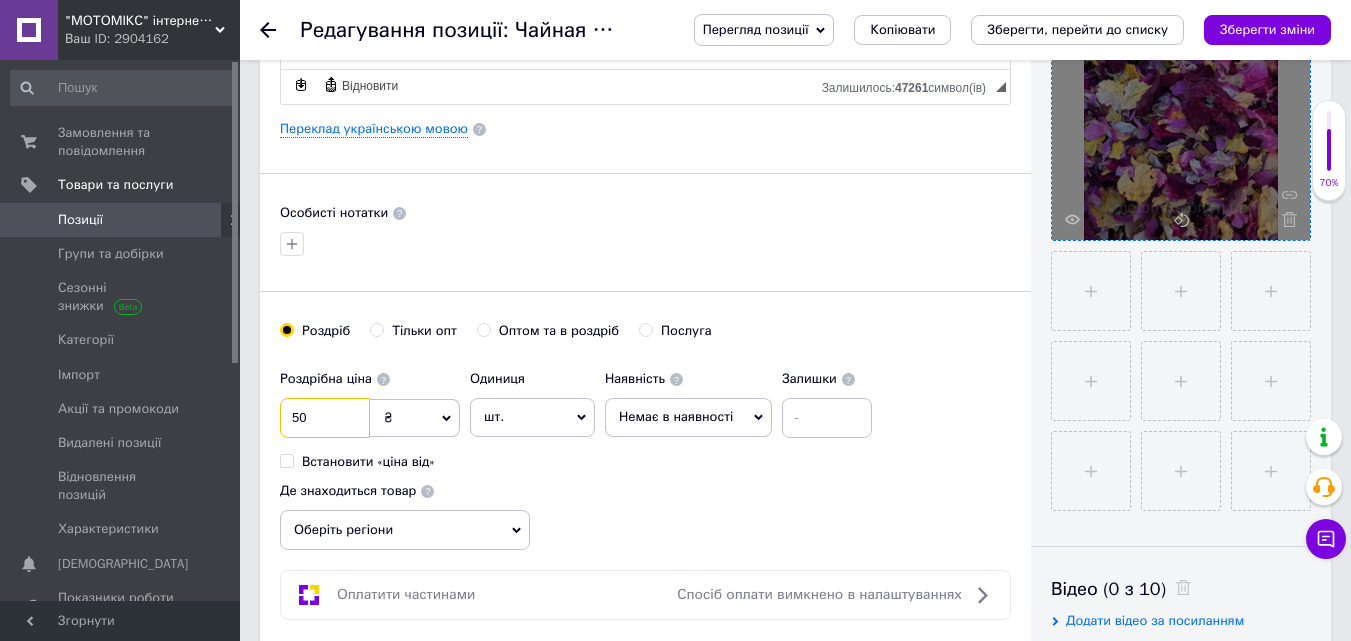 type on "50" 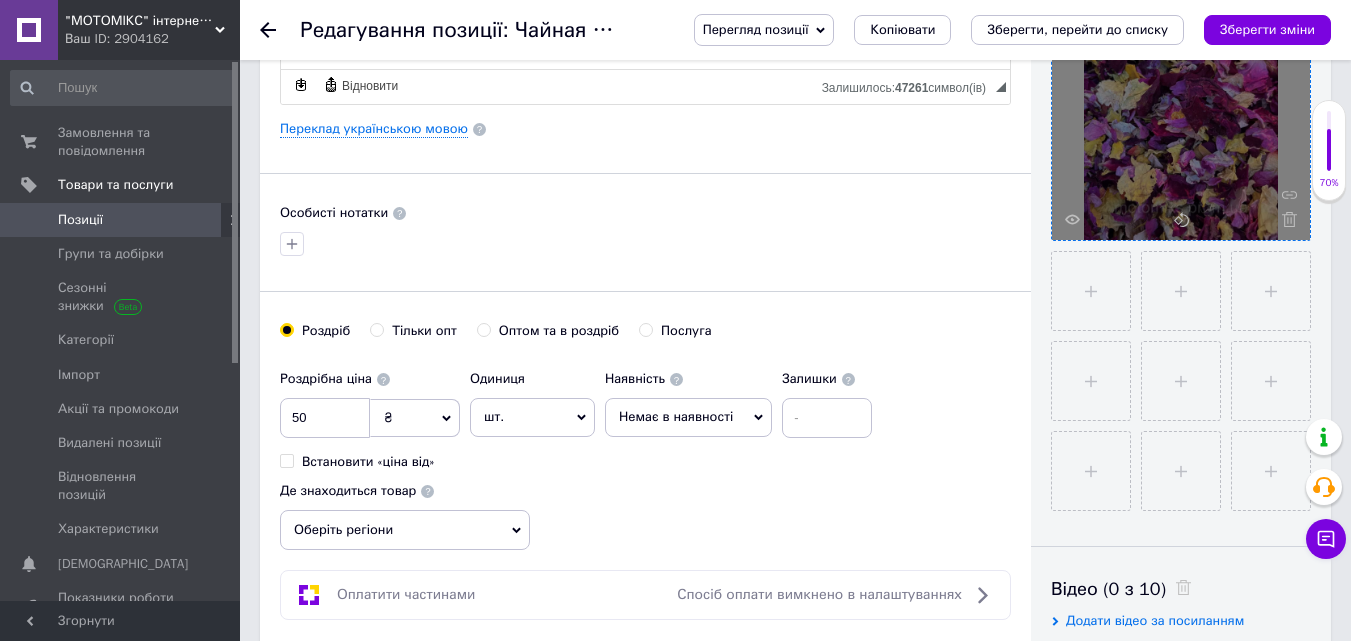 click on "Немає в наявності" at bounding box center (676, 416) 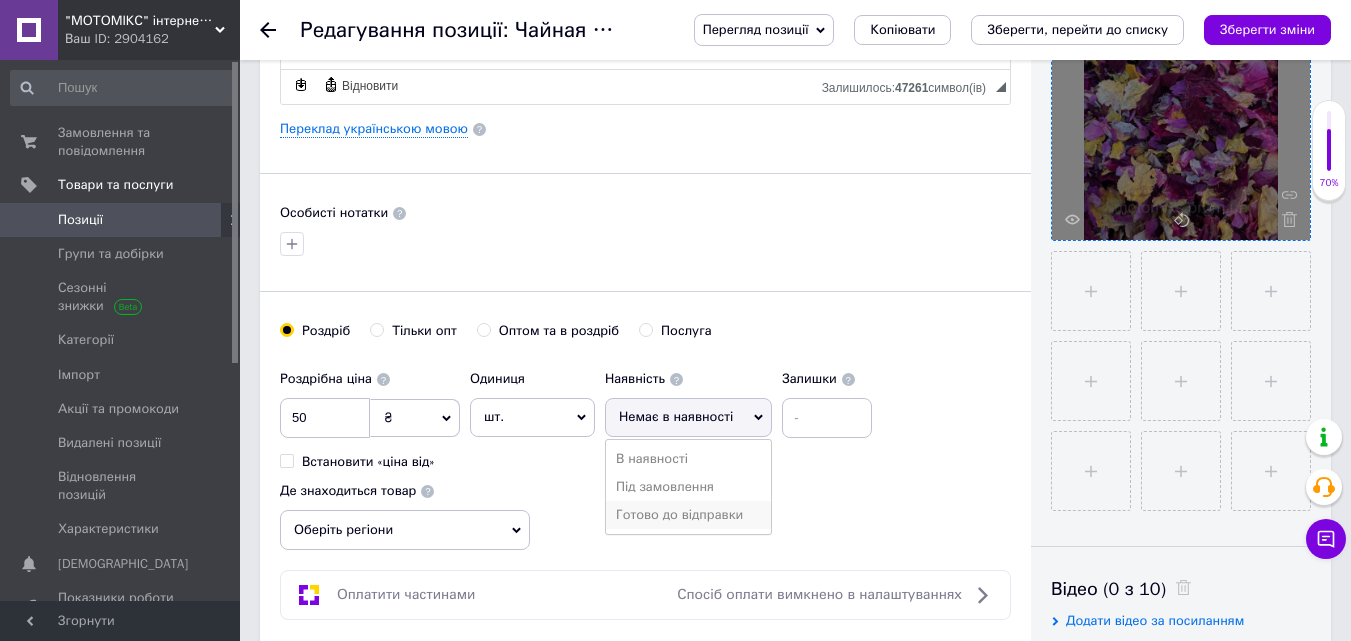 click on "Готово до відправки" at bounding box center [688, 515] 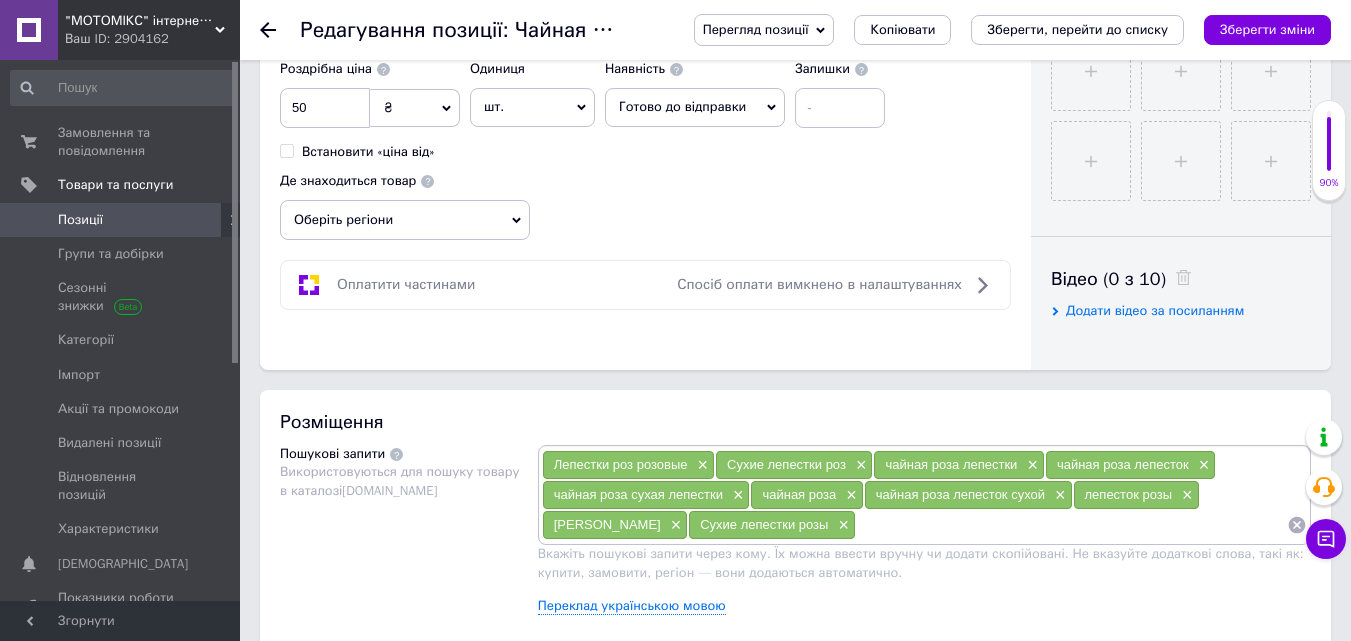 scroll, scrollTop: 831, scrollLeft: 0, axis: vertical 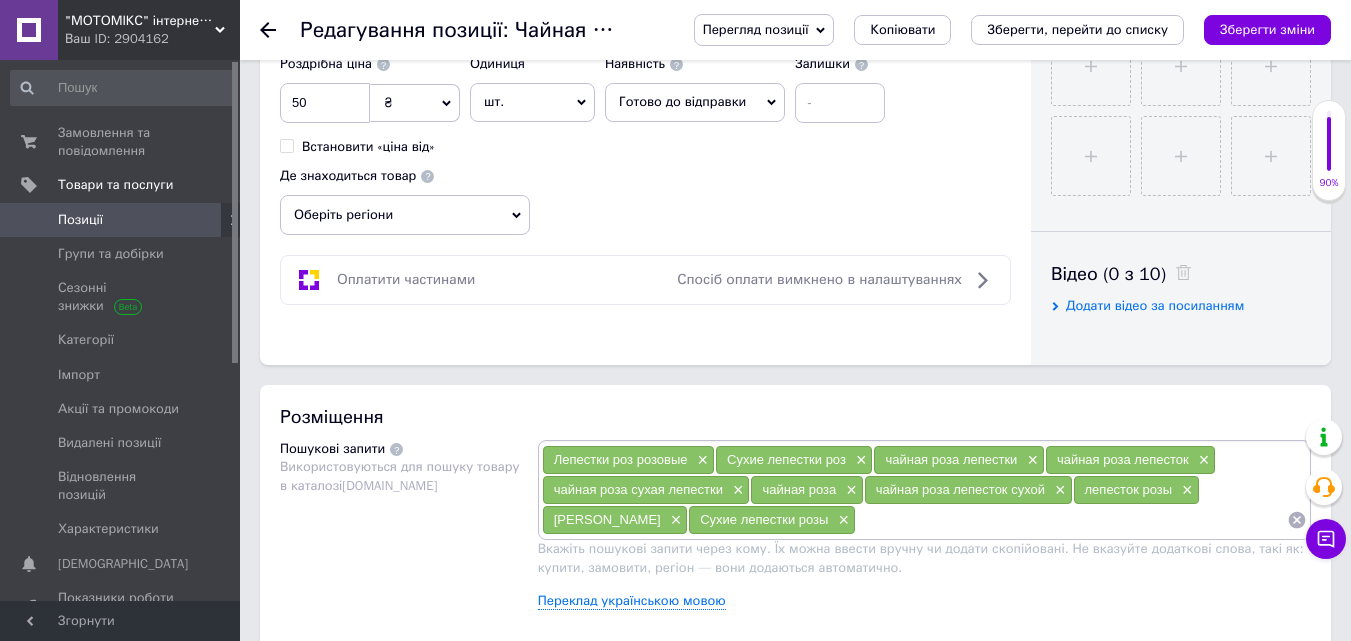 click 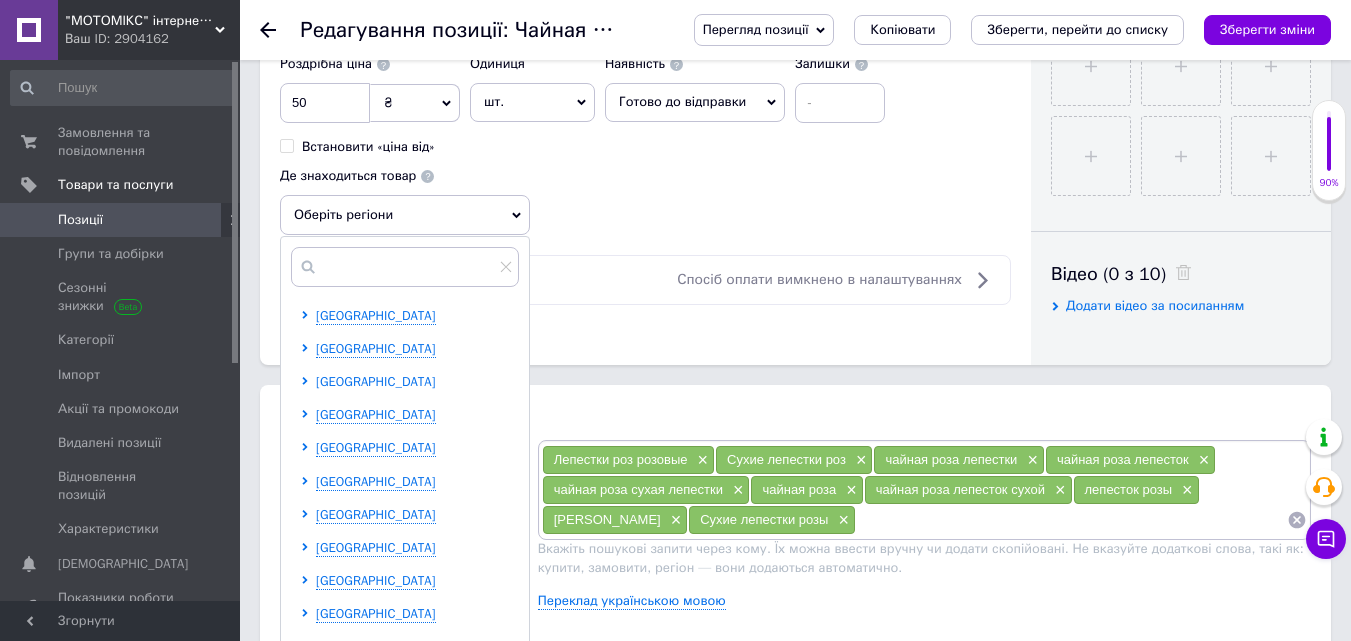 click on "[GEOGRAPHIC_DATA]" at bounding box center (376, 381) 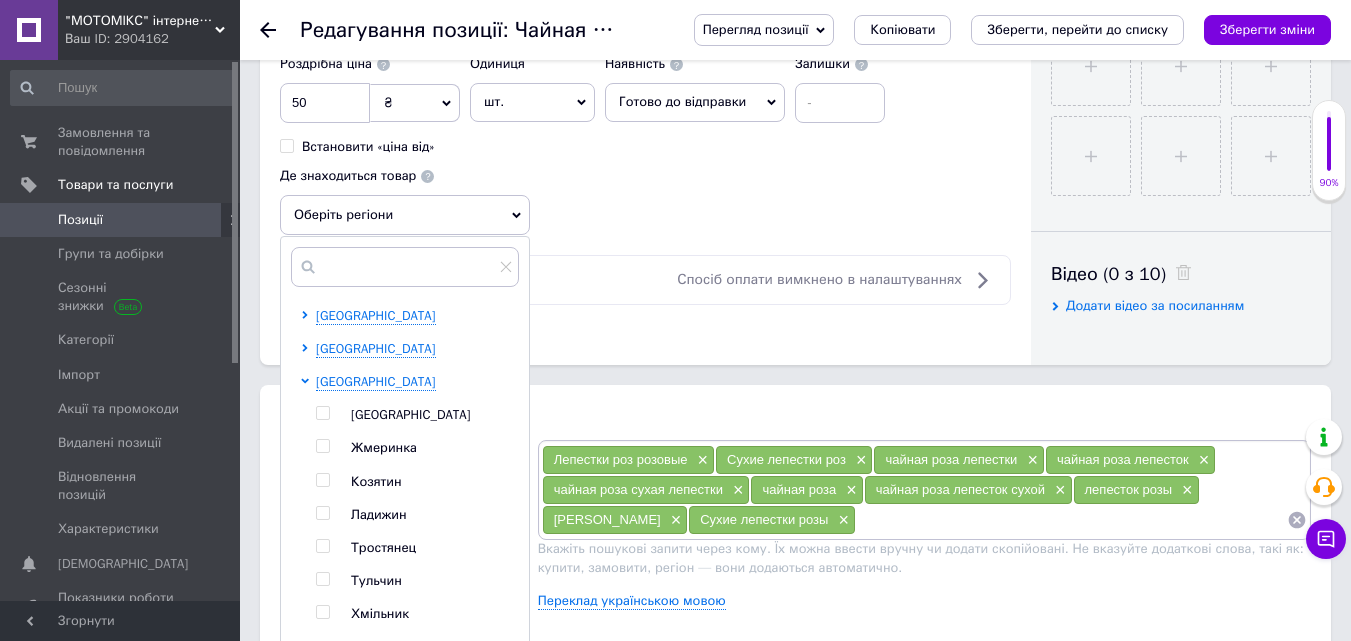 click at bounding box center [308, 498] 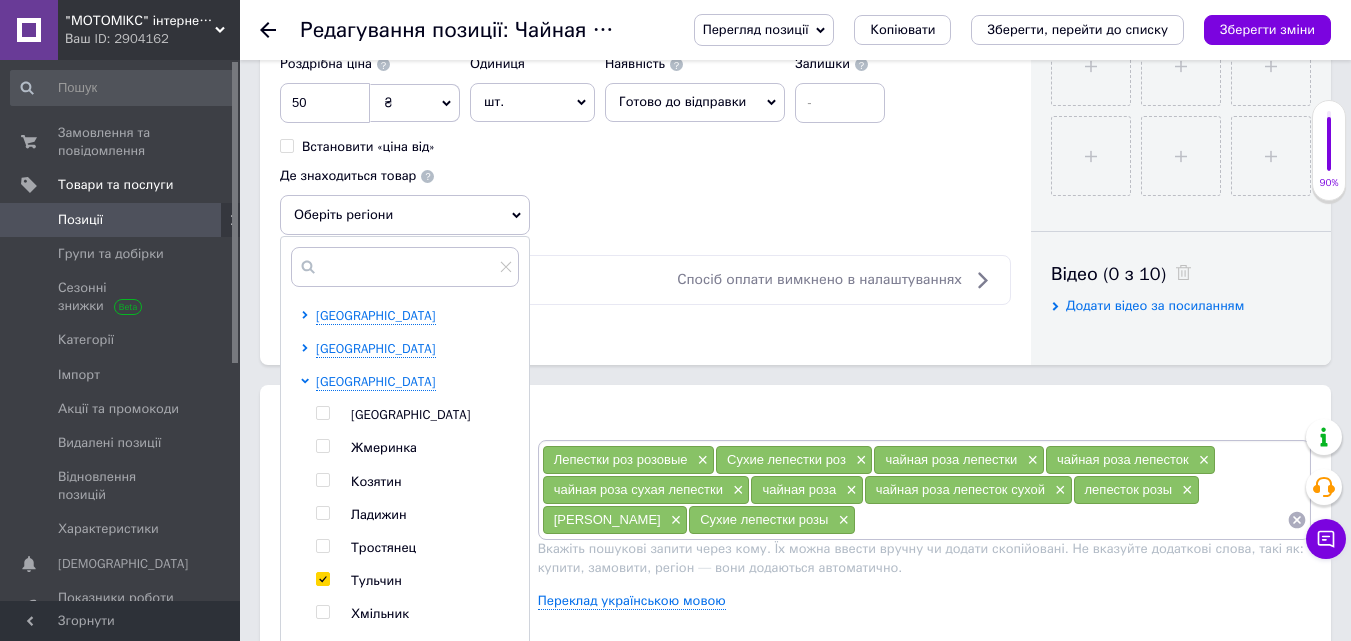 checkbox on "true" 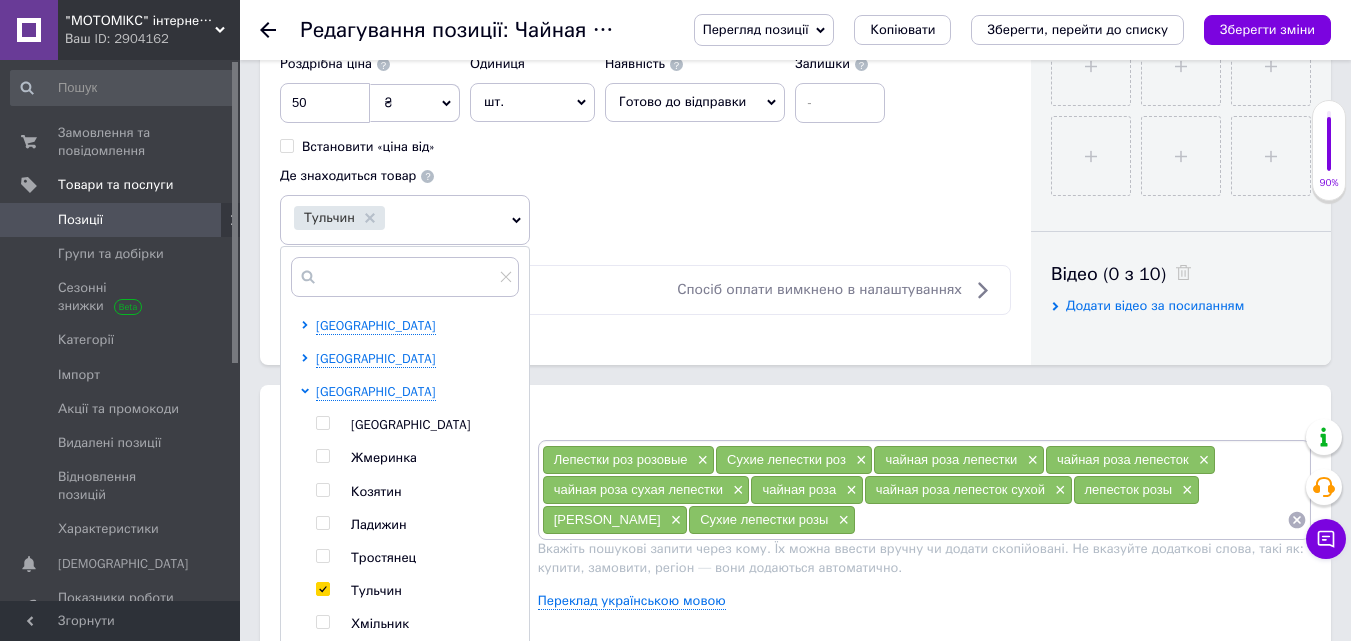 click on "Основна інформація Назва позиції (Російська) ✱ Лепестки розы микс (Пелюстки троянди мікс), 100г Код/Артикул 342012 Опис (Російська) ✱ Лепестки розы (микс)  расфасовка  100грам .
Заготовка лепестков  розы в качестве лекарственного сырья проводилась весной-летом в период начала раскрытия цветков. Сушились лепестки в хорошо проветриваемом помещении без попадания солнечных лучей при температуре до 40С.
Высушенные лепестки чайной розы имеют естественный цвет, ароматный запах.
Сырье заготавливалось в экологически чистом районе  [GEOGRAPHIC_DATA]." at bounding box center [645, -193] 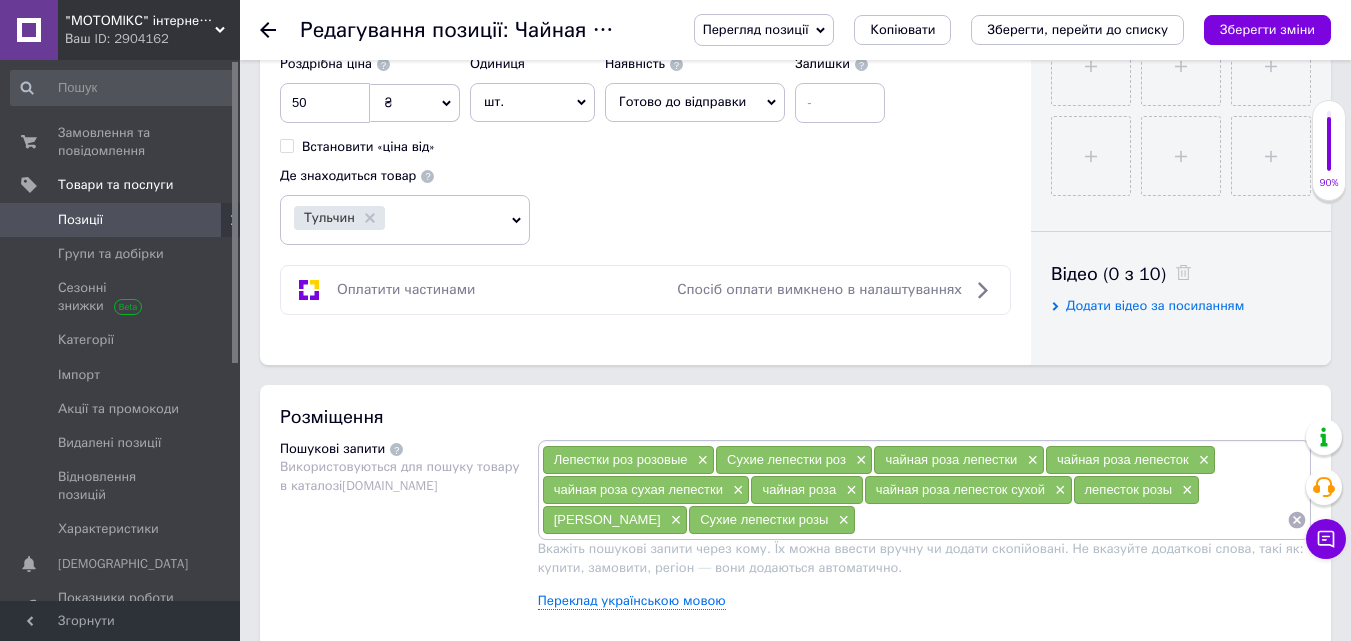 click at bounding box center (1071, 520) 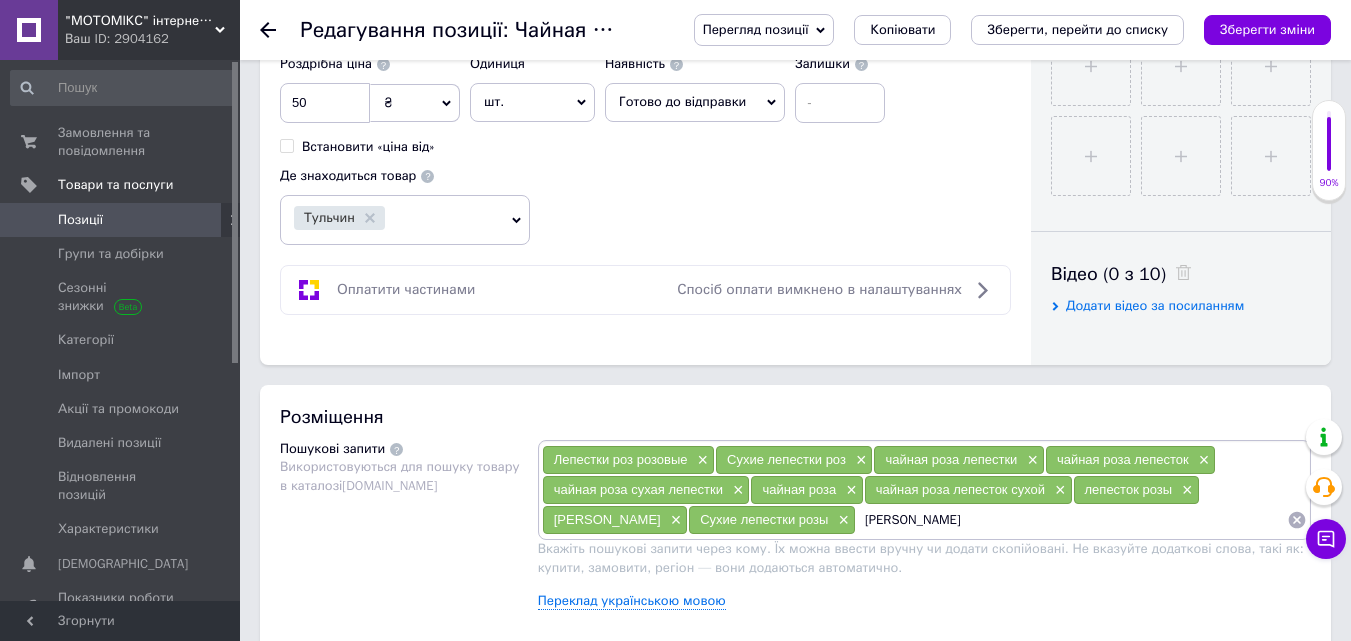 type on "пелюска троянд" 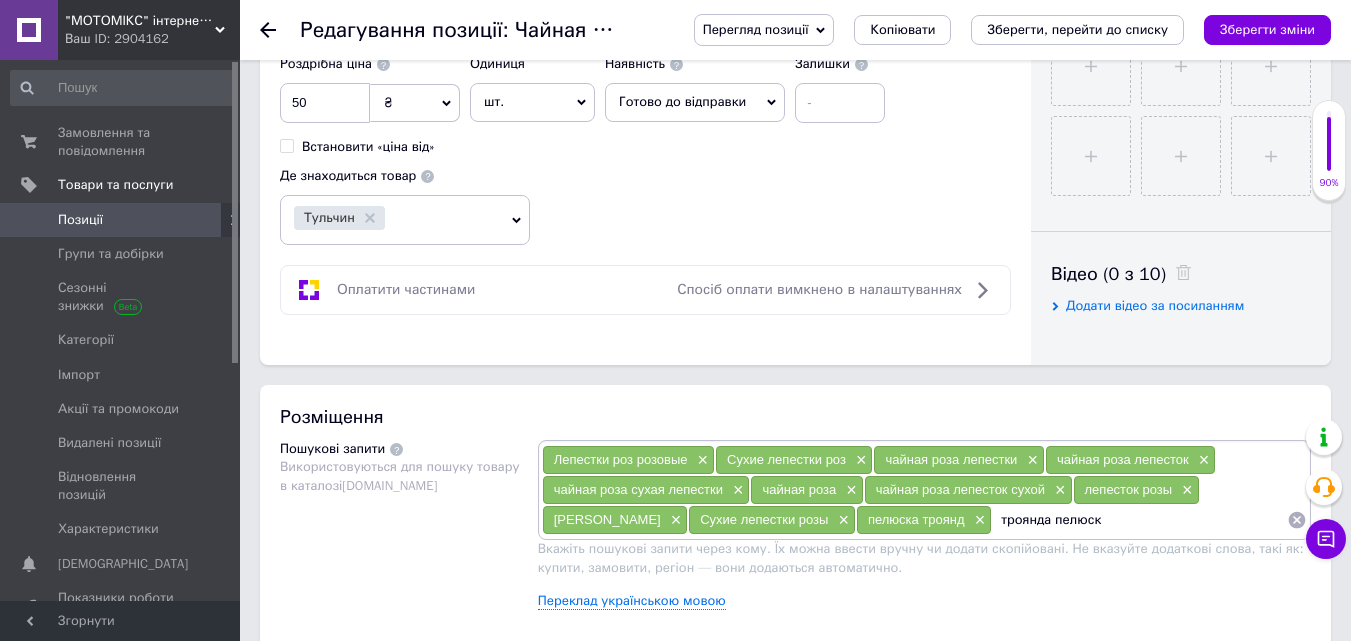 type on "троянда пелюски" 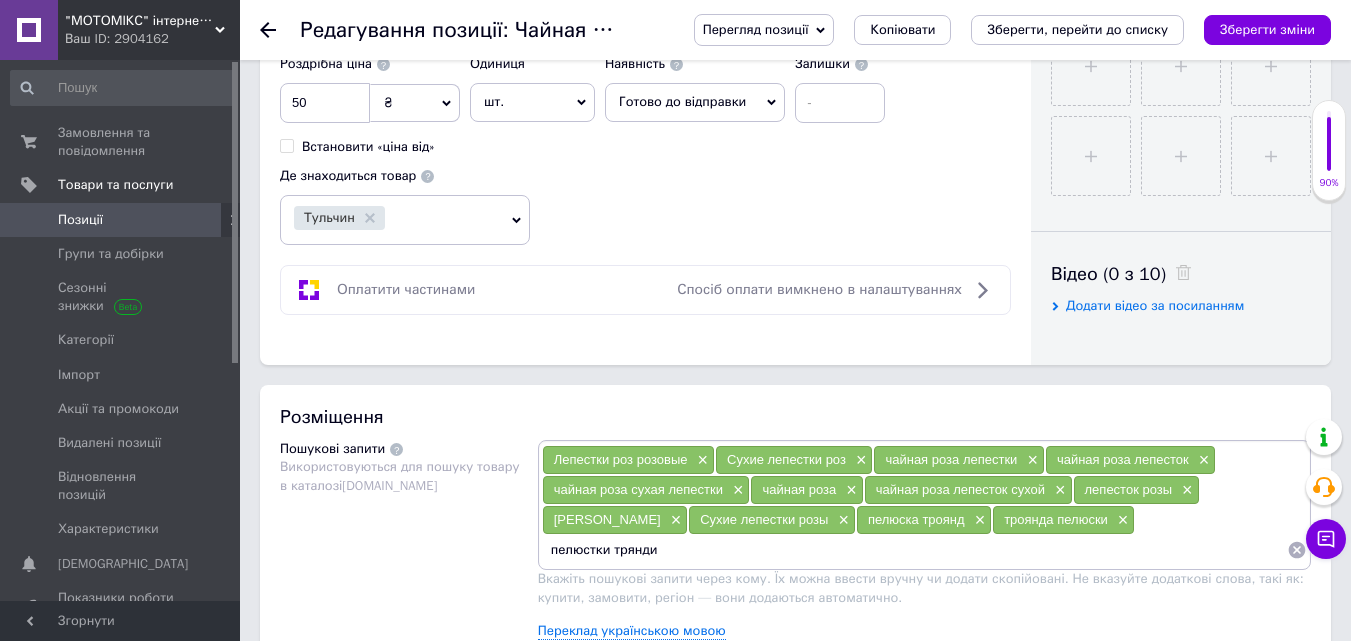 click on "пелюстки трянди" at bounding box center (914, 550) 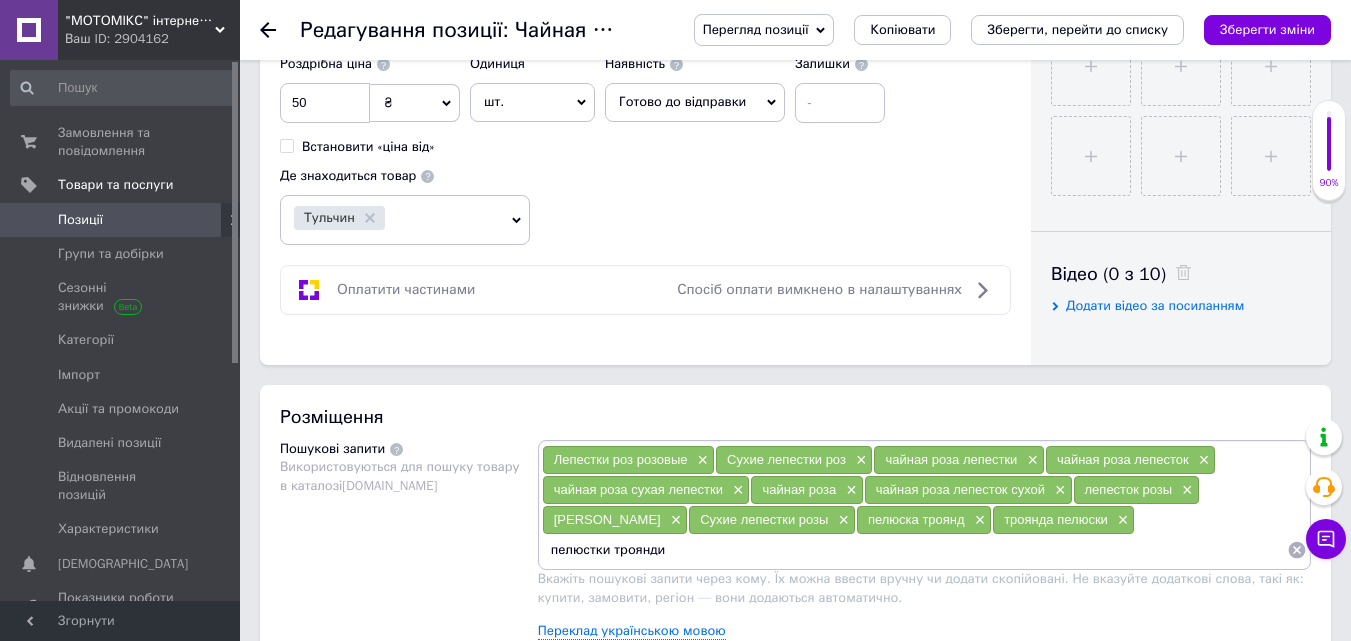 click on "пелюстки троянди" at bounding box center [914, 550] 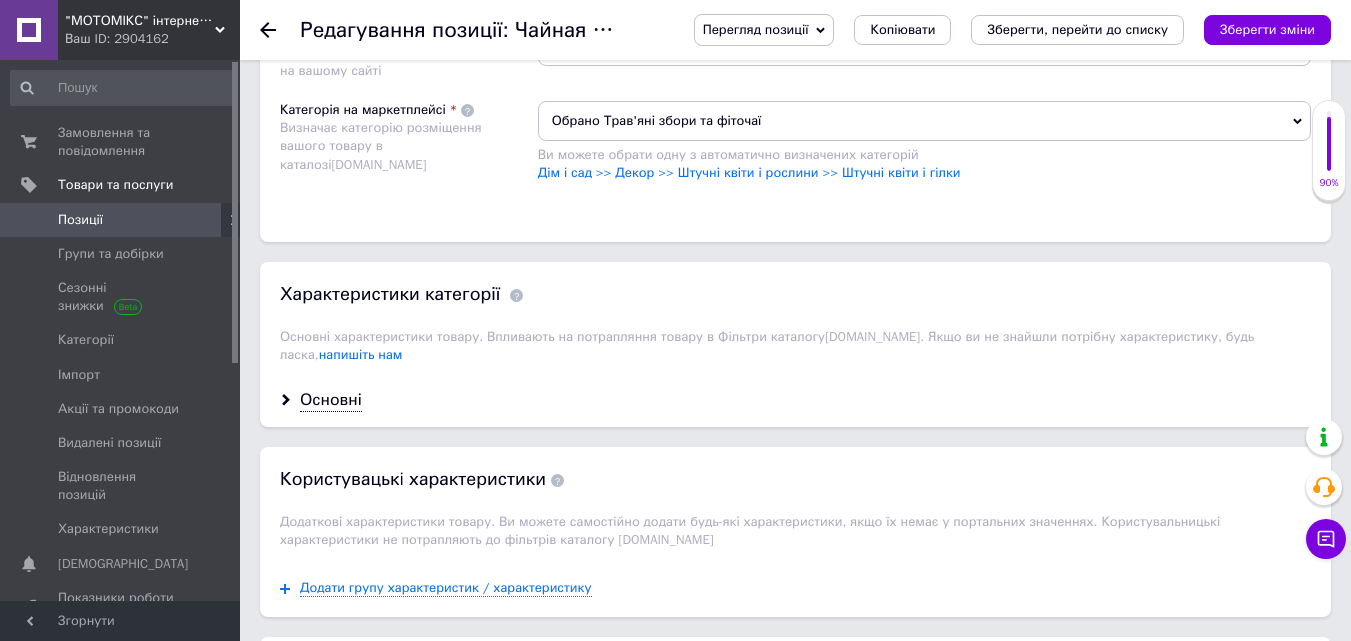 scroll, scrollTop: 1485, scrollLeft: 0, axis: vertical 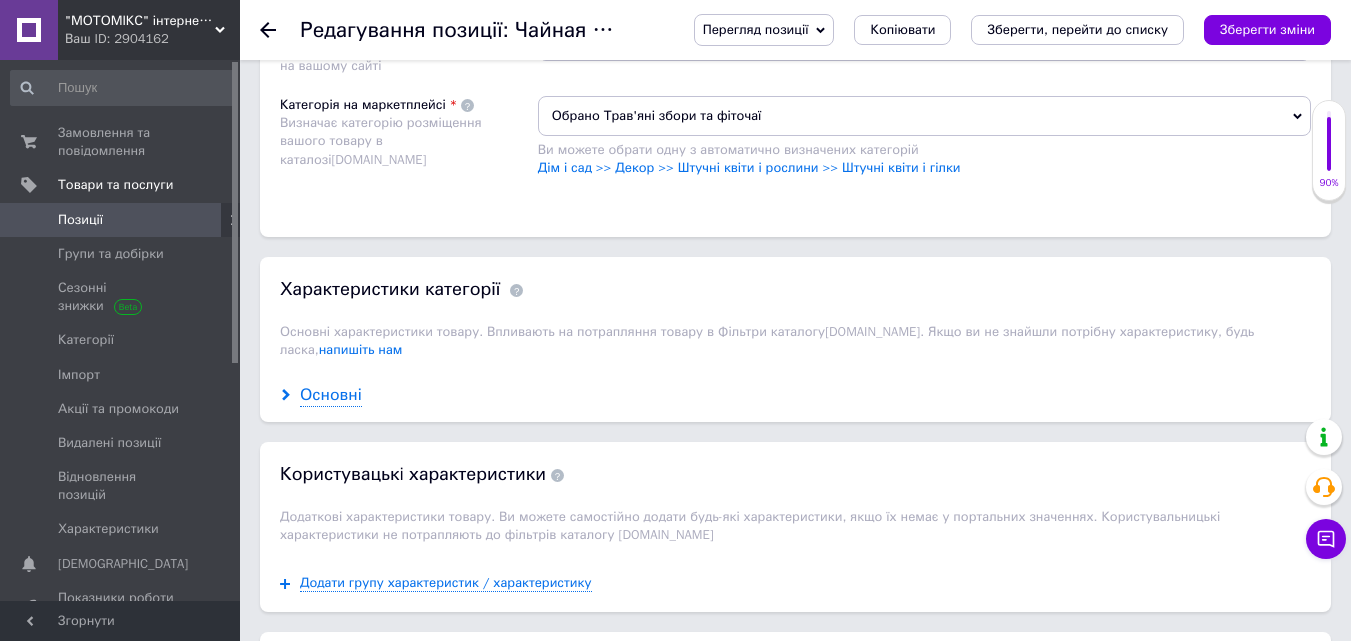 click on "Основні" at bounding box center [331, 395] 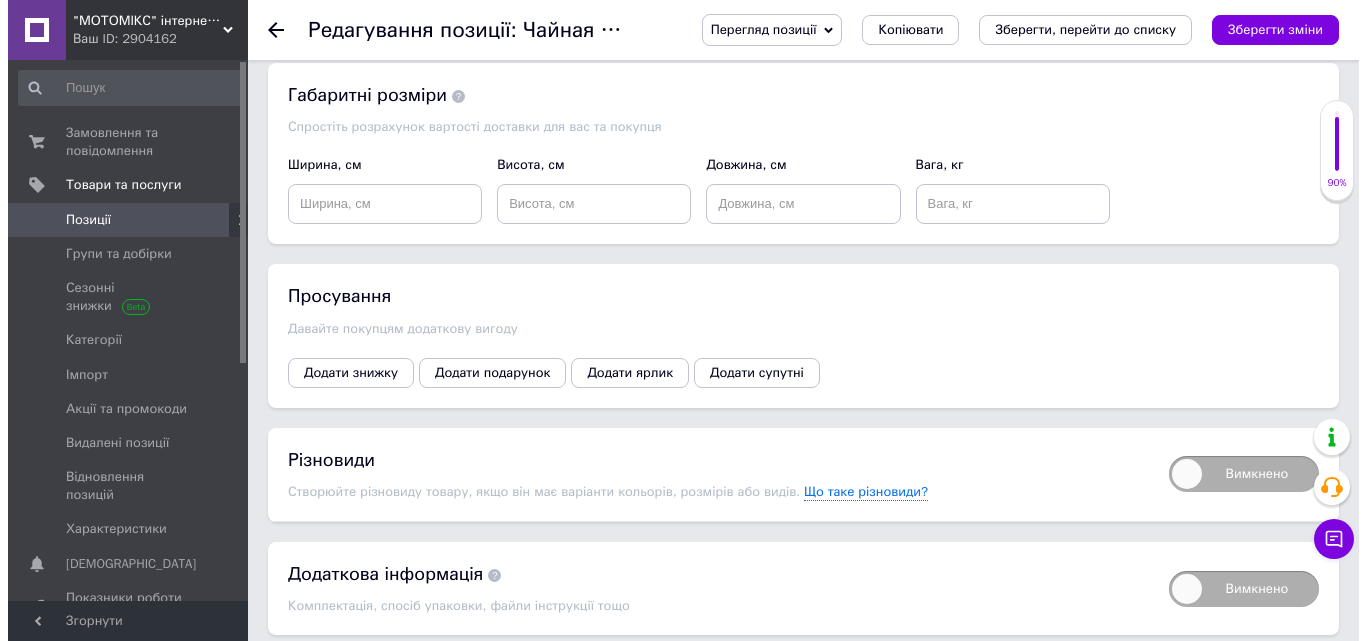 scroll, scrollTop: 2444, scrollLeft: 0, axis: vertical 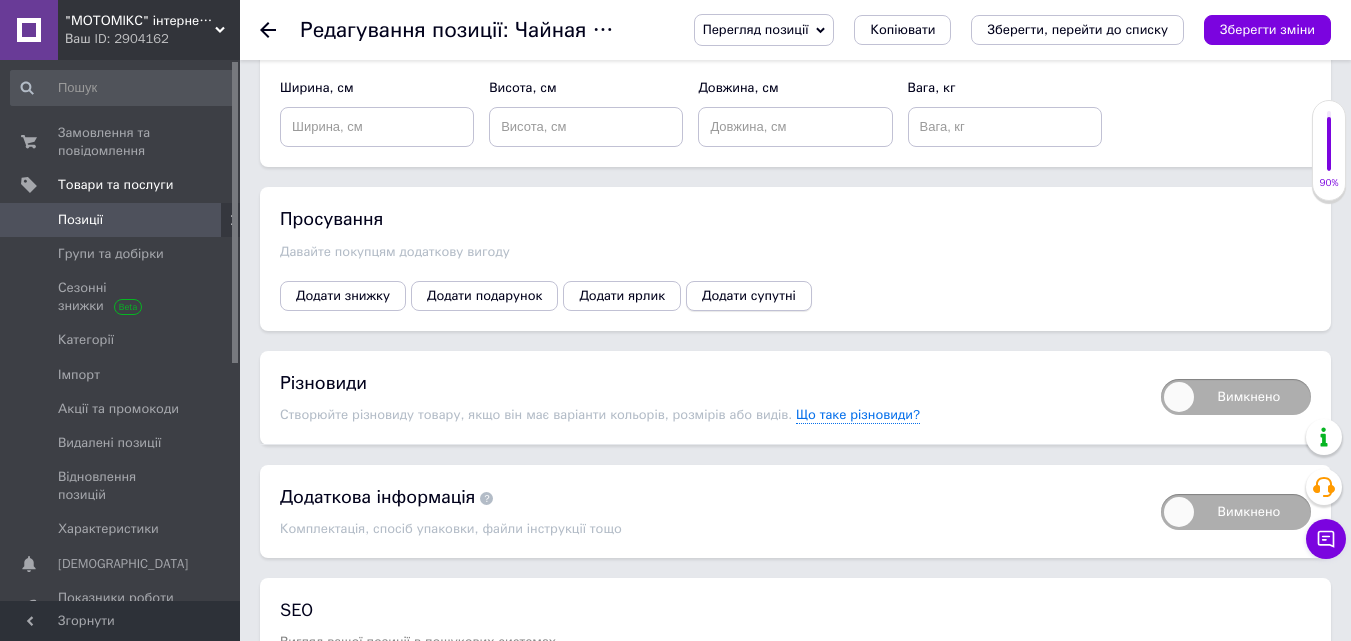 click on "Додати супутні" at bounding box center (749, 296) 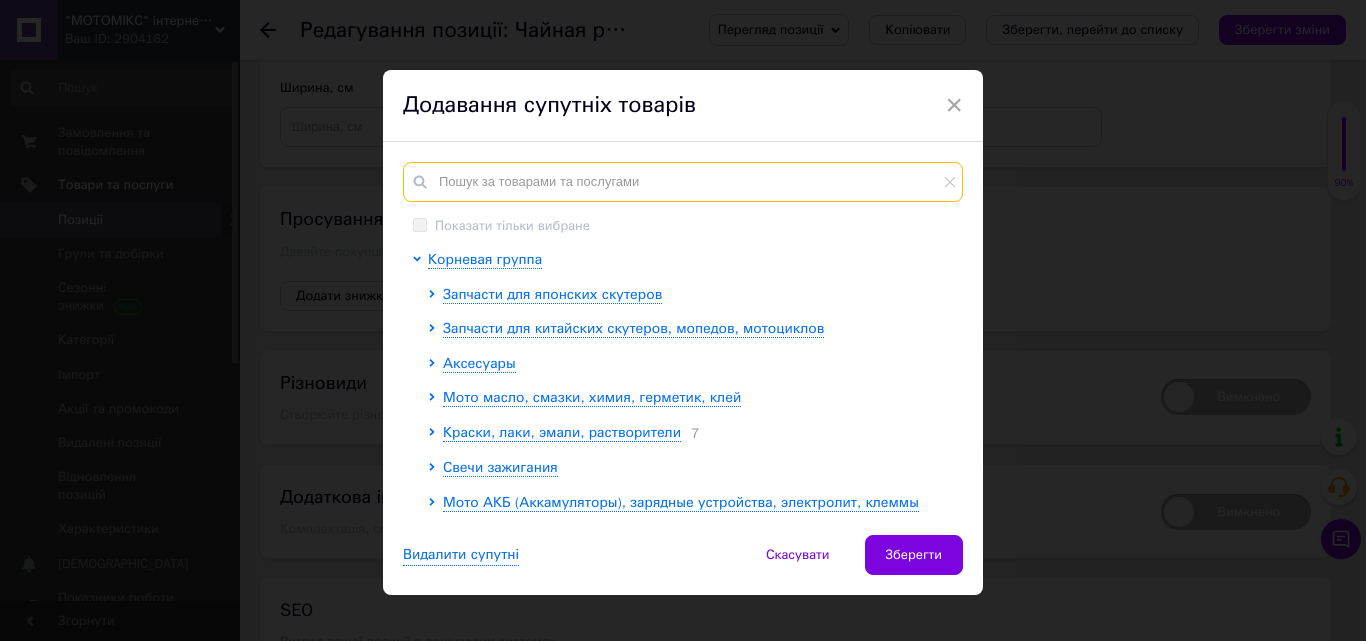 click at bounding box center [683, 182] 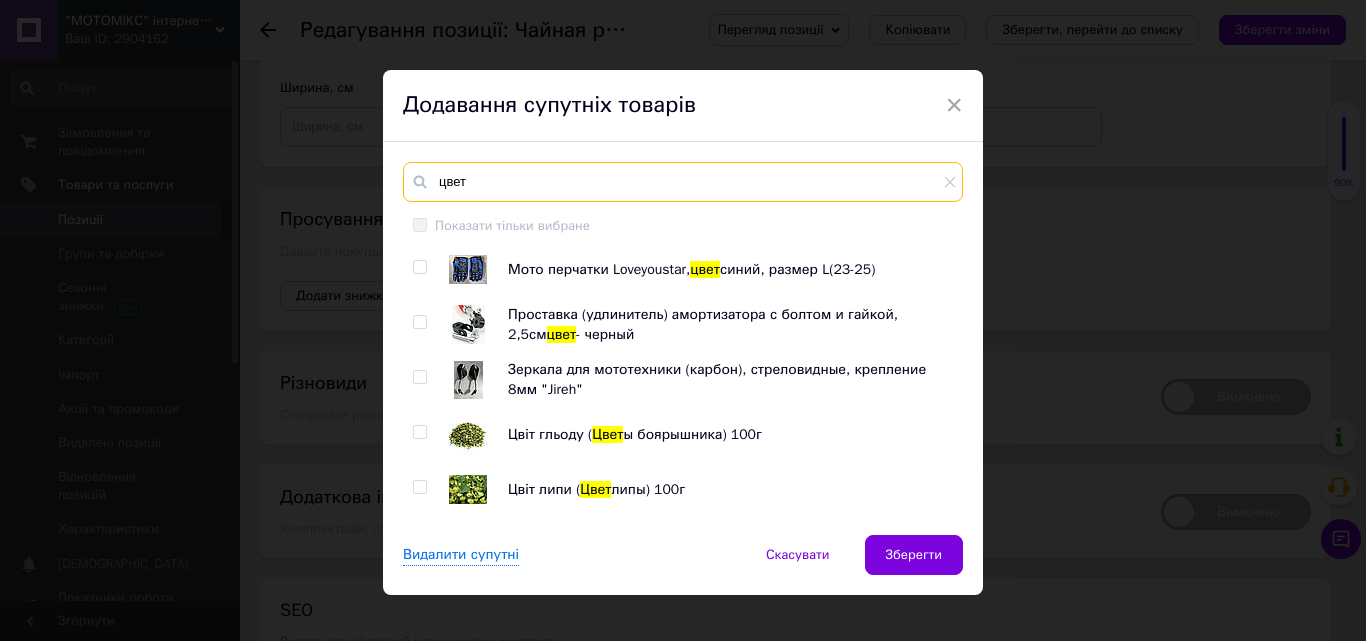 type on "цвет" 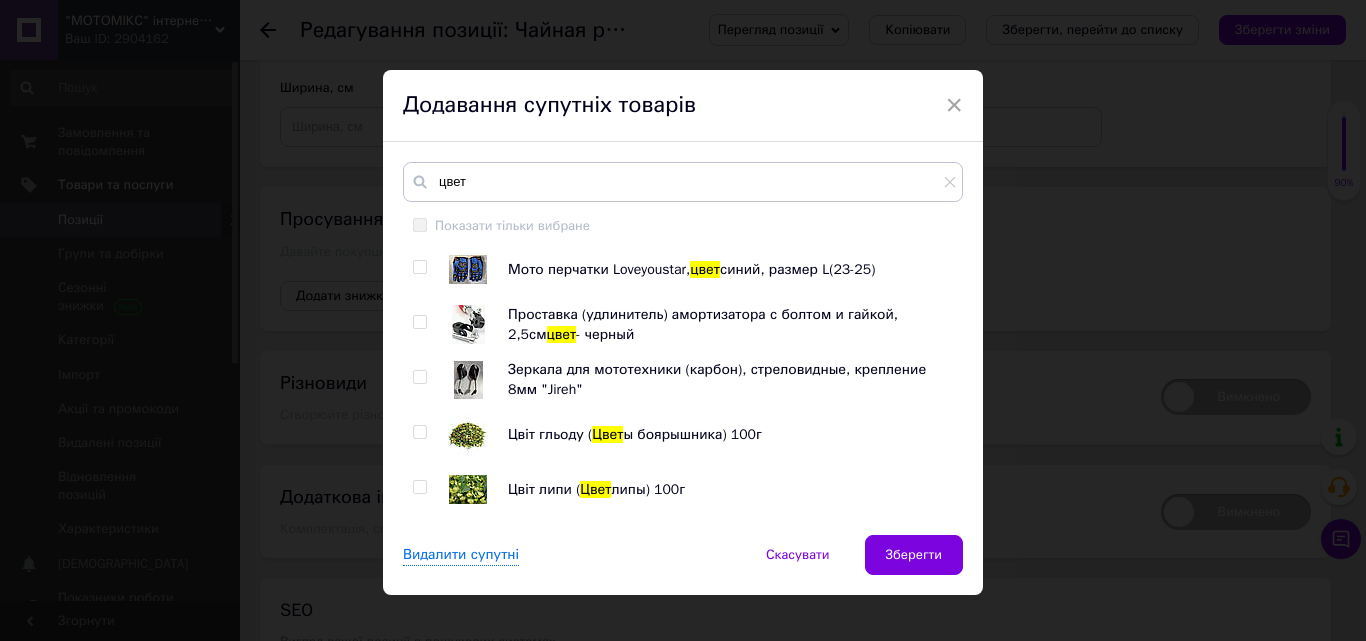 click at bounding box center [419, 432] 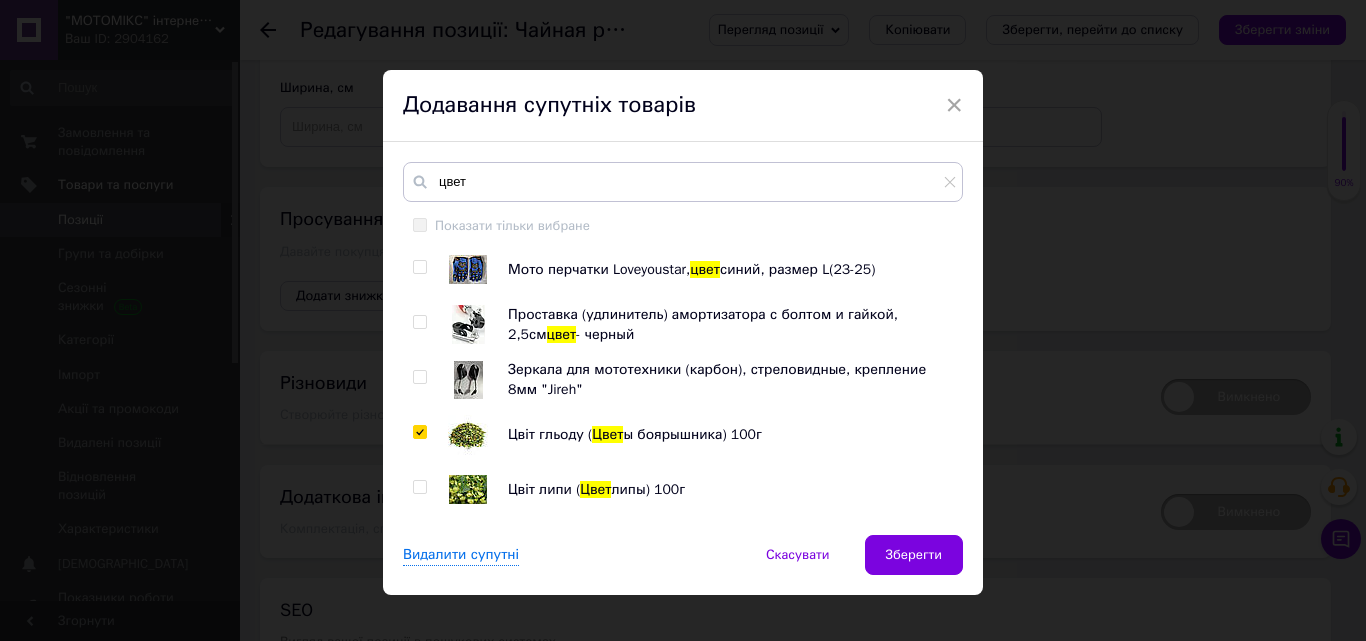 checkbox on "true" 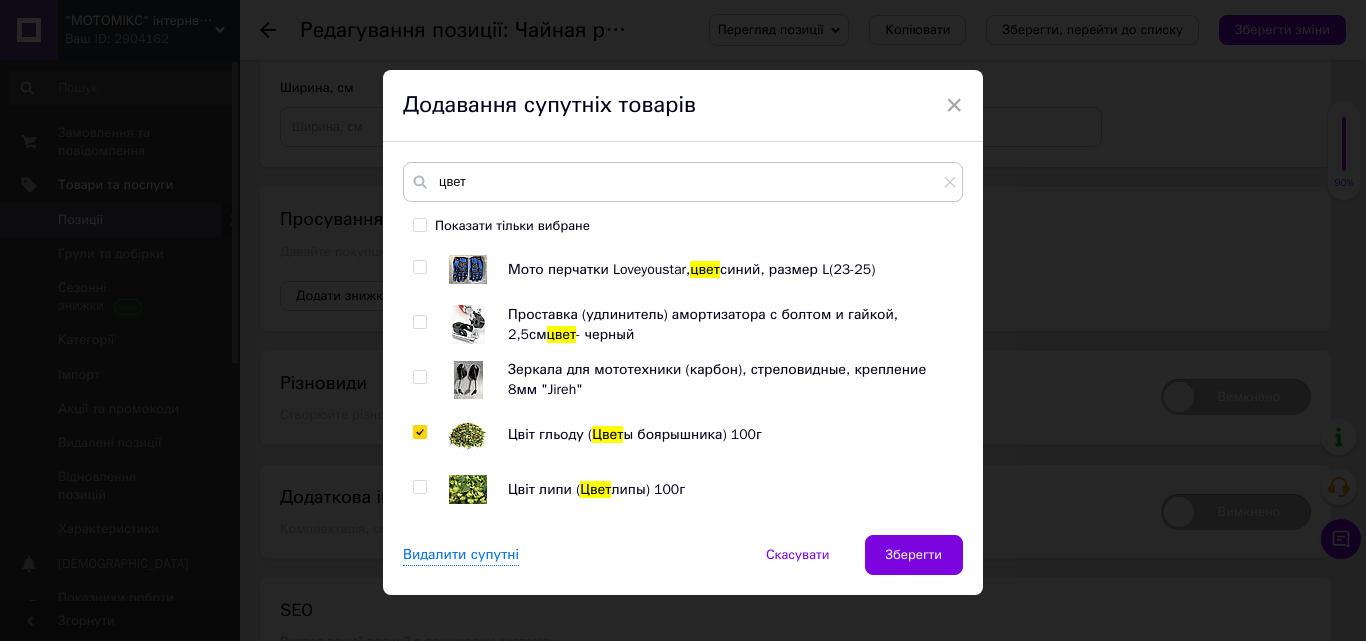 click at bounding box center [419, 487] 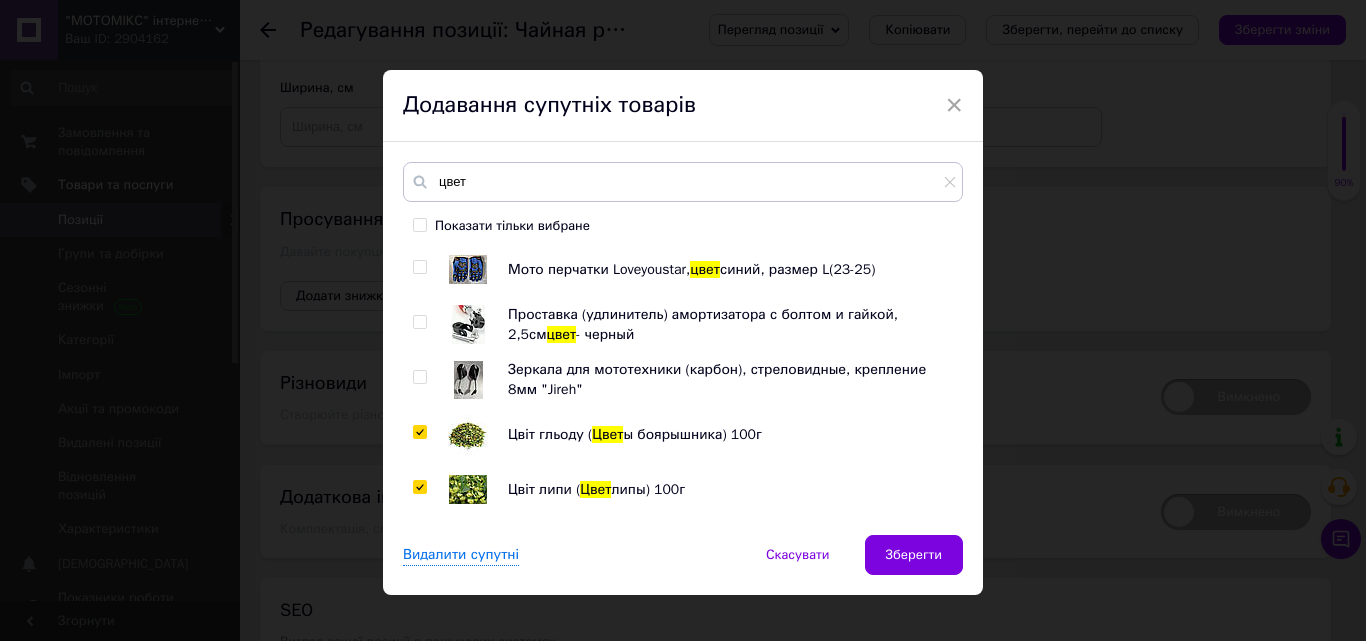 checkbox on "true" 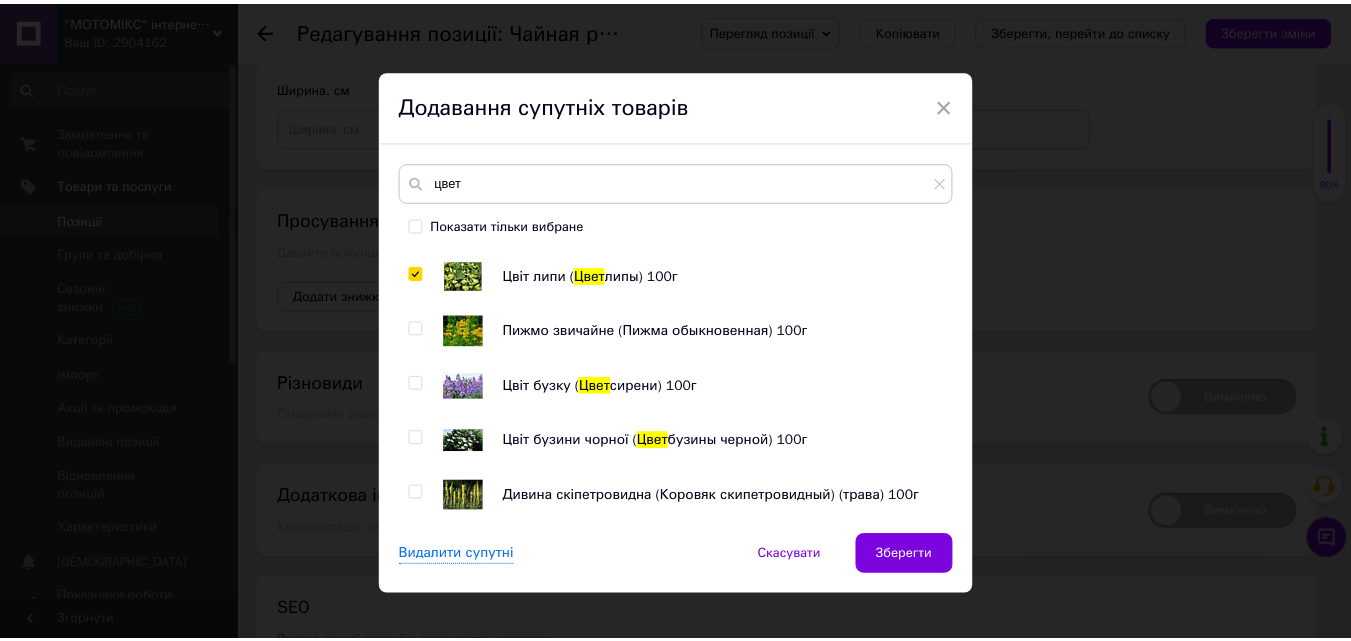 scroll, scrollTop: 221, scrollLeft: 0, axis: vertical 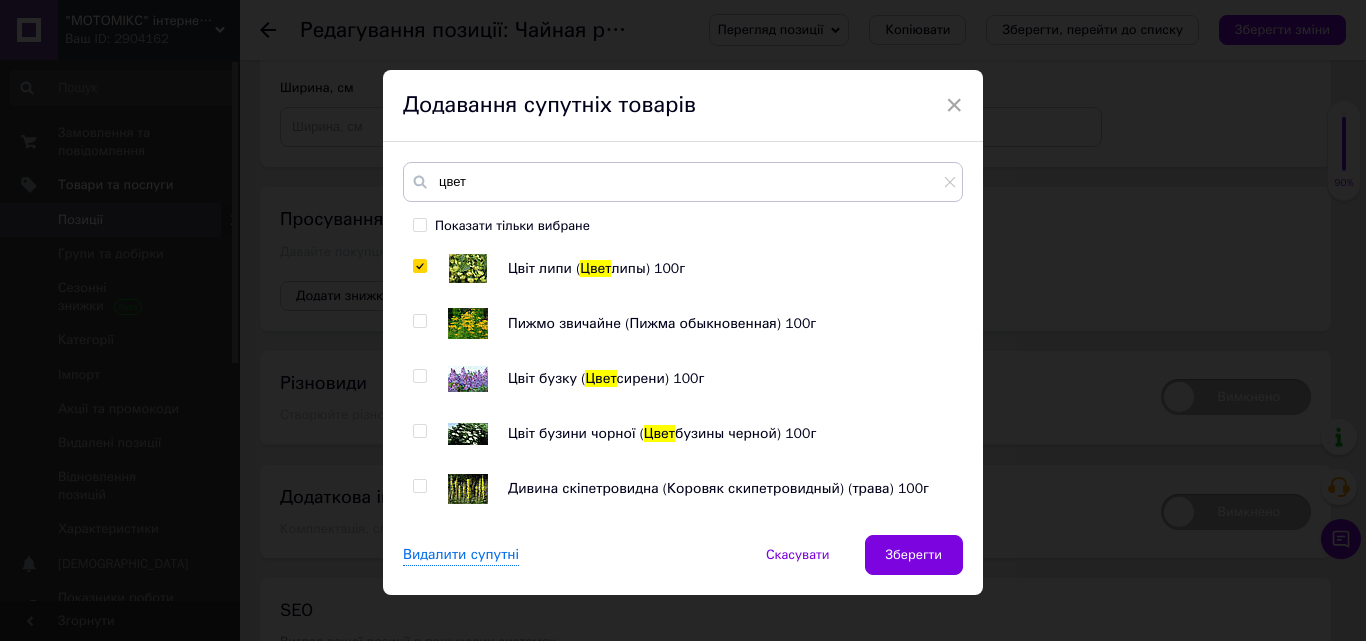click at bounding box center [419, 321] 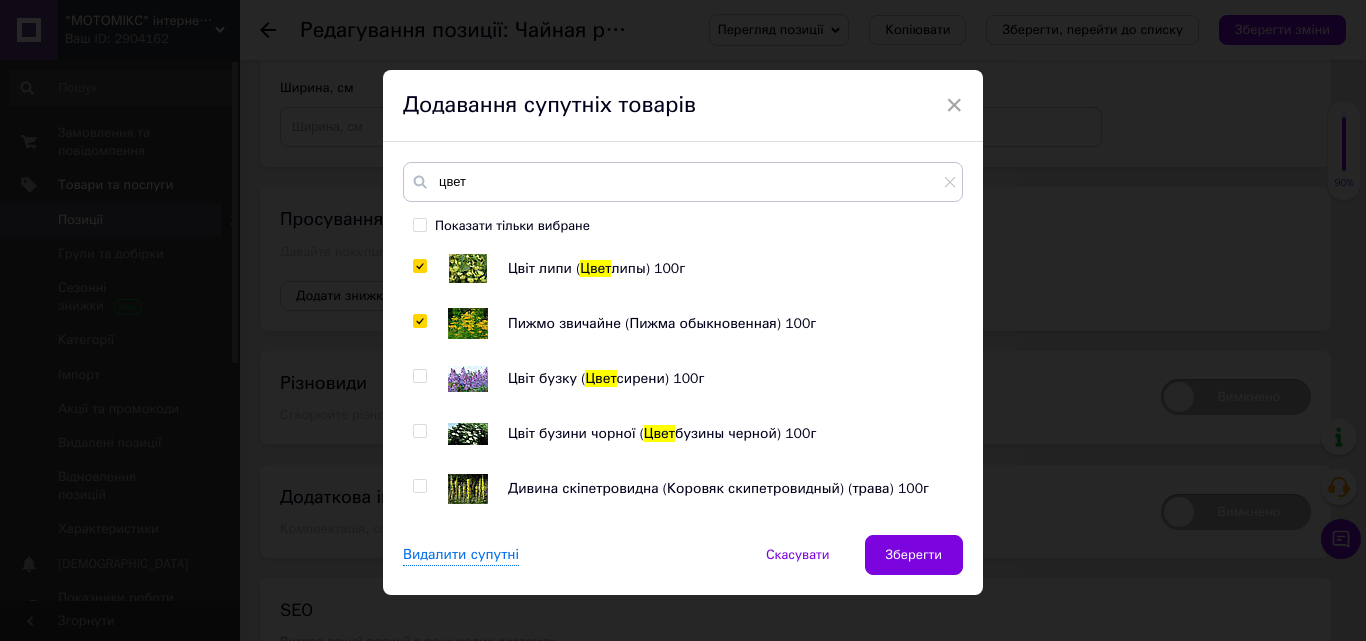 checkbox on "true" 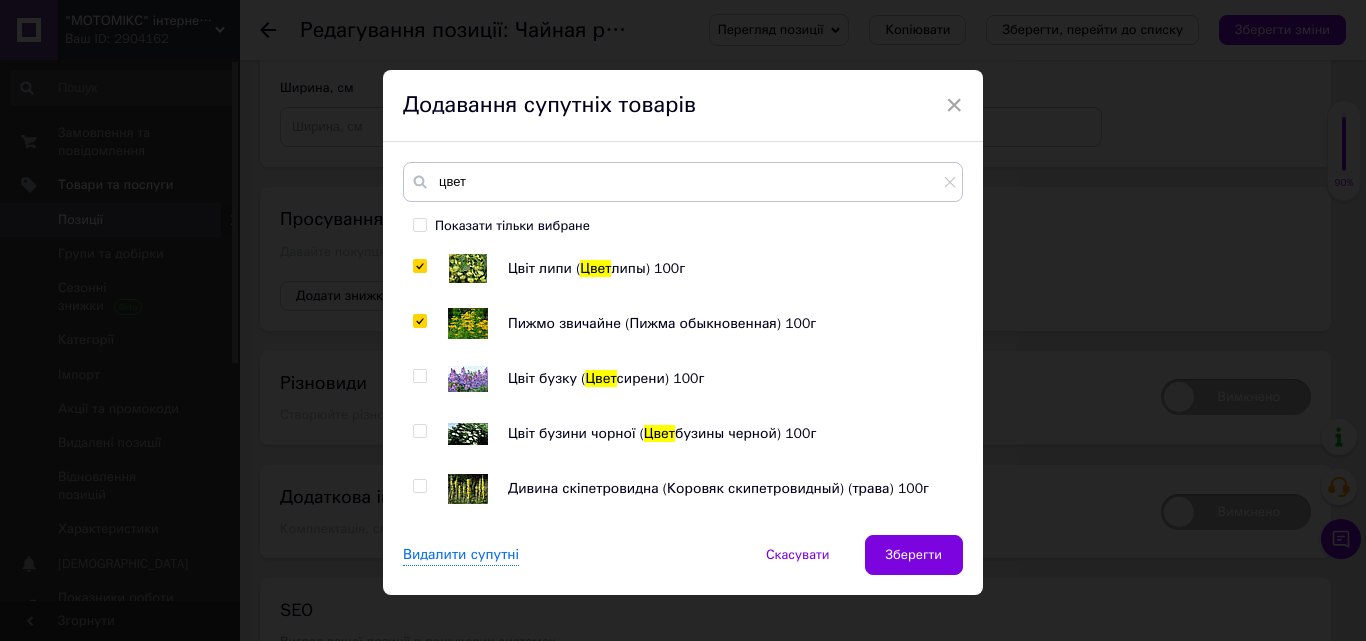 click at bounding box center (419, 376) 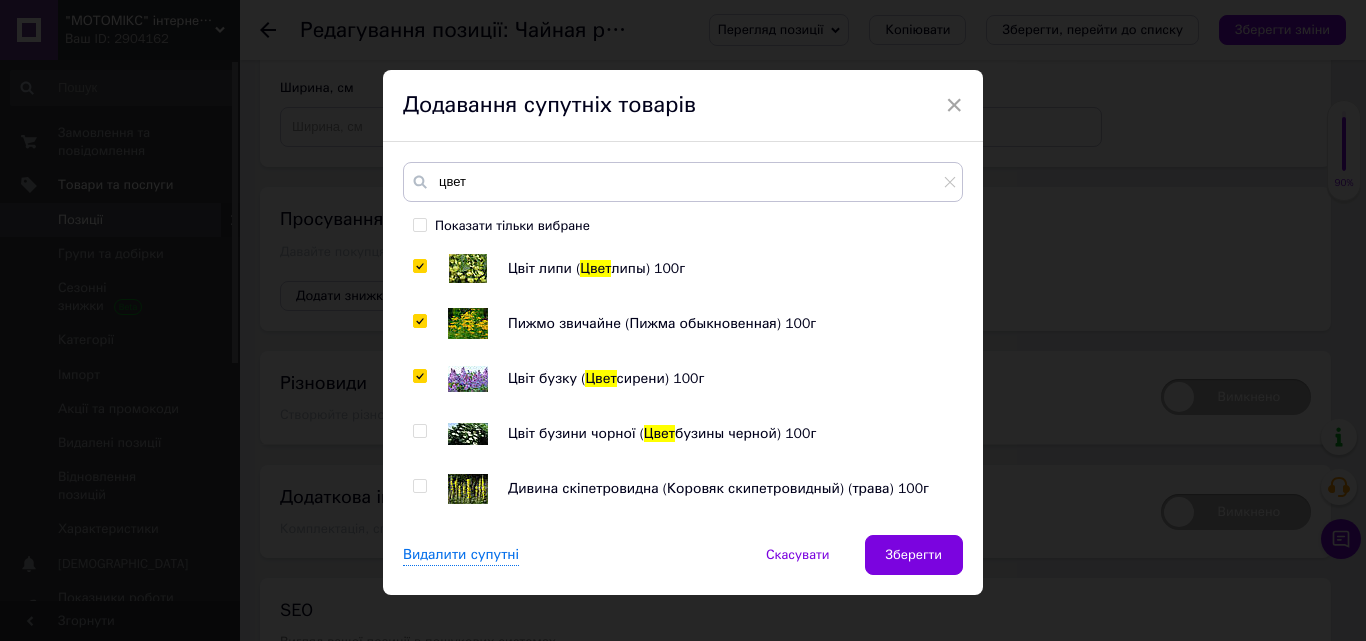 checkbox on "true" 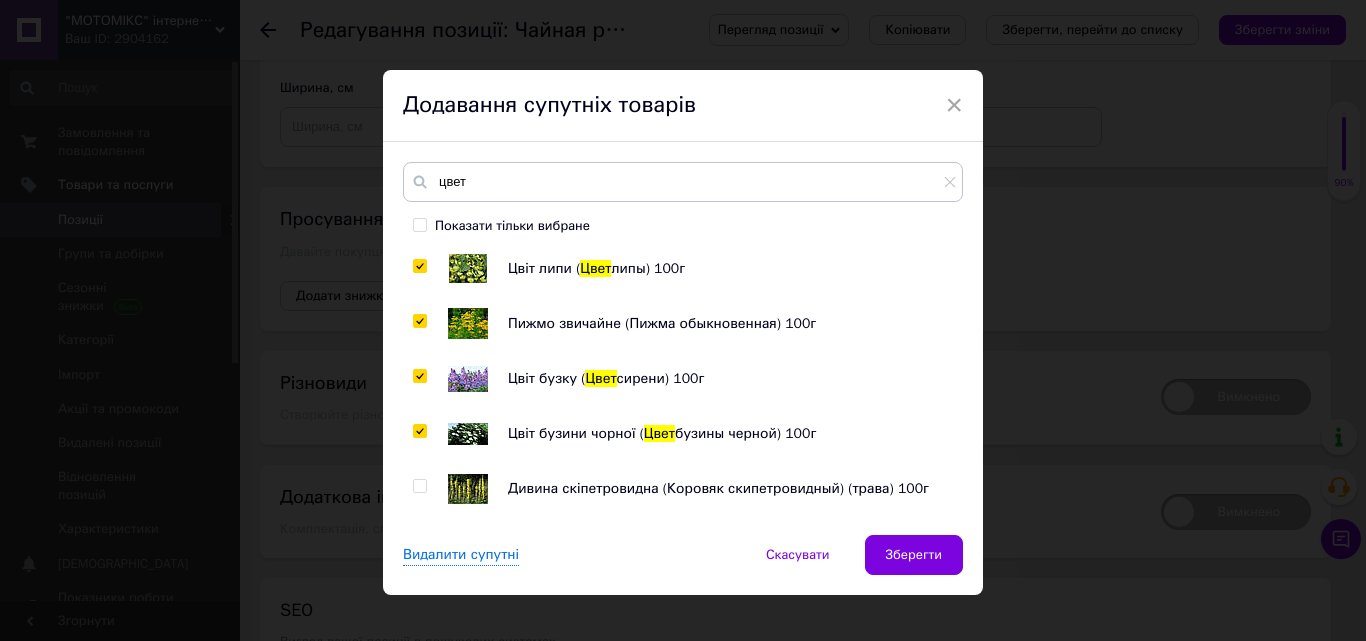 checkbox on "true" 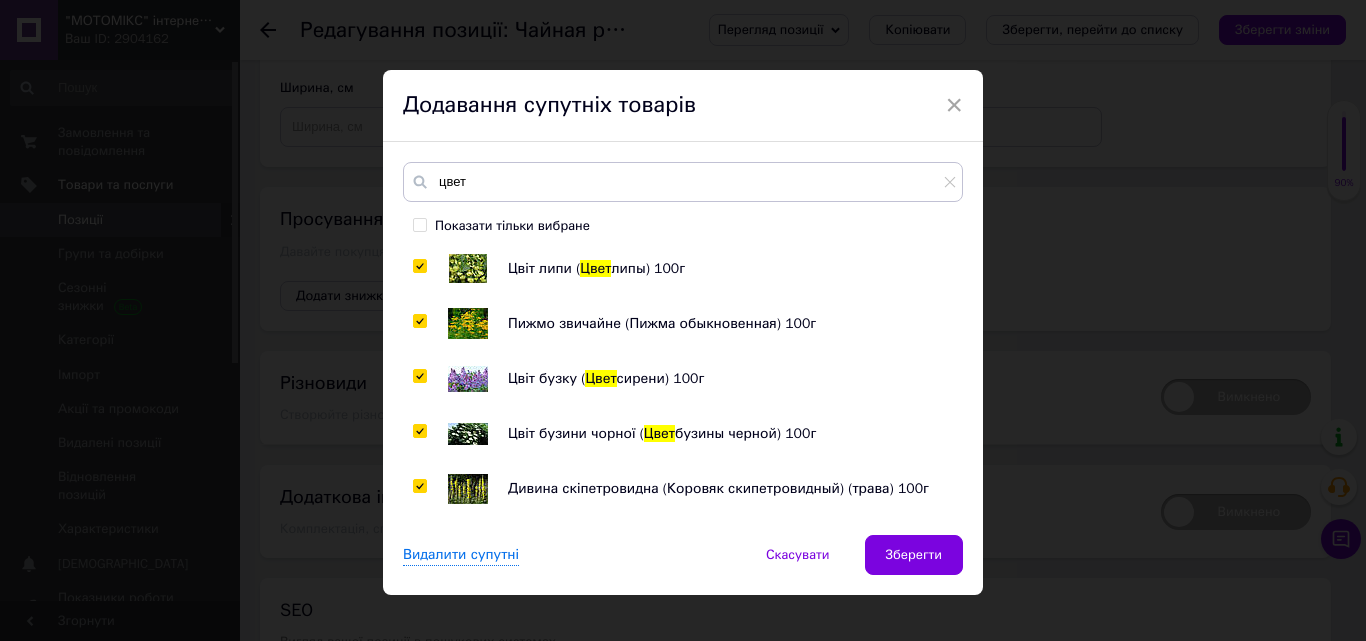 click on "цвет Показати тільки вибране Мото перчатки Loveyoustar,  цвет  синий, размер L(23-25) Проставка (удлинитель) амортизатора с болтом и гайкой,  2,5см  цвет  - черный Зеркала для мототехники (карбон), стреловидные, крепление 8мм "Jireh" Цвіт гльоду ( Цвет ы боярышника) 100г Цвіт липи ( Цвет  липы) 100г Пижмо звичайне (Пижма обыкновенная) 100г Цвіт бузку ( Цвет  сирени) 100г Цвіт бузини чорної ( Цвет  бузины черной) 100г Дивина скіпетровидна (Коровяк скипетровидный) (трава) 100г Календула лІкарська (нагідки) (Календула лекарственная) 100г Вероніка лікарська (Вероника лекарственная) 100г Цвет" at bounding box center (683, 338) 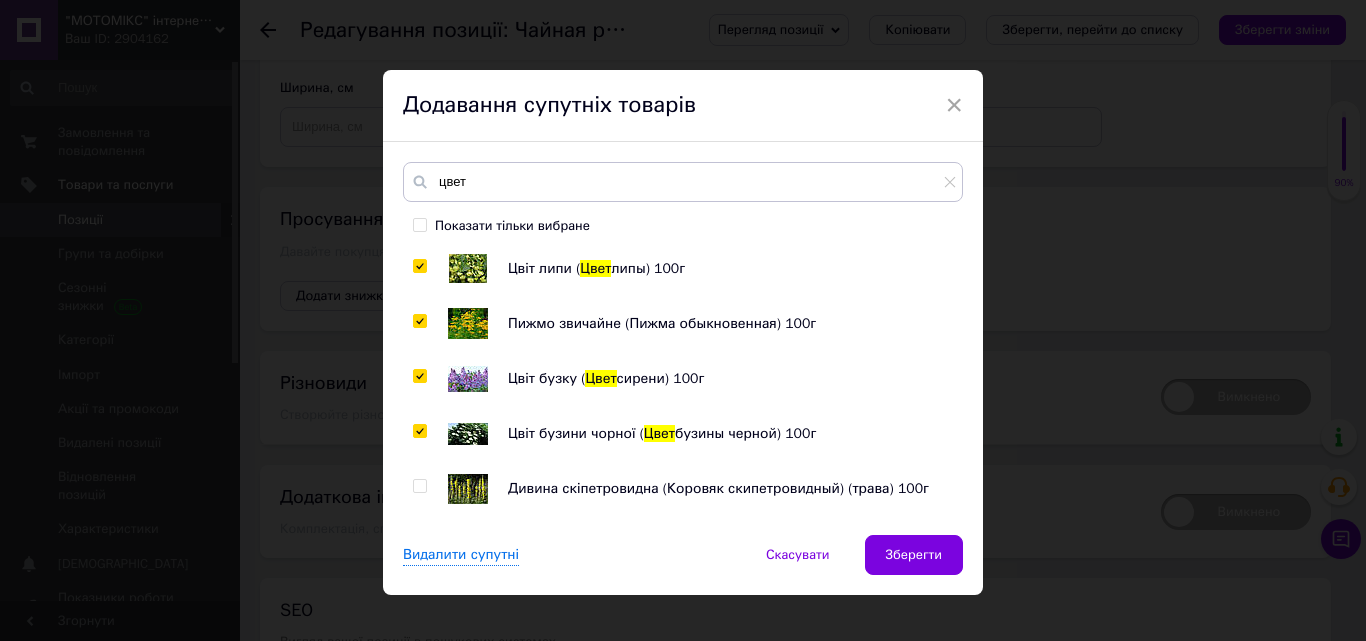 checkbox on "false" 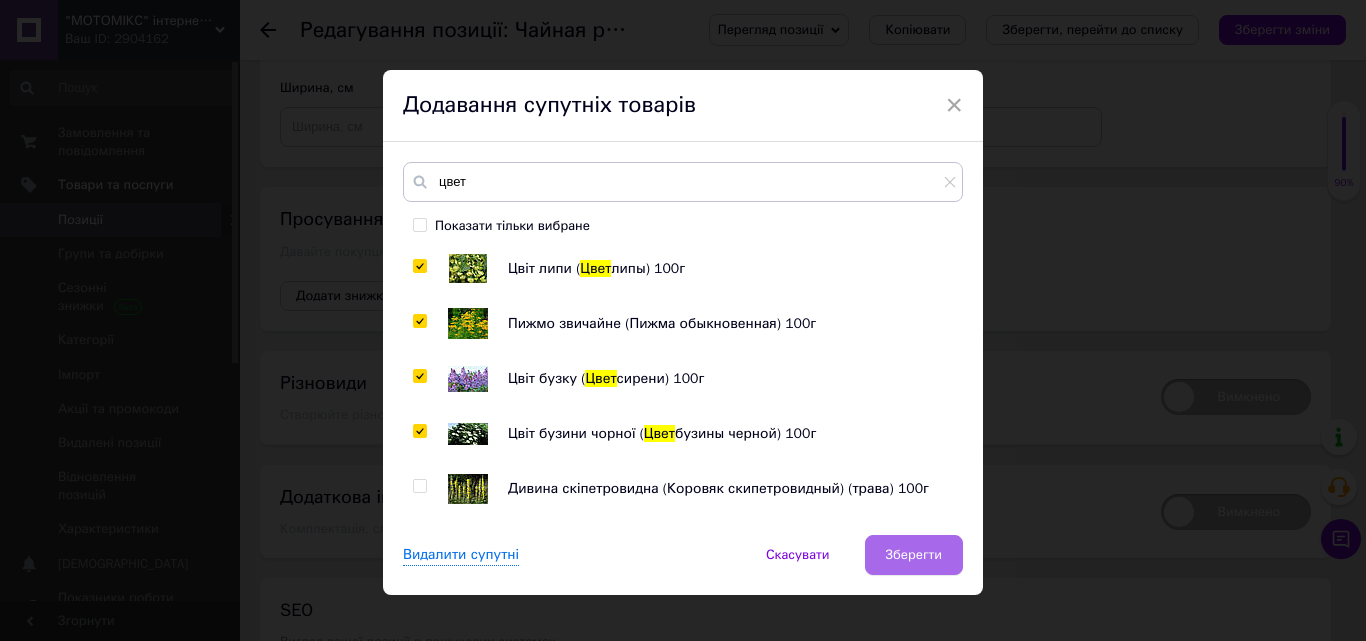 click on "Зберегти" at bounding box center [914, 555] 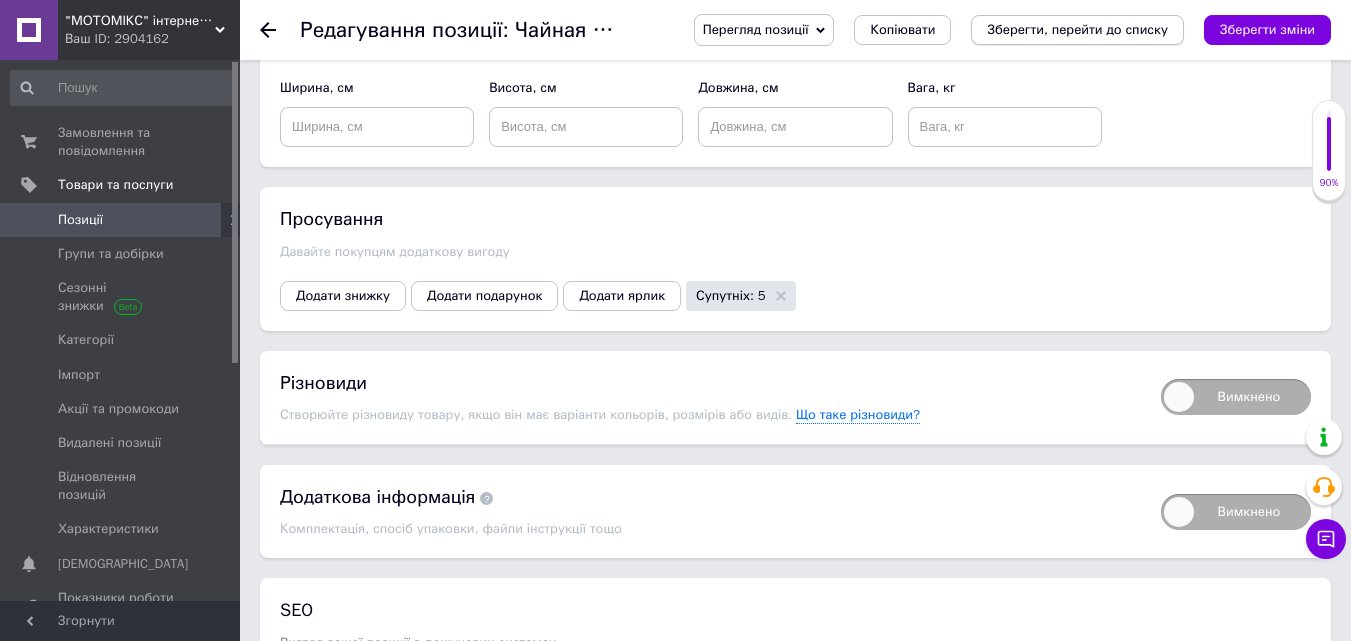 click on "Зберегти, перейти до списку" at bounding box center [1077, 30] 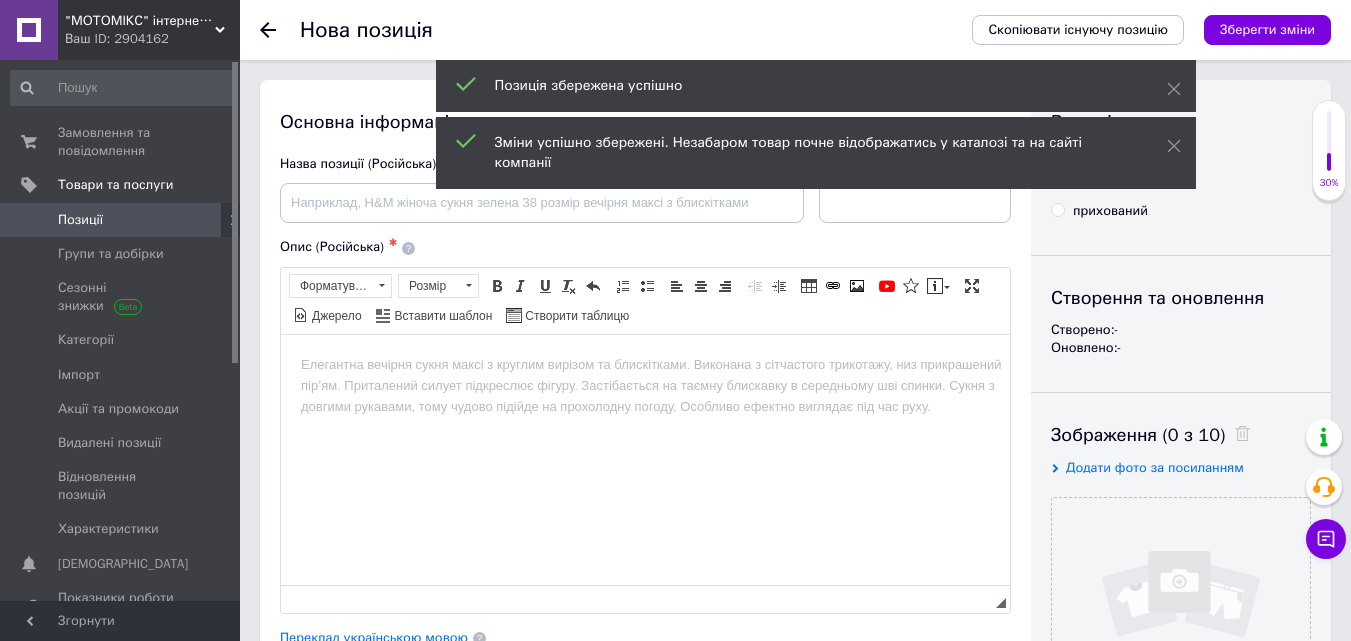 scroll, scrollTop: 0, scrollLeft: 0, axis: both 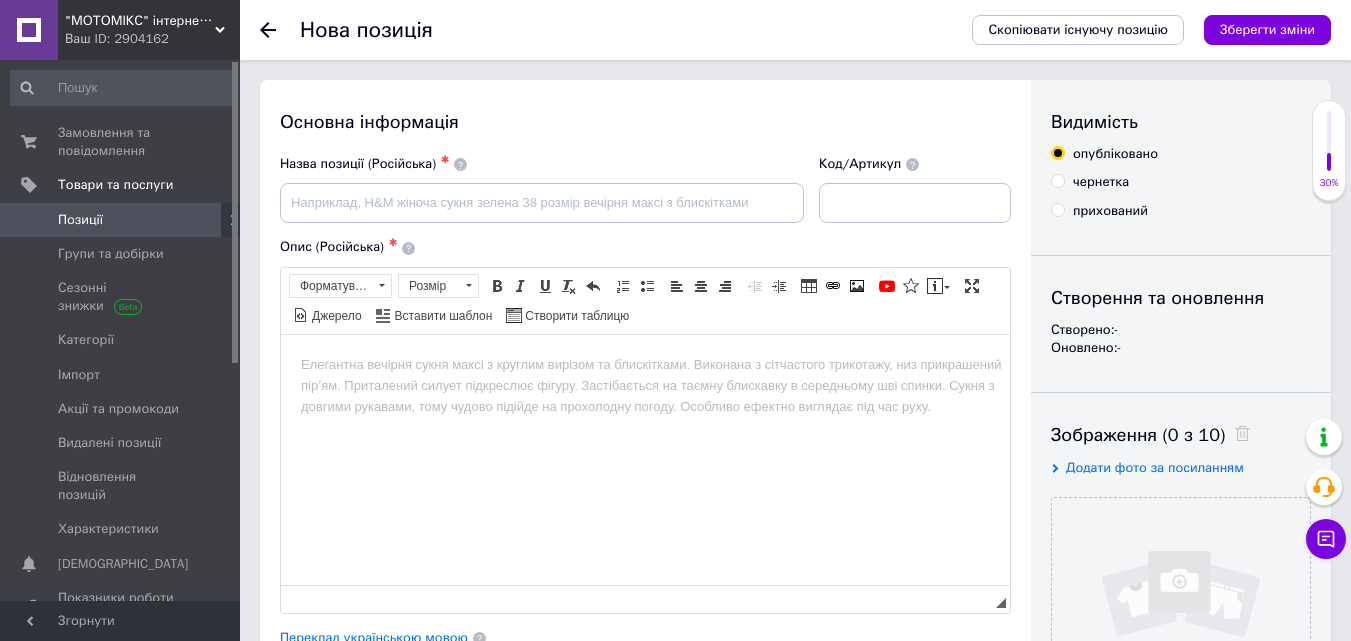click 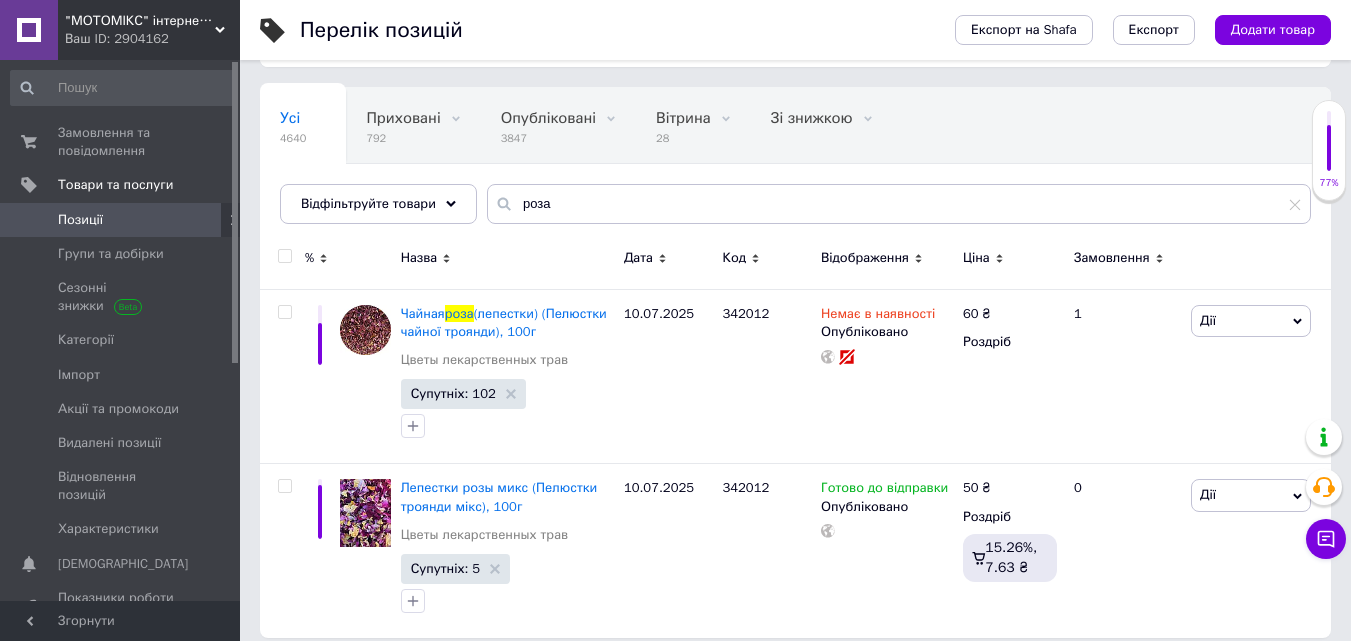 scroll, scrollTop: 159, scrollLeft: 0, axis: vertical 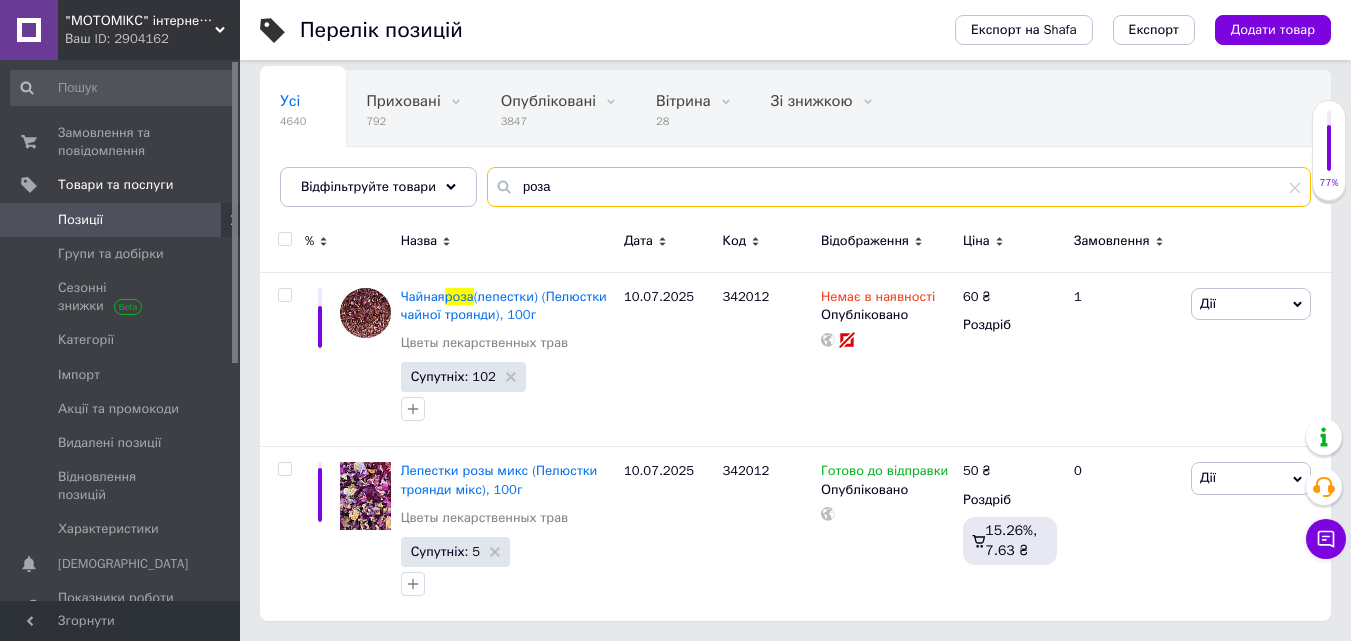 drag, startPoint x: 570, startPoint y: 187, endPoint x: 503, endPoint y: 182, distance: 67.18631 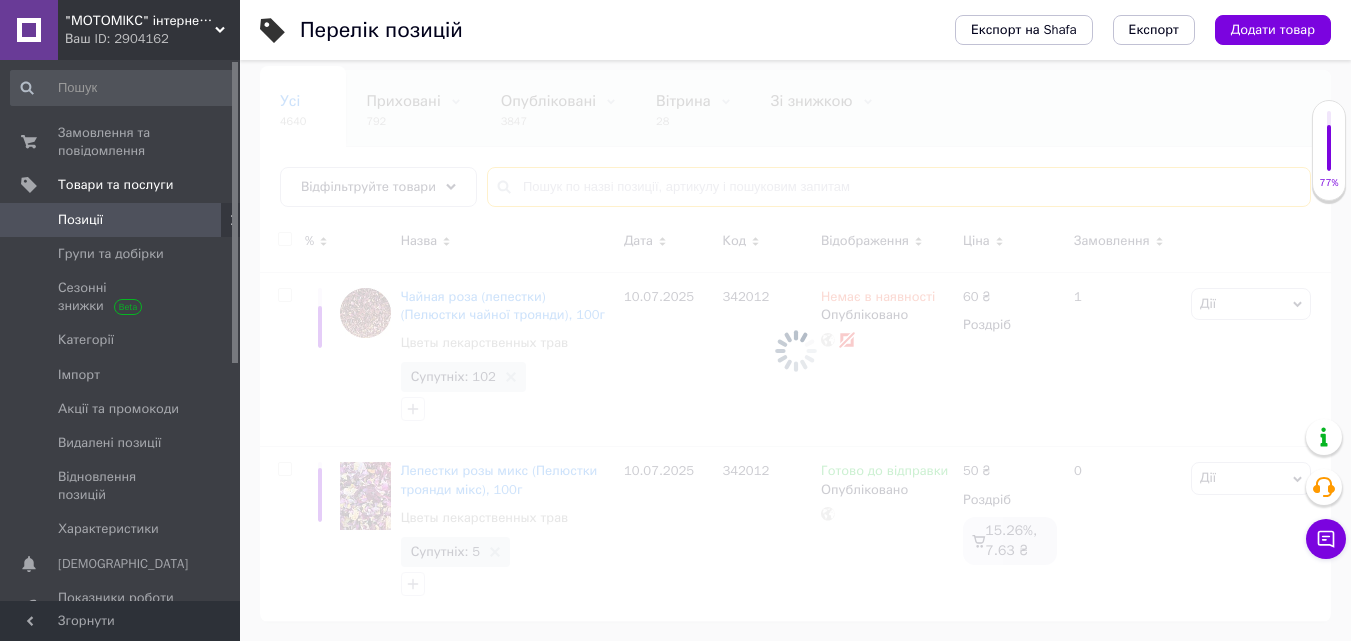 type 